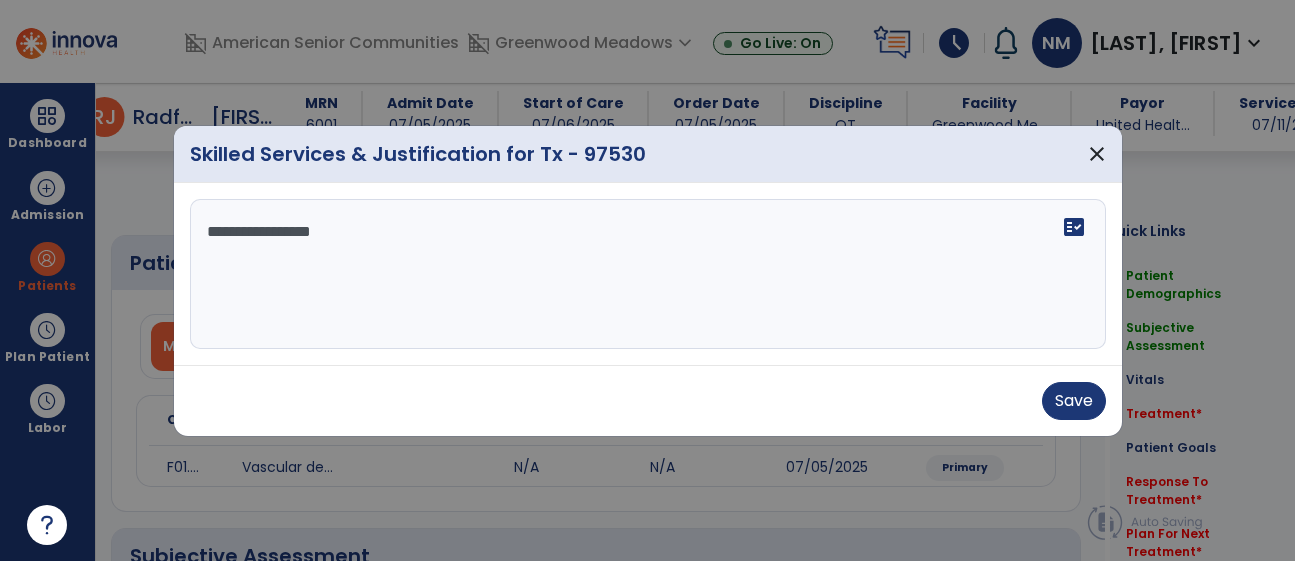 select on "*" 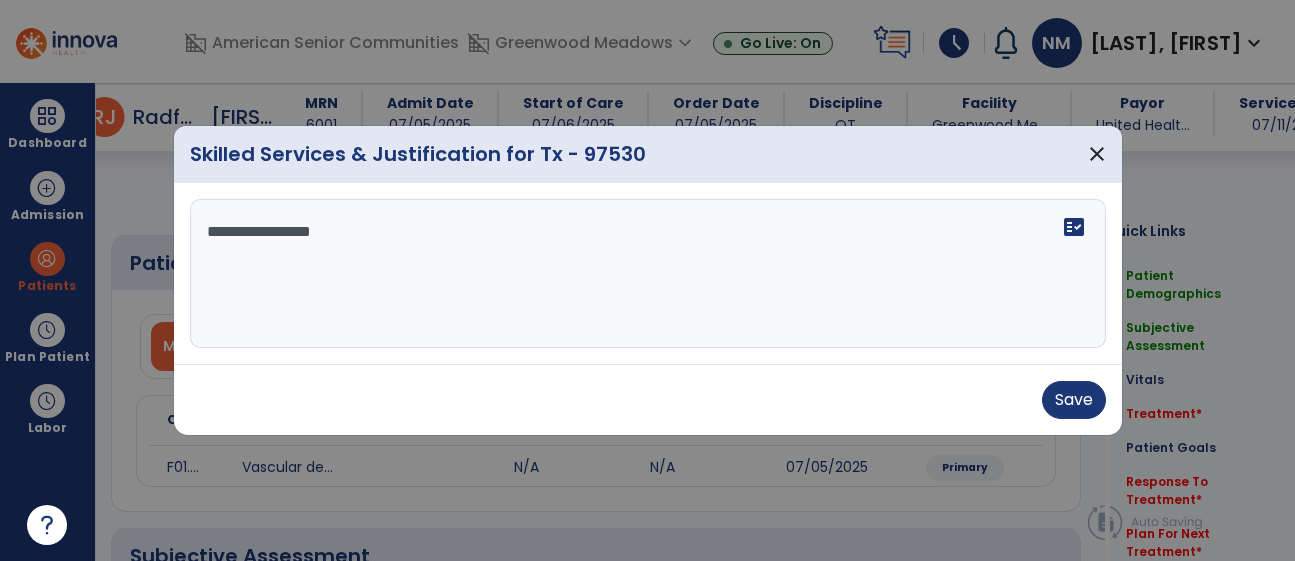 scroll, scrollTop: 0, scrollLeft: 0, axis: both 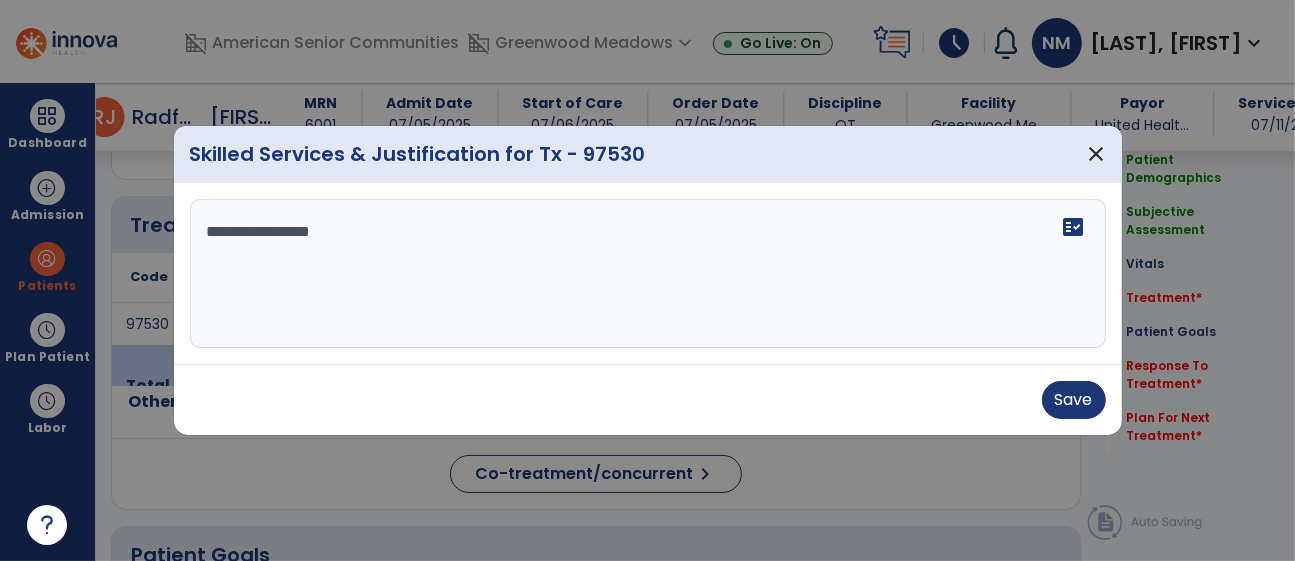 click on "Save" at bounding box center [648, 399] 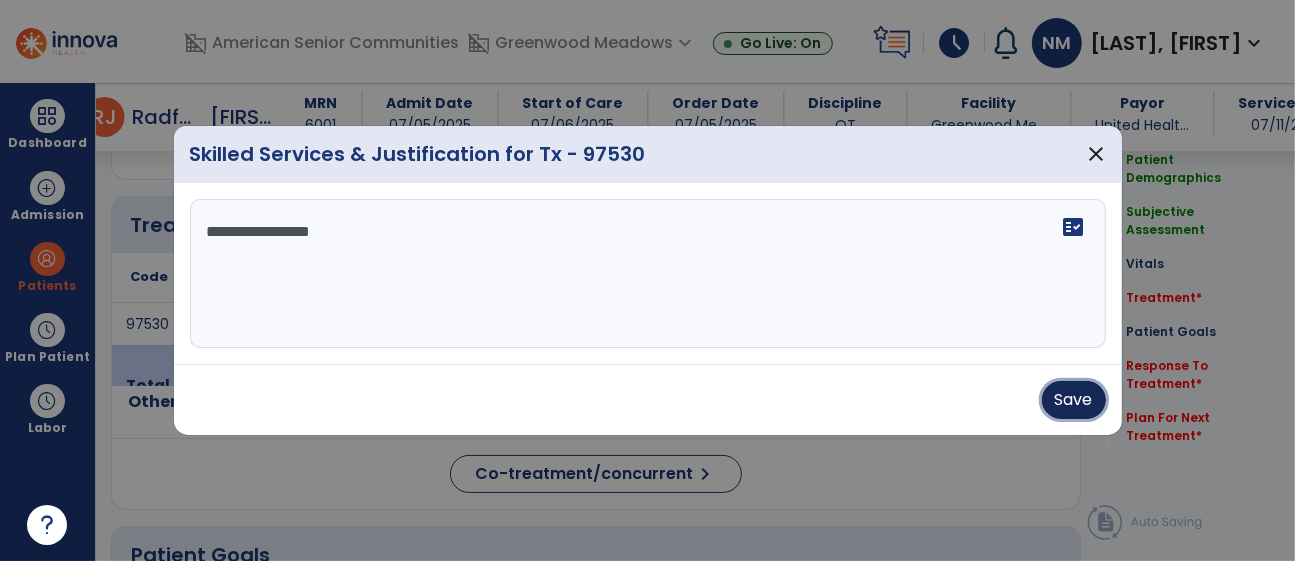 click on "Save" at bounding box center [1074, 400] 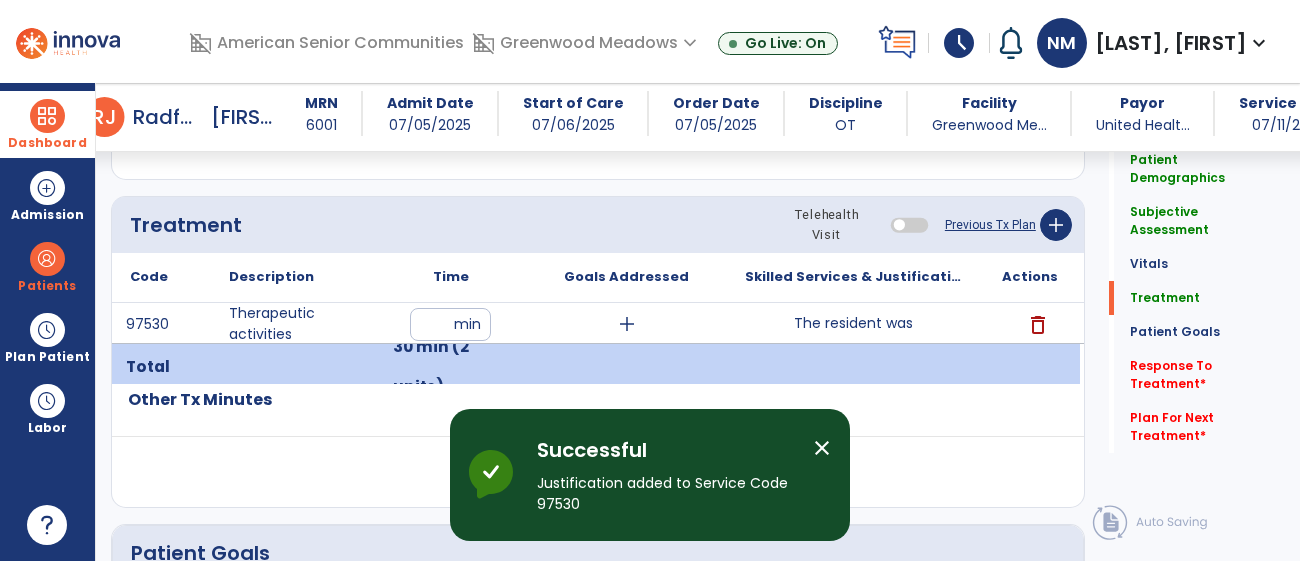 drag, startPoint x: 53, startPoint y: 99, endPoint x: 112, endPoint y: 155, distance: 81.34495 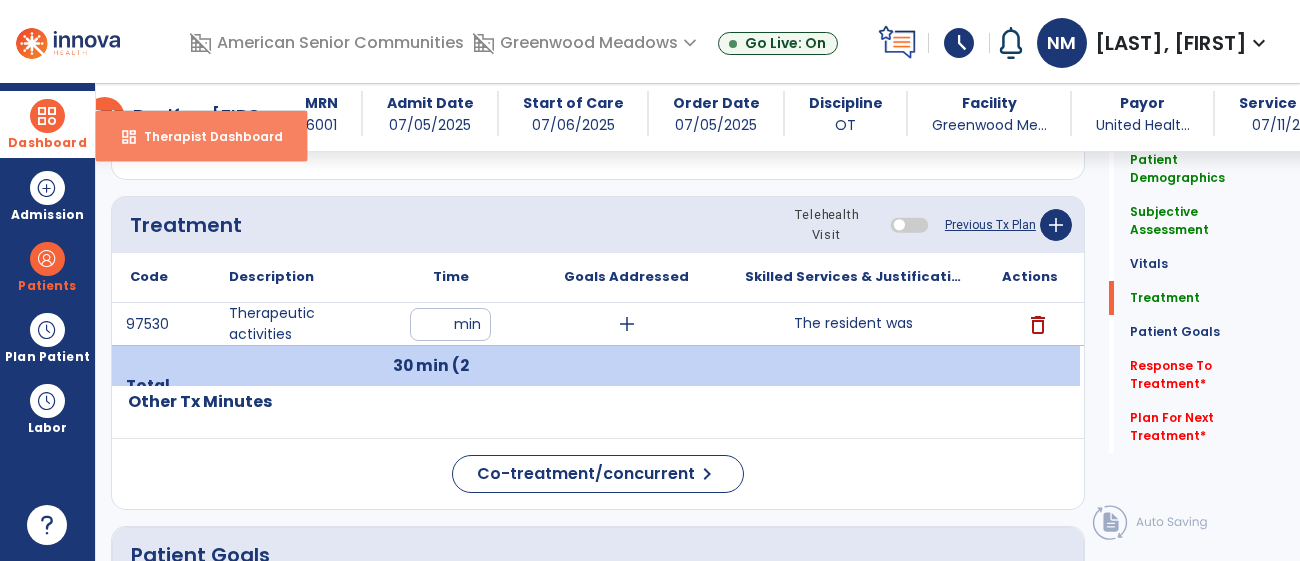 click on "Therapist Dashboard" at bounding box center (205, 136) 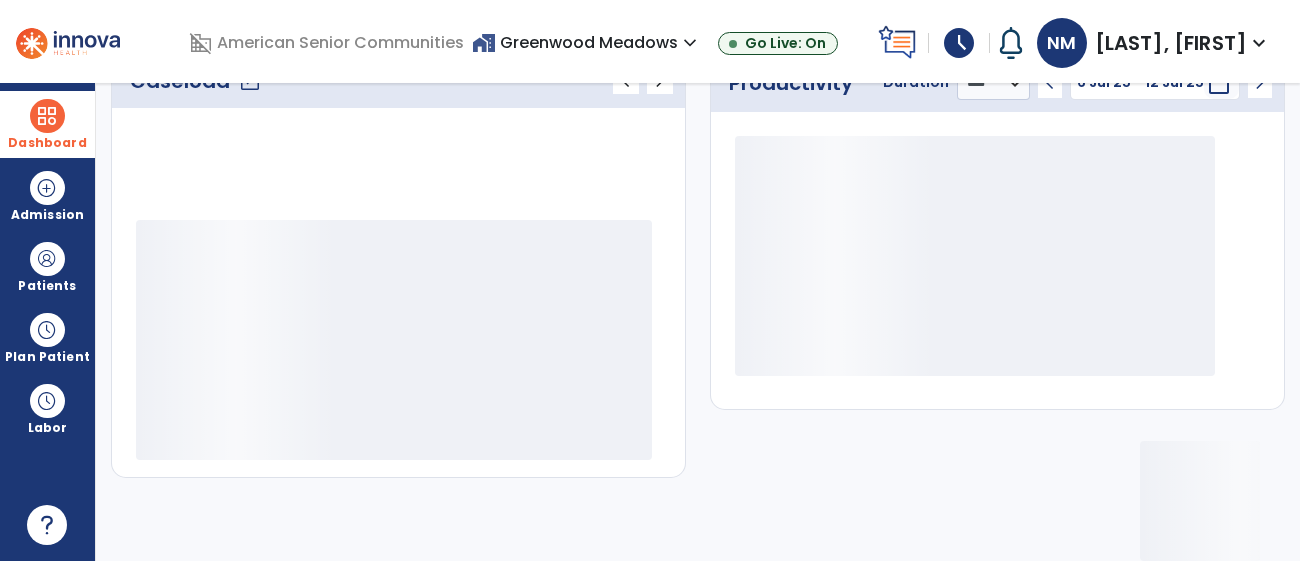 scroll, scrollTop: 314, scrollLeft: 0, axis: vertical 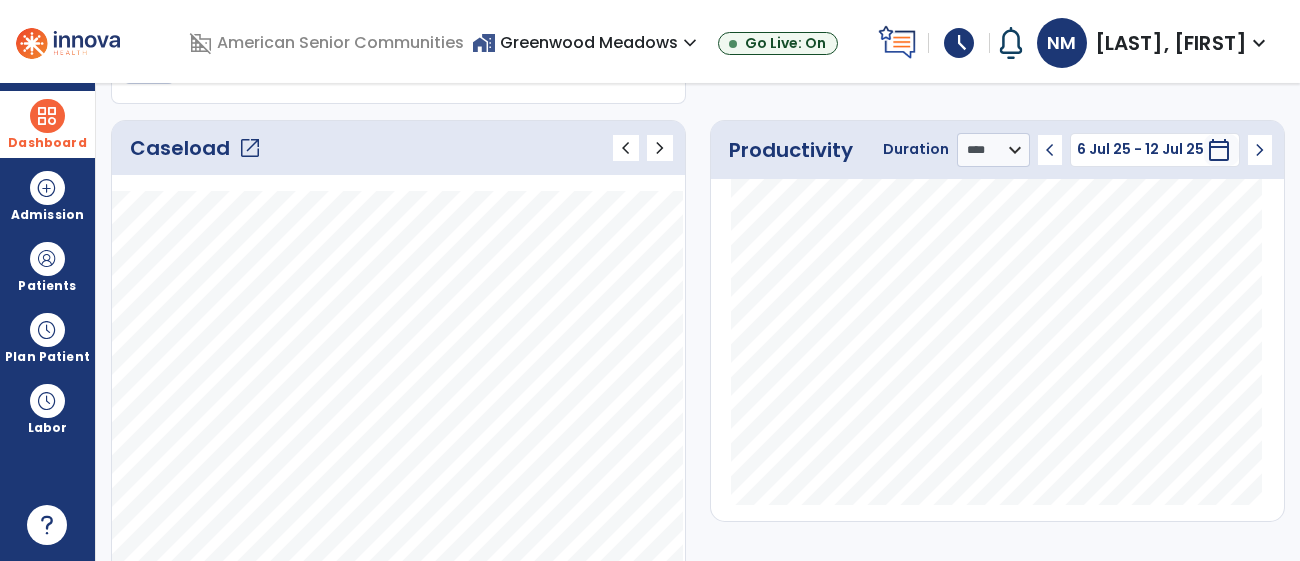 click on "open_in_new" 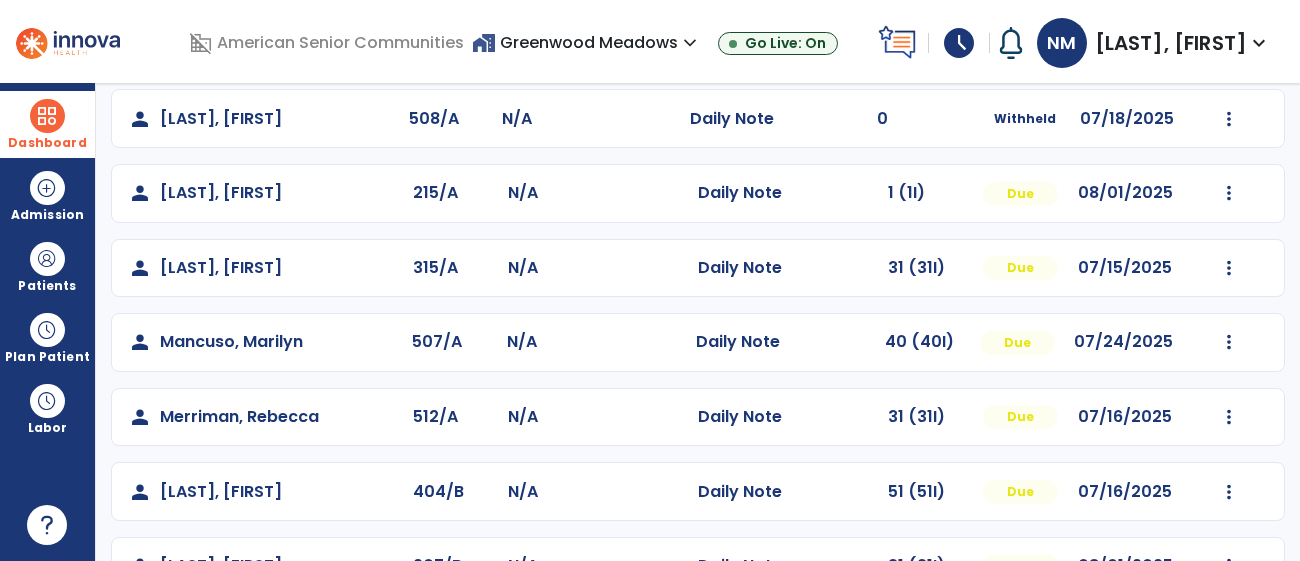 scroll, scrollTop: 407, scrollLeft: 0, axis: vertical 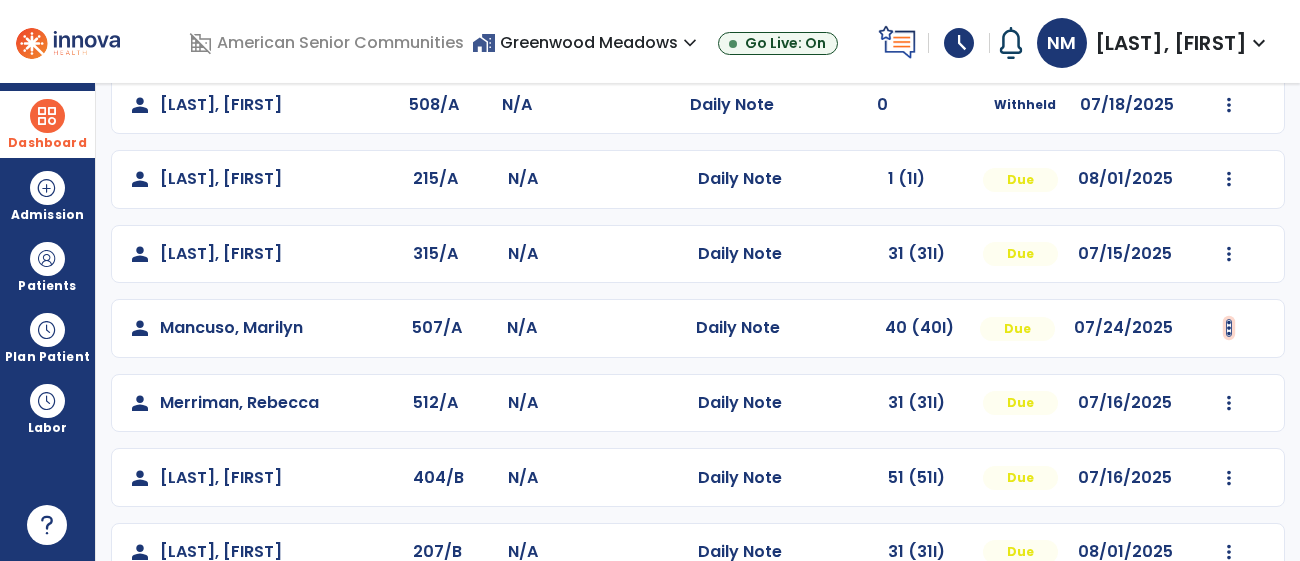 click at bounding box center [1230, -119] 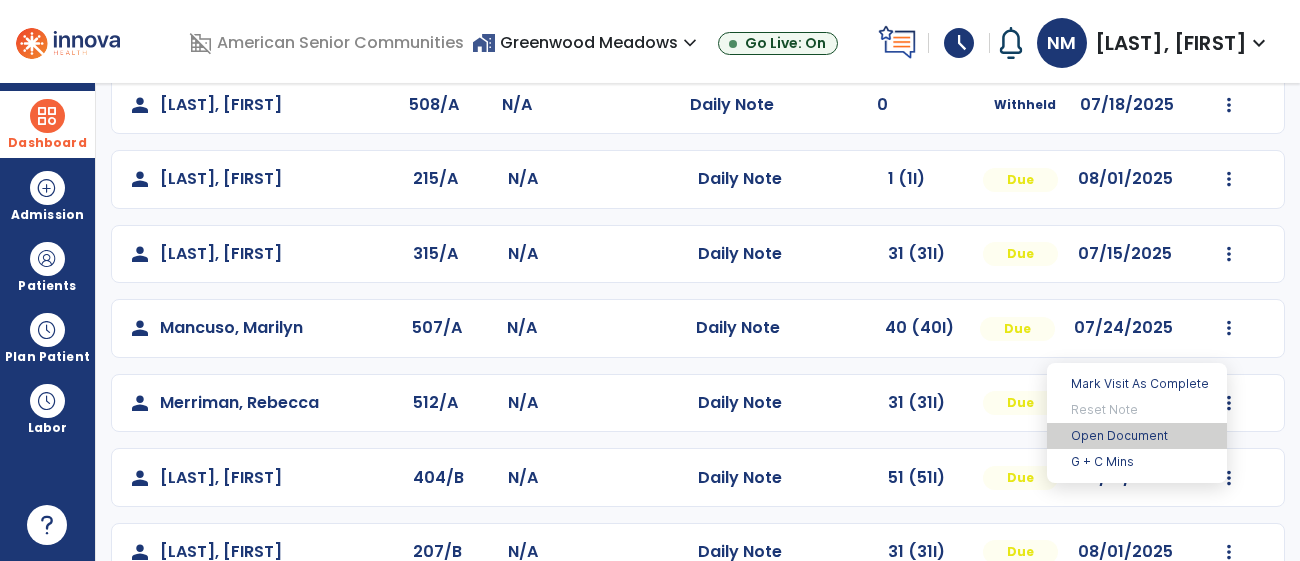 click on "Open Document" at bounding box center [1137, 436] 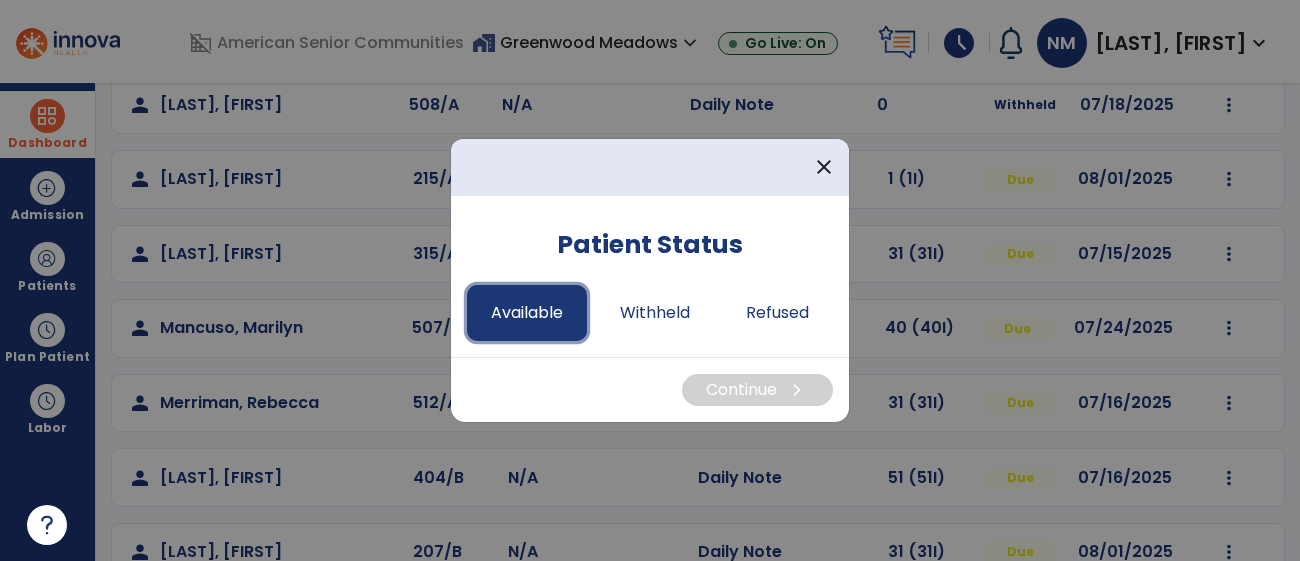 click on "Available" at bounding box center (527, 313) 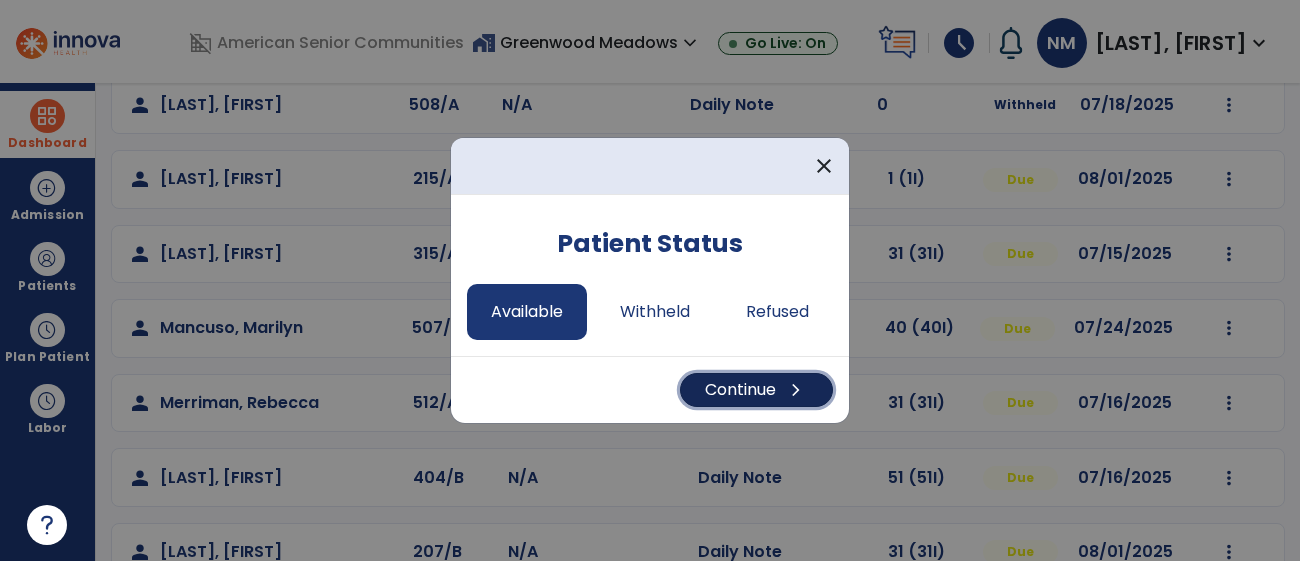 click on "Continue   chevron_right" at bounding box center (756, 390) 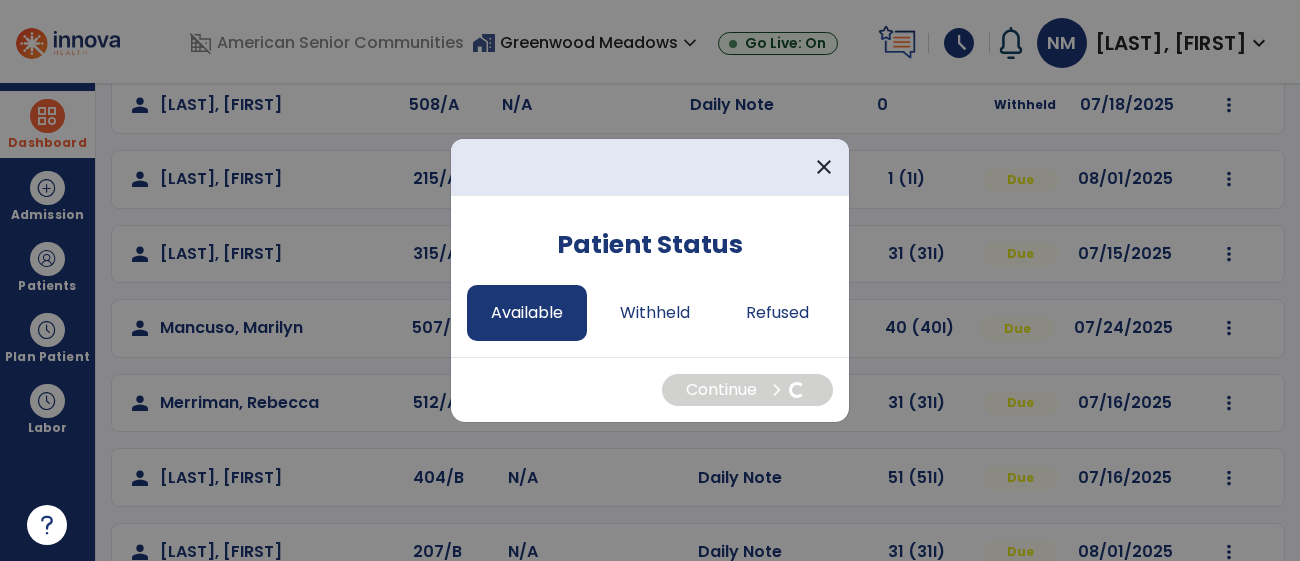 select on "*" 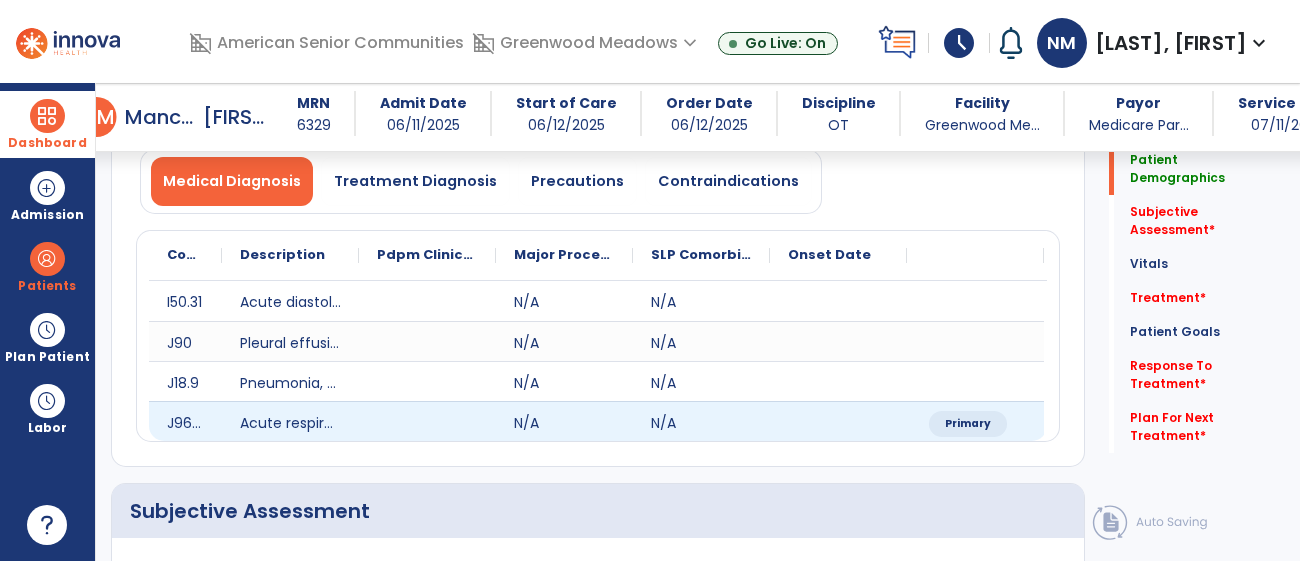 scroll, scrollTop: 269, scrollLeft: 0, axis: vertical 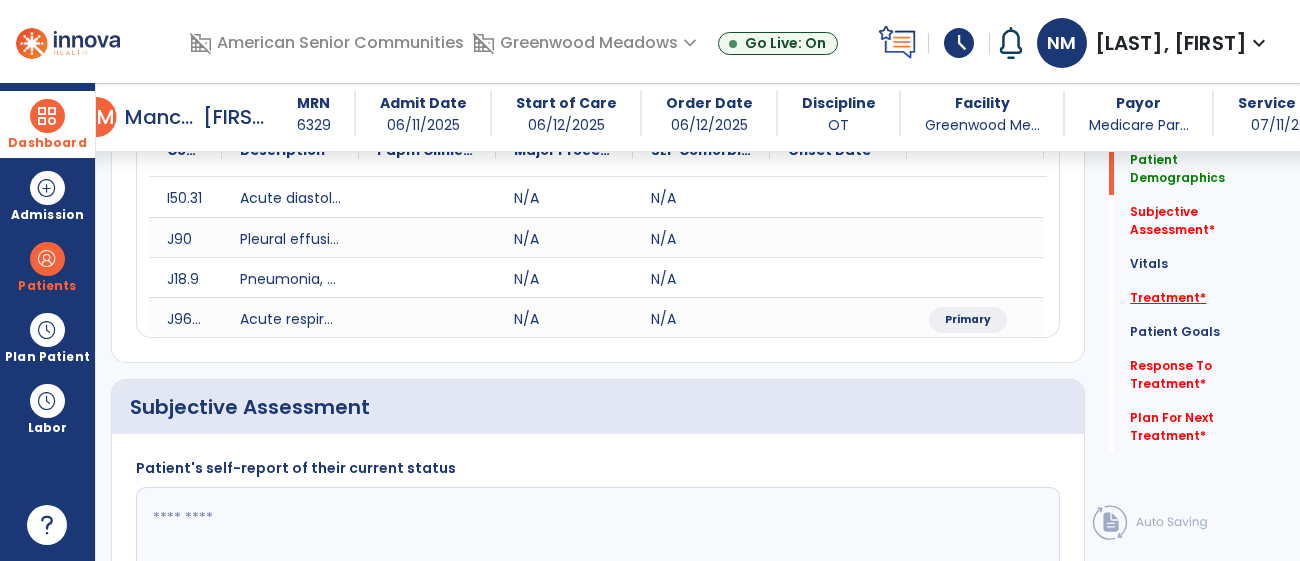 click on "Treatment   *" 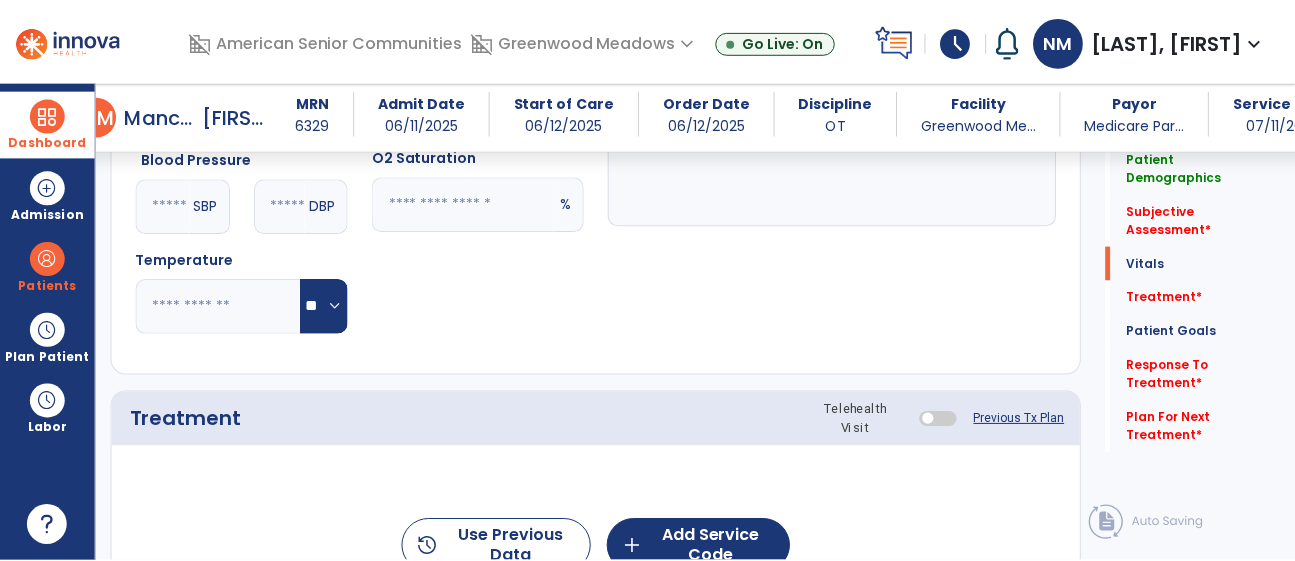 scroll, scrollTop: 1173, scrollLeft: 0, axis: vertical 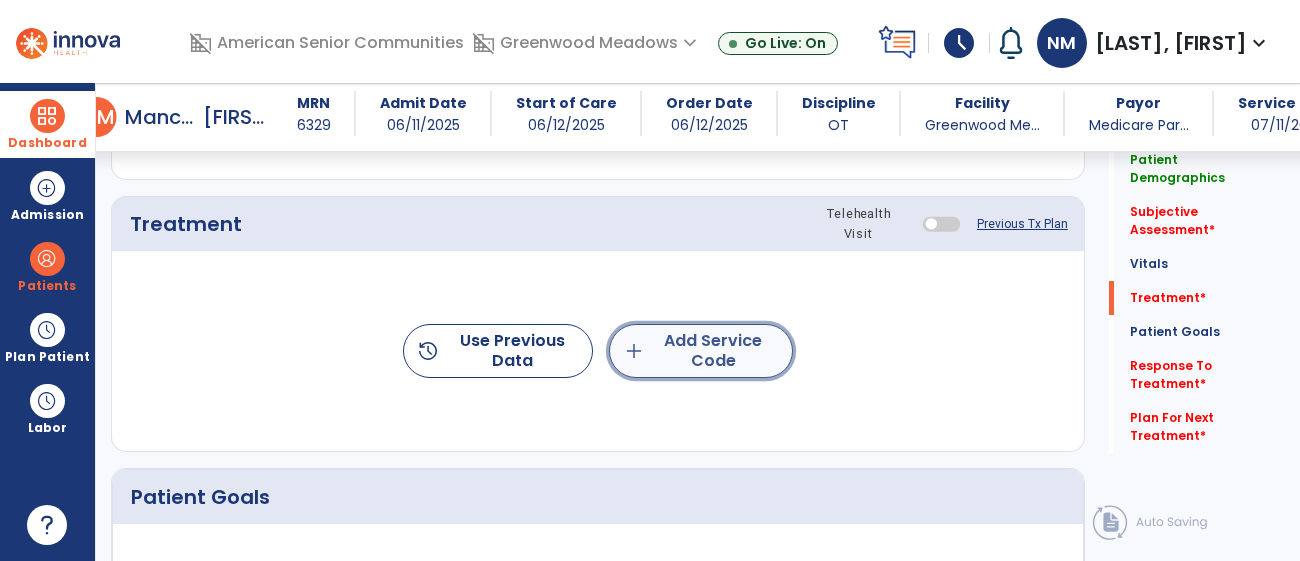 click on "add  Add Service Code" 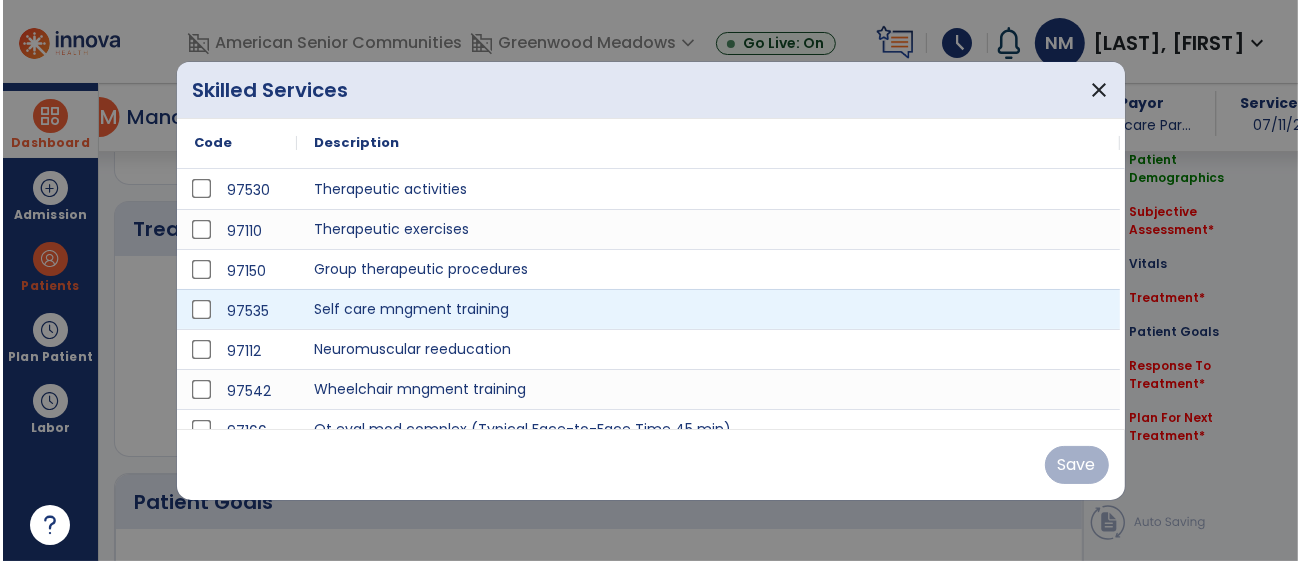 scroll, scrollTop: 1173, scrollLeft: 0, axis: vertical 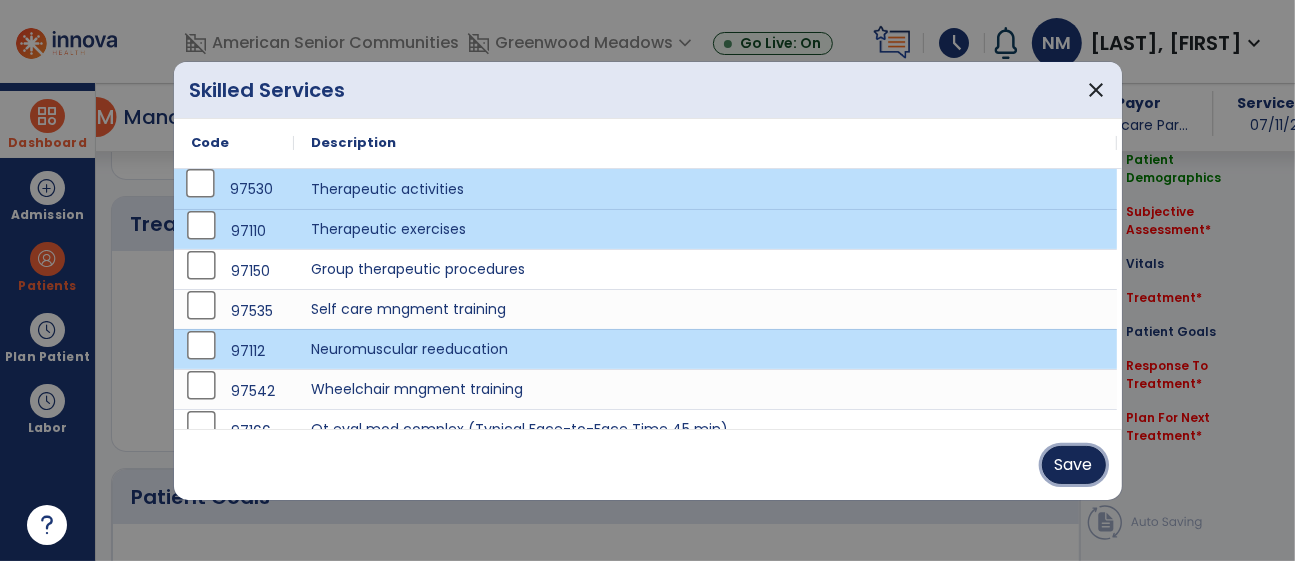 drag, startPoint x: 1074, startPoint y: 453, endPoint x: 1045, endPoint y: 455, distance: 29.068884 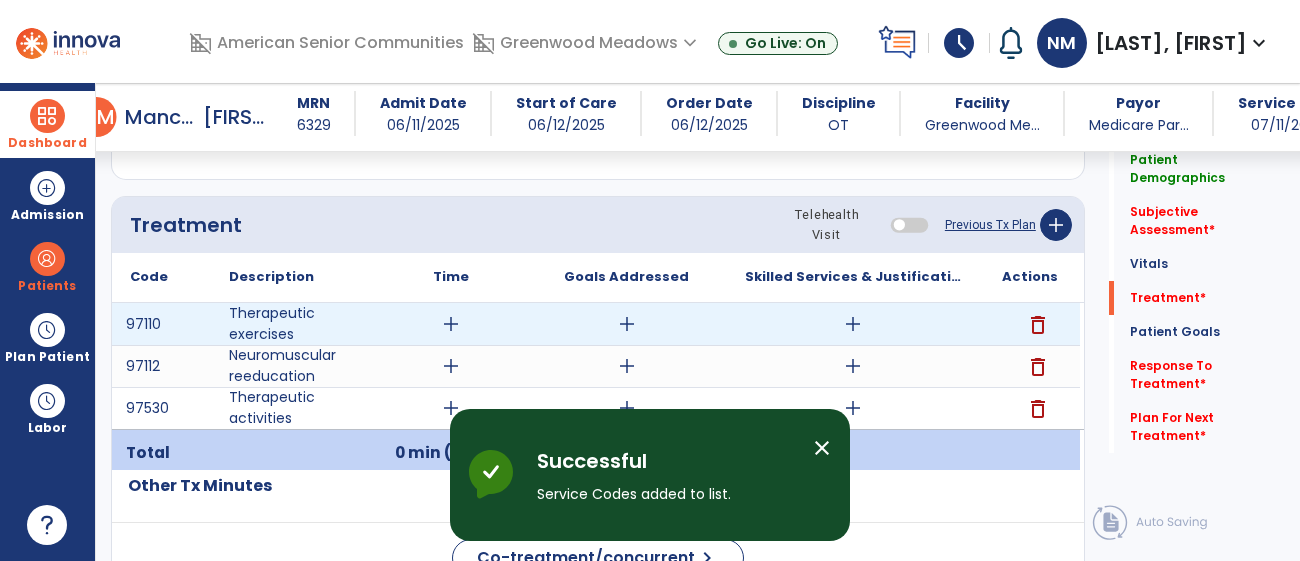 click on "add" at bounding box center (451, 324) 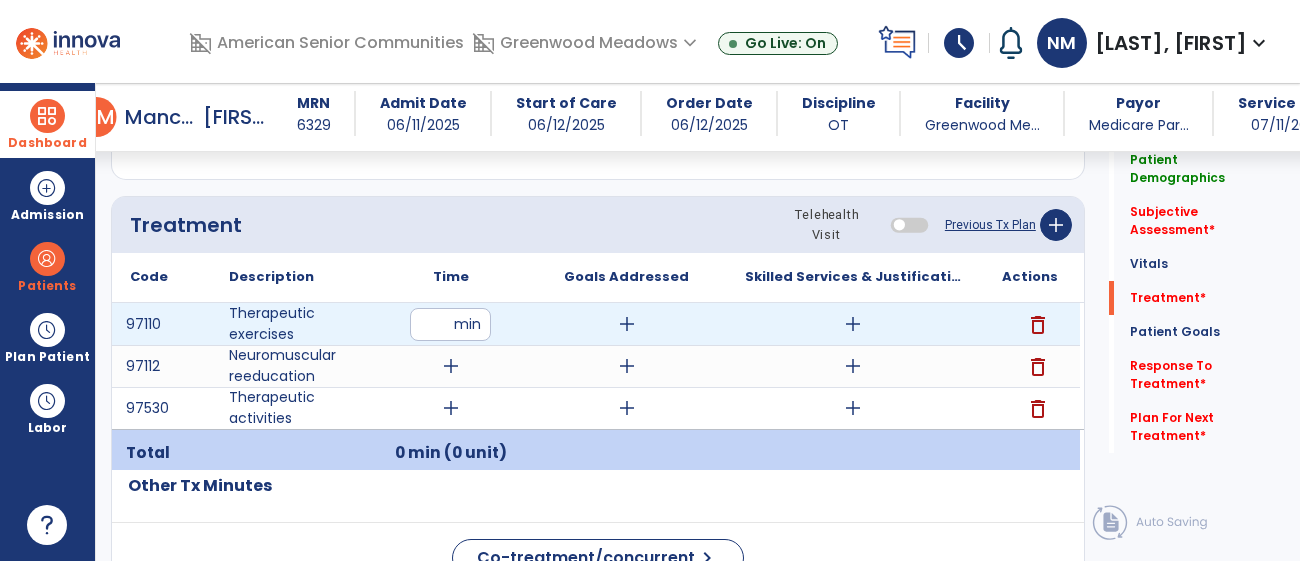 type on "**" 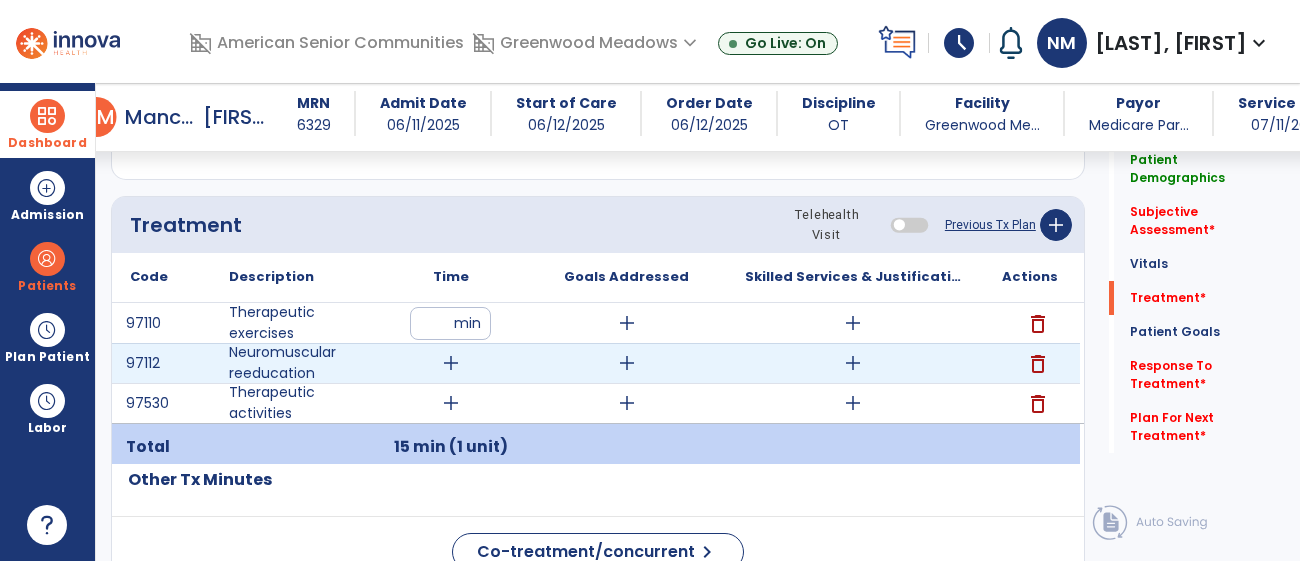 click on "add" at bounding box center (451, 363) 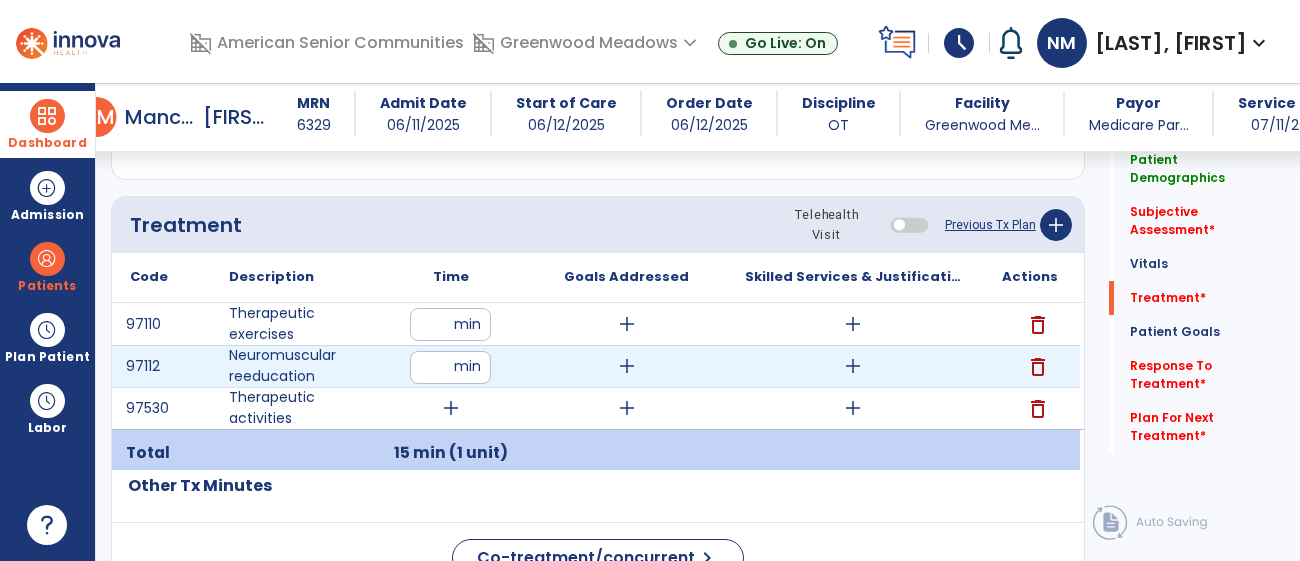 type on "**" 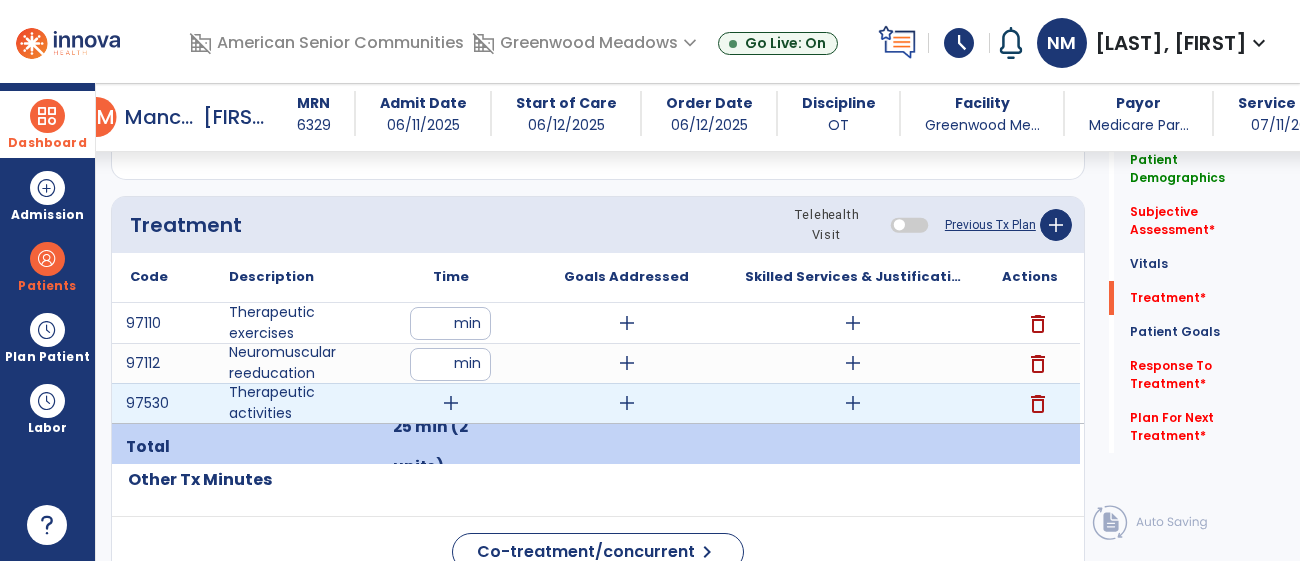click on "add" at bounding box center (451, 403) 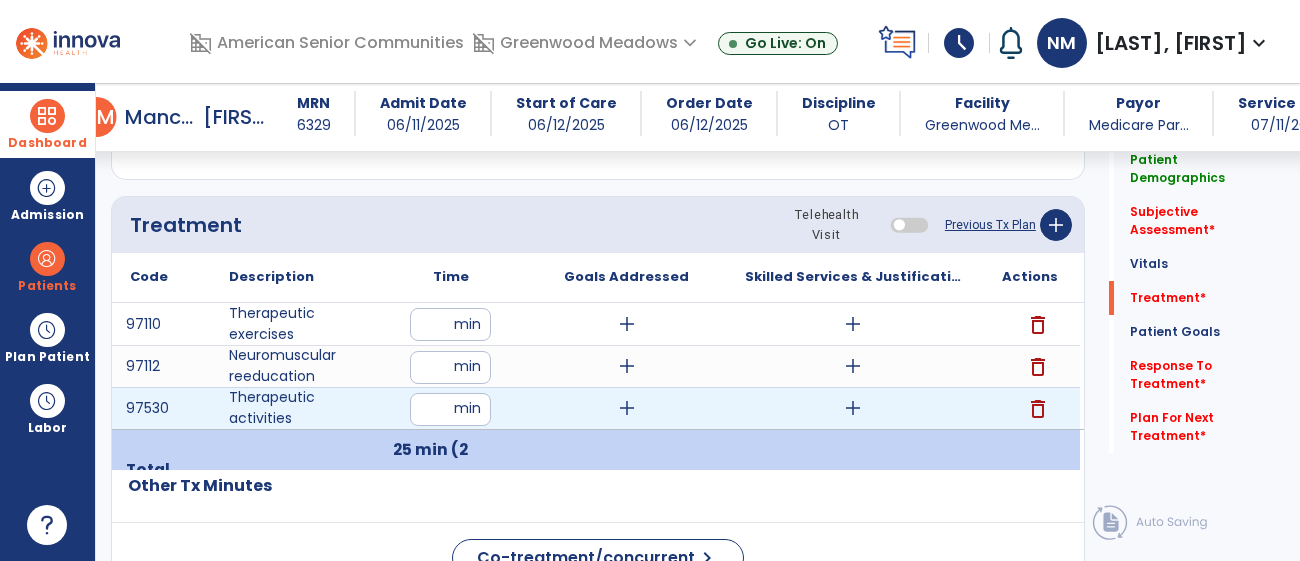 type on "**" 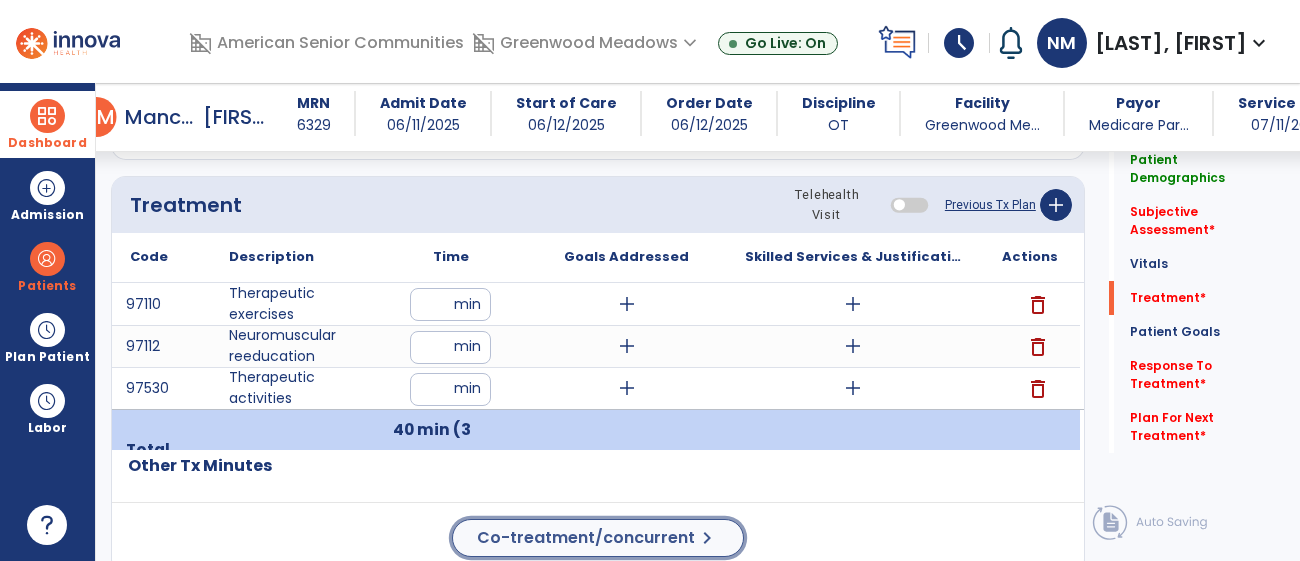 click on "Co-treatment/concurrent" 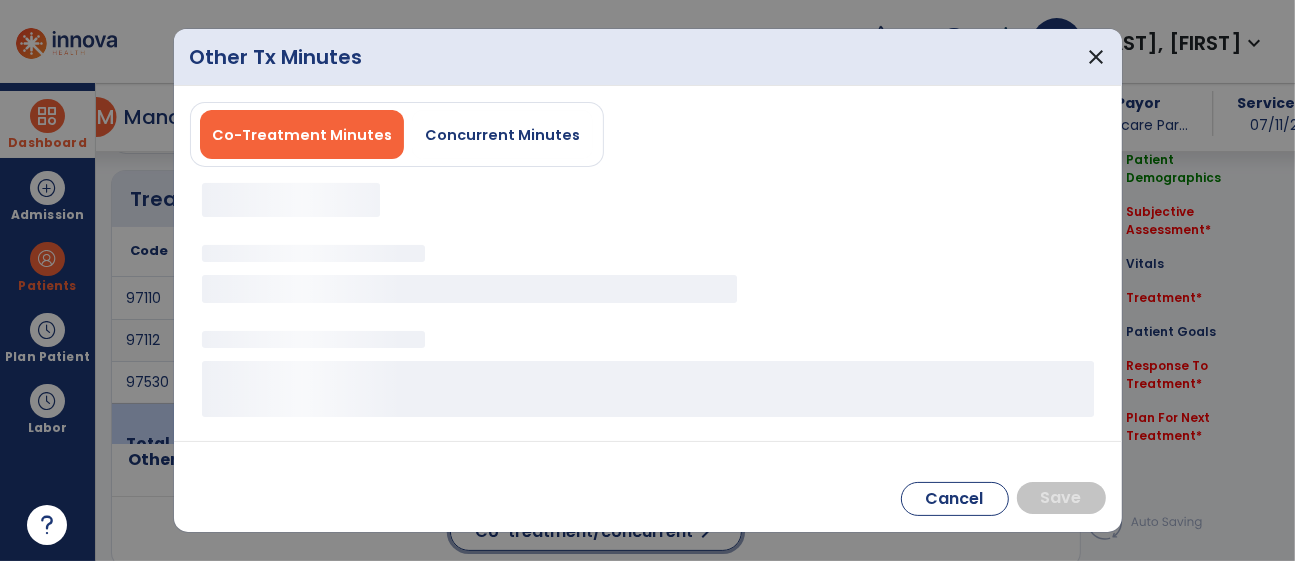 scroll, scrollTop: 1193, scrollLeft: 0, axis: vertical 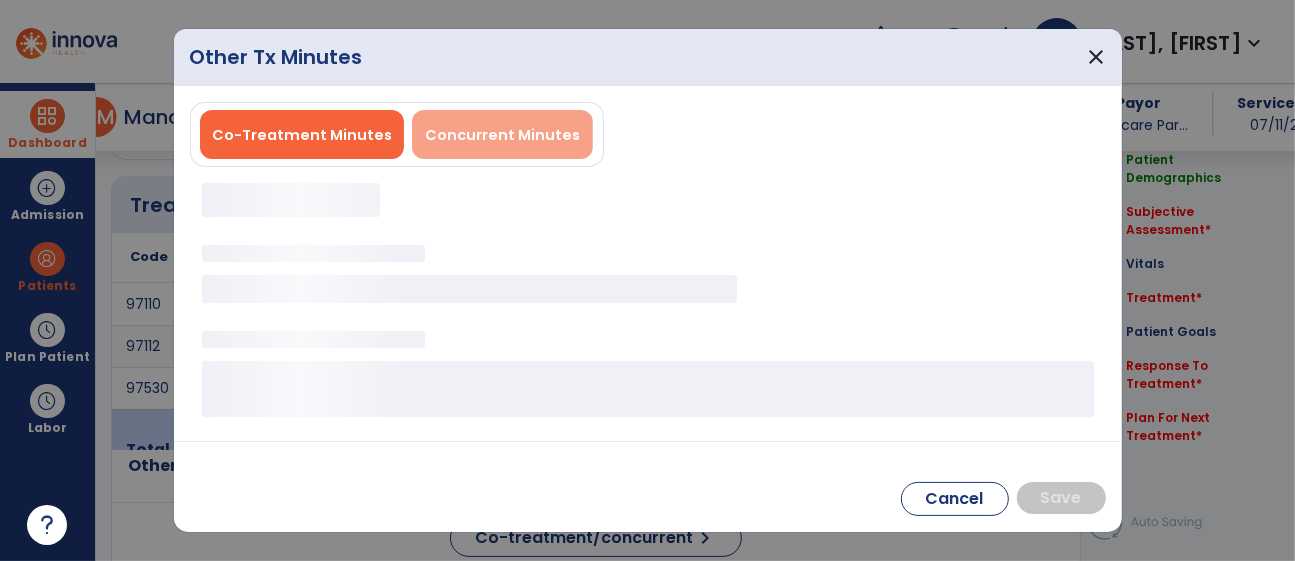 click on "Concurrent Minutes" at bounding box center (502, 135) 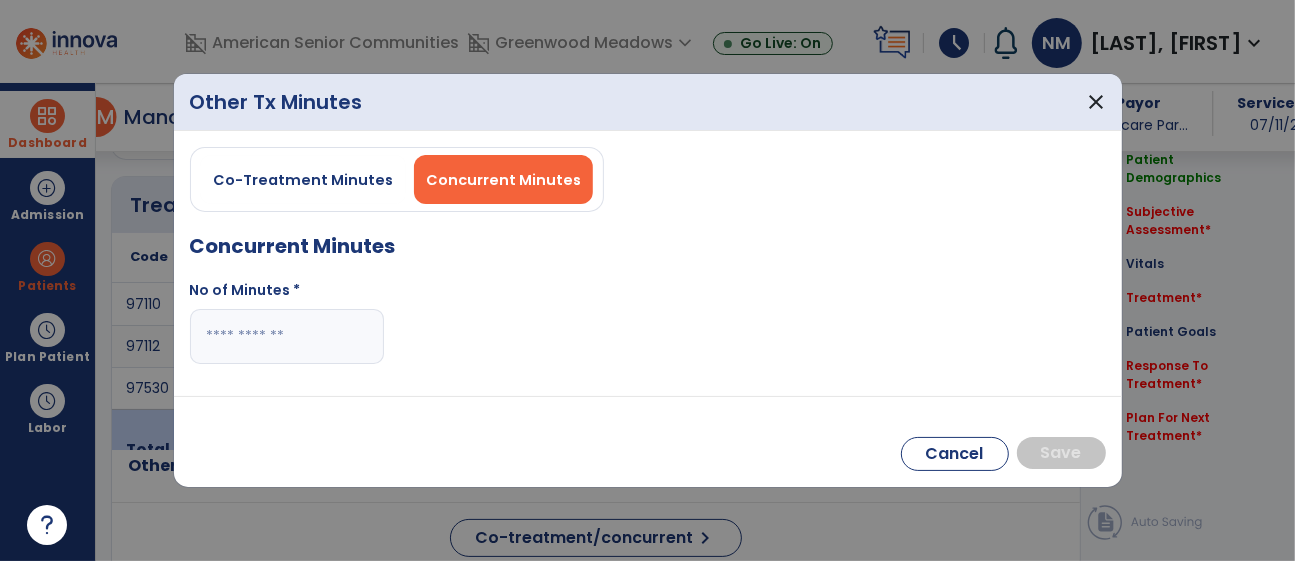 click at bounding box center [287, 336] 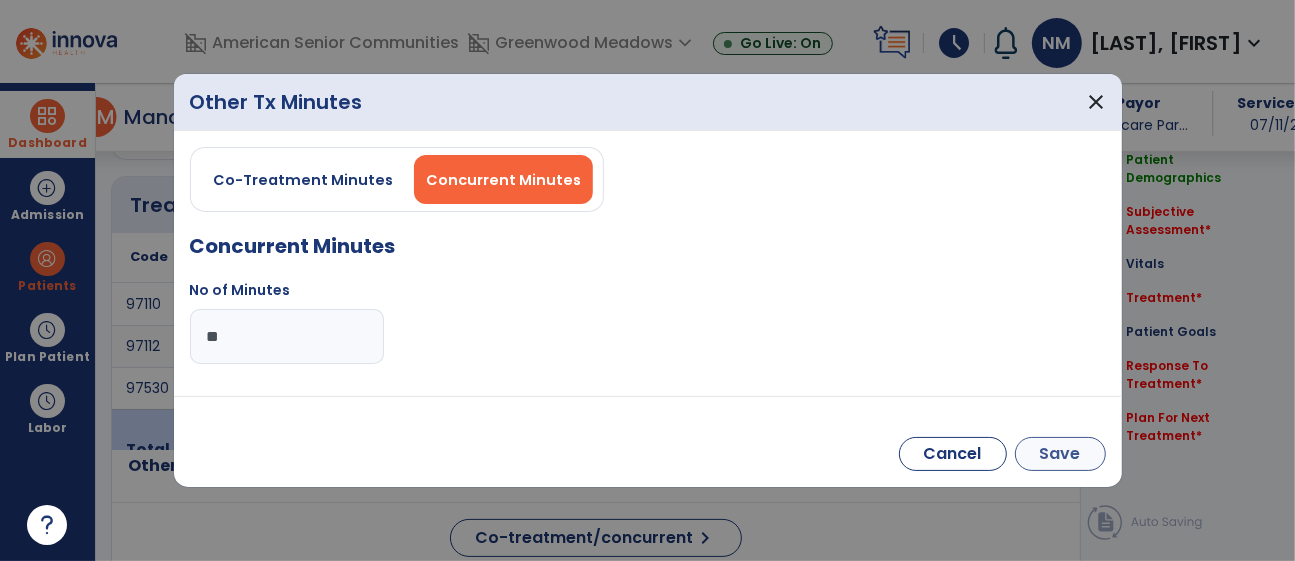 type on "**" 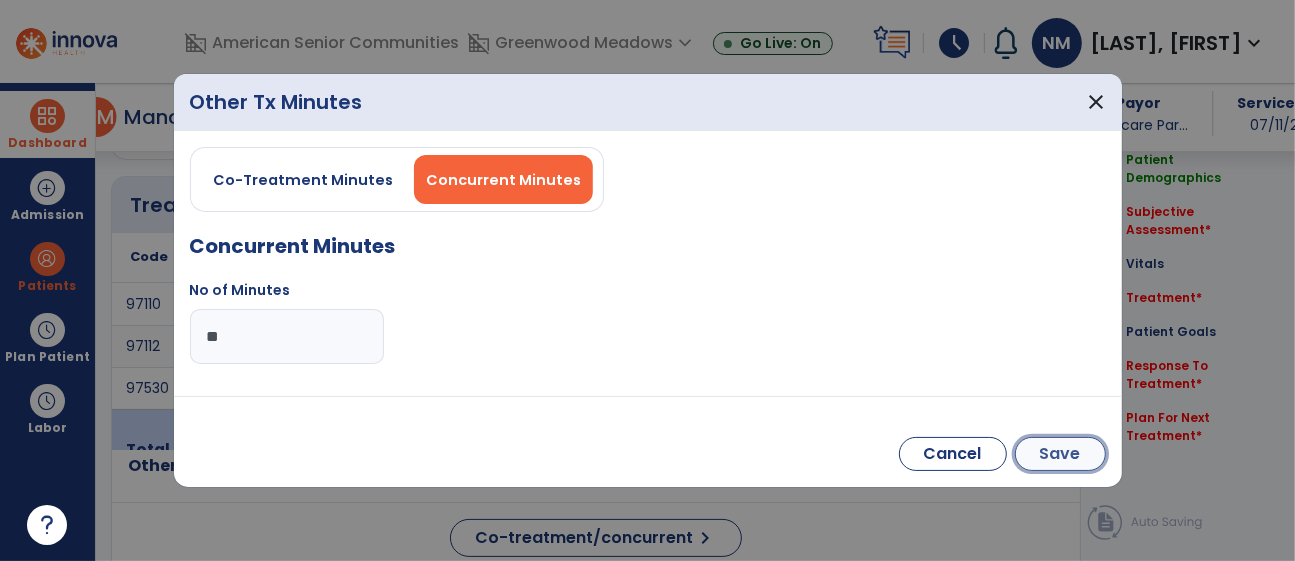 click on "Save" at bounding box center [1060, 454] 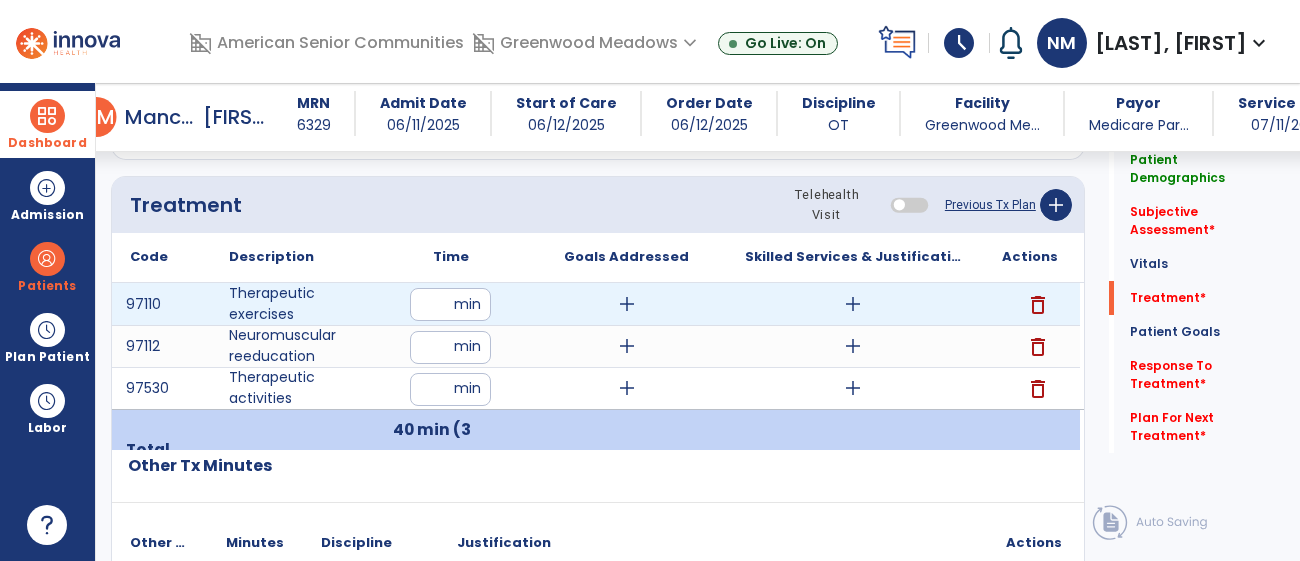 click on "add" at bounding box center [853, 304] 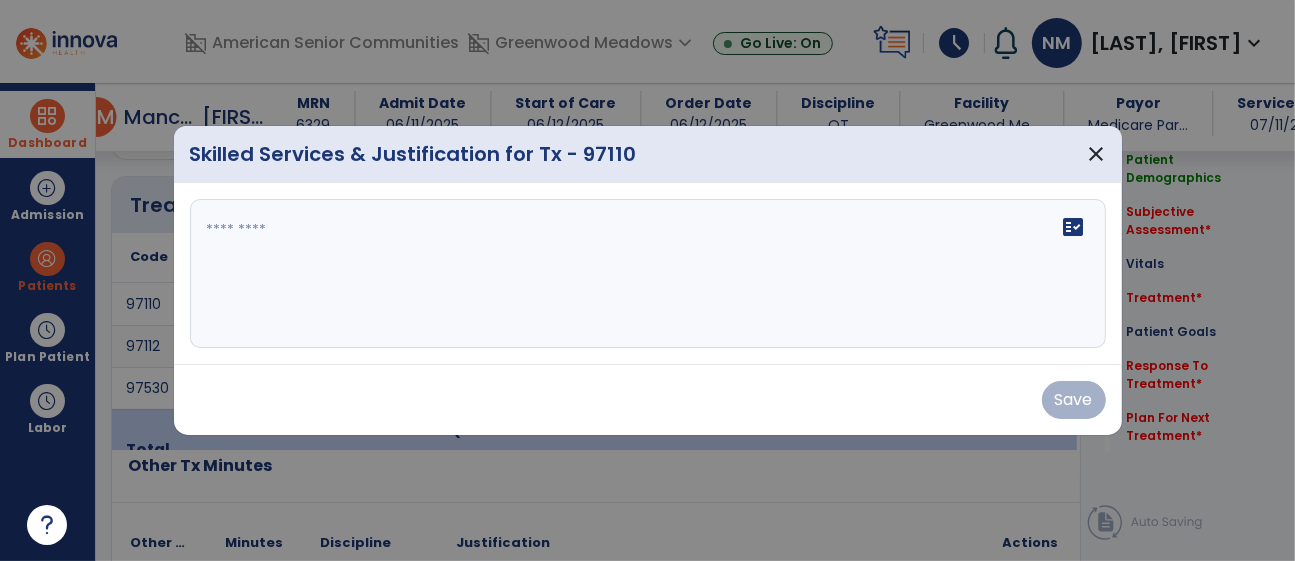 scroll, scrollTop: 1193, scrollLeft: 0, axis: vertical 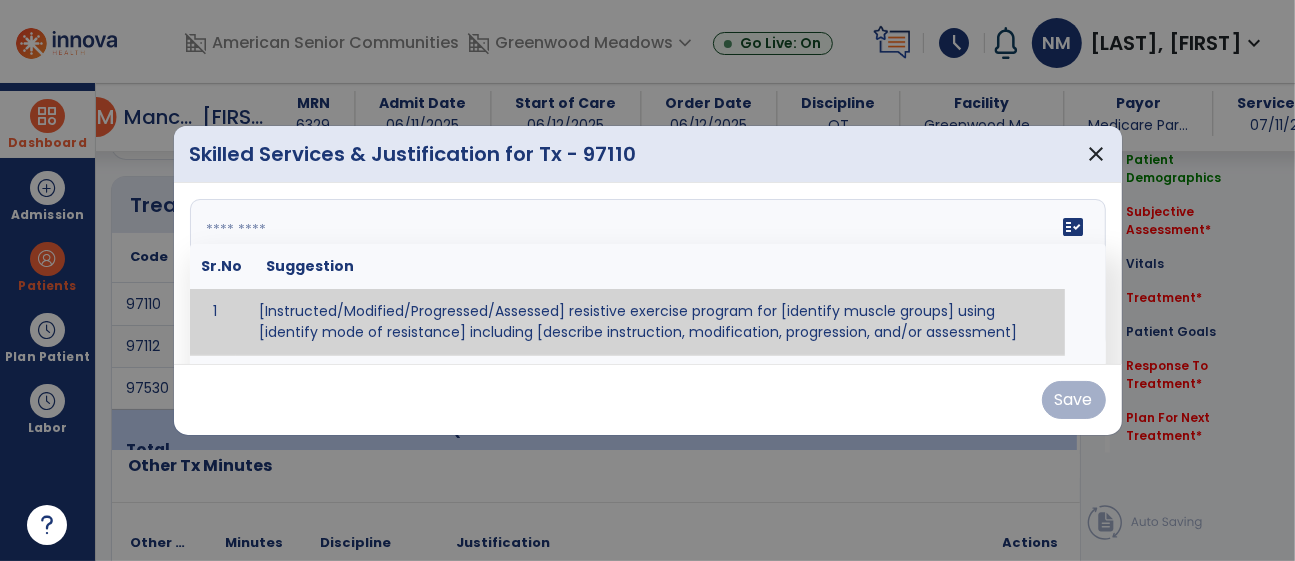 click at bounding box center [648, 274] 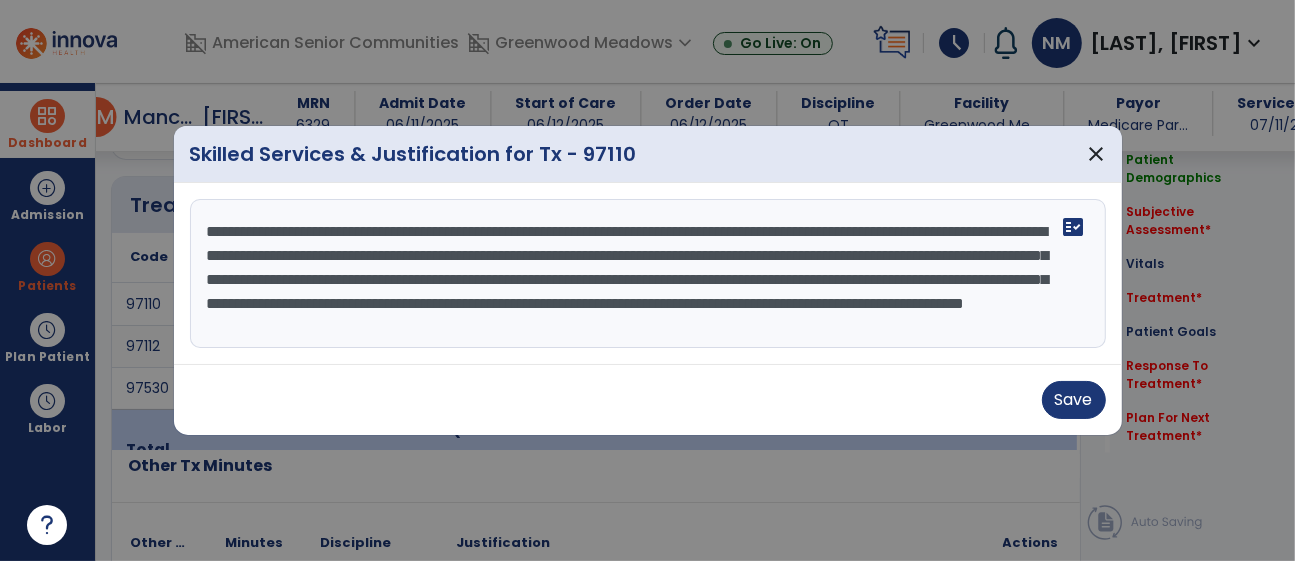 scroll, scrollTop: 136, scrollLeft: 0, axis: vertical 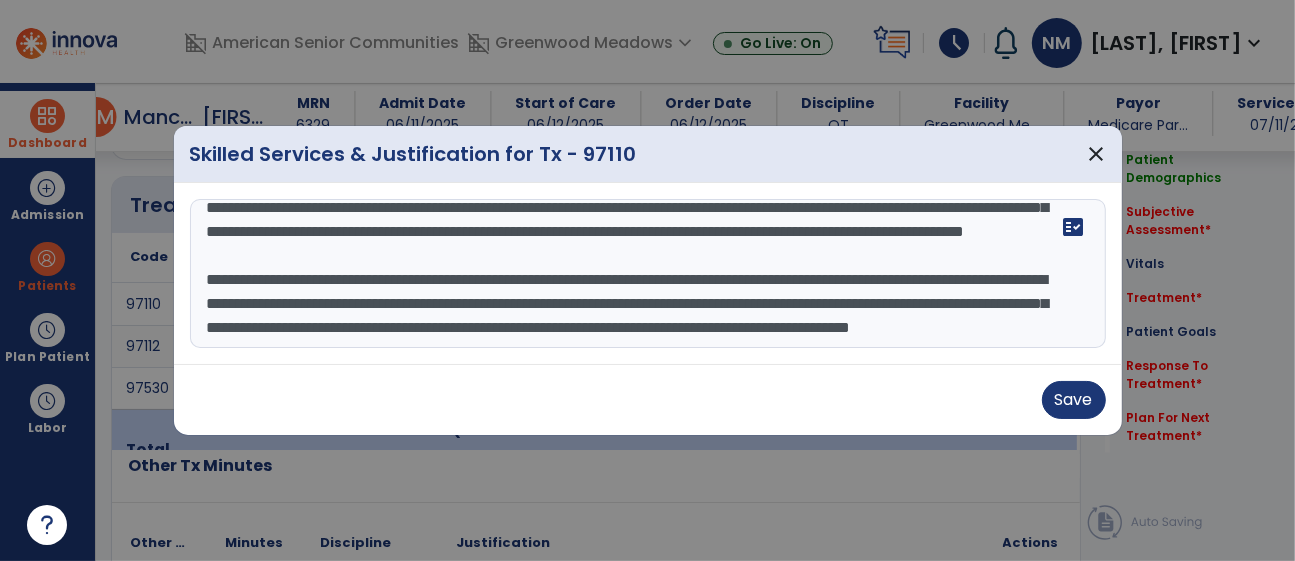 click on "Skilled Services & Justification for Tx - 97110   close  Bilateral upper extremity therapeutic exercise, including shoulder abduction, shoulder adduction, shoulder flexion, shoulder extension, elbow flexion and extension, wrist flexion, extension and ulnar/radial deviation while seated,   reps,  set with  # weight with min 10% verbal, visual or tactile or physical assist as needed to enhance muscle performance and enhance muscle strength in order to facilitate increased participation in IADLs and facilitate independence in self care and IADL's. Spoke with OTR regarding current treatment session.
The resident required no verbal cues to scoot to the edge of the chair with being able to position feel on the floor to initiate forward trunk flexion to initiate stand. The resident was  to complete sit to stand into full extension with good hand transitions from wheelchair to up to the walker. The resident standing balance was good with tolerate standing for  with no loss of balance  fact_check   Save" at bounding box center (648, 281) 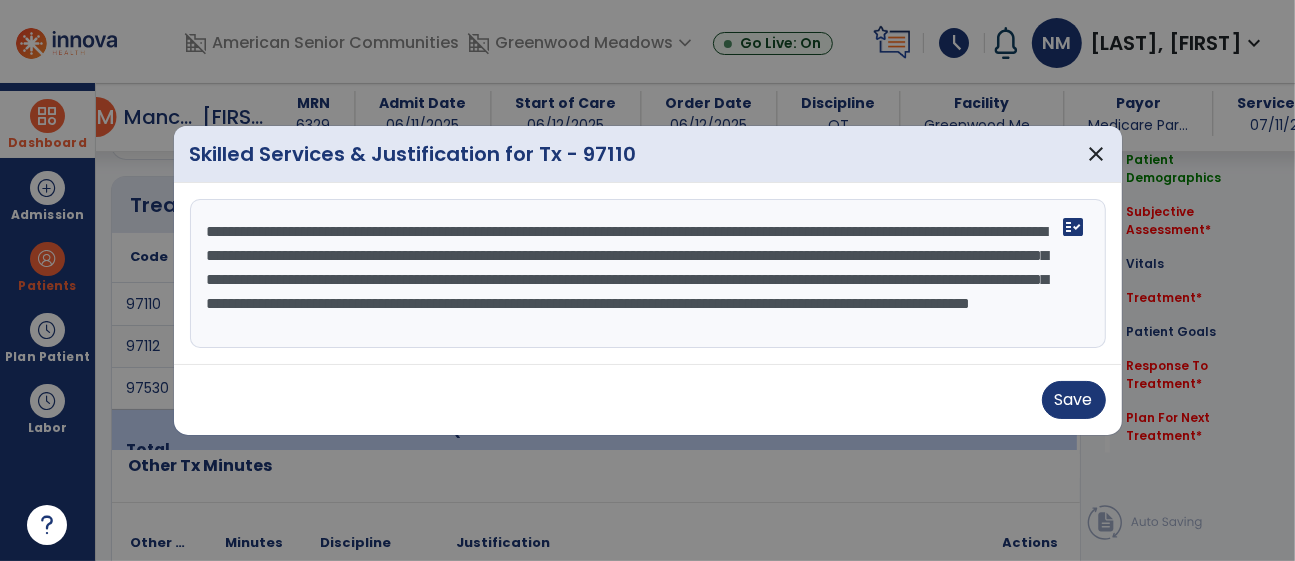 scroll, scrollTop: 48, scrollLeft: 0, axis: vertical 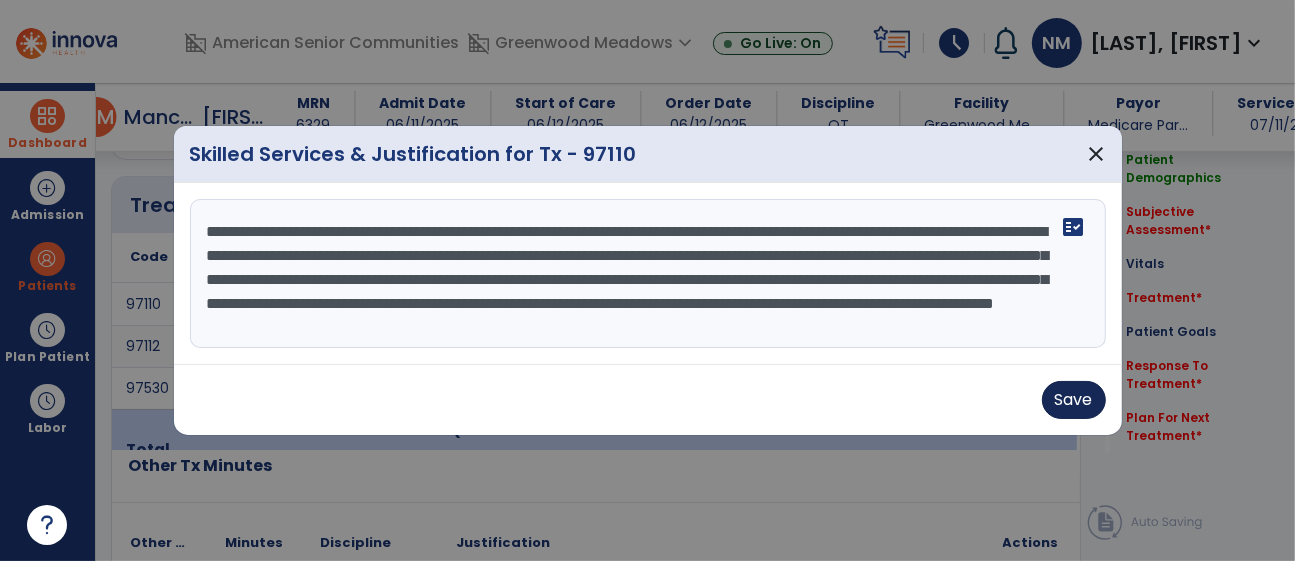 type on "**********" 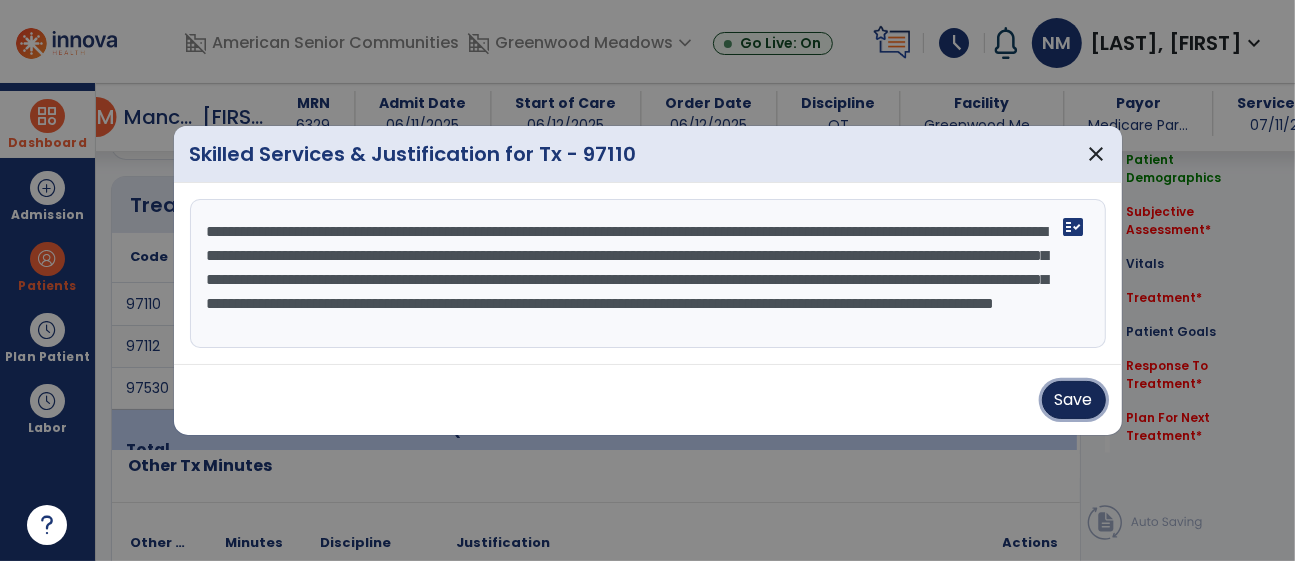 click on "Save" at bounding box center (1074, 400) 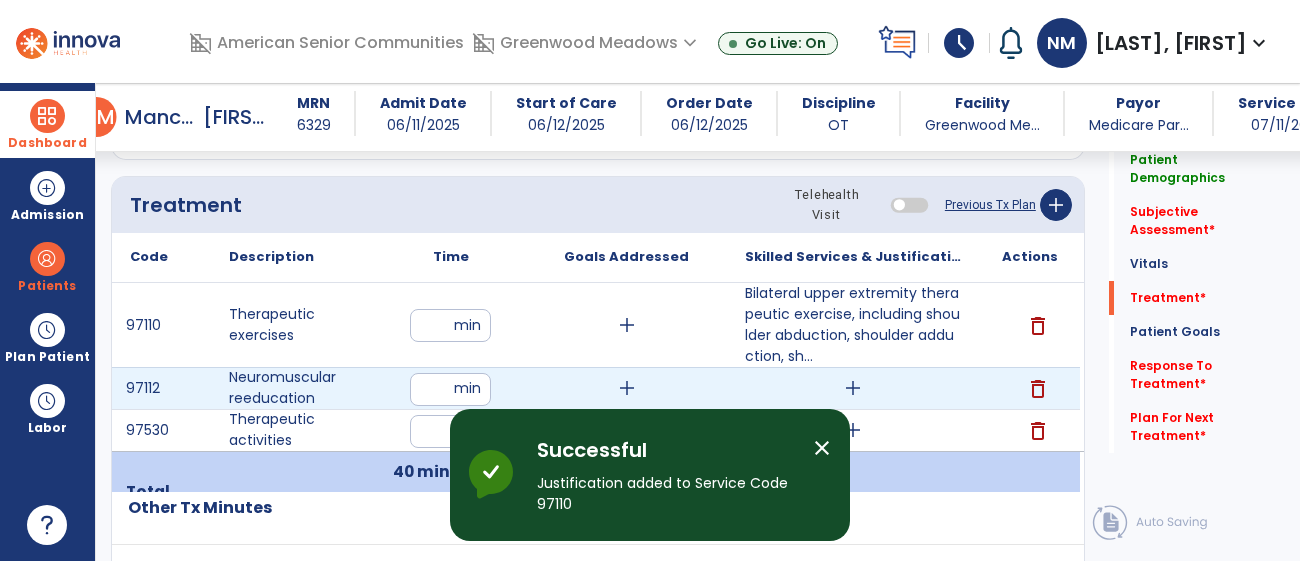 click on "add" at bounding box center [853, 388] 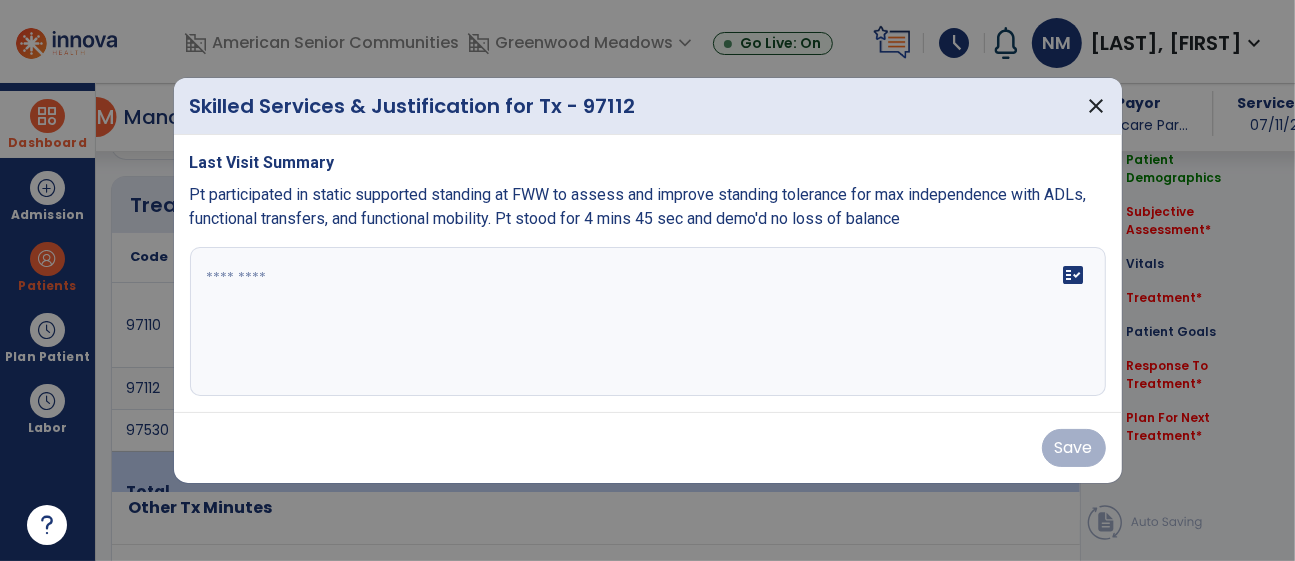 click on "fact_check" at bounding box center [648, 322] 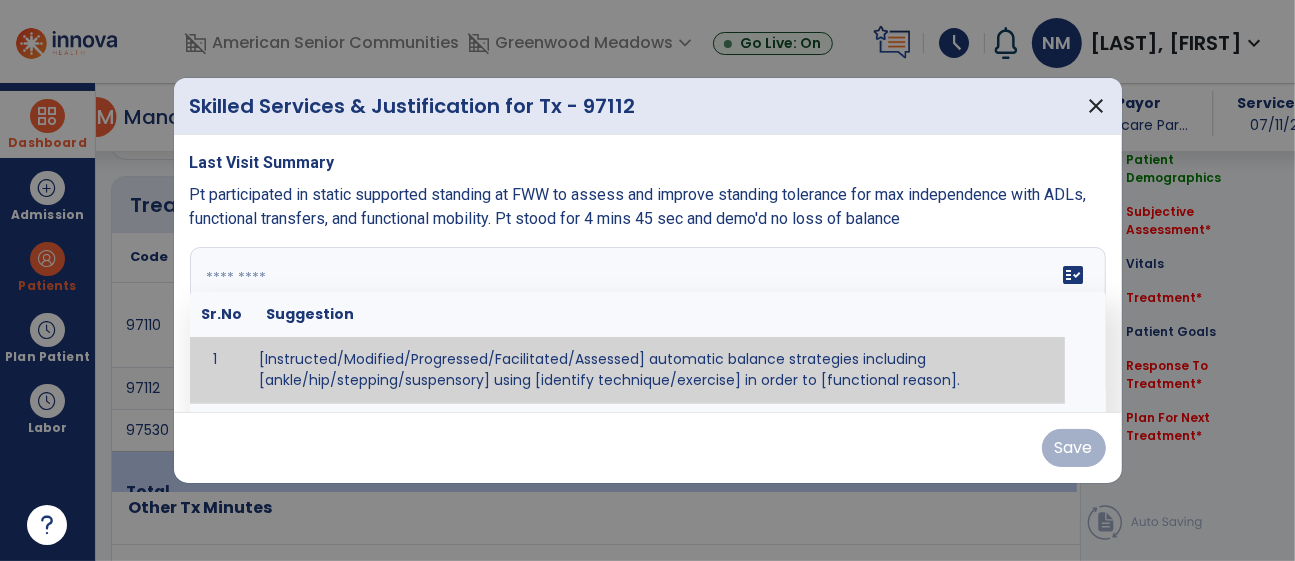 scroll, scrollTop: 1193, scrollLeft: 0, axis: vertical 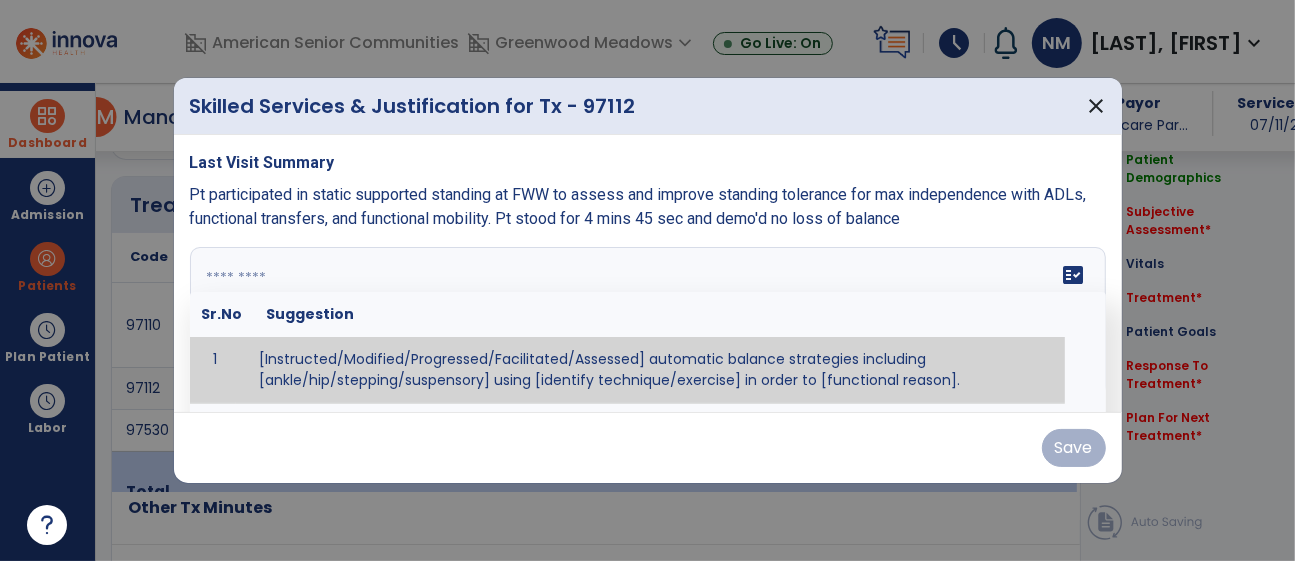 paste on "**********" 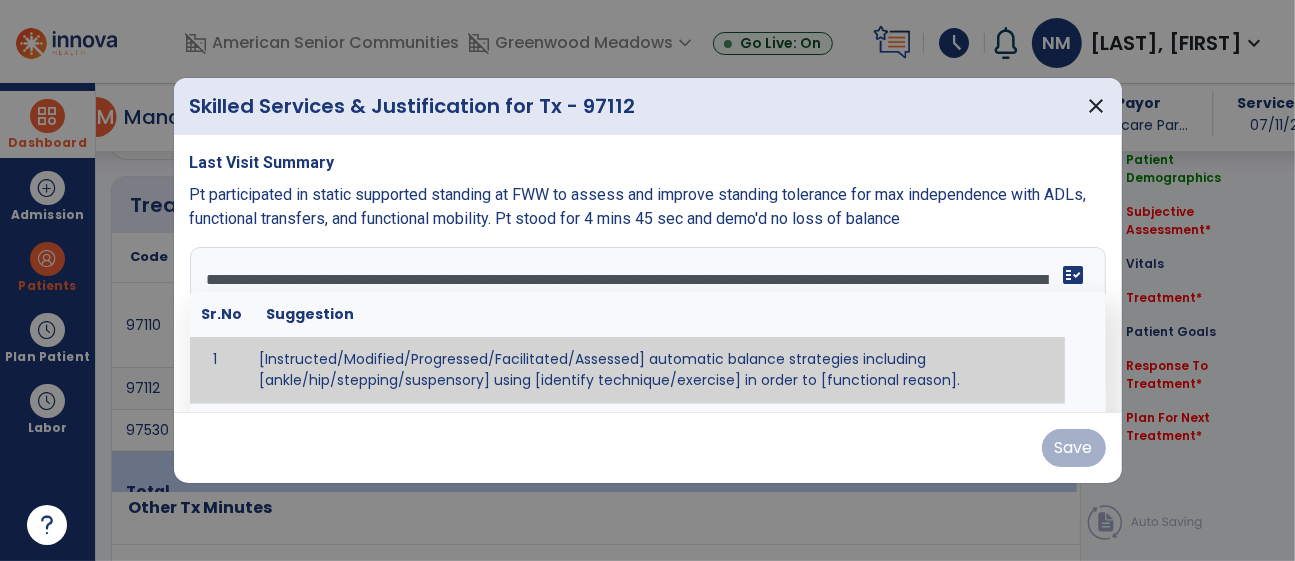 scroll, scrollTop: 135, scrollLeft: 0, axis: vertical 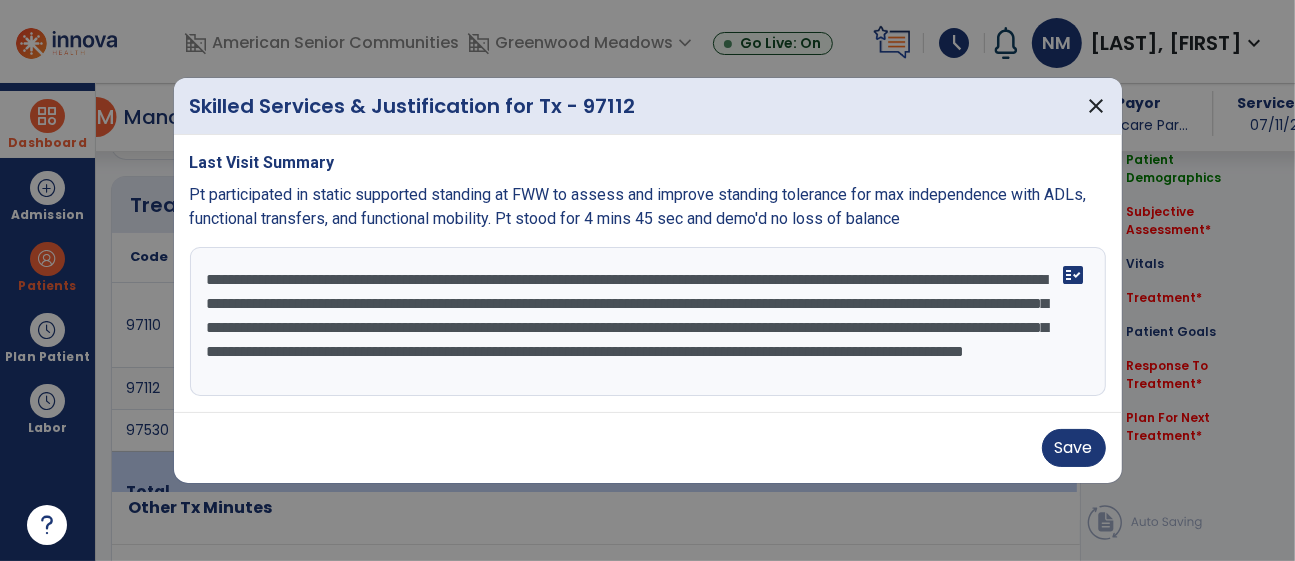 drag, startPoint x: 201, startPoint y: 305, endPoint x: 197, endPoint y: 103, distance: 202.0396 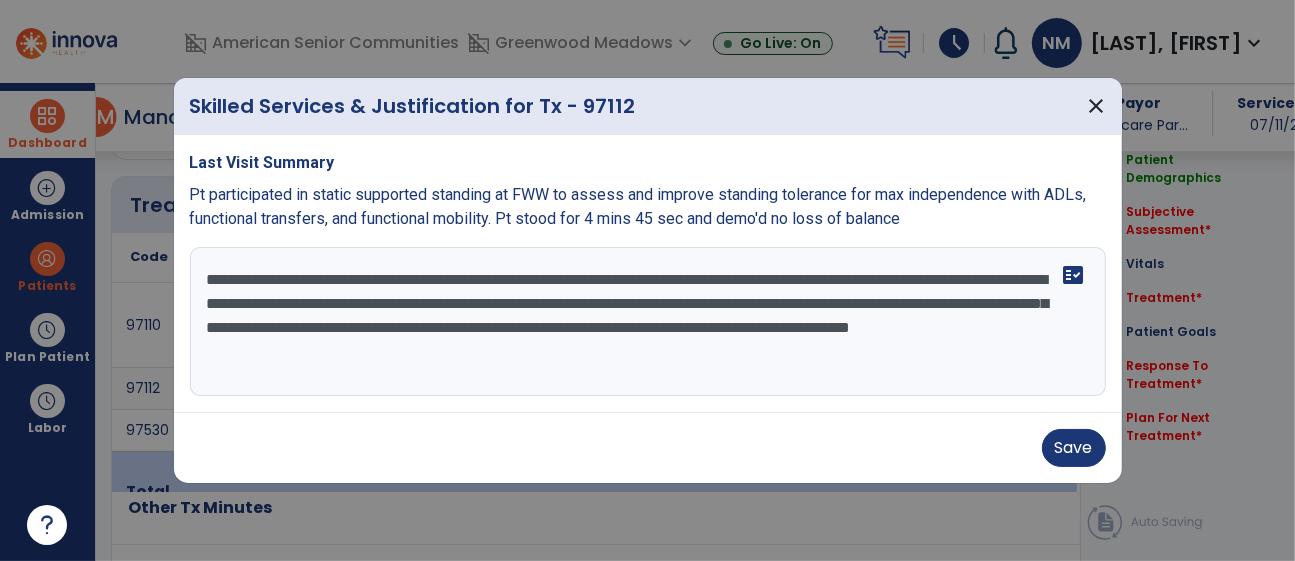 click on "**********" at bounding box center [648, 322] 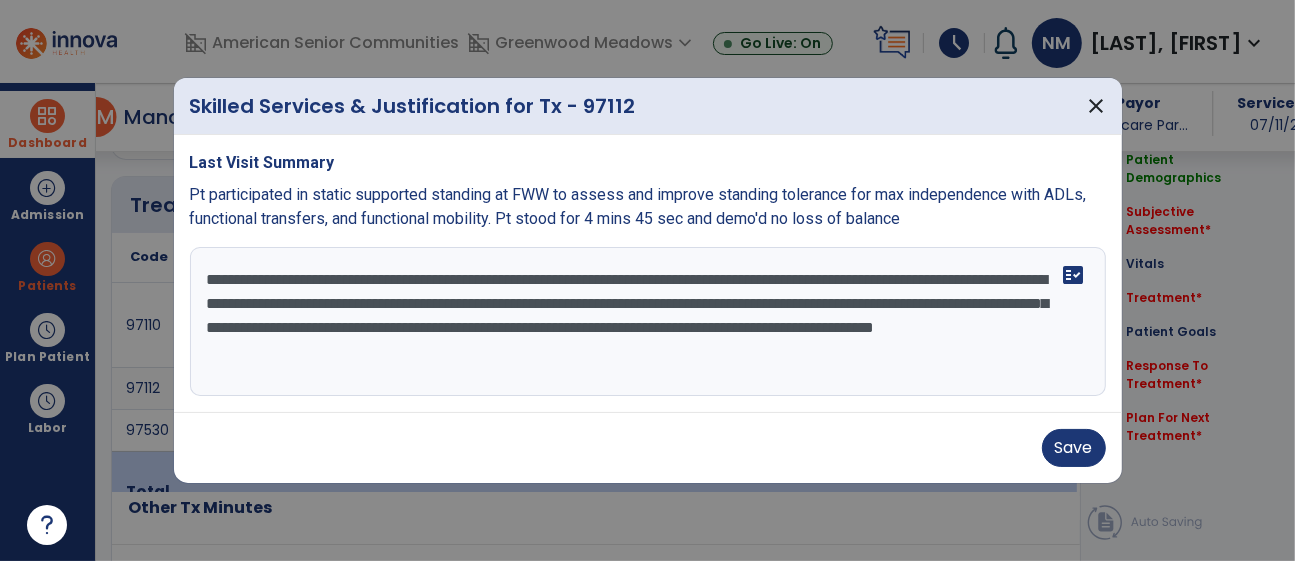 click on "**********" at bounding box center [648, 322] 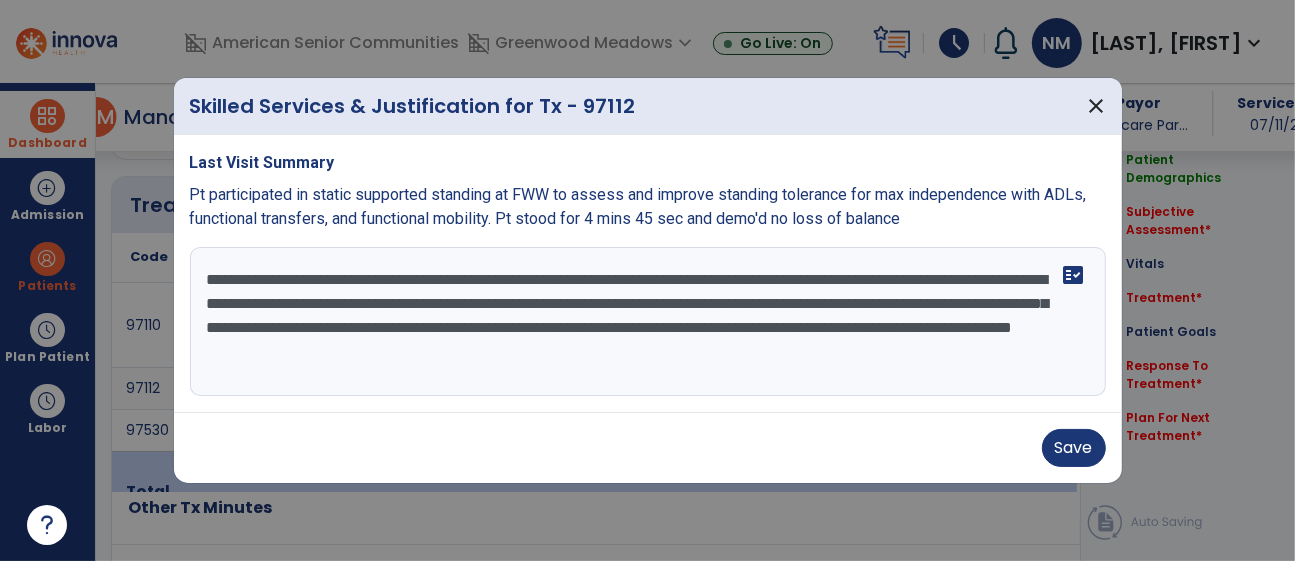 type on "**********" 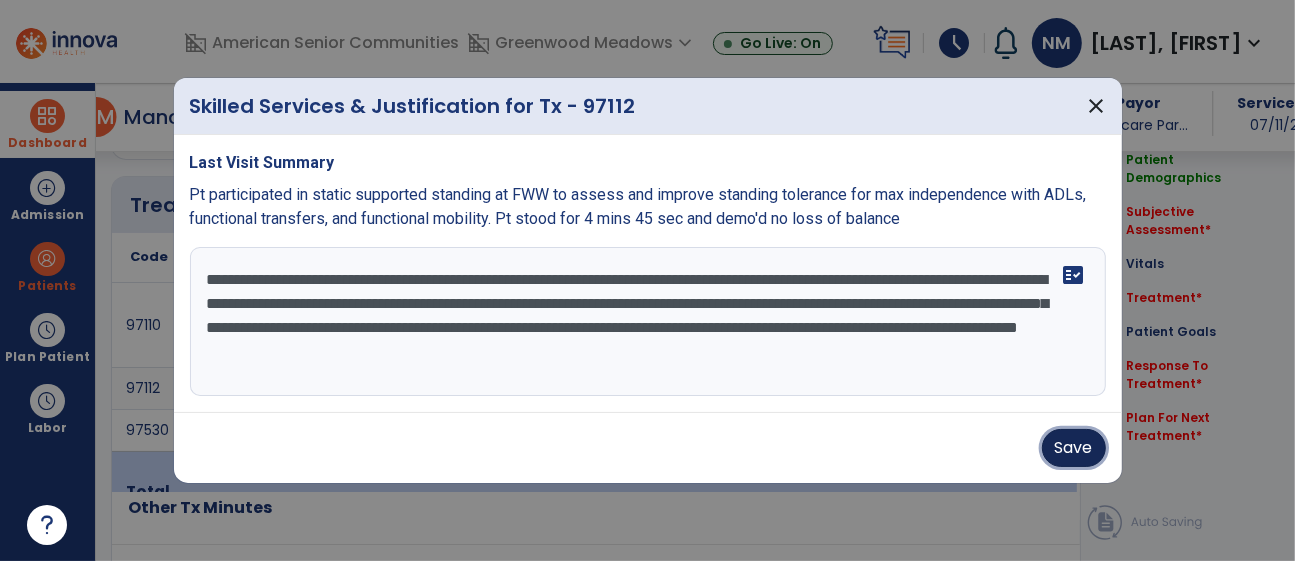 click on "Save" at bounding box center [1074, 448] 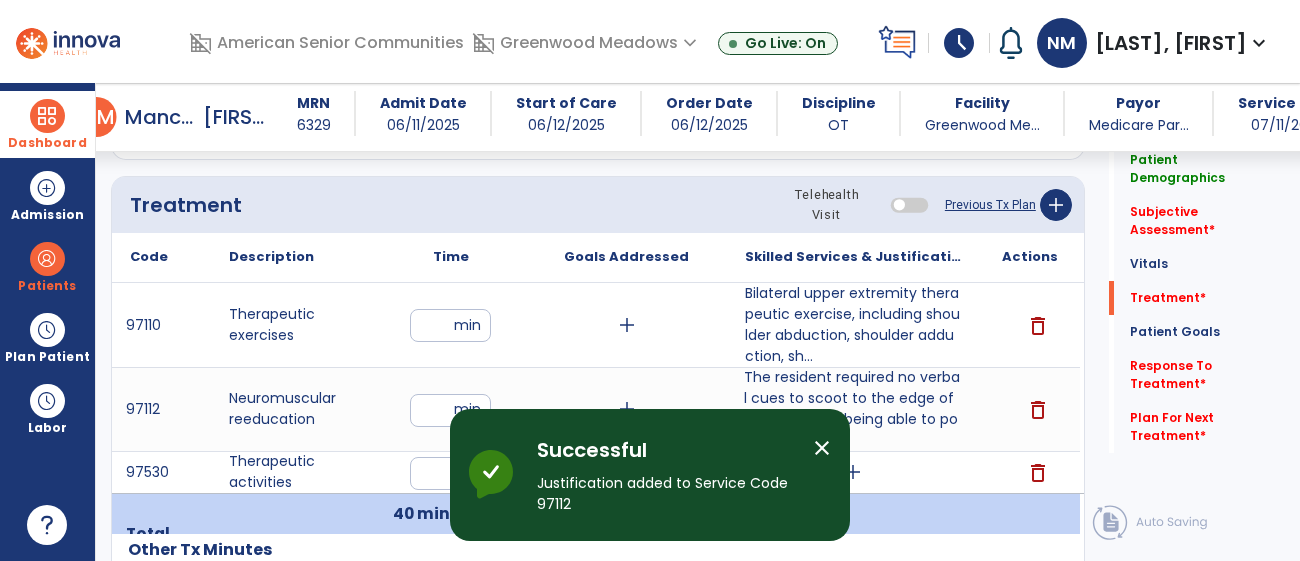 click on "close" at bounding box center [822, 448] 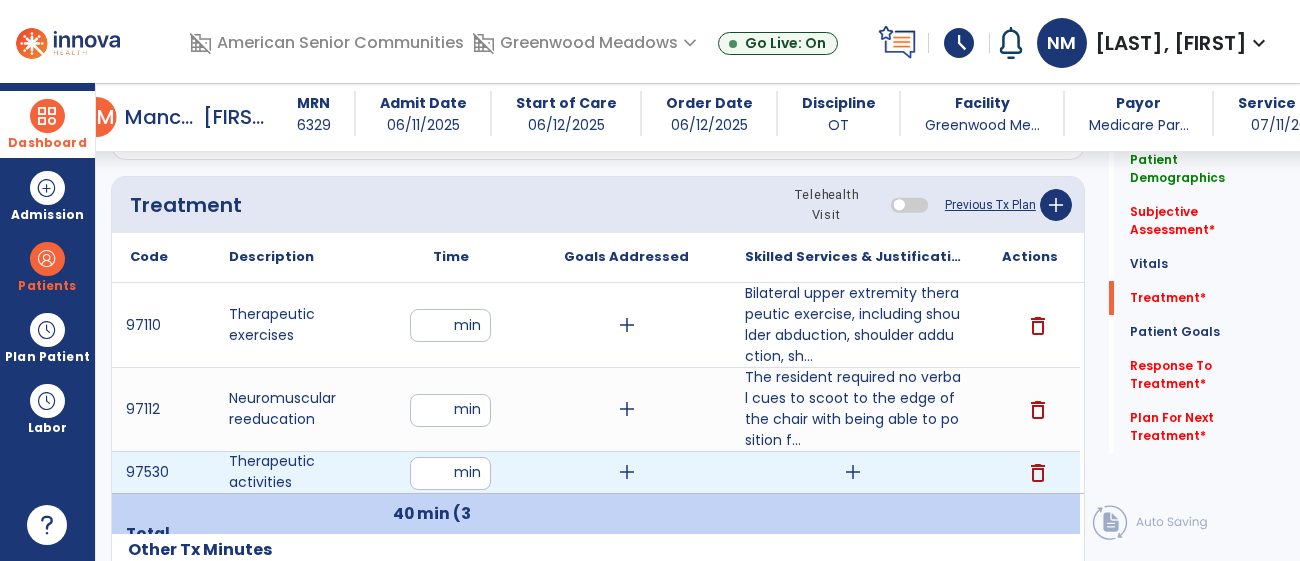 click on "add" at bounding box center [853, 472] 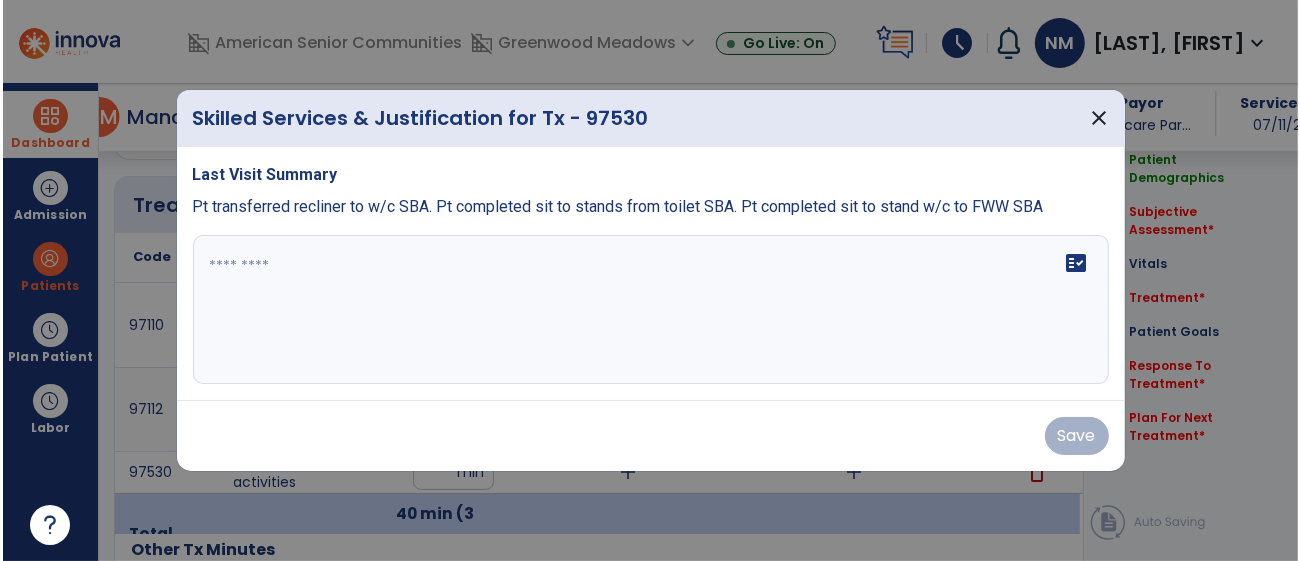 scroll, scrollTop: 1193, scrollLeft: 0, axis: vertical 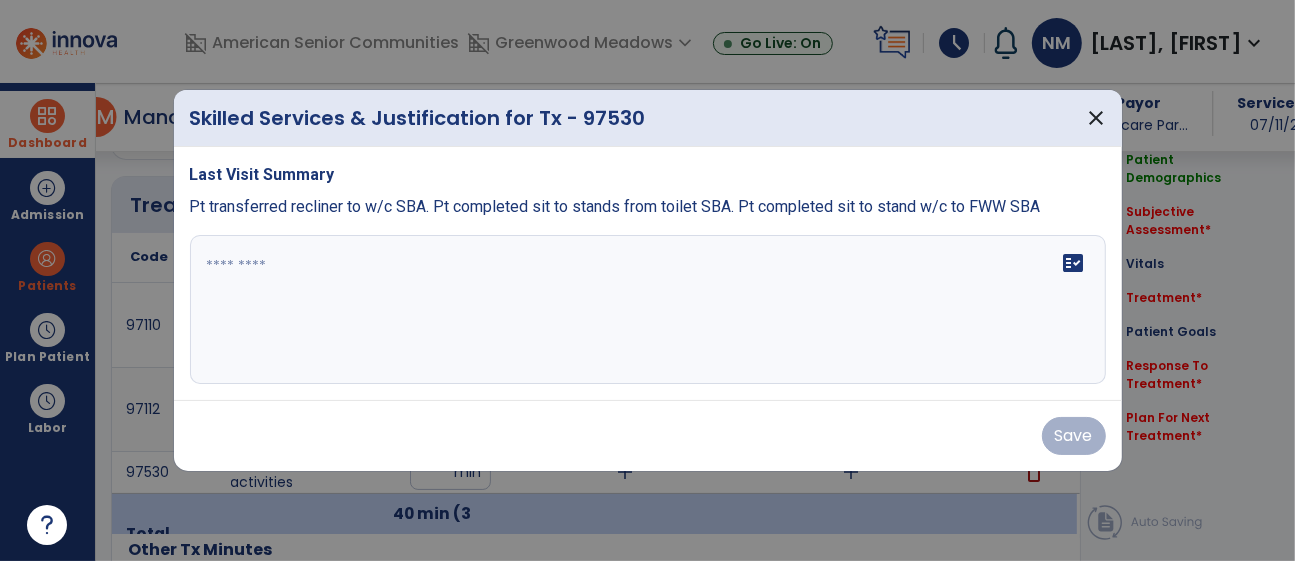 click on "fact_check" at bounding box center [648, 310] 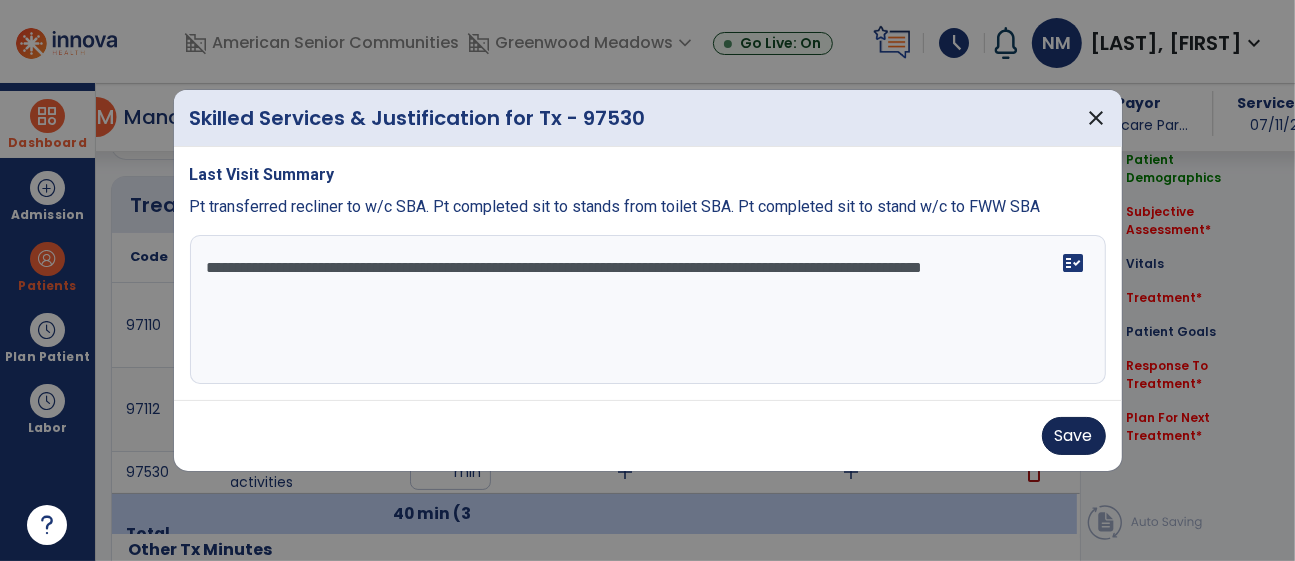 type on "**********" 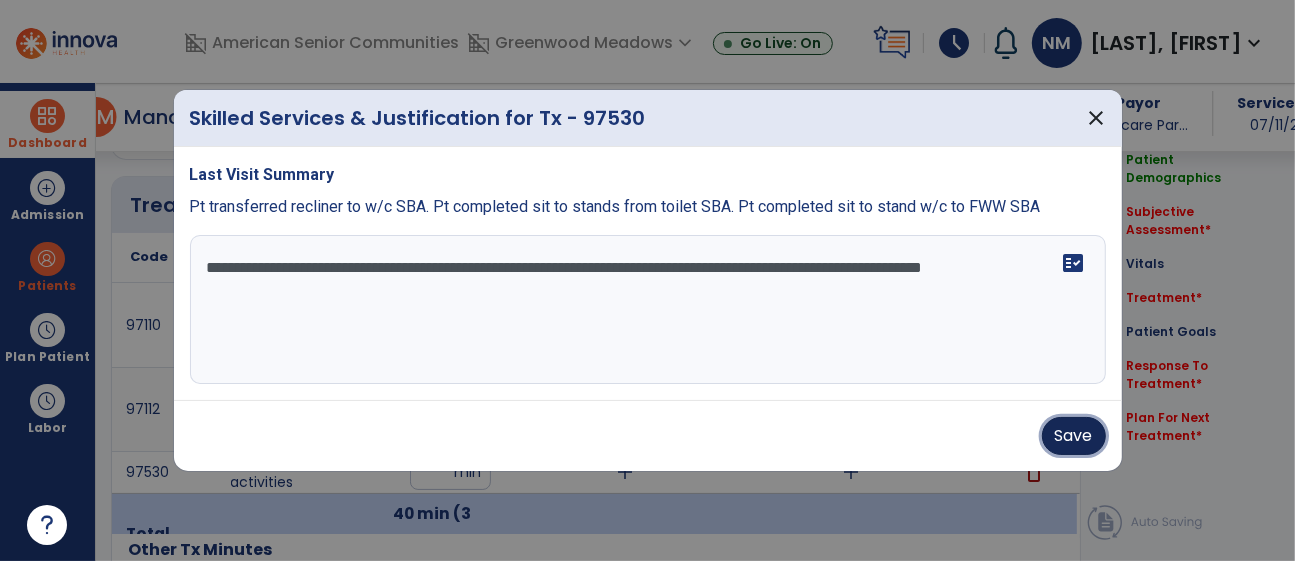 click on "Save" at bounding box center (1074, 436) 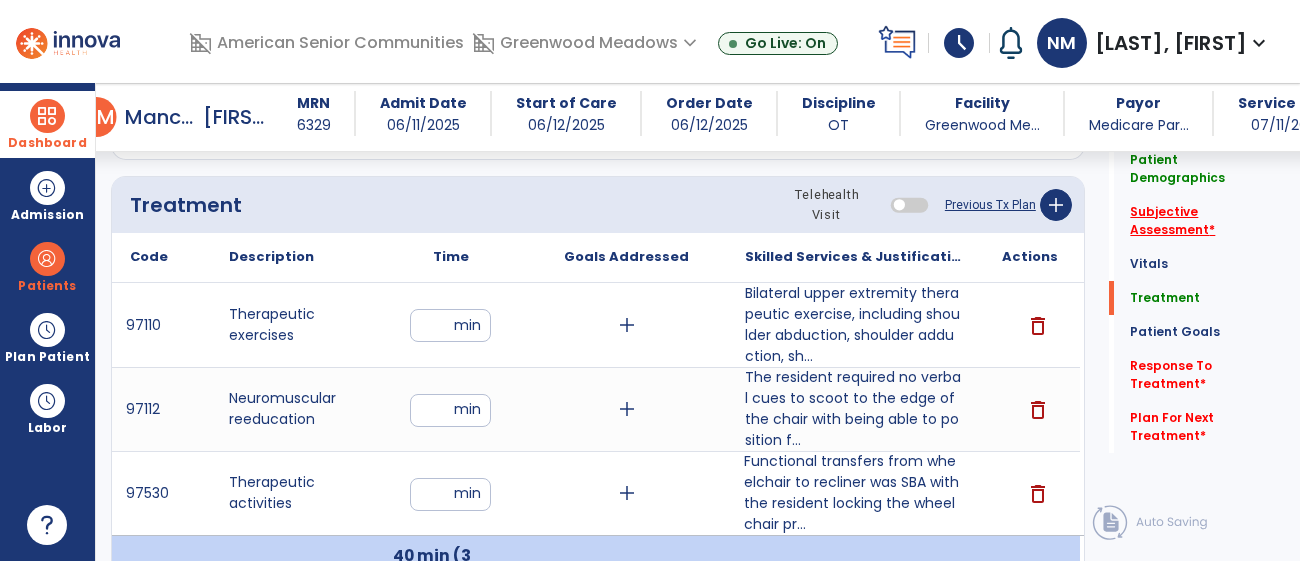 click on "Subjective Assessment   *" 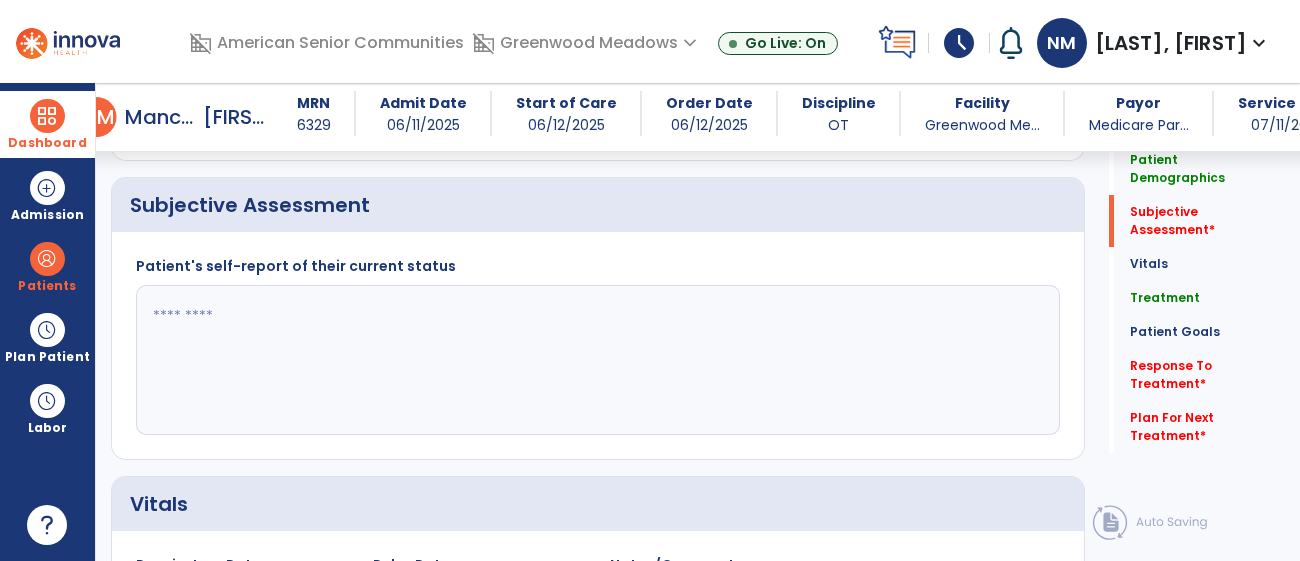 scroll, scrollTop: 466, scrollLeft: 0, axis: vertical 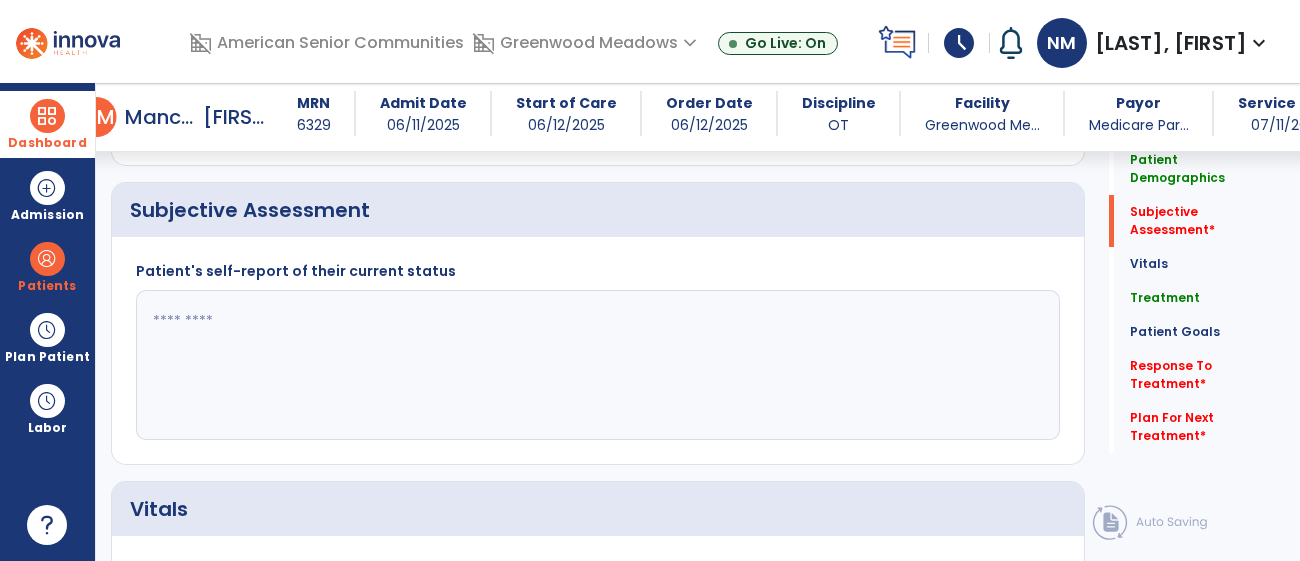 click 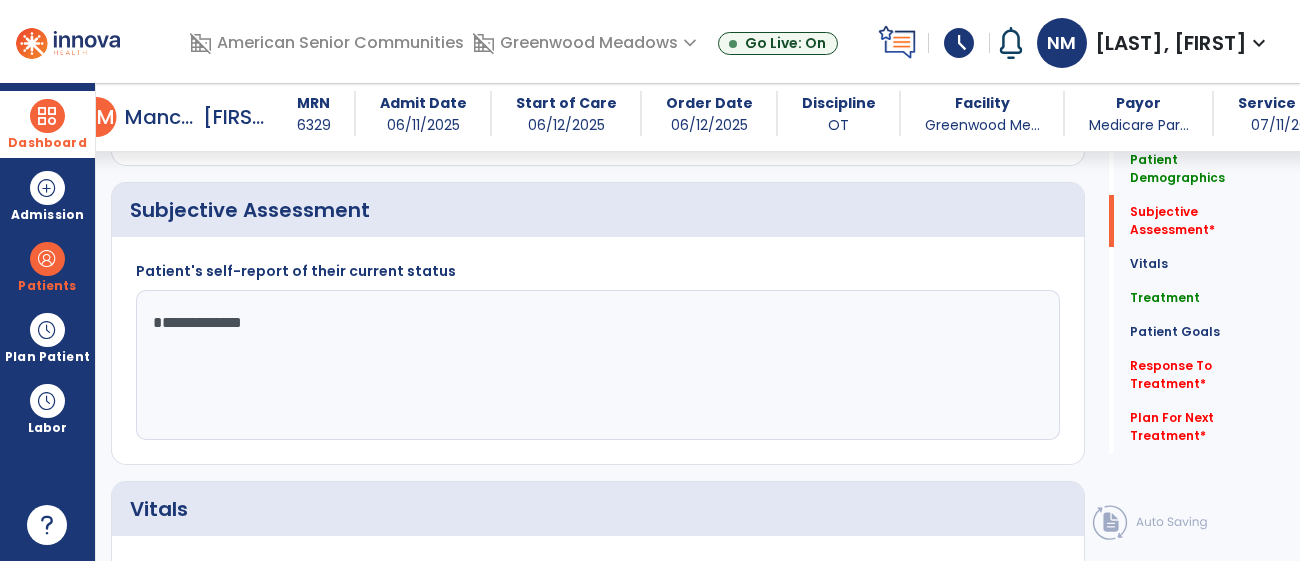 scroll, scrollTop: 464, scrollLeft: 0, axis: vertical 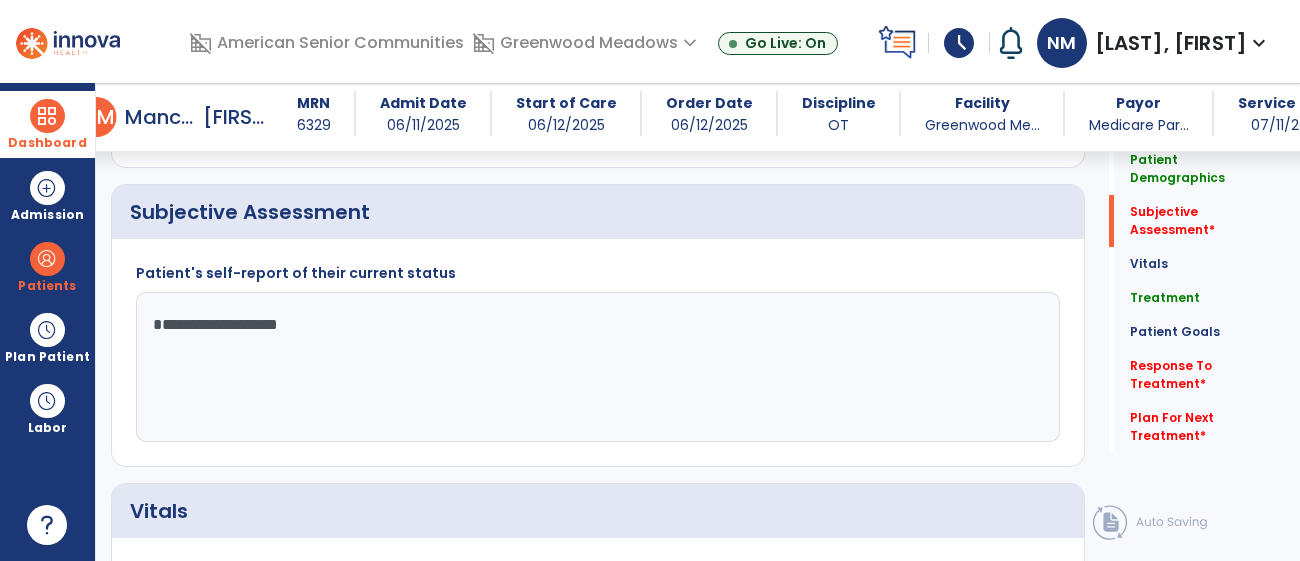 click on "**********" 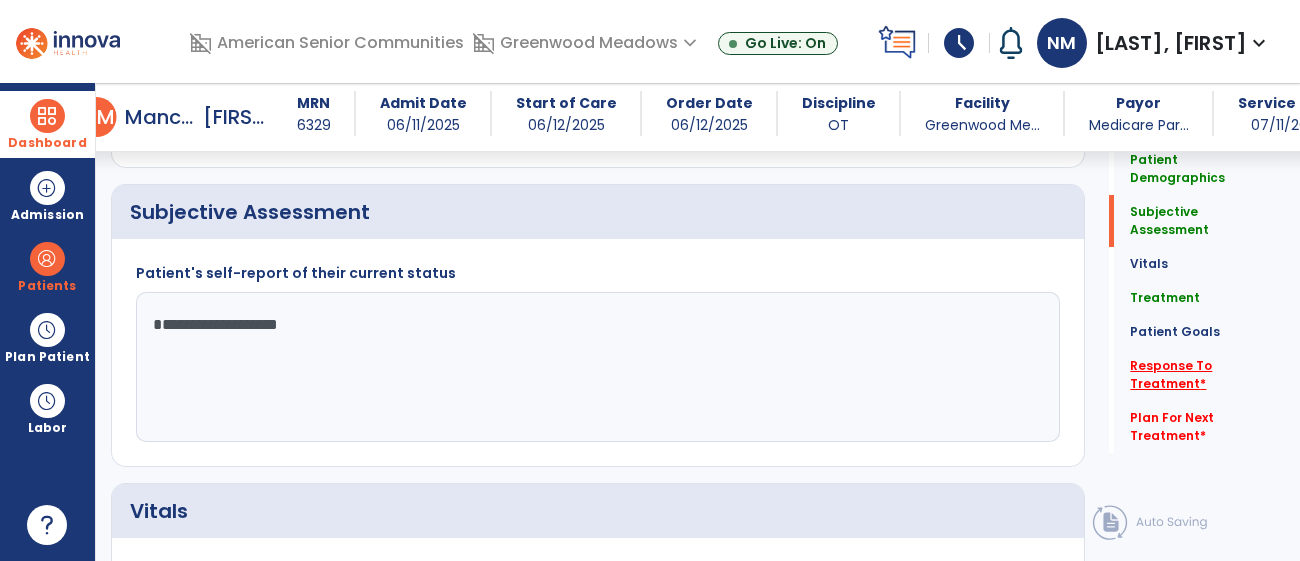 type on "**********" 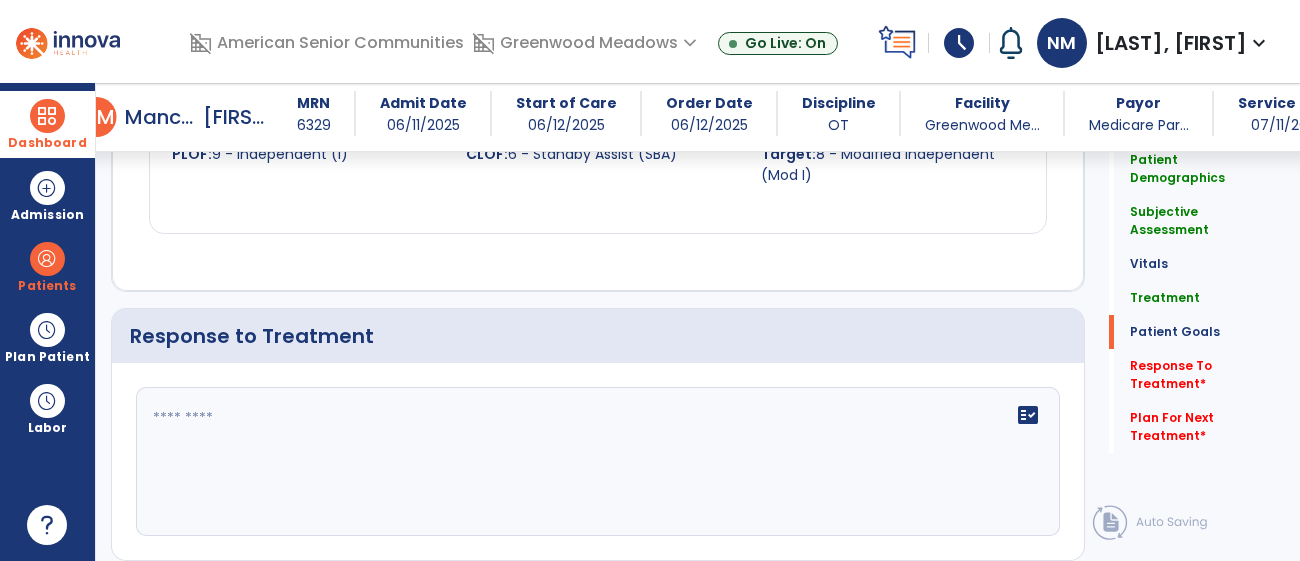 scroll, scrollTop: 3139, scrollLeft: 0, axis: vertical 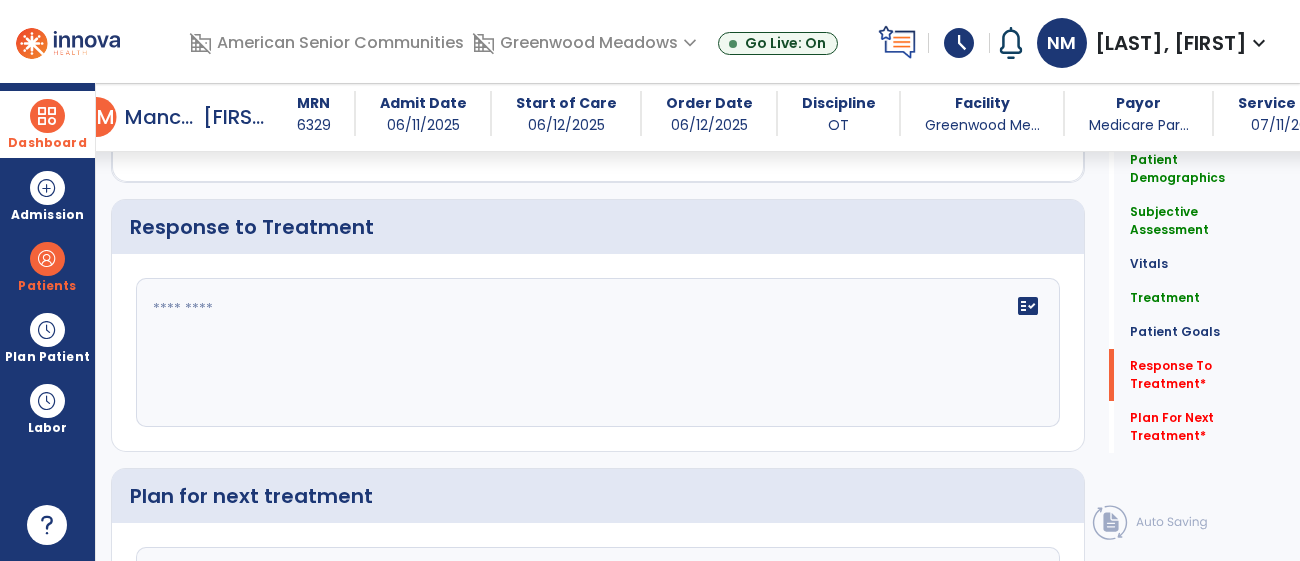click on "fact_check" 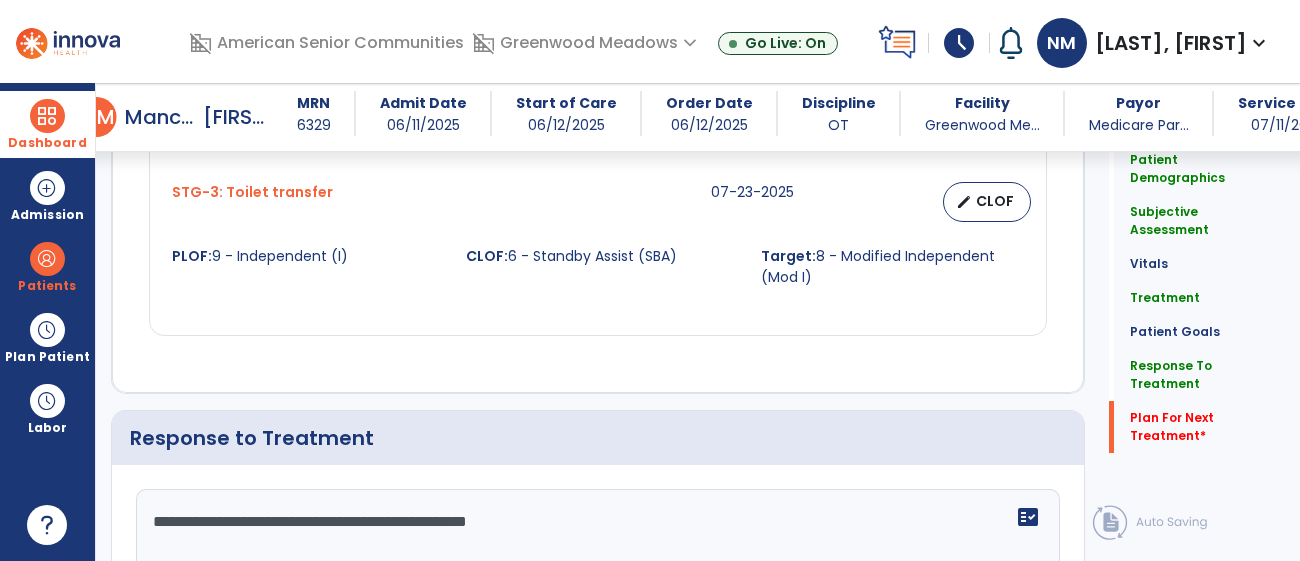 scroll, scrollTop: 3362, scrollLeft: 0, axis: vertical 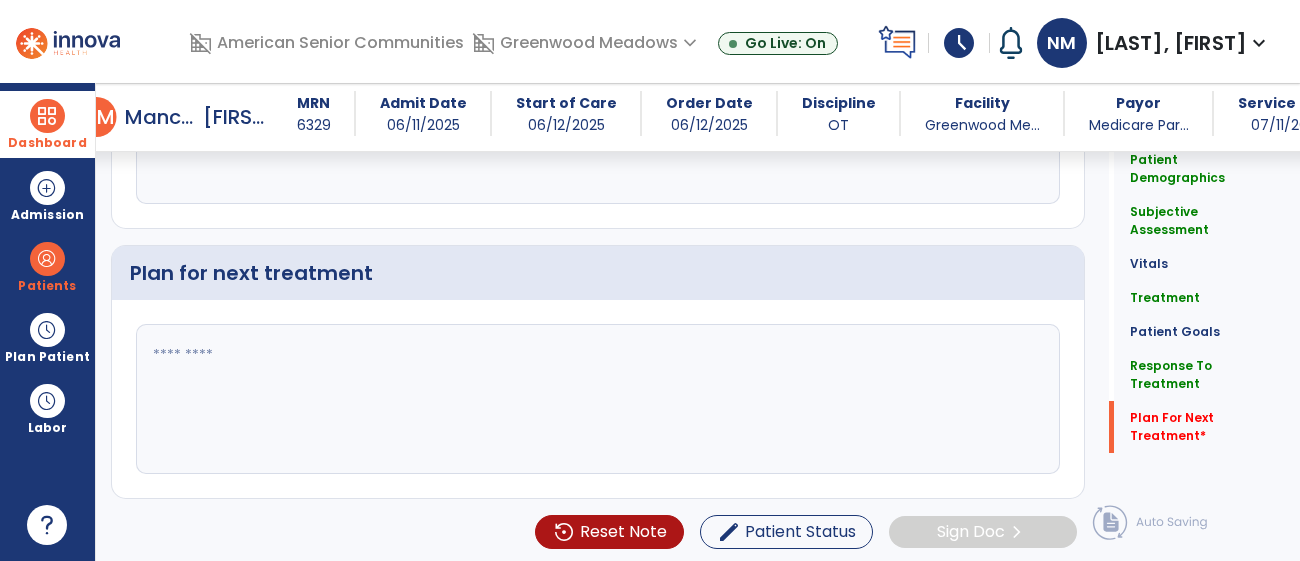 type on "**********" 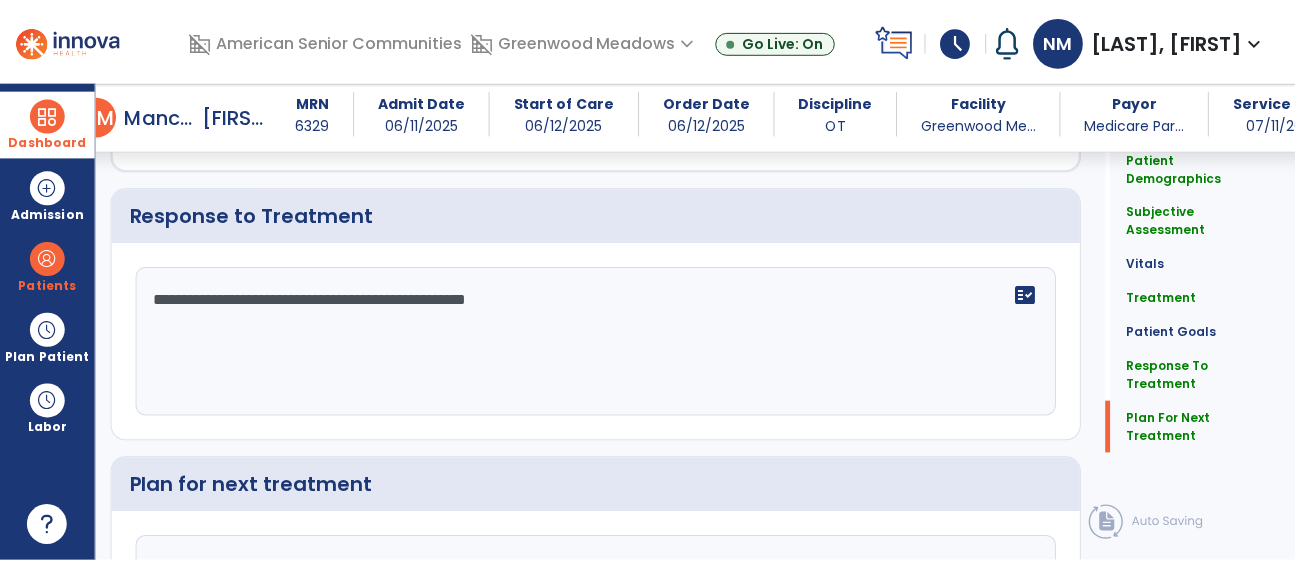 scroll, scrollTop: 3362, scrollLeft: 0, axis: vertical 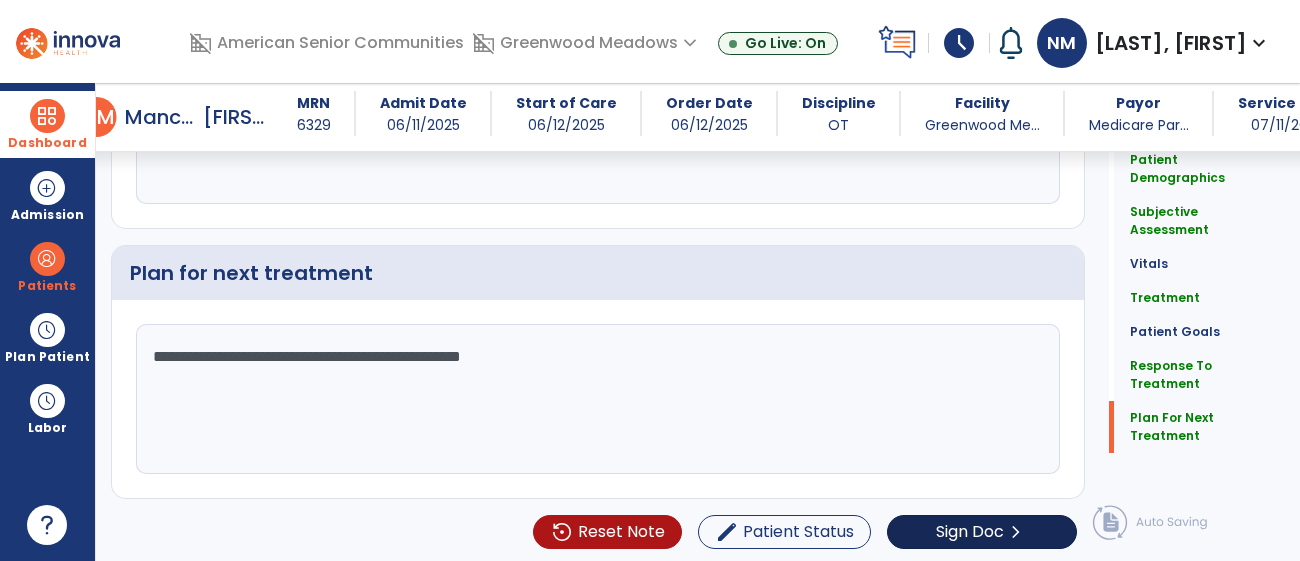 type on "**********" 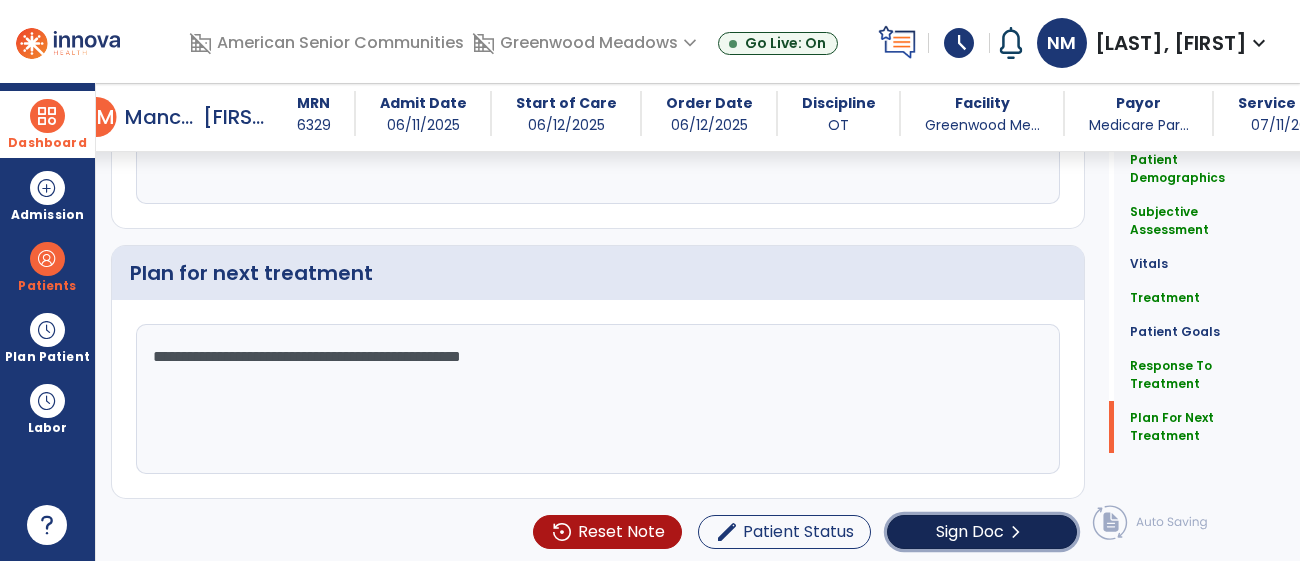 click on "Sign Doc  chevron_right" 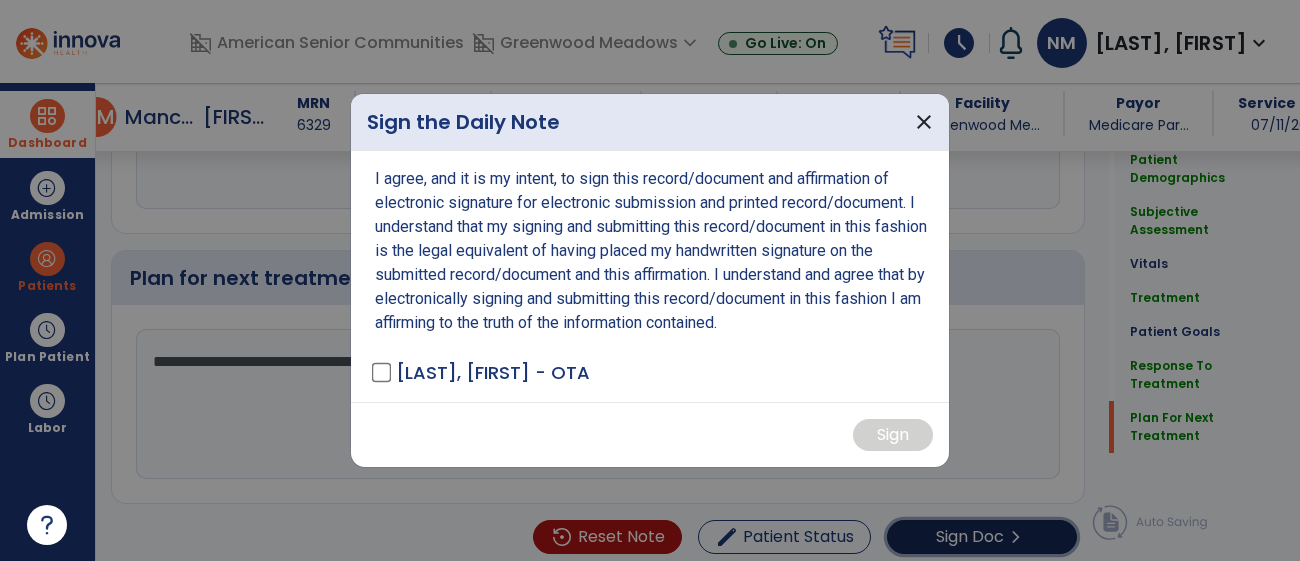 scroll, scrollTop: 3362, scrollLeft: 0, axis: vertical 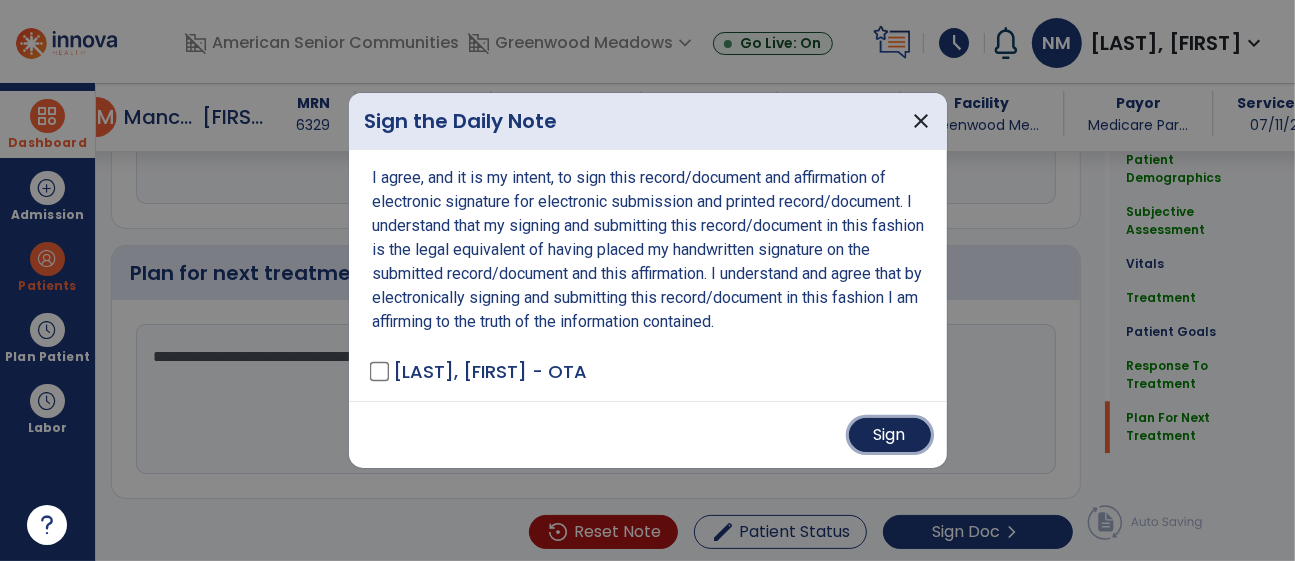 click on "Sign" at bounding box center (890, 435) 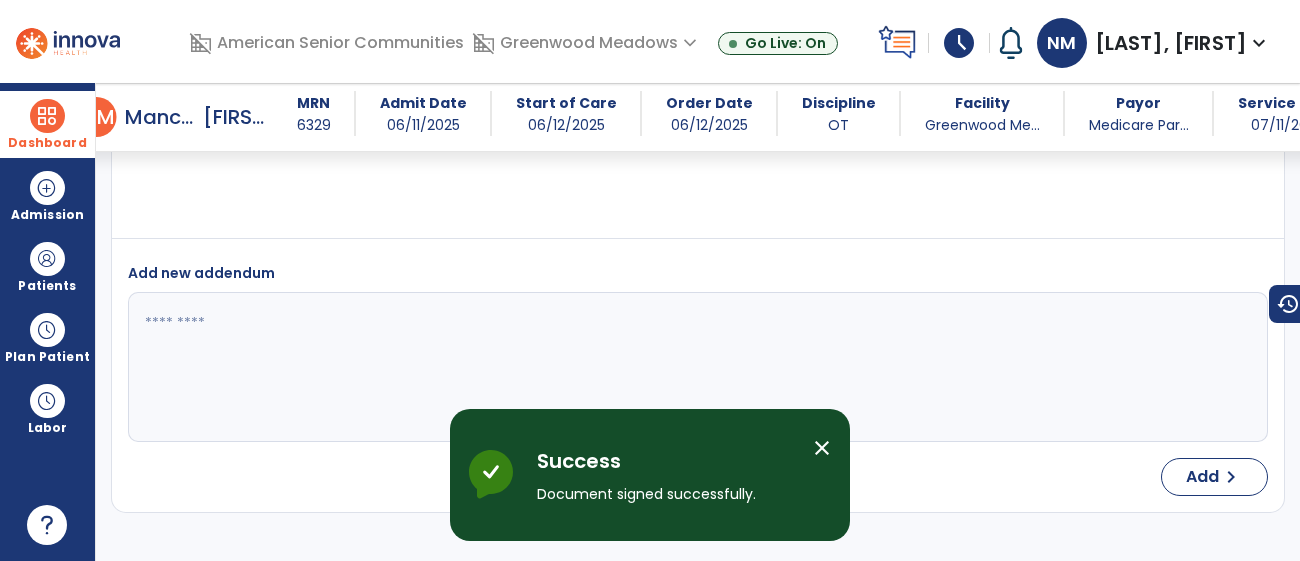 click on "Dashboard" at bounding box center (47, 143) 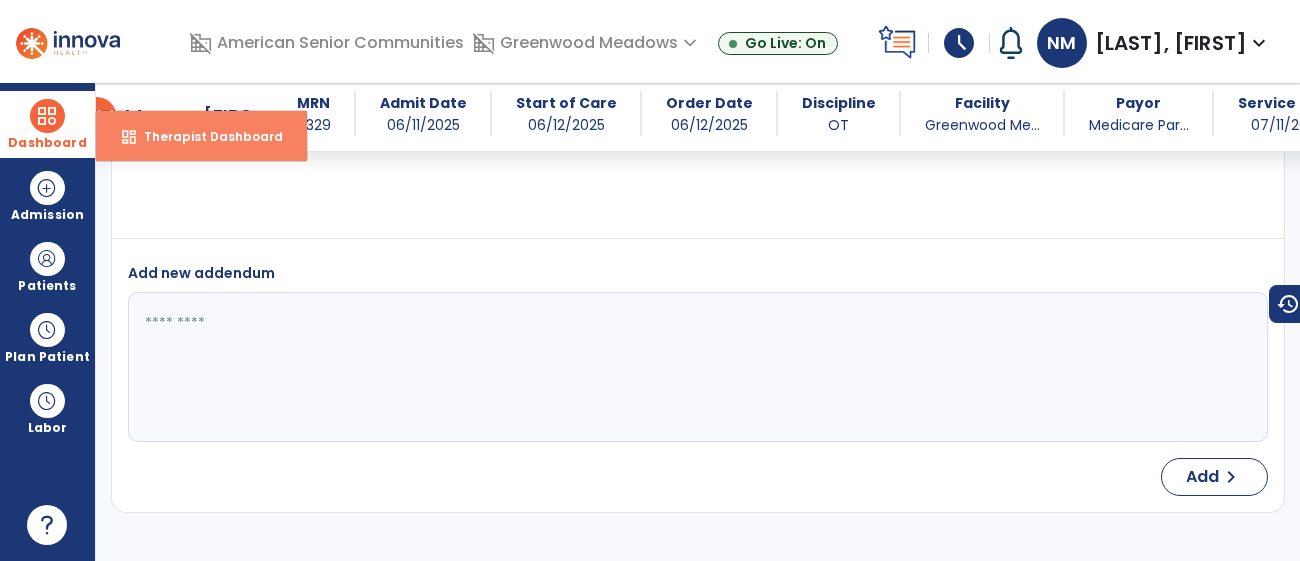 click on "dashboard" at bounding box center [129, 137] 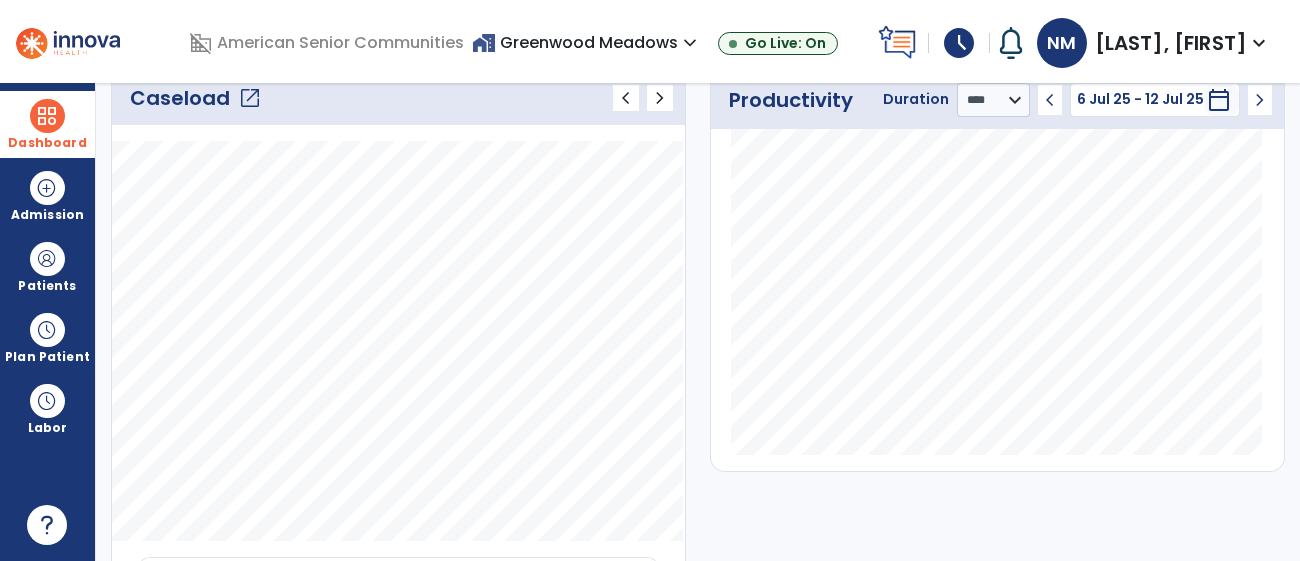 scroll, scrollTop: 282, scrollLeft: 0, axis: vertical 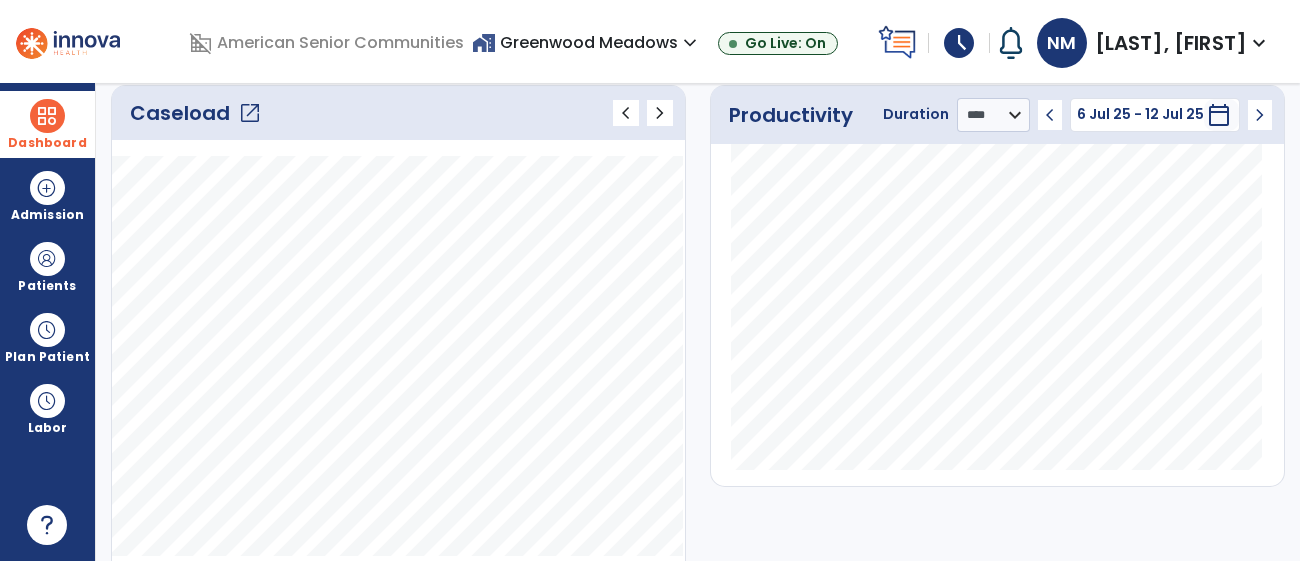 click on "open_in_new" 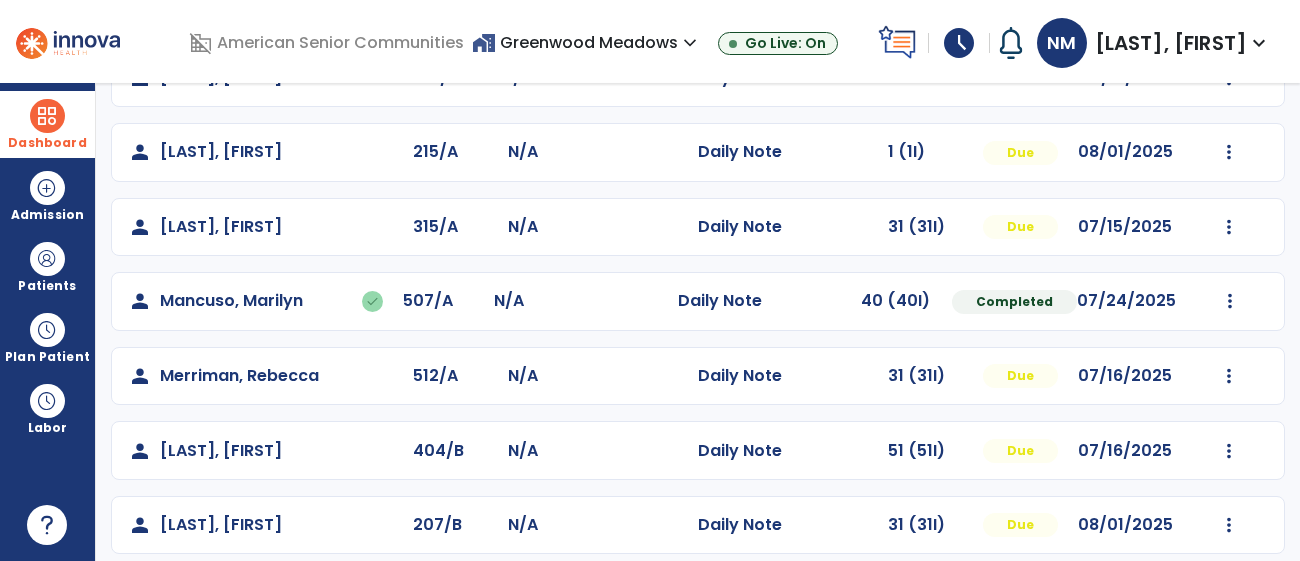 scroll, scrollTop: 435, scrollLeft: 0, axis: vertical 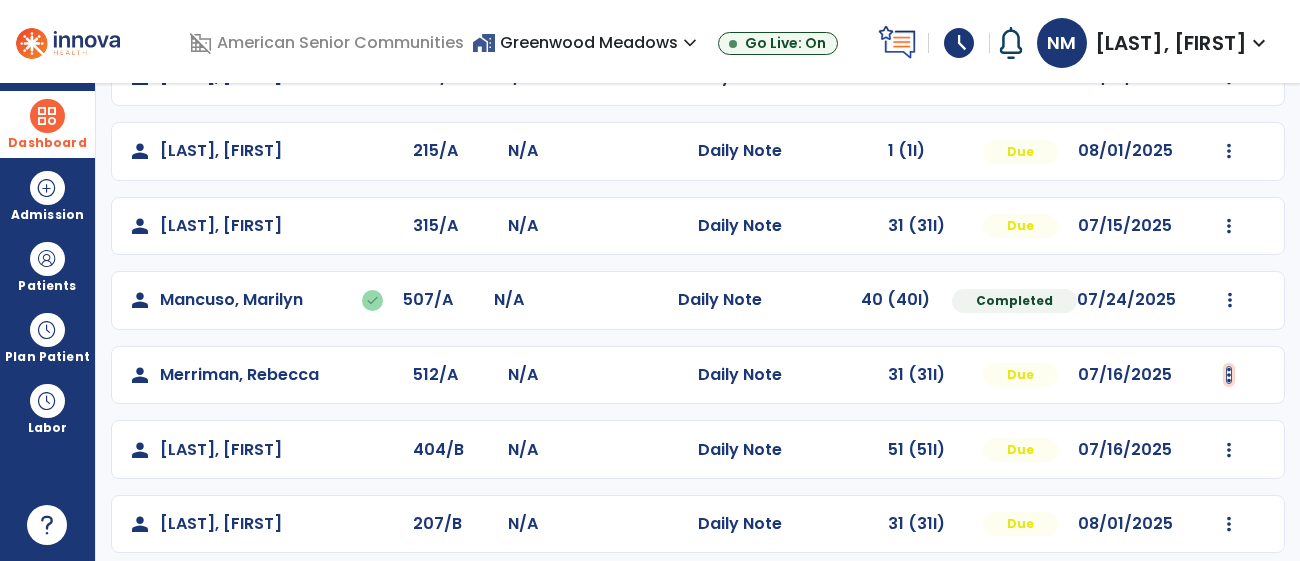 click at bounding box center (1230, -147) 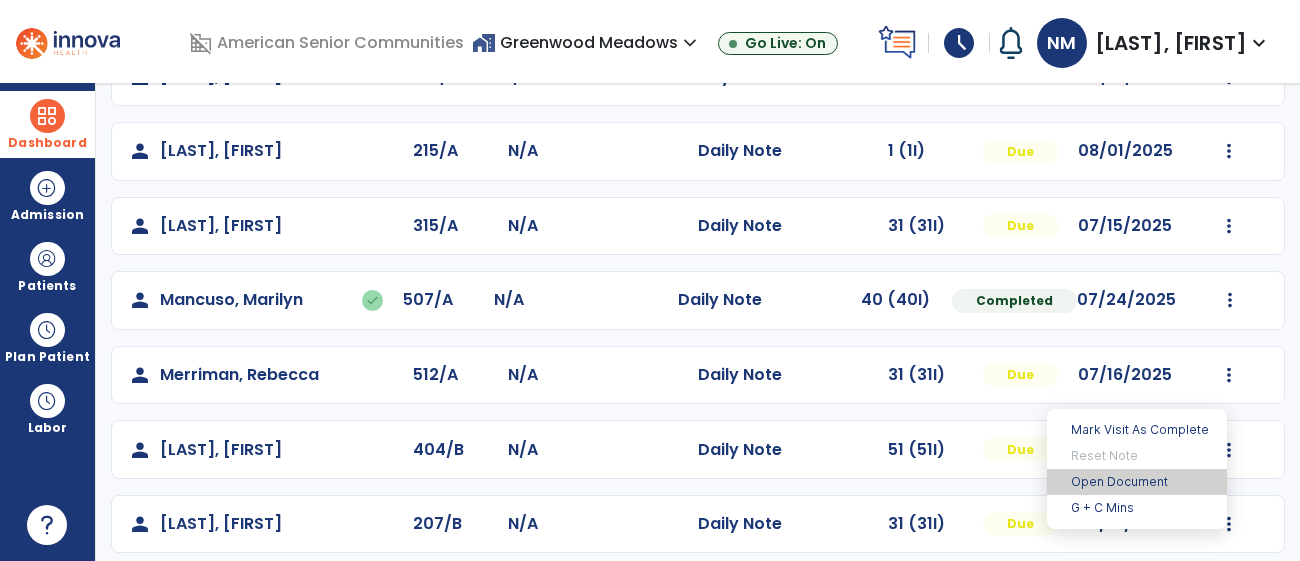 click on "Open Document" at bounding box center [1137, 482] 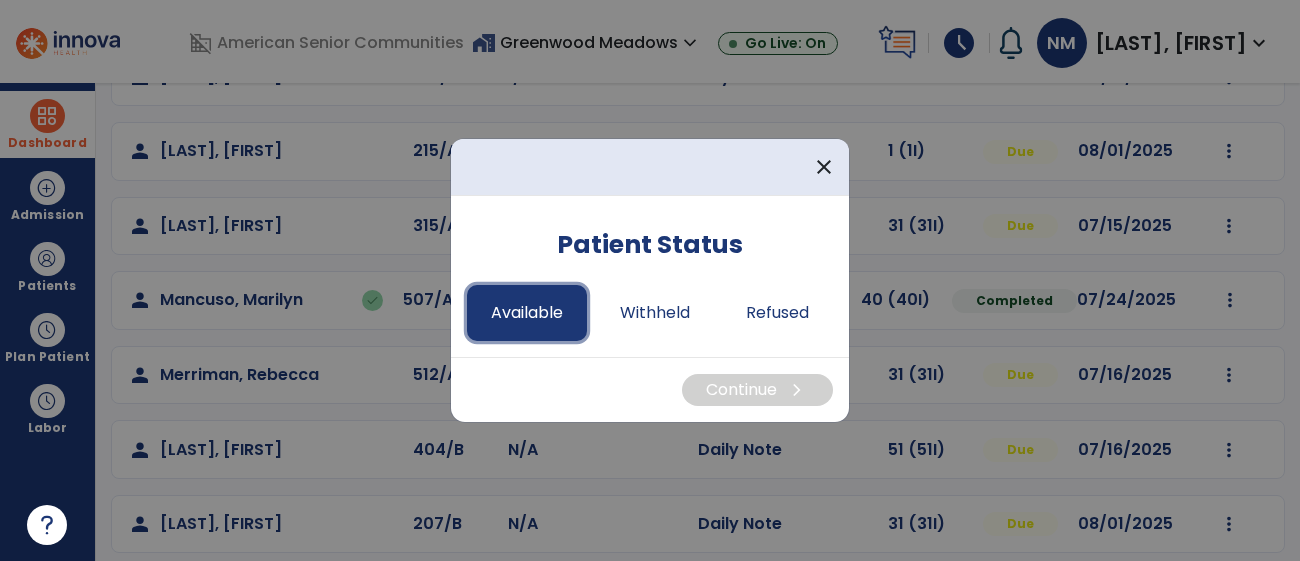 click on "Available" at bounding box center (527, 313) 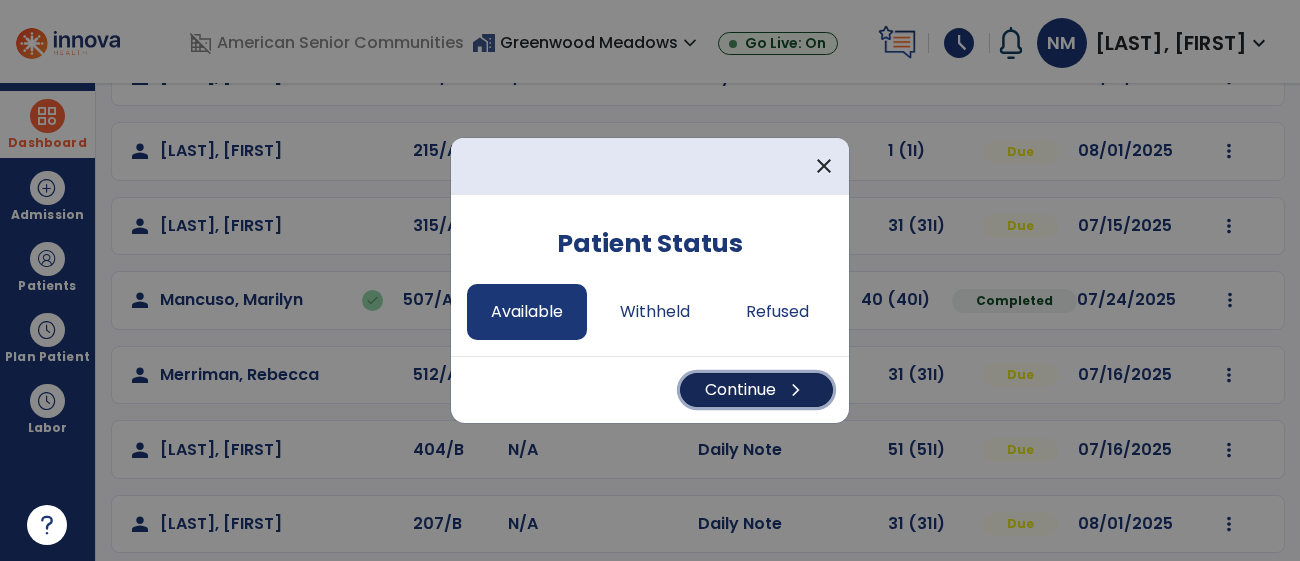 click on "chevron_right" at bounding box center [796, 390] 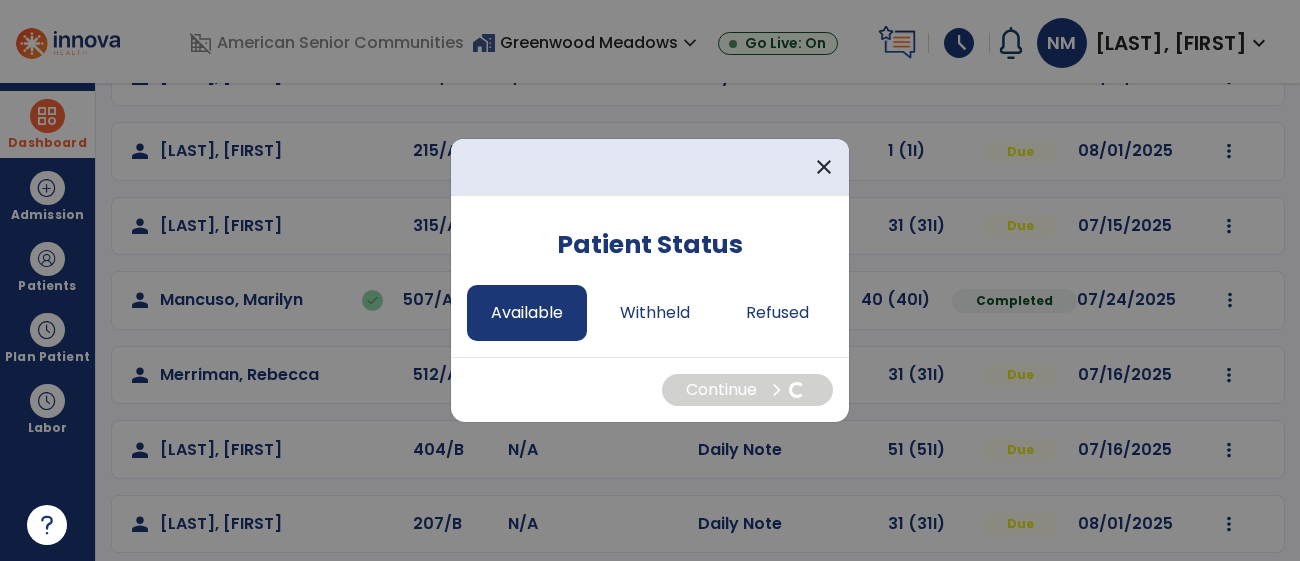 select on "*" 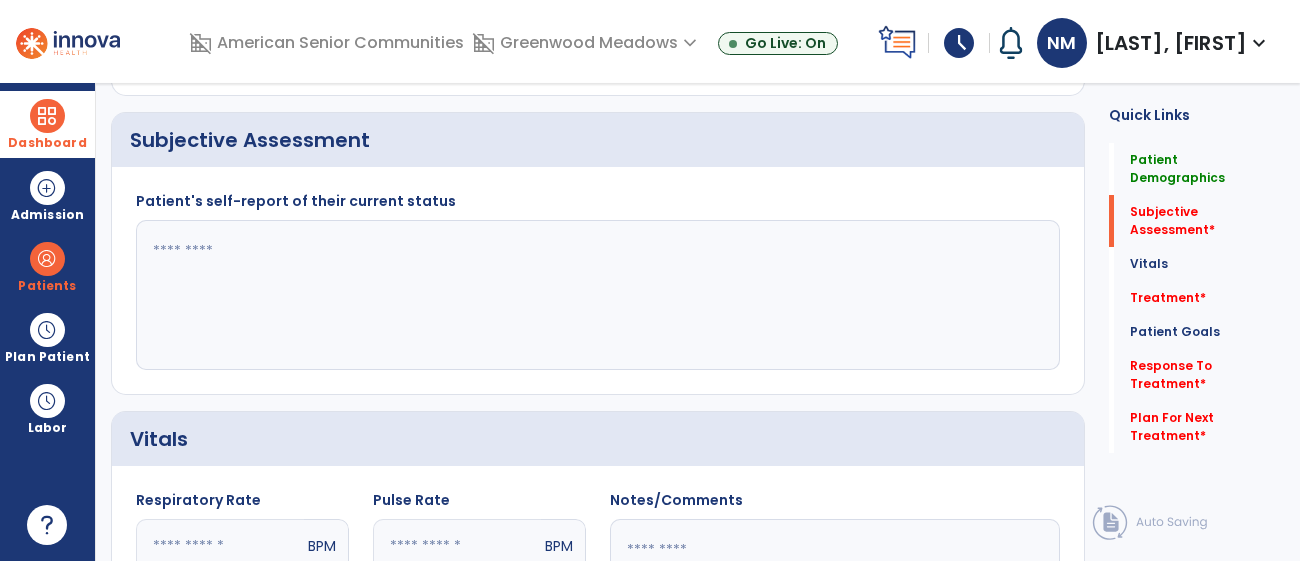 click 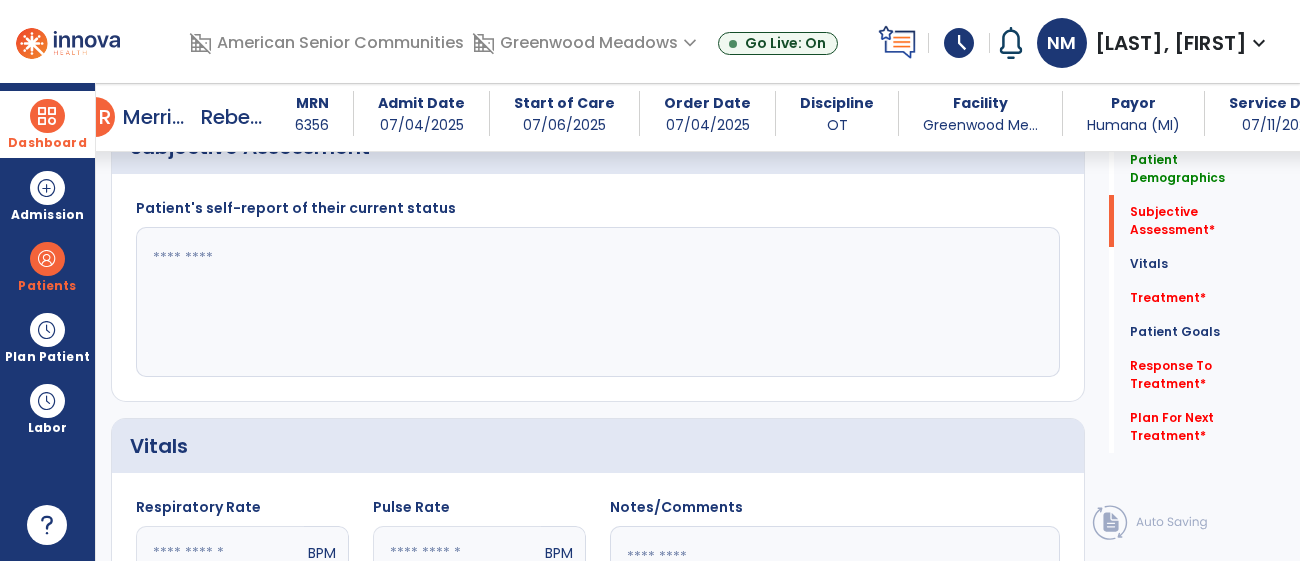scroll, scrollTop: 385, scrollLeft: 0, axis: vertical 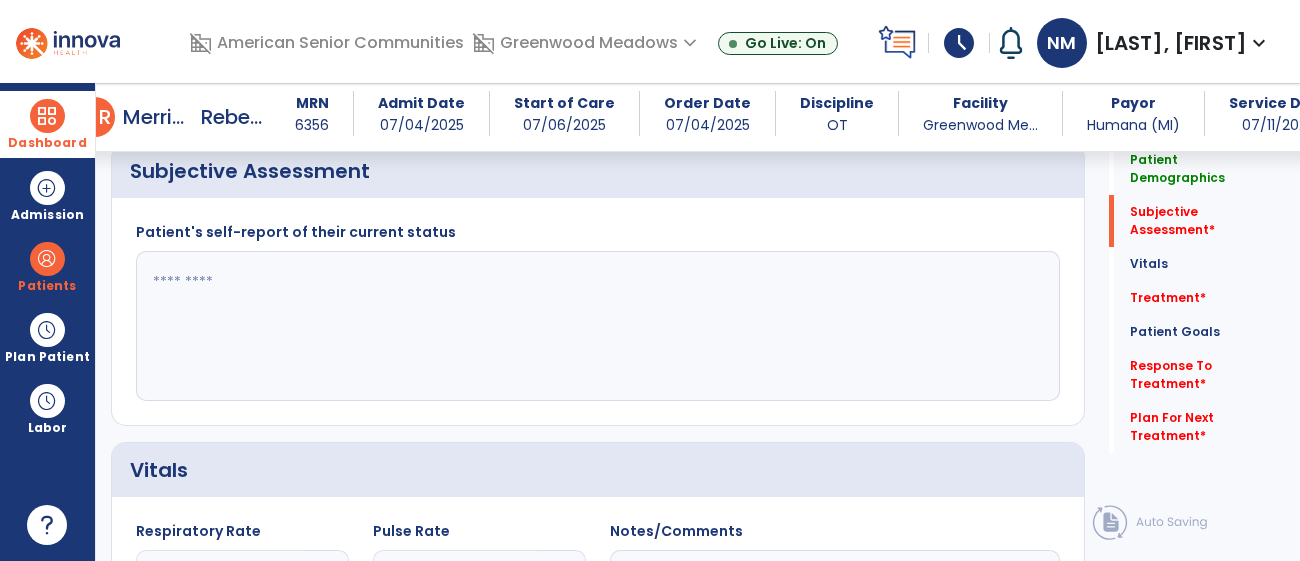 type on "*" 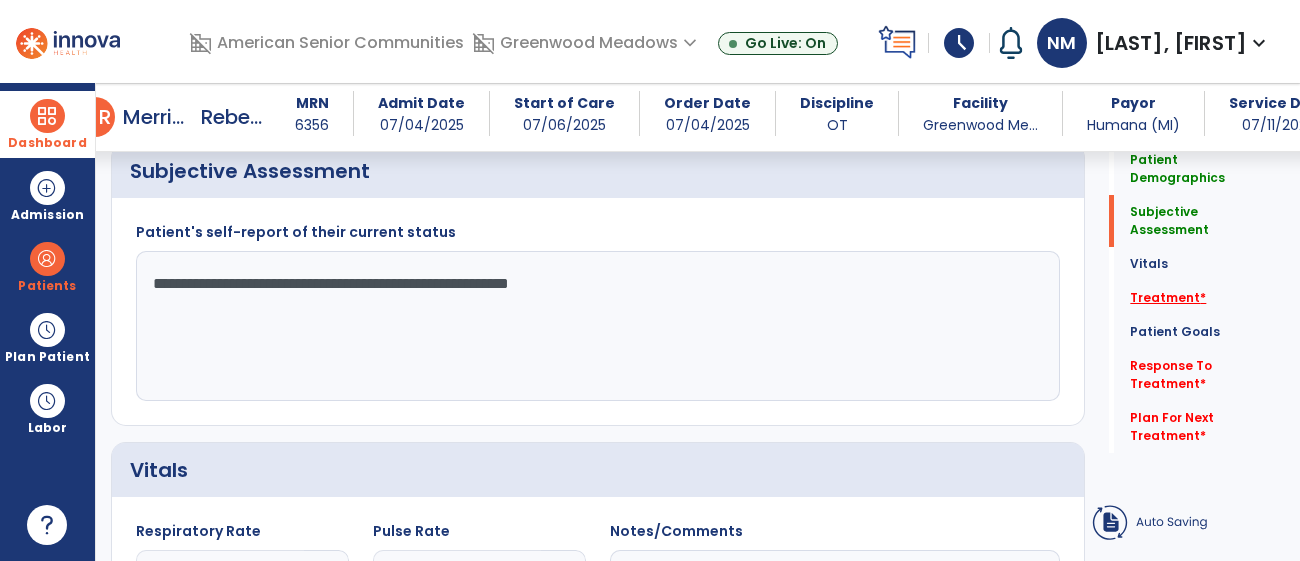 type on "**********" 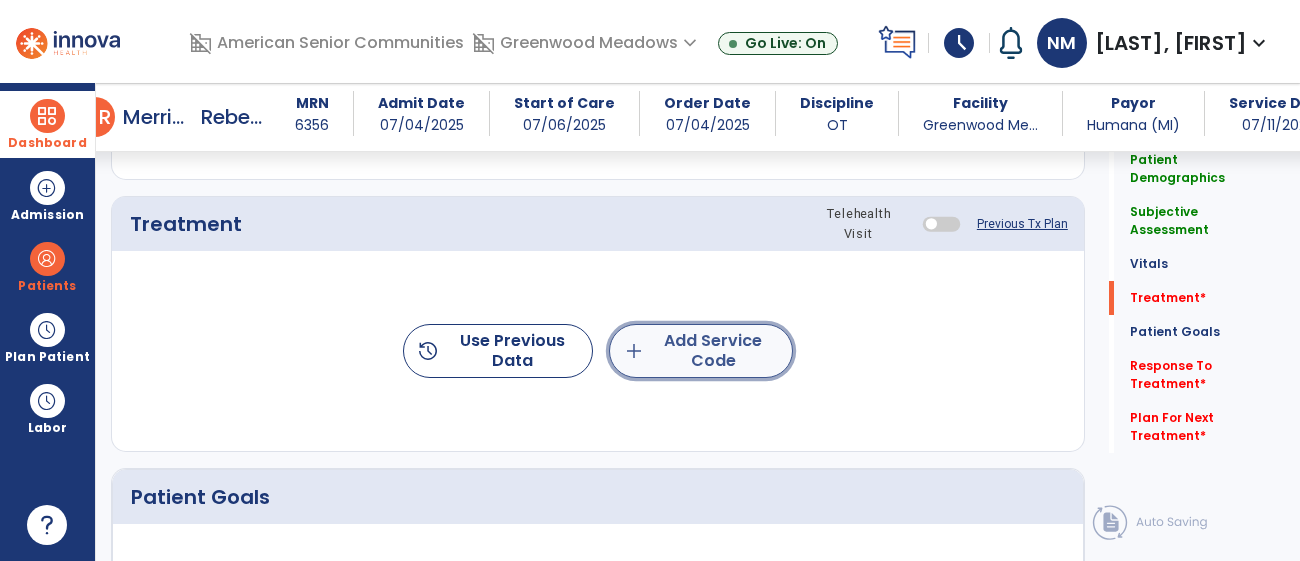 click on "add  Add Service Code" 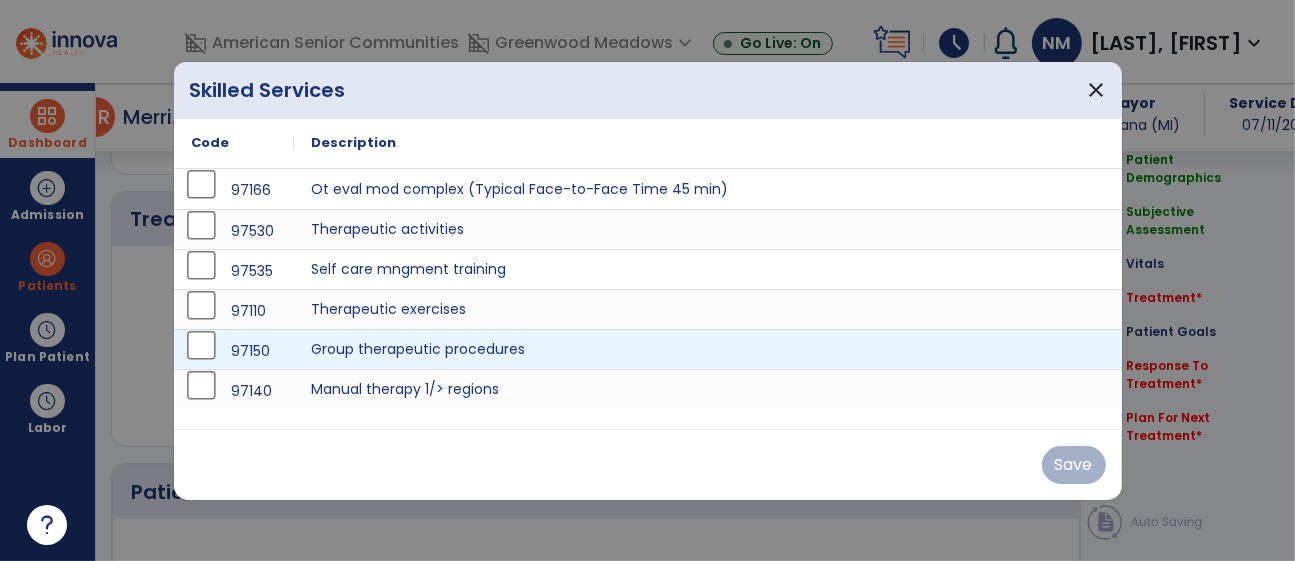 scroll, scrollTop: 1053, scrollLeft: 0, axis: vertical 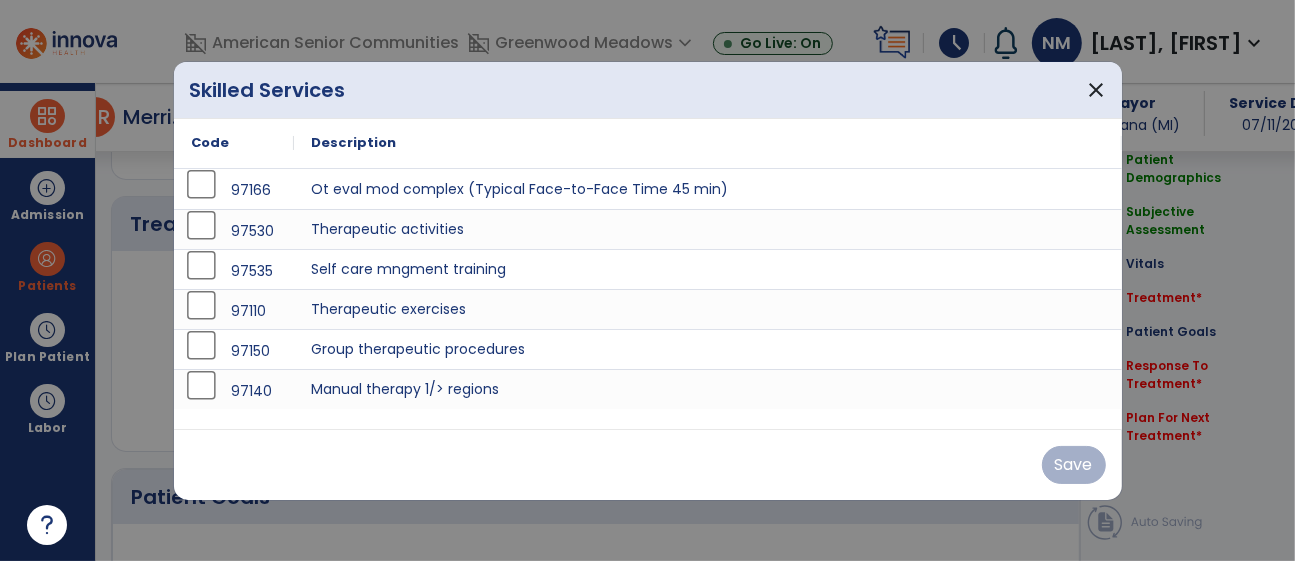 click on "Save" at bounding box center [648, 464] 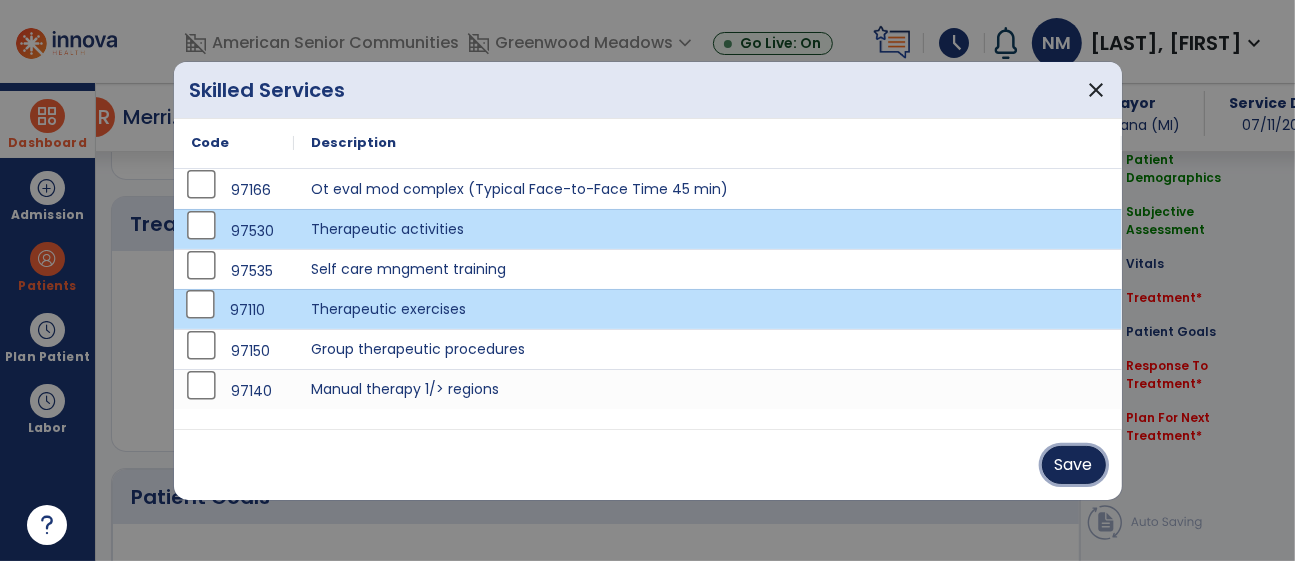click on "Save" at bounding box center [1074, 465] 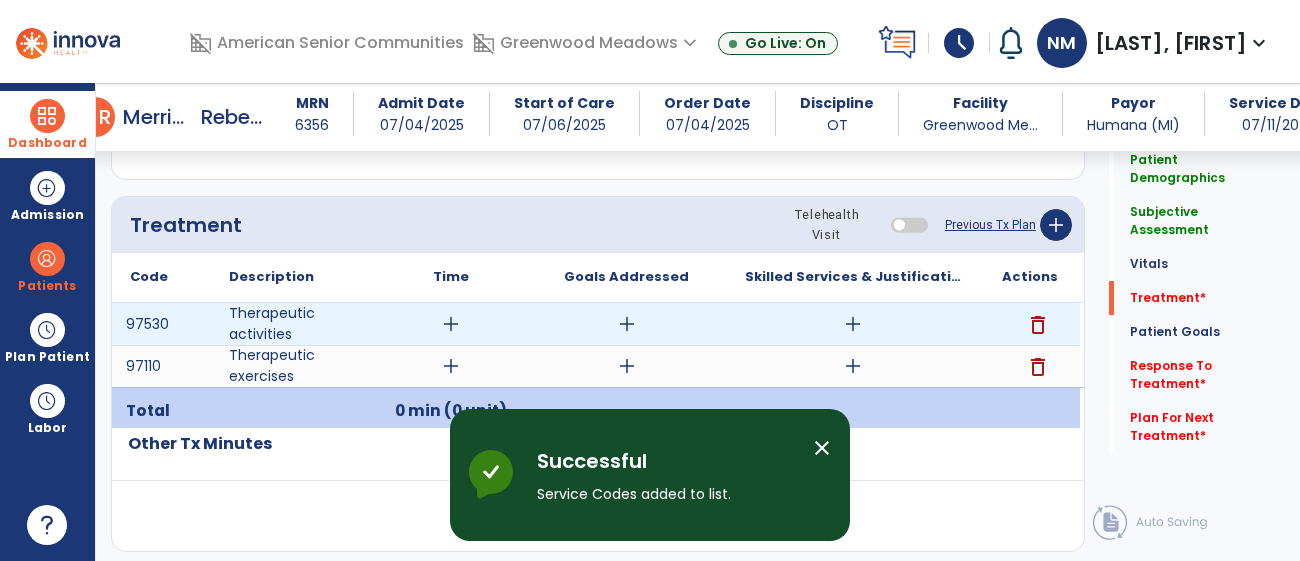 click on "add" at bounding box center (451, 324) 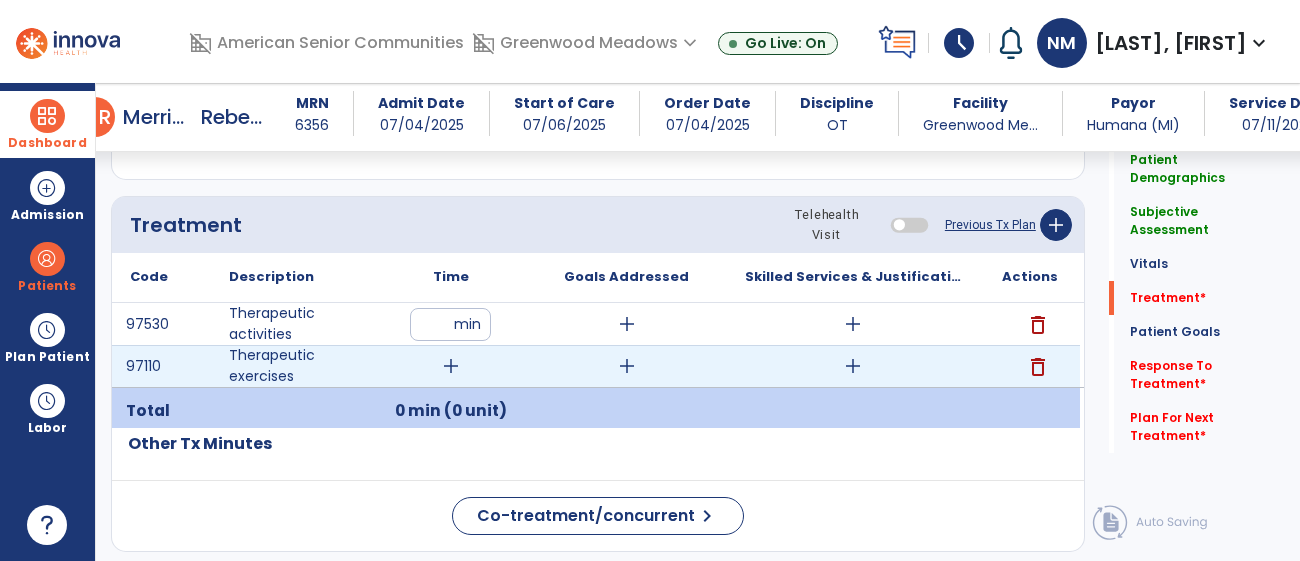 type on "**" 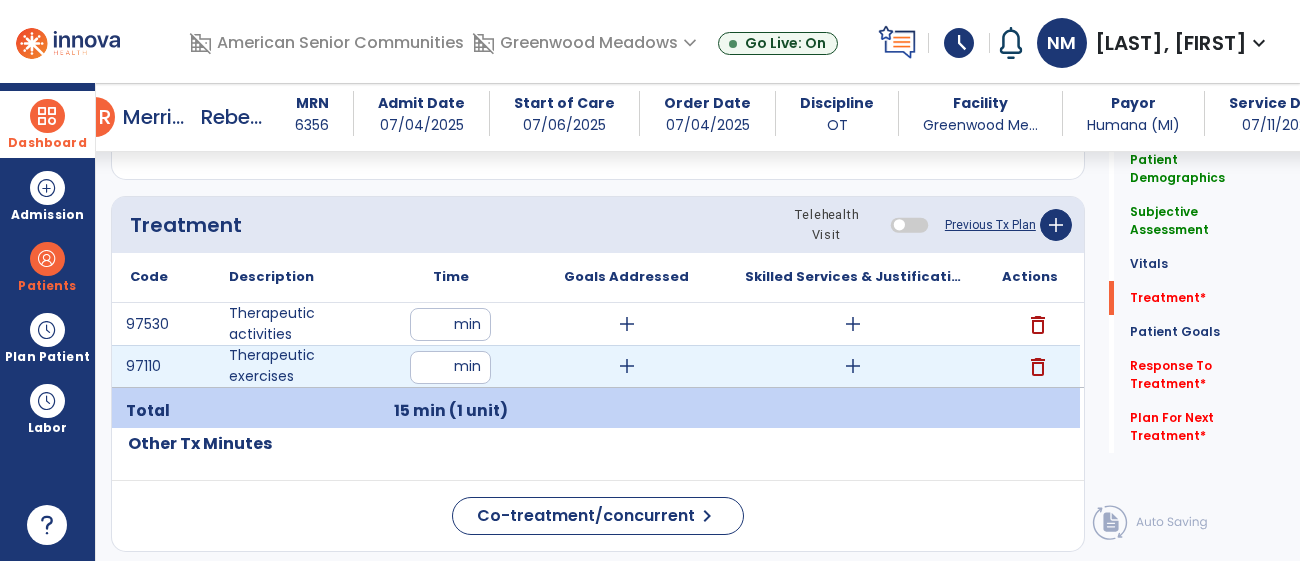 type on "**" 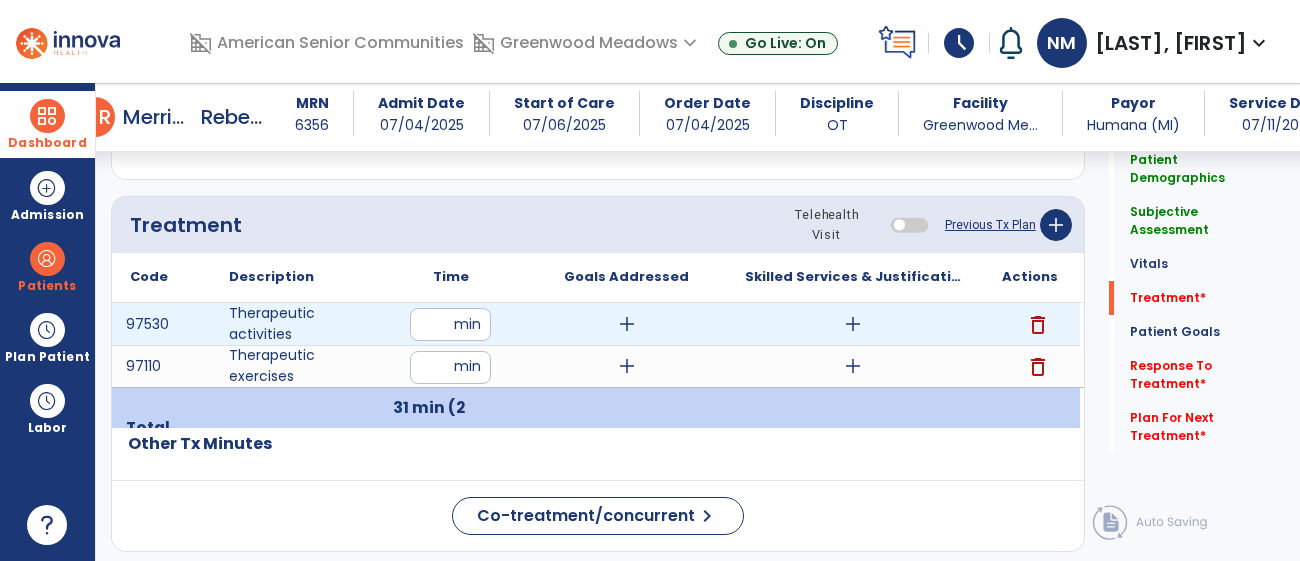 click on "add" at bounding box center [853, 324] 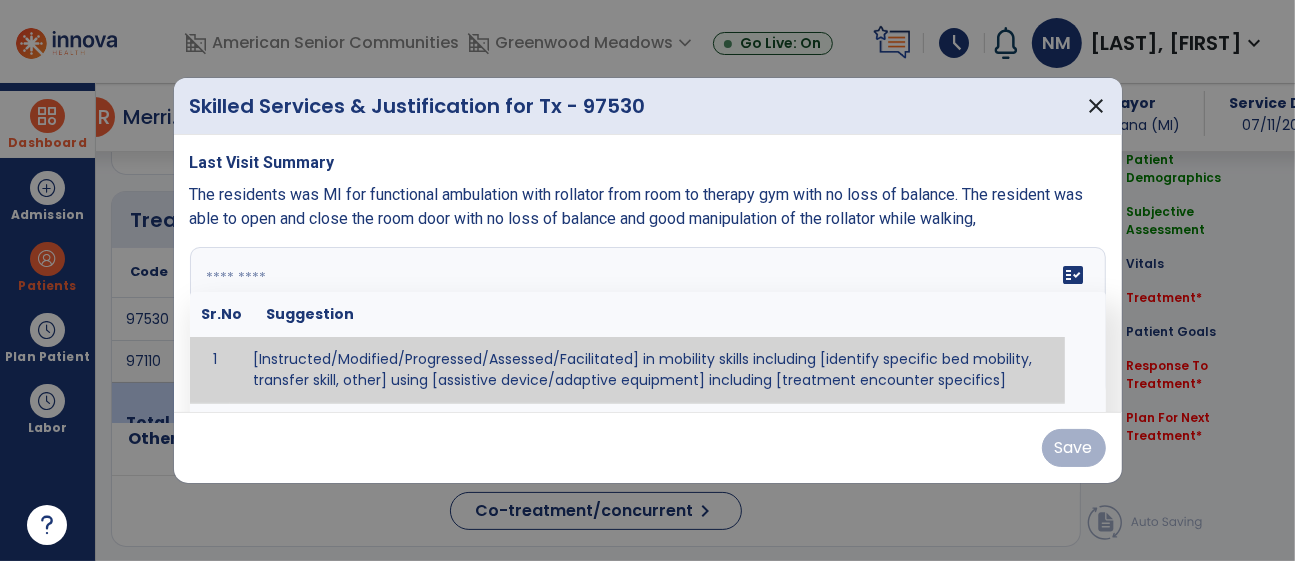 click on "fact_check  Sr.No Suggestion 1 [Instructed/Modified/Progressed/Assessed/Facilitated] in mobility skills including [identify specific bed mobility, transfer skill, other] using [assistive device/adaptive equipment] including [treatment encounter specifics]" at bounding box center [648, 322] 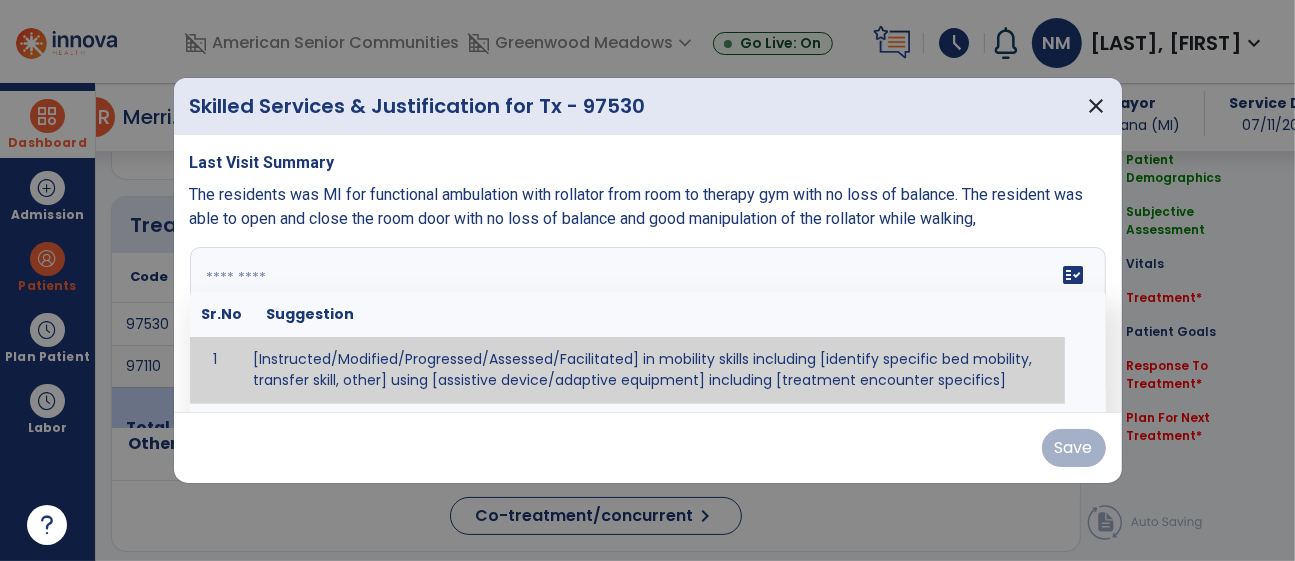 paste on "**********" 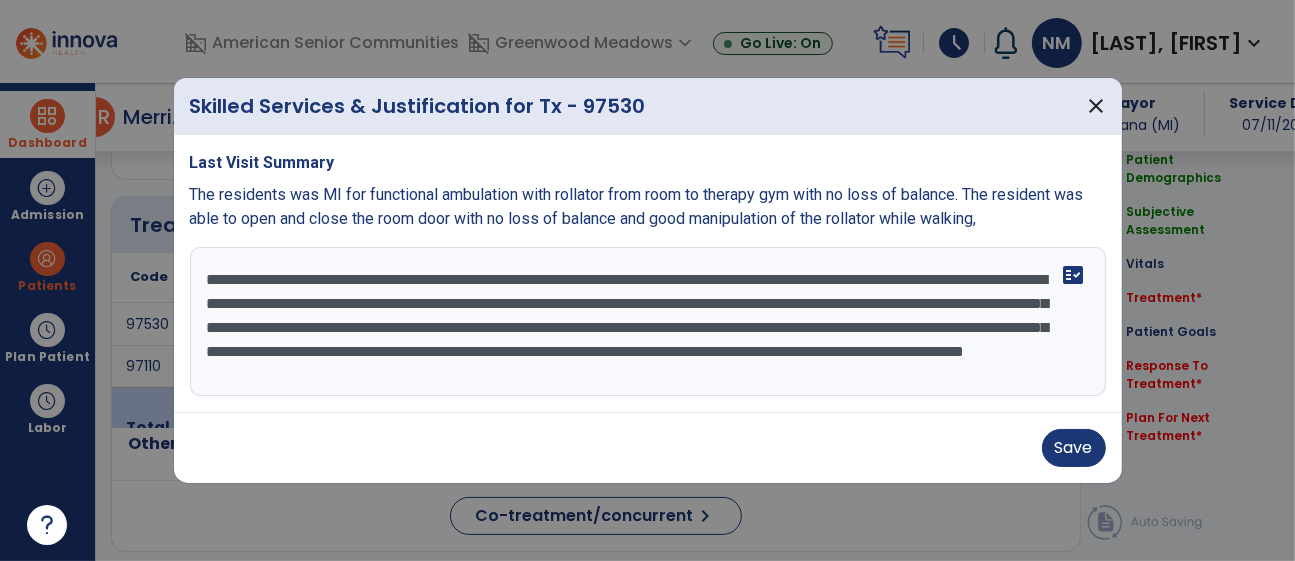 scroll, scrollTop: 135, scrollLeft: 0, axis: vertical 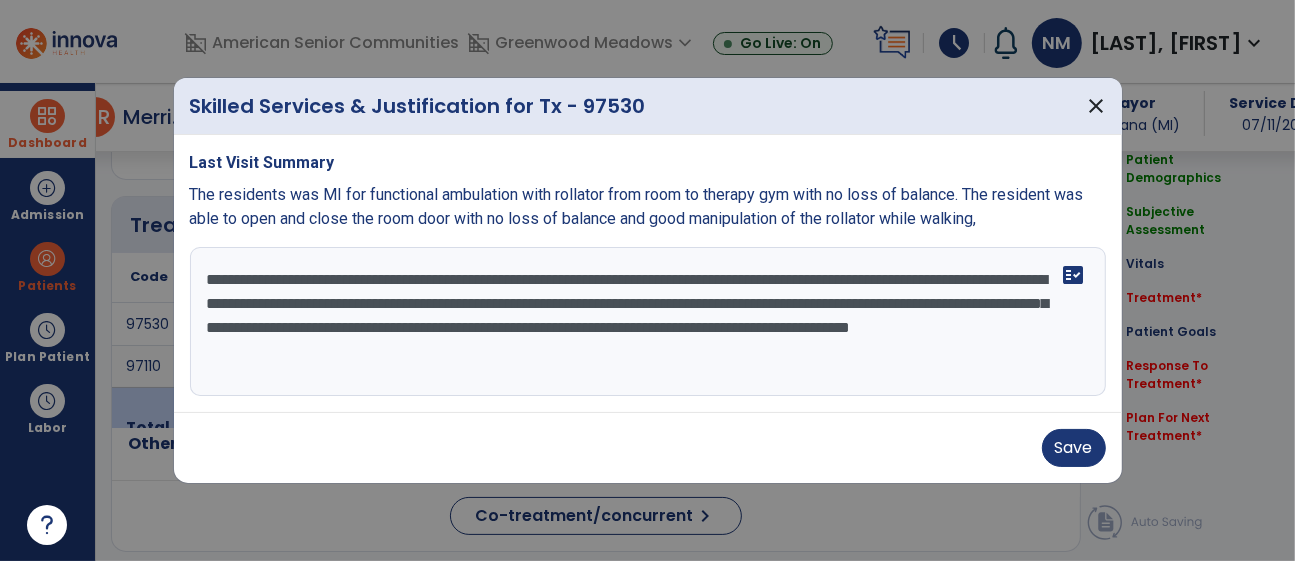 click on "**********" at bounding box center (648, 322) 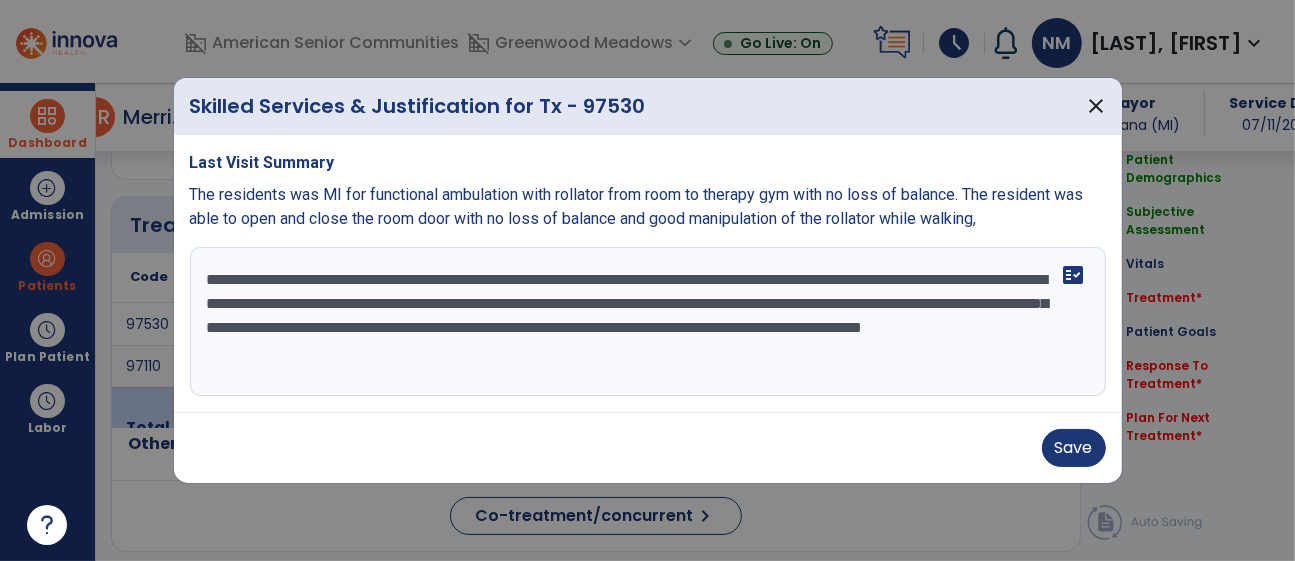 click on "**********" at bounding box center (648, 322) 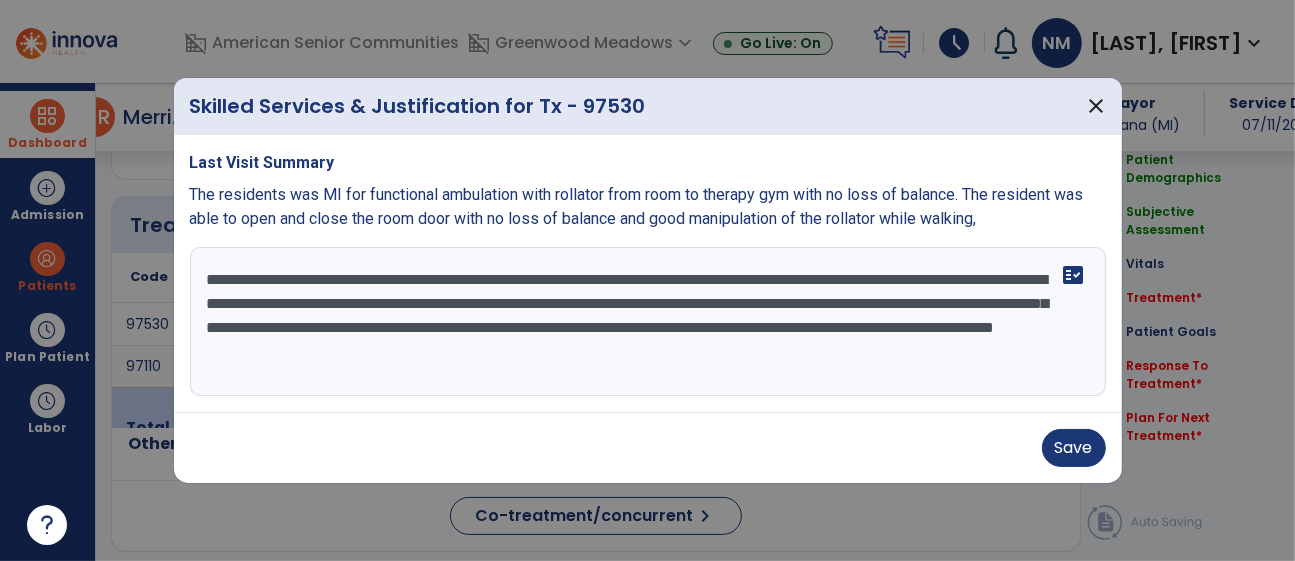 click on "**********" at bounding box center (648, 322) 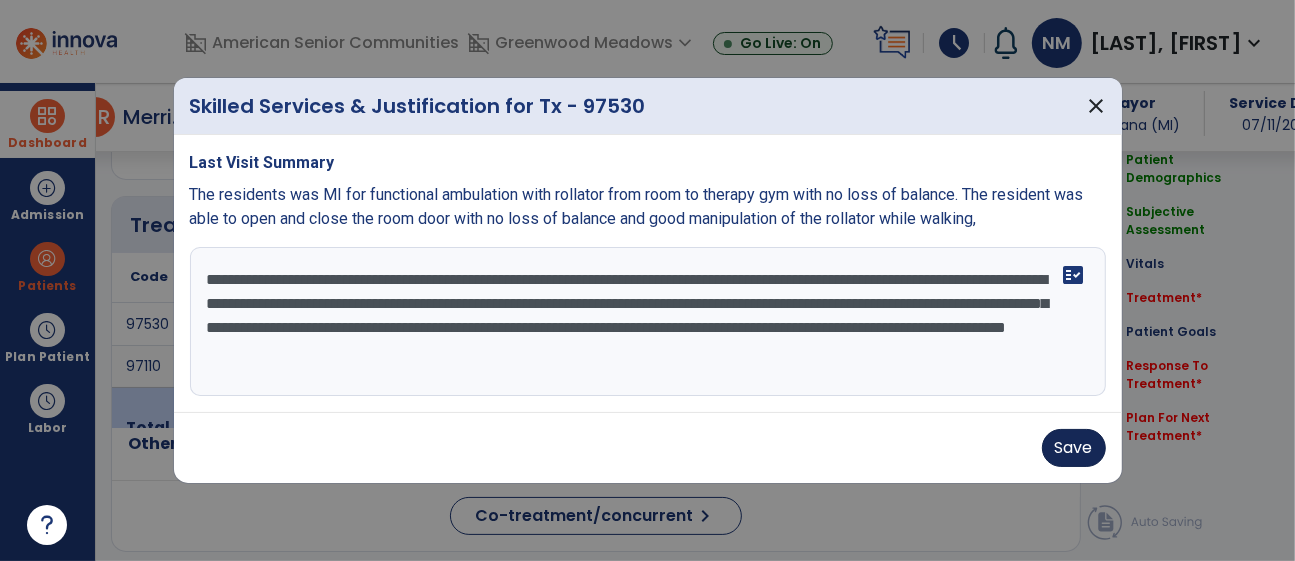 type on "**********" 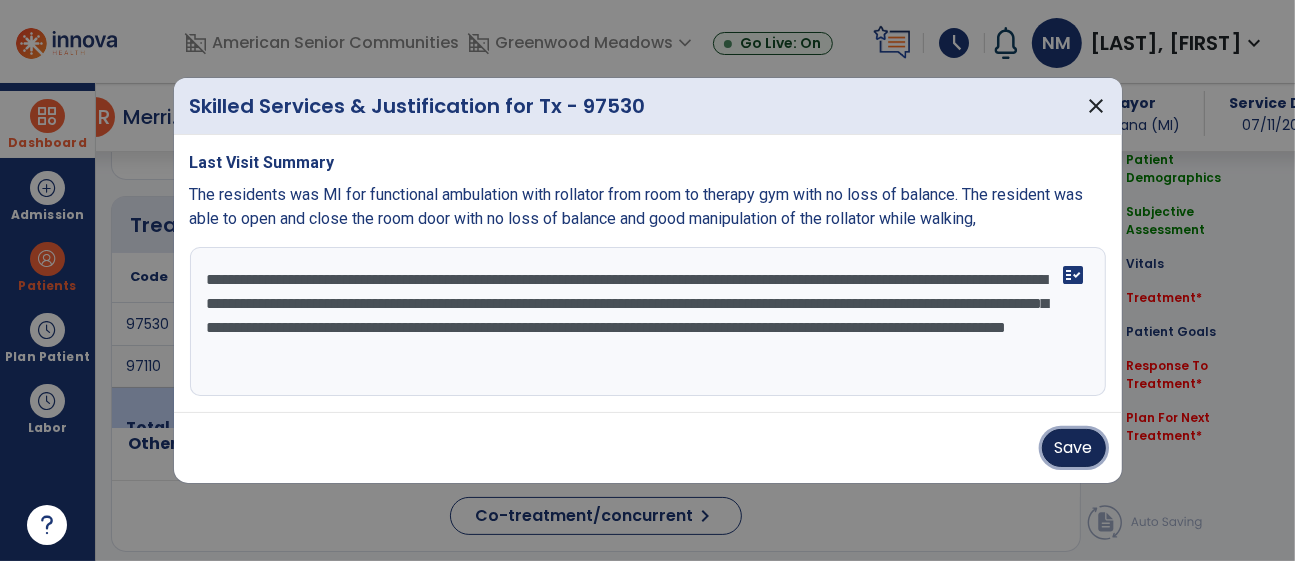 click on "Save" at bounding box center (1074, 448) 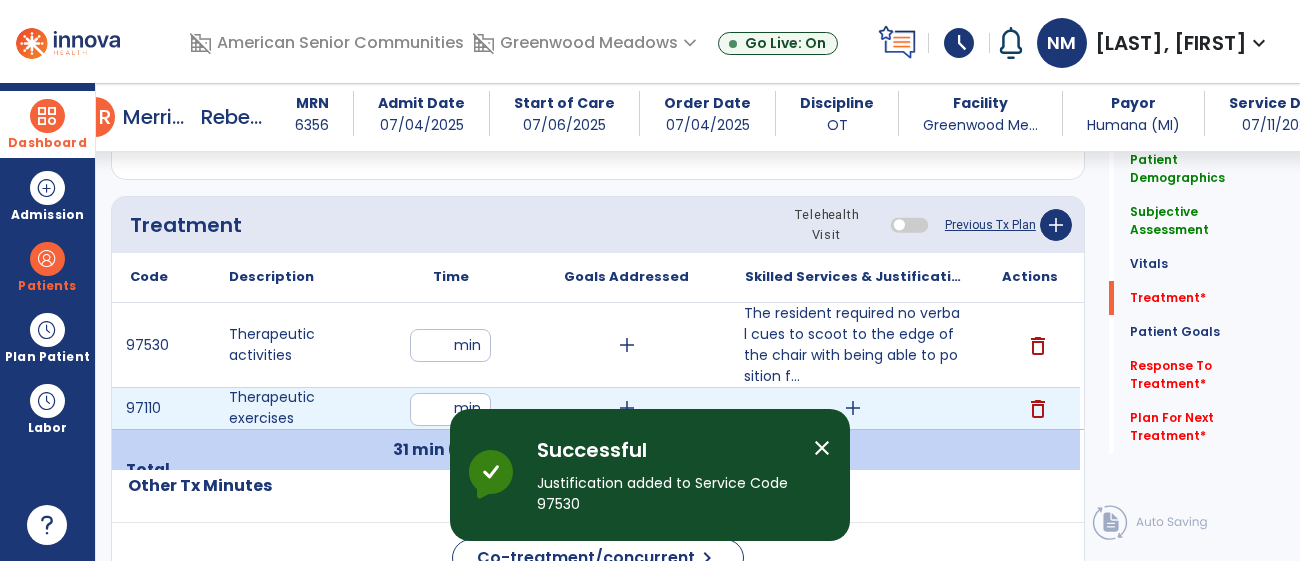 click on "add" at bounding box center (853, 408) 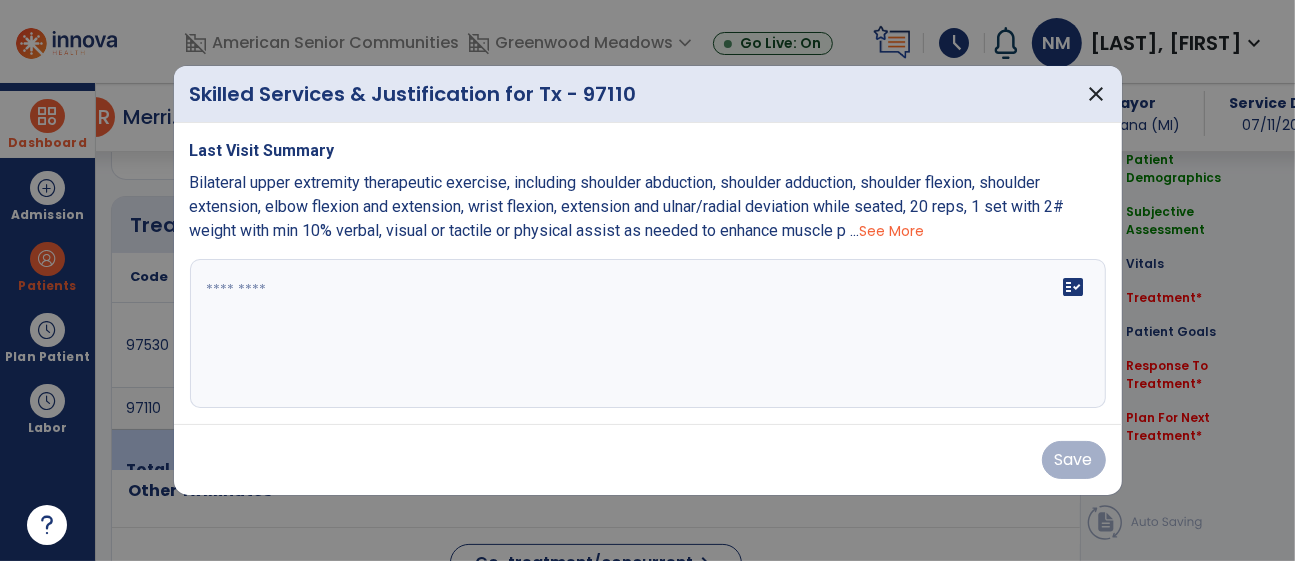 scroll, scrollTop: 1053, scrollLeft: 0, axis: vertical 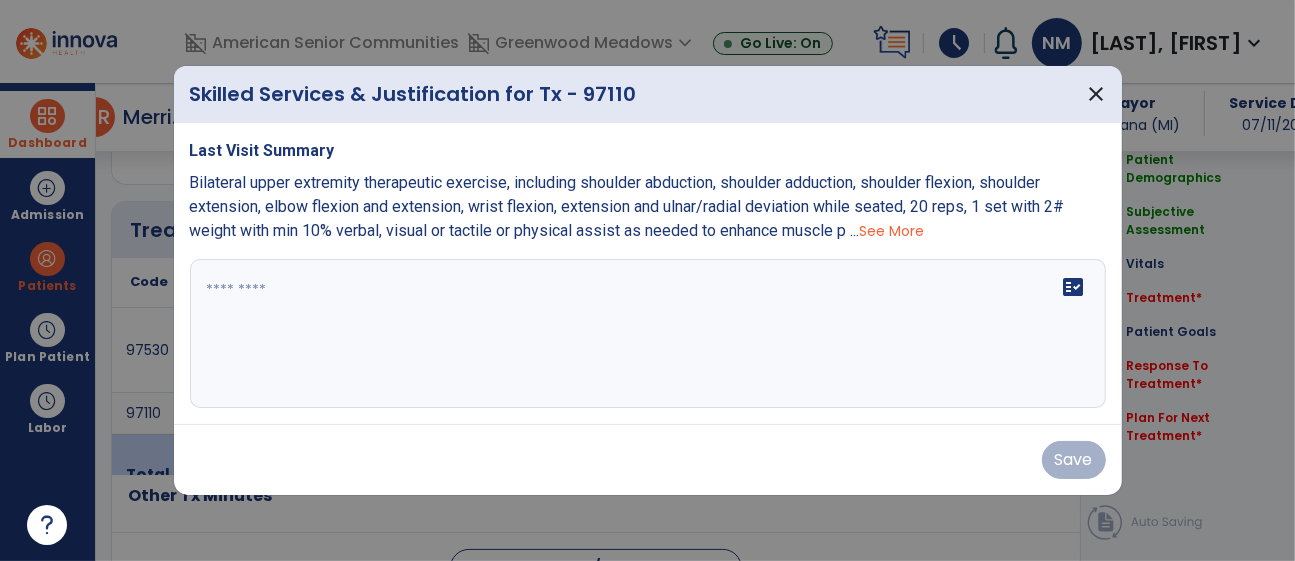 click on "fact_check" at bounding box center [648, 334] 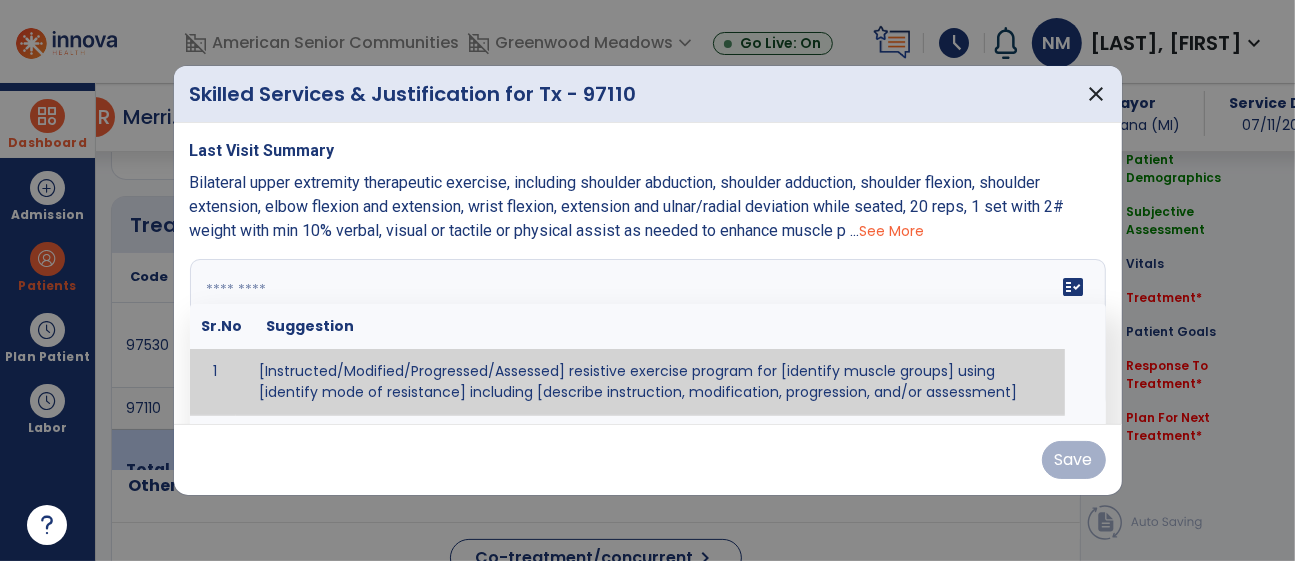 paste on "**********" 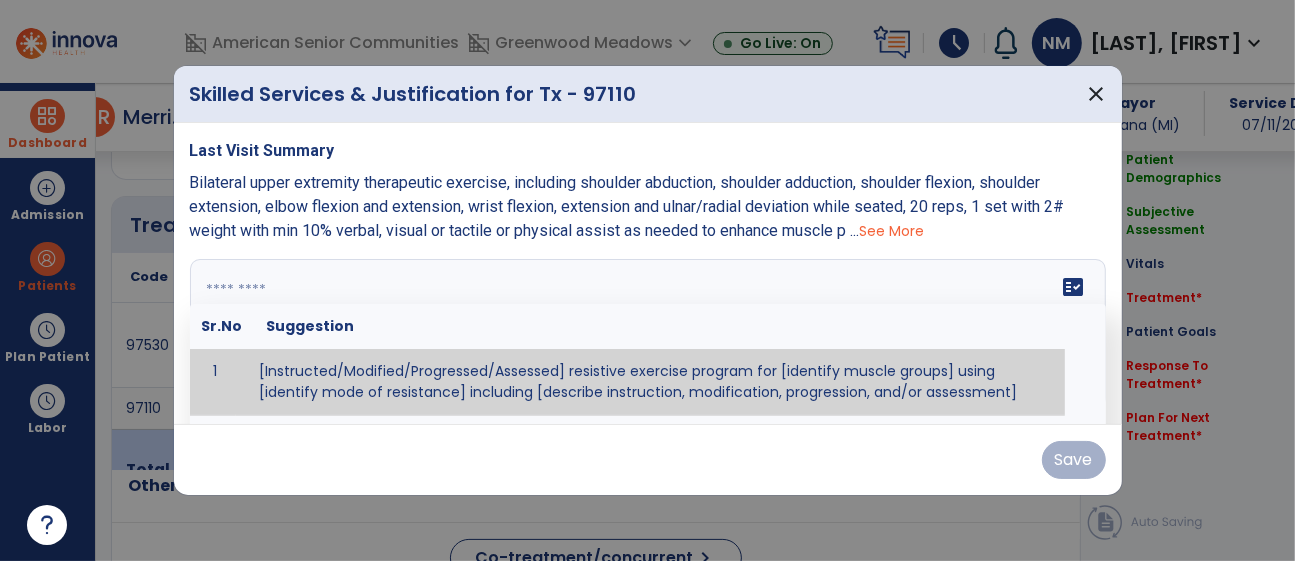 type on "**********" 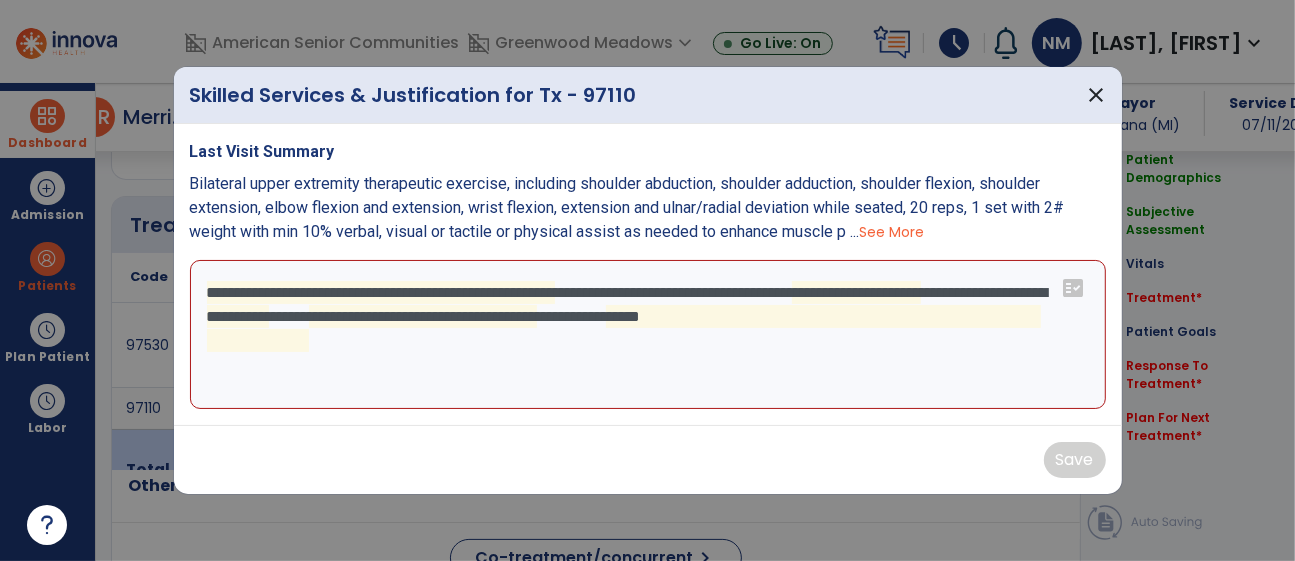 scroll, scrollTop: 0, scrollLeft: 0, axis: both 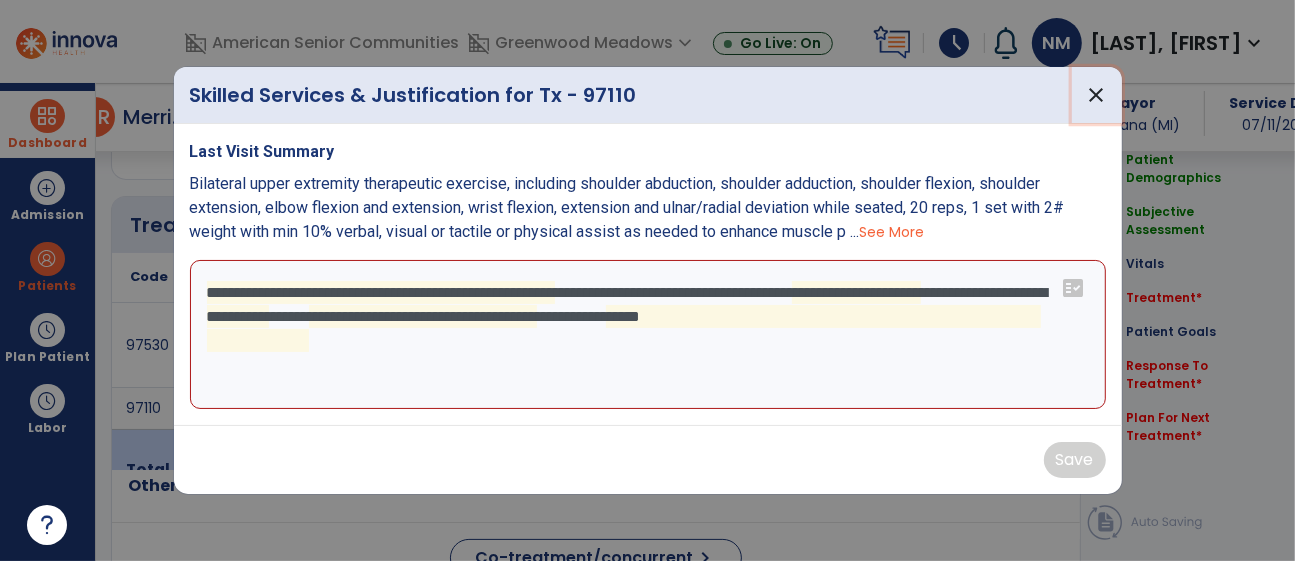 drag, startPoint x: 1098, startPoint y: 87, endPoint x: 1080, endPoint y: 136, distance: 52.201534 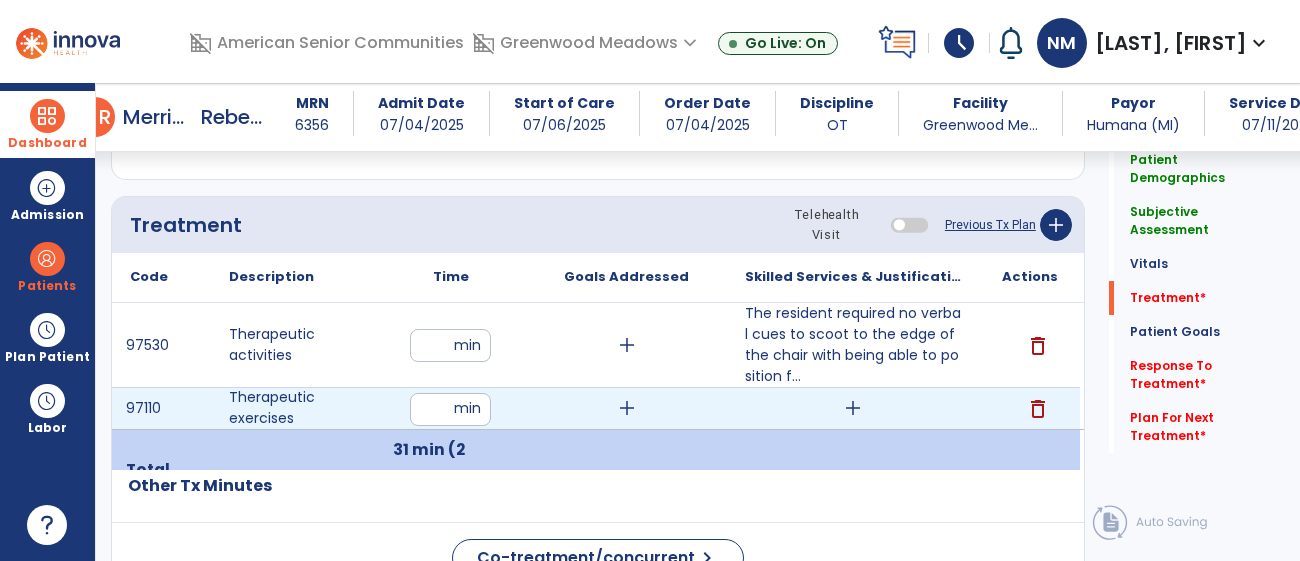 click on "add" at bounding box center [853, 408] 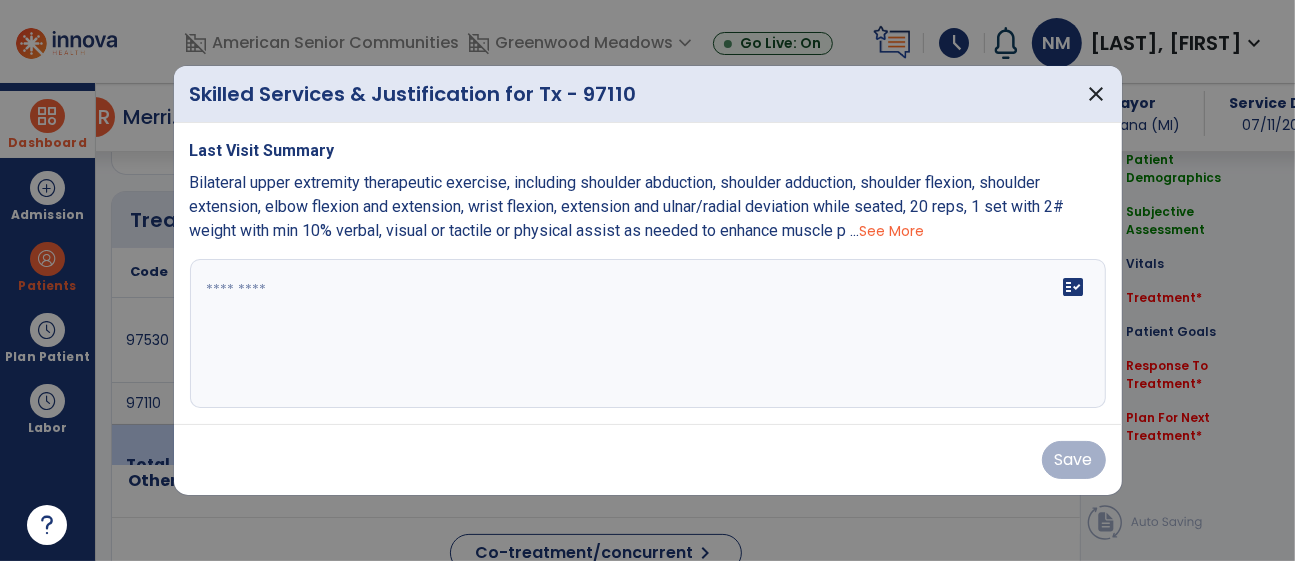 scroll, scrollTop: 1053, scrollLeft: 0, axis: vertical 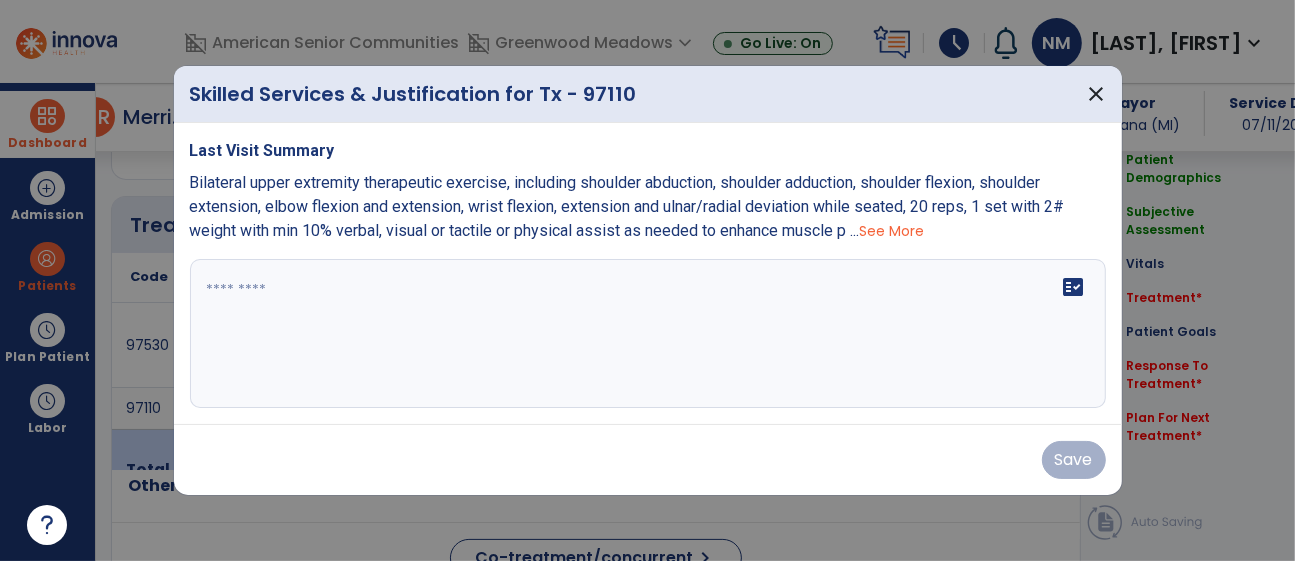click on "fact_check" at bounding box center [648, 334] 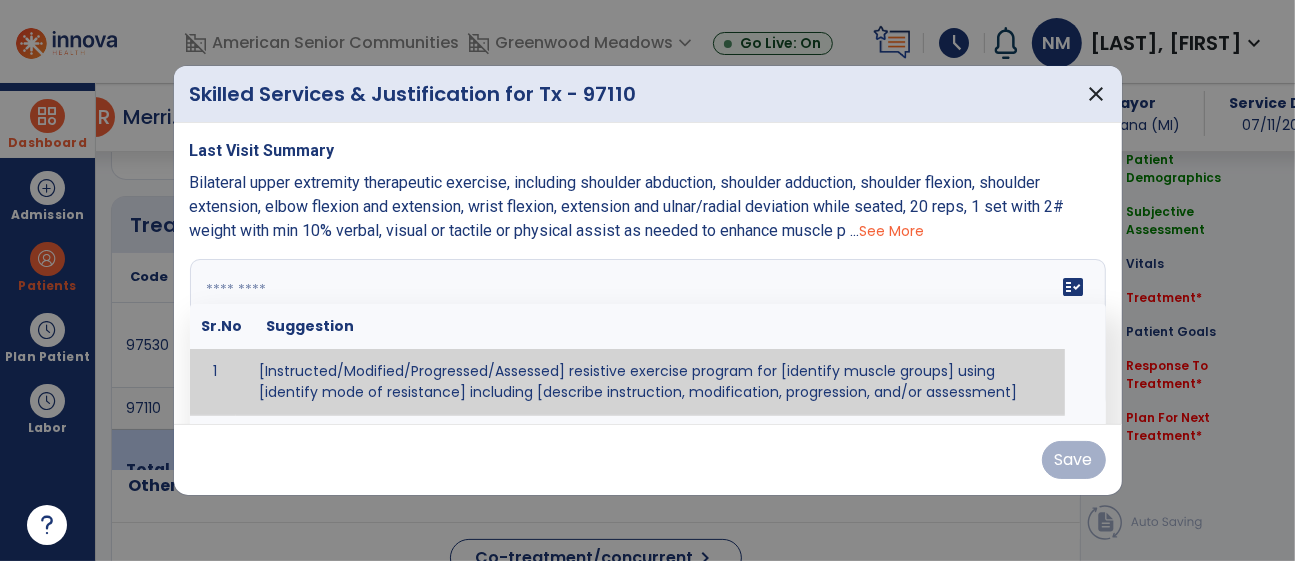 paste on "**********" 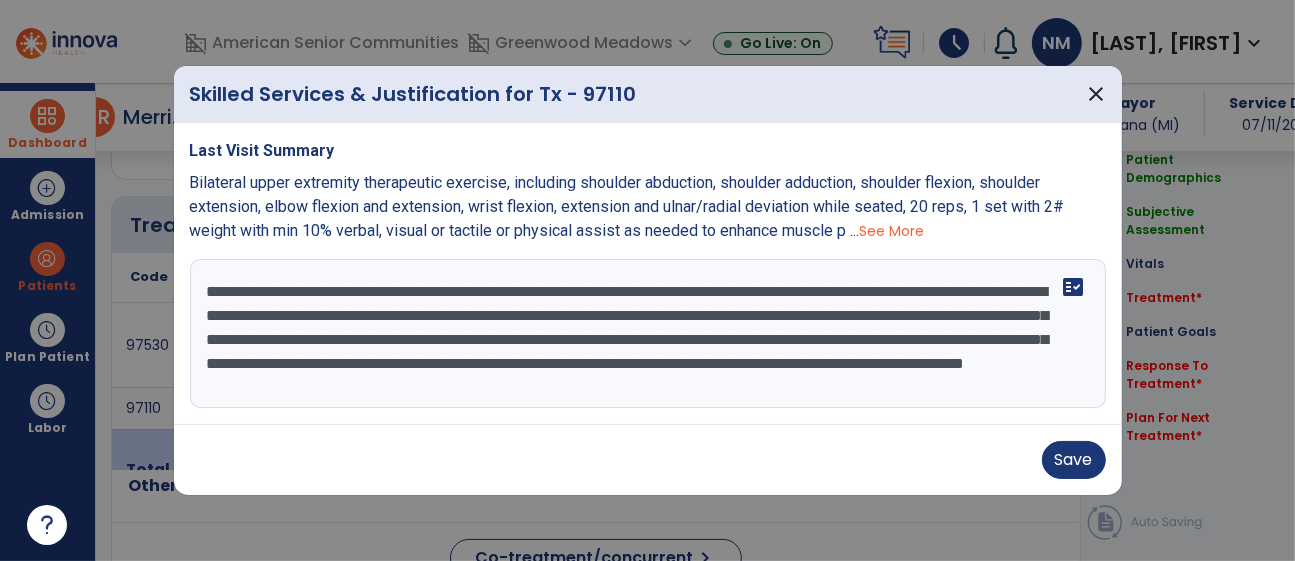scroll, scrollTop: 136, scrollLeft: 0, axis: vertical 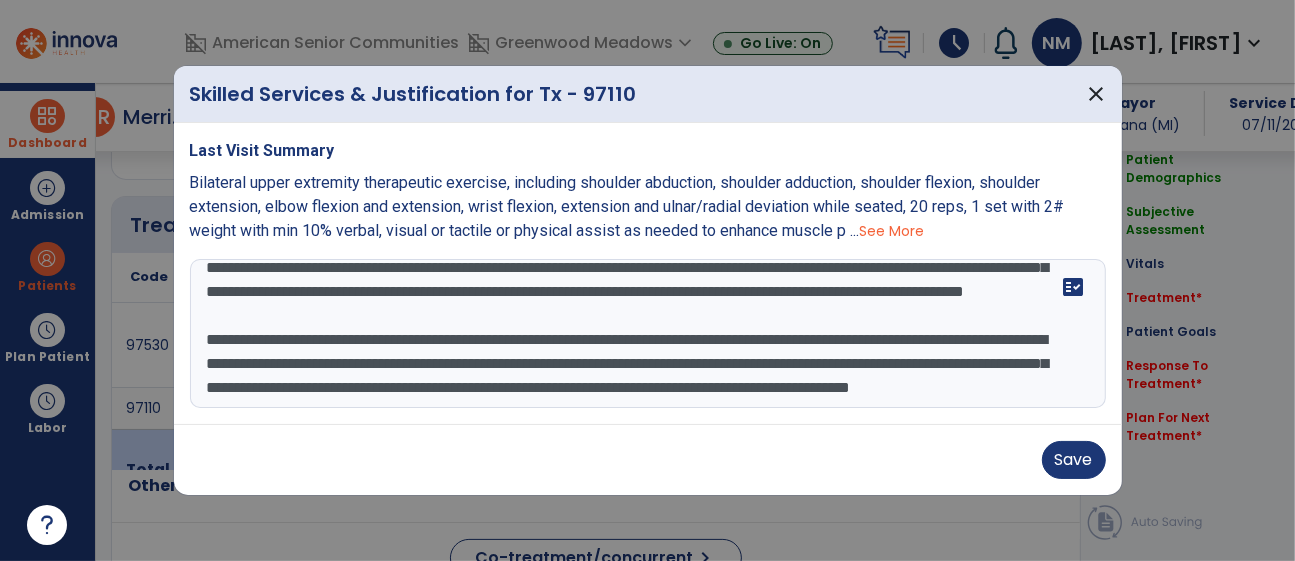 drag, startPoint x: 234, startPoint y: 307, endPoint x: 794, endPoint y: 400, distance: 567.6698 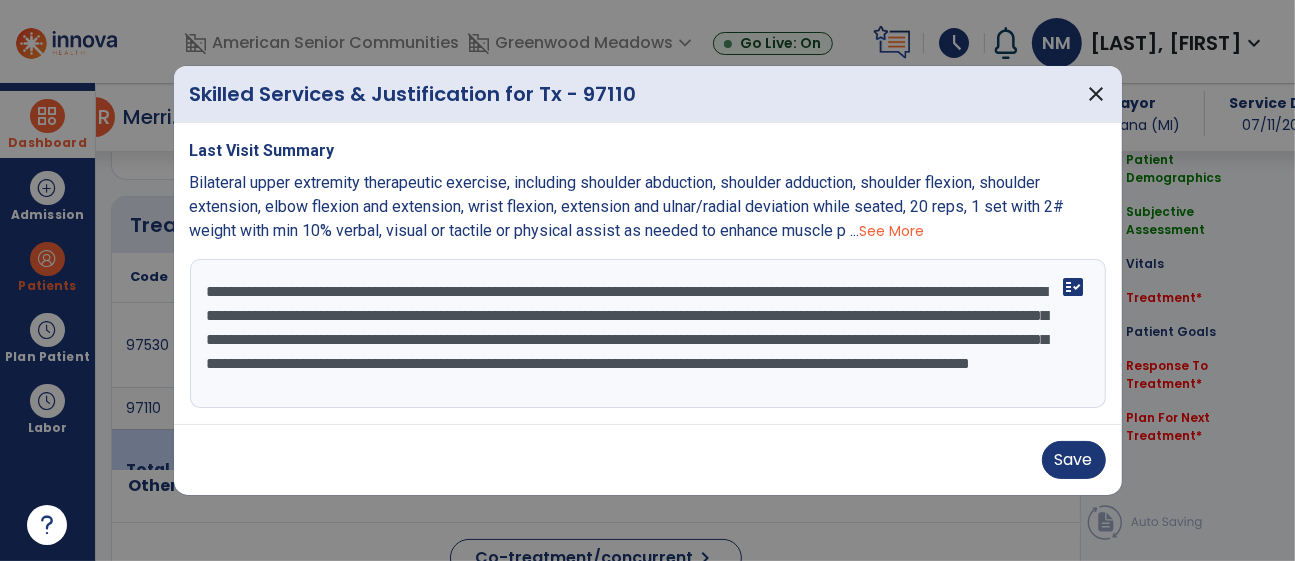 scroll, scrollTop: 48, scrollLeft: 0, axis: vertical 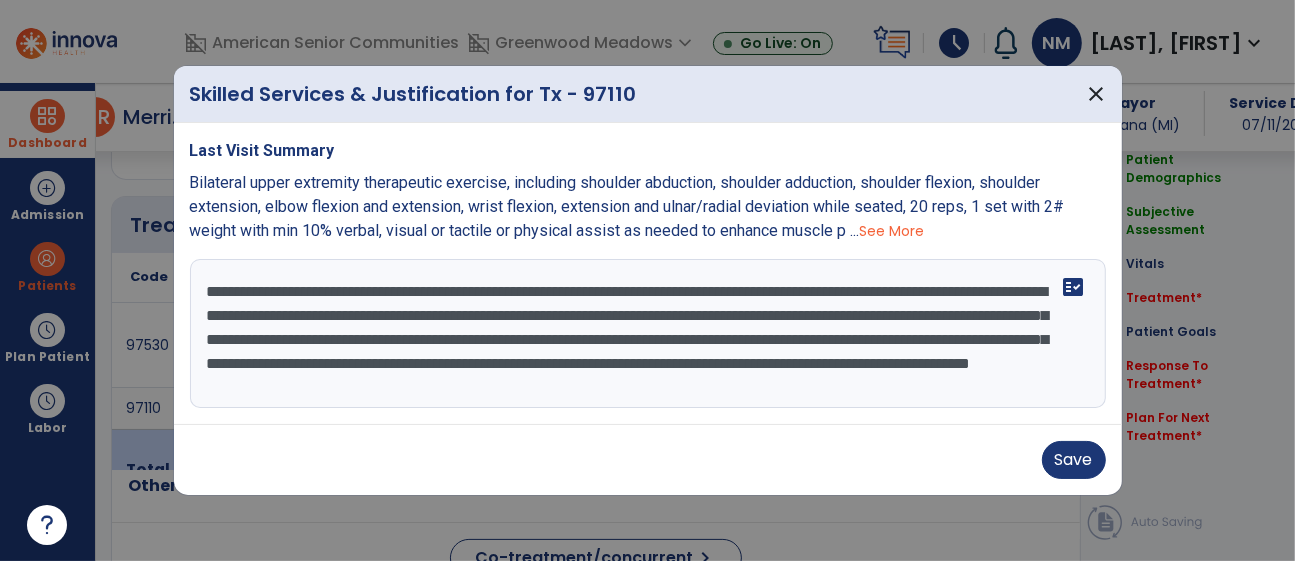 click on "**********" at bounding box center (648, 334) 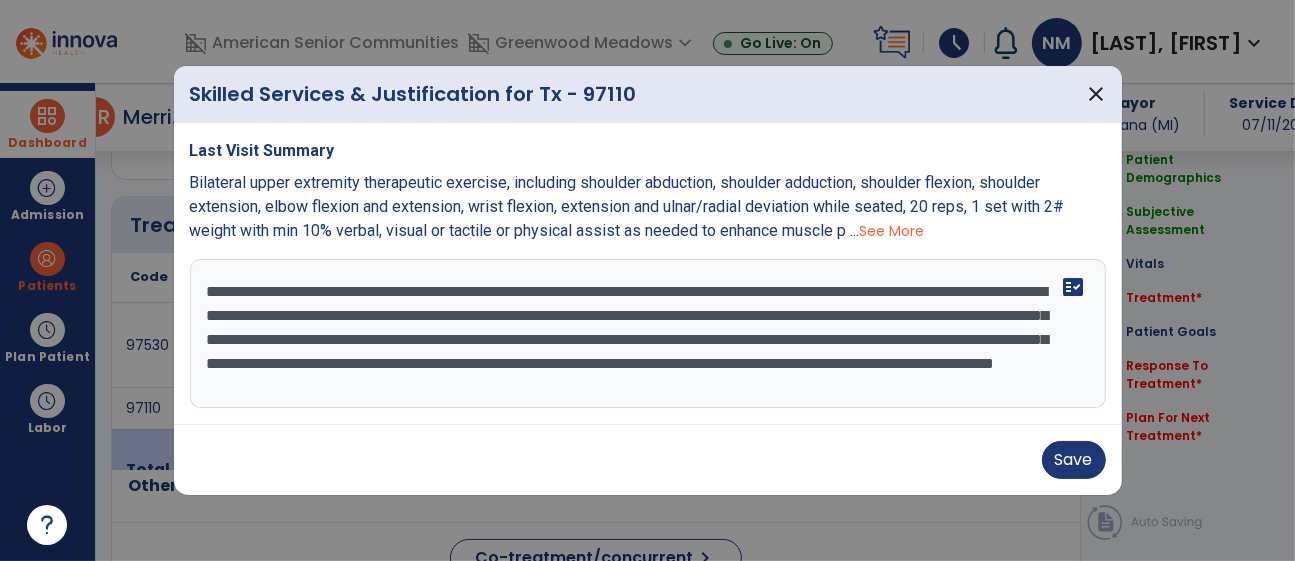type on "**********" 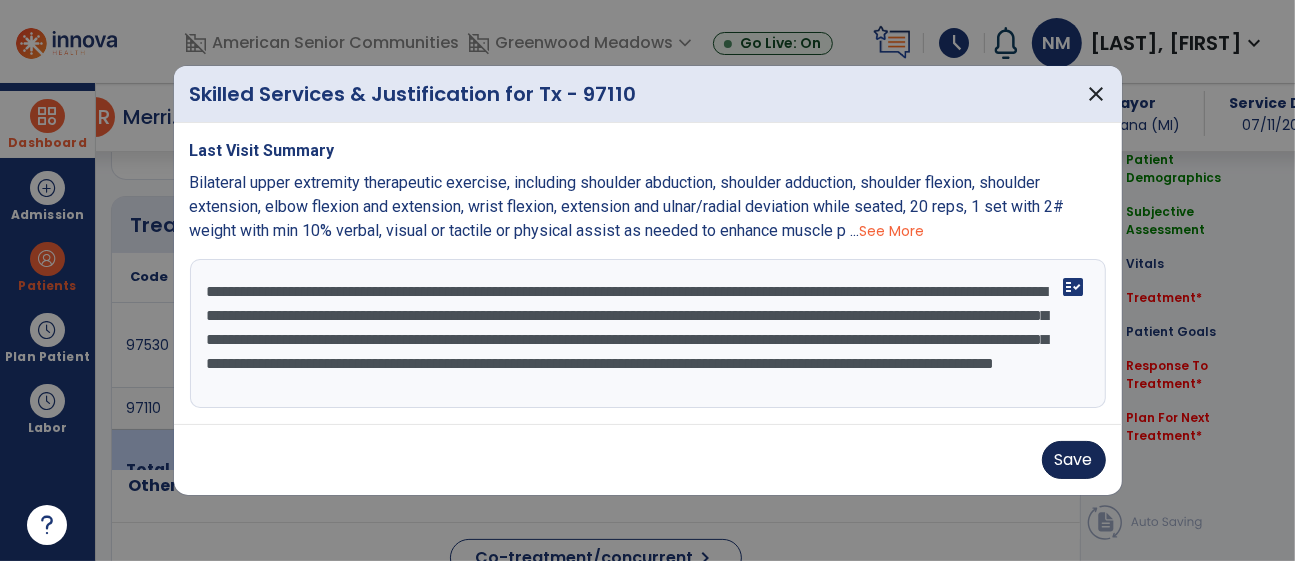 click on "Save" at bounding box center (648, 459) 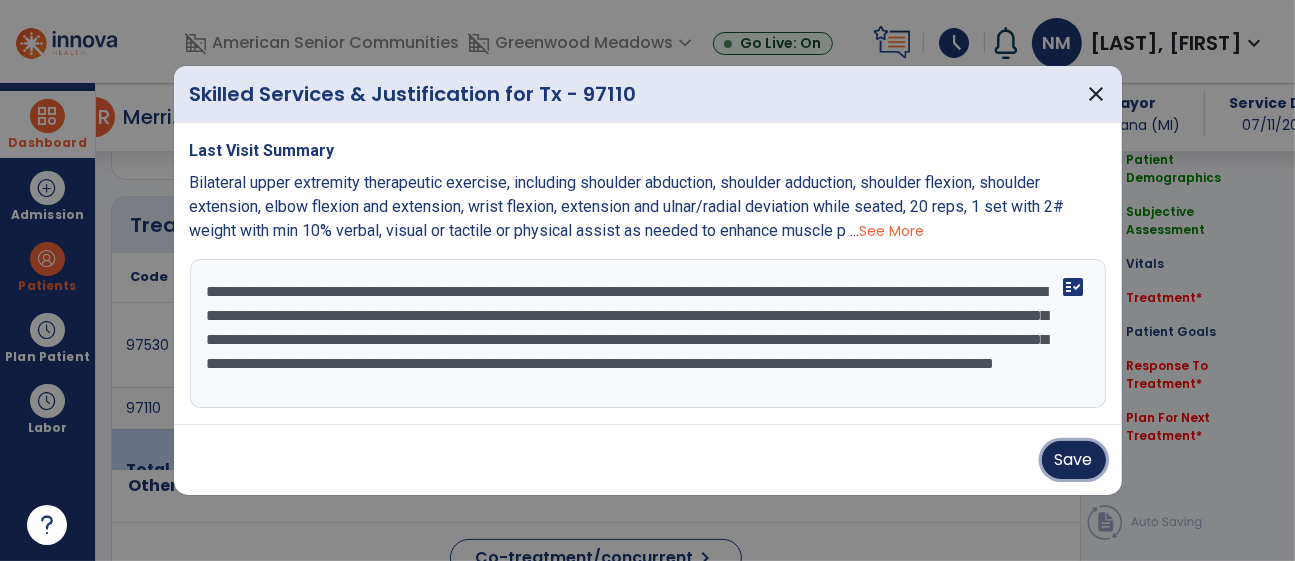 click on "Save" at bounding box center [1074, 460] 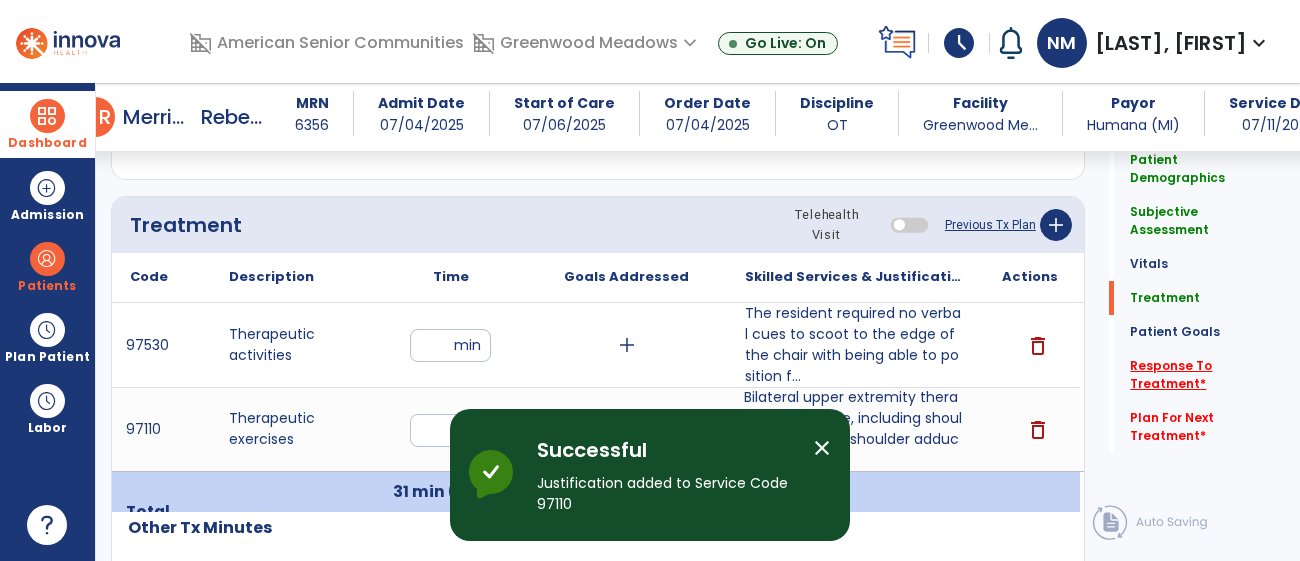 click on "Response To Treatment   *" 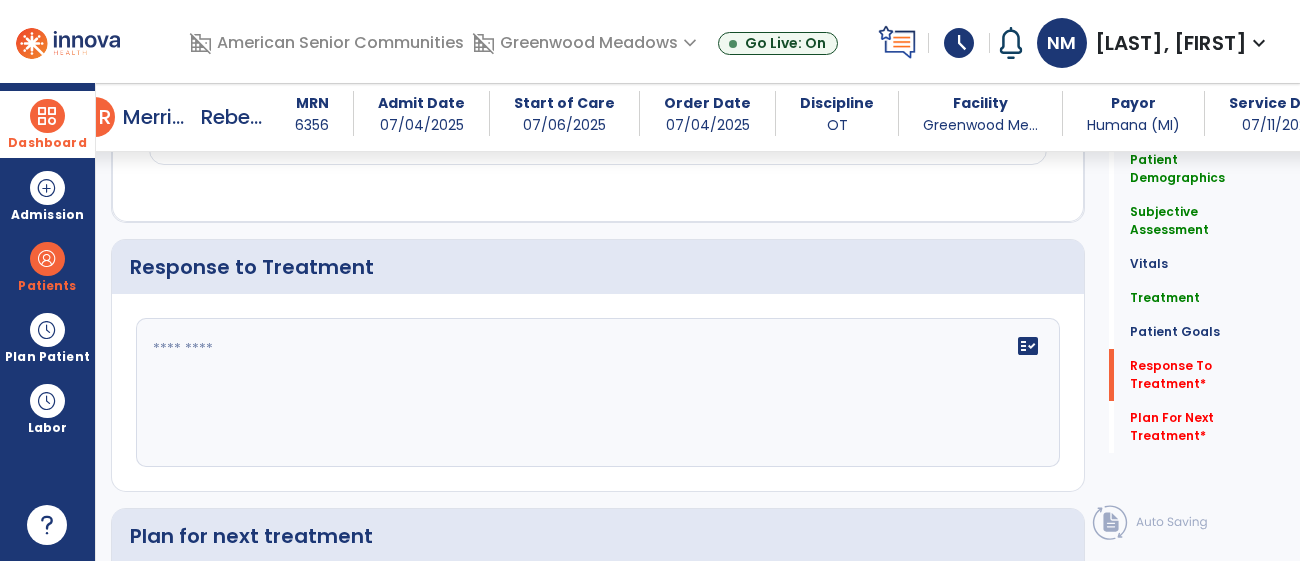 scroll, scrollTop: 2610, scrollLeft: 0, axis: vertical 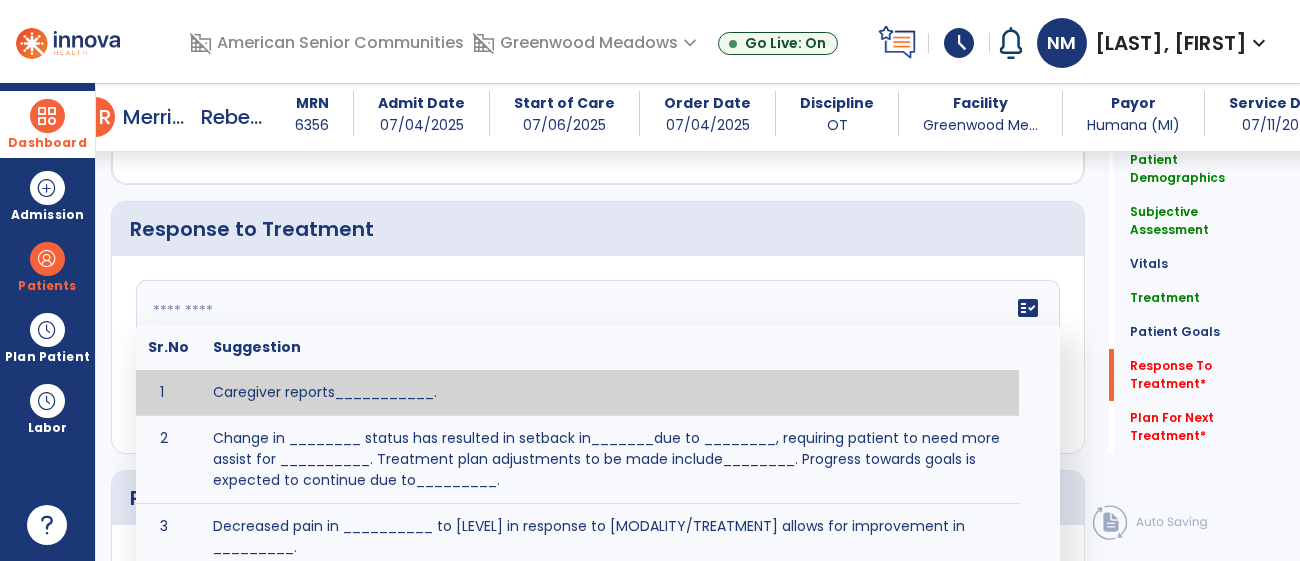 click on "fact_check  Sr.No Suggestion 1 Caregiver reports___________. 2 Change in ________ status has resulted in setback in_______due to ________, requiring patient to need more assist for __________.   Treatment plan adjustments to be made include________.  Progress towards goals is expected to continue due to_________. 3 Decreased pain in __________ to [LEVEL] in response to [MODALITY/TREATMENT] allows for improvement in _________. 4 Functional gains in _______ have impacted the patient's ability to perform_________ with a reduction in assist levels to_________. 5 Functional progress this week has been significant due to__________. 6 Gains in ________ have improved the patient's ability to perform ______with decreased levels of assist to___________. 7 Improvement in ________allows patient to tolerate higher levels of challenges in_________. 8 Pain in [AREA] has decreased to [LEVEL] in response to [TREATMENT/MODALITY], allowing fore ease in completing__________. 9 10 11 12 13 14 15 16 17 18 19 20 21" 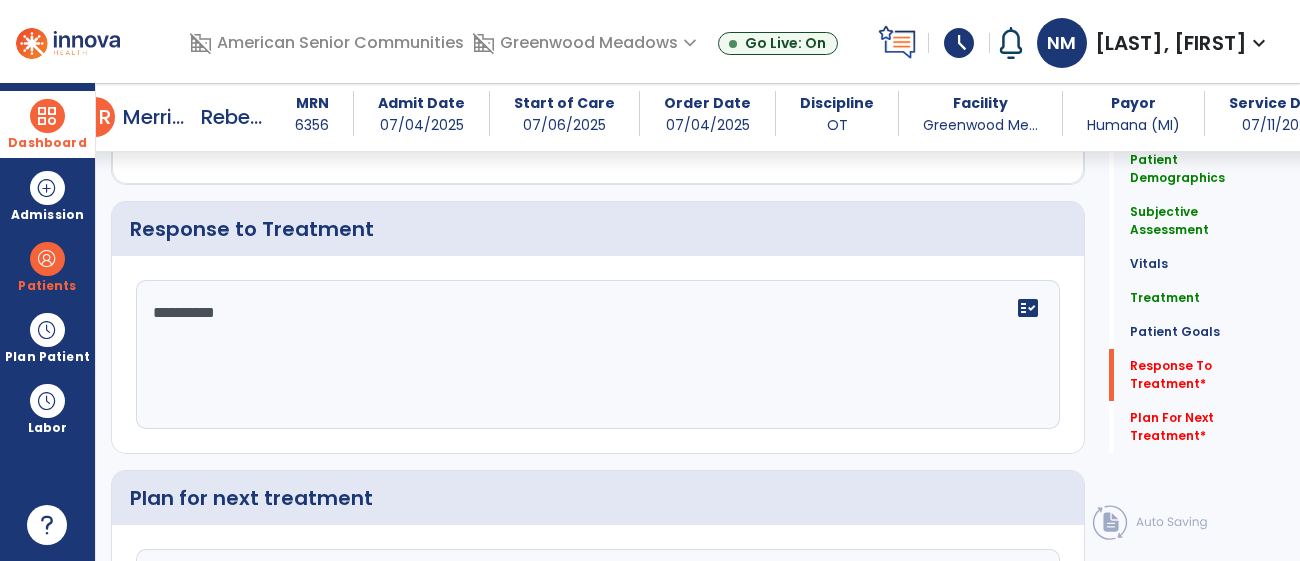 scroll, scrollTop: 2611, scrollLeft: 0, axis: vertical 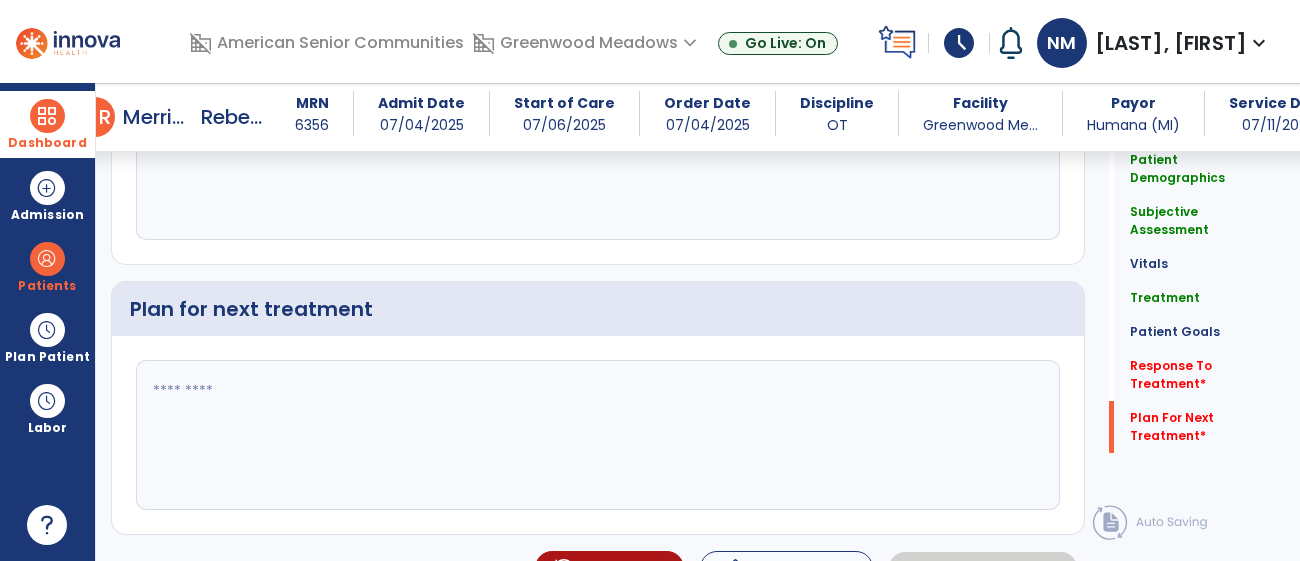 type on "**********" 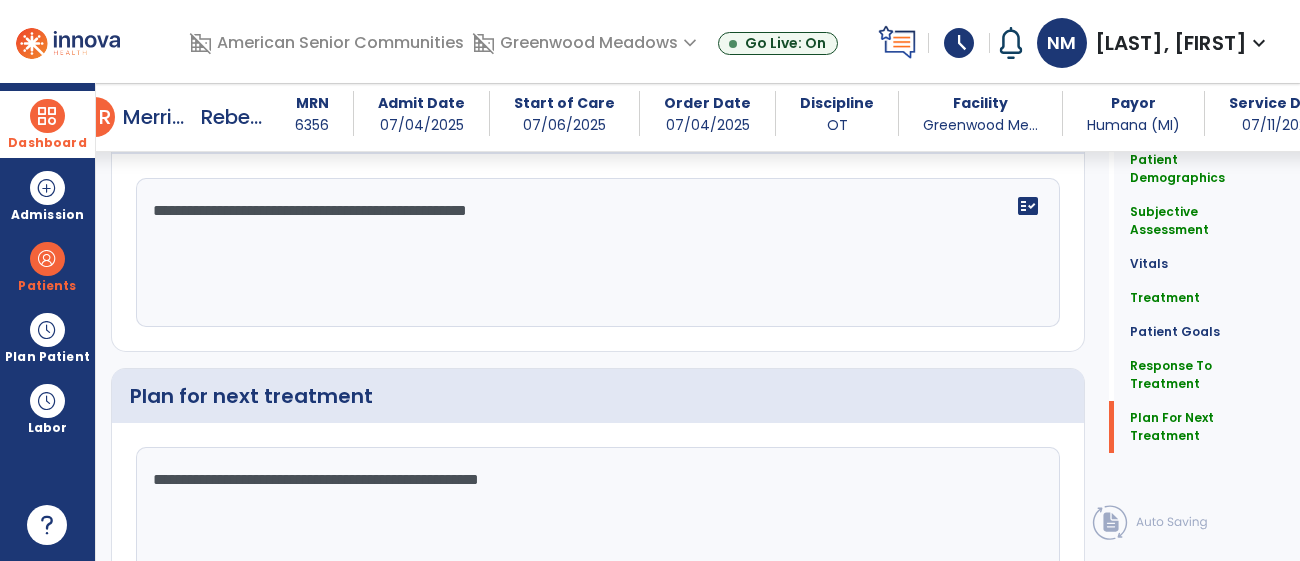 scroll, scrollTop: 2799, scrollLeft: 0, axis: vertical 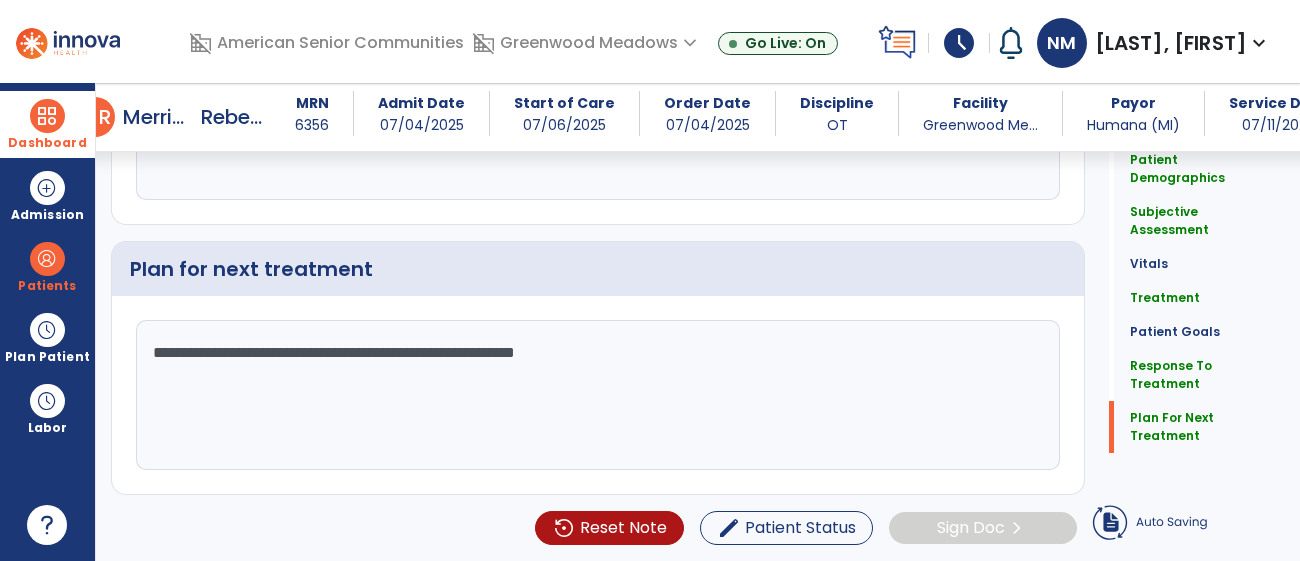 click on "**********" 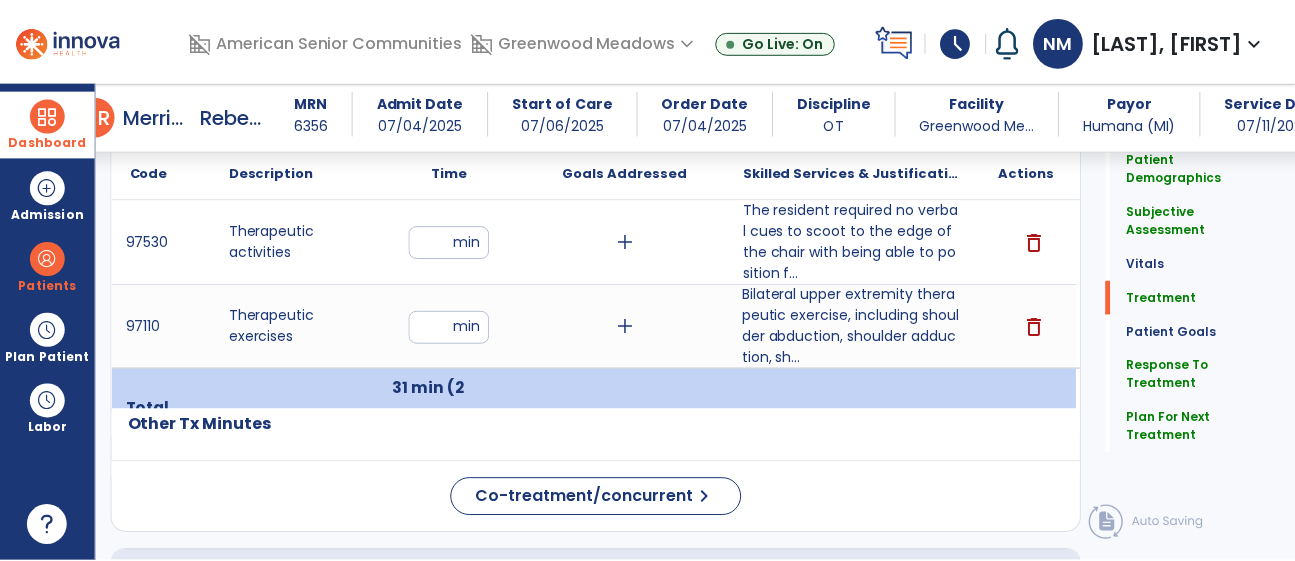 scroll, scrollTop: 1180, scrollLeft: 0, axis: vertical 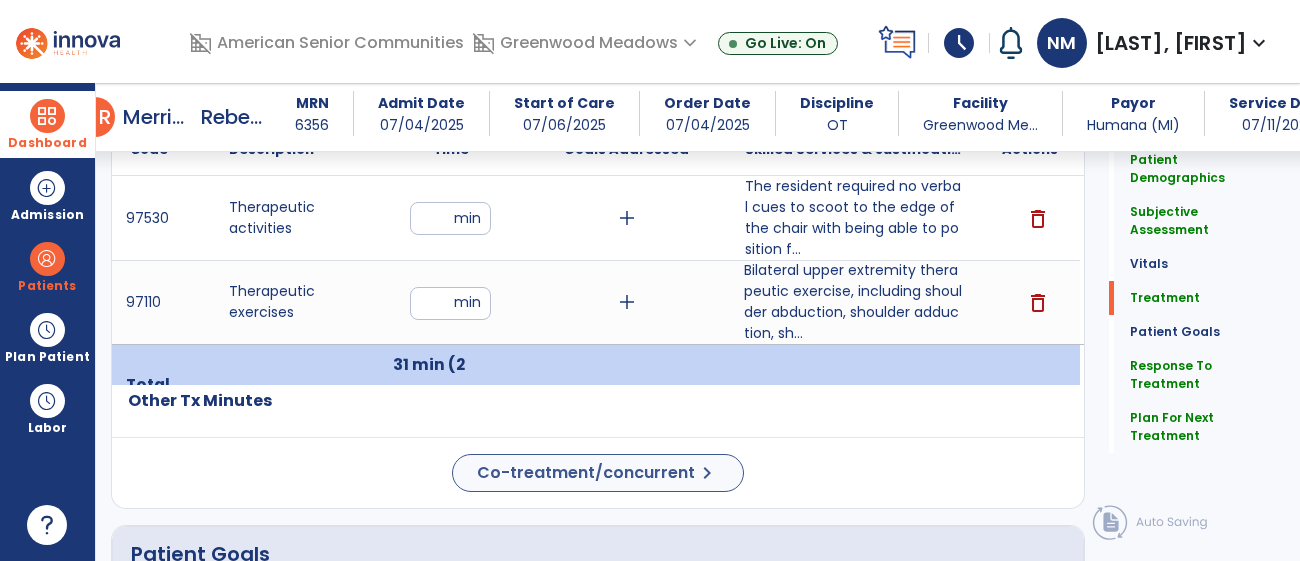 type on "**********" 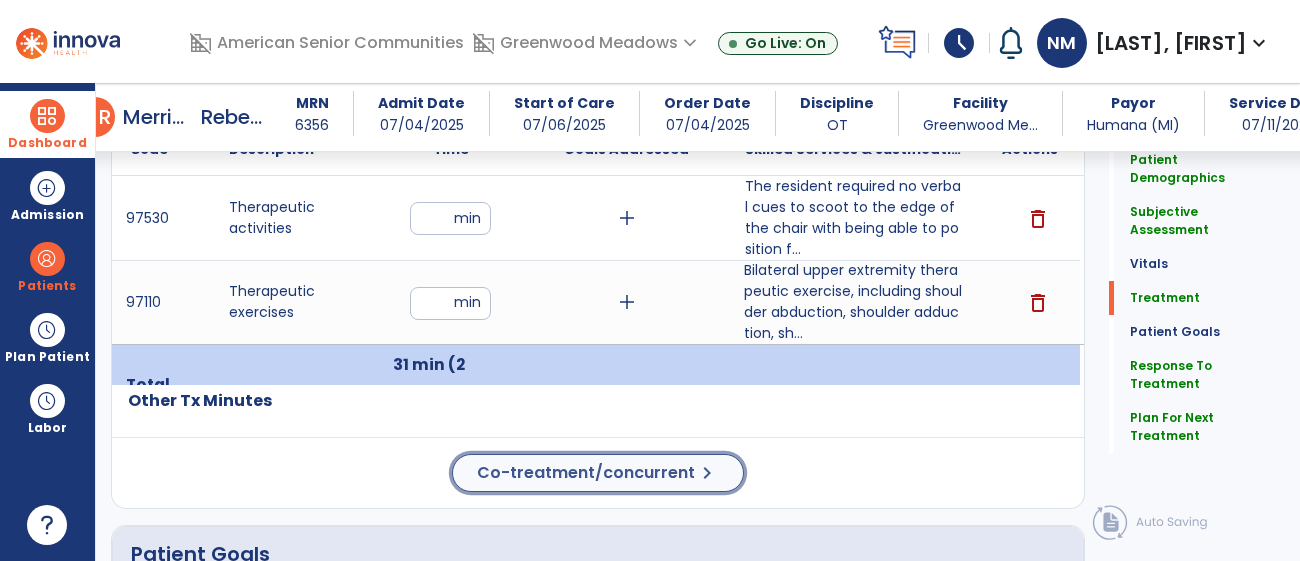 click on "Co-treatment/concurrent" 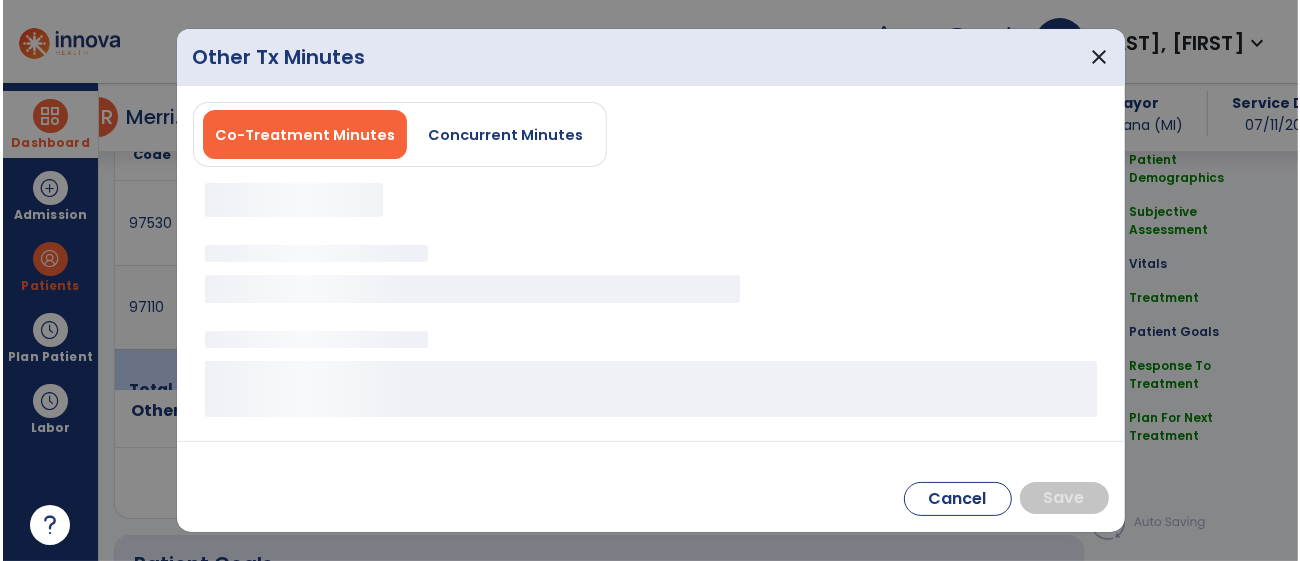 scroll, scrollTop: 1180, scrollLeft: 0, axis: vertical 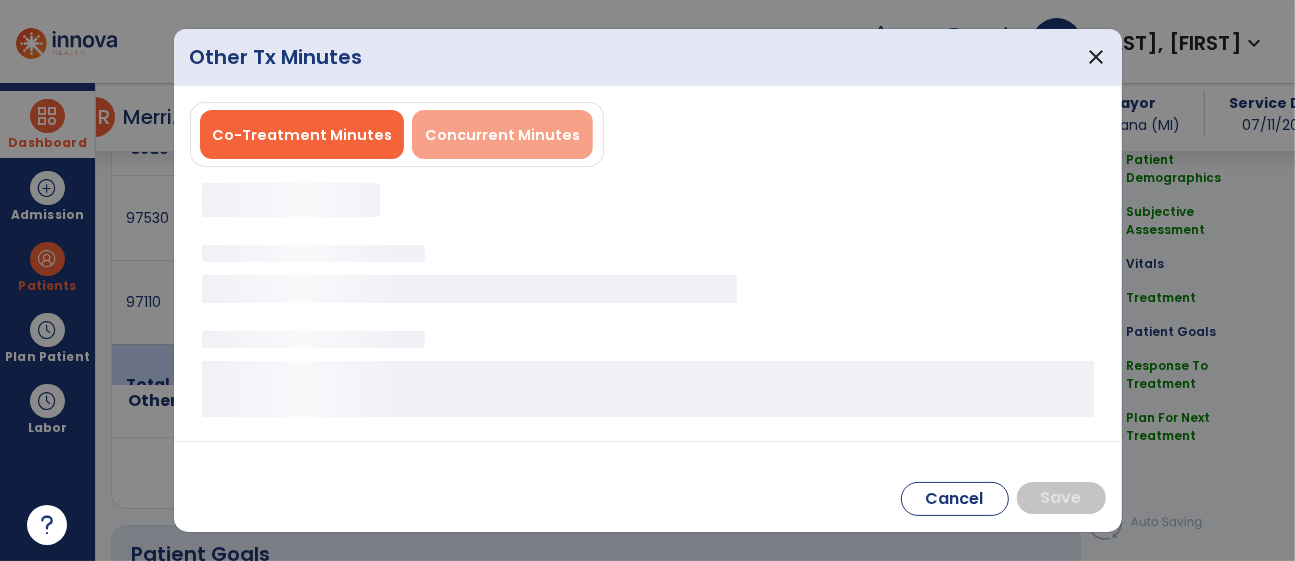 click on "Concurrent Minutes" at bounding box center [502, 135] 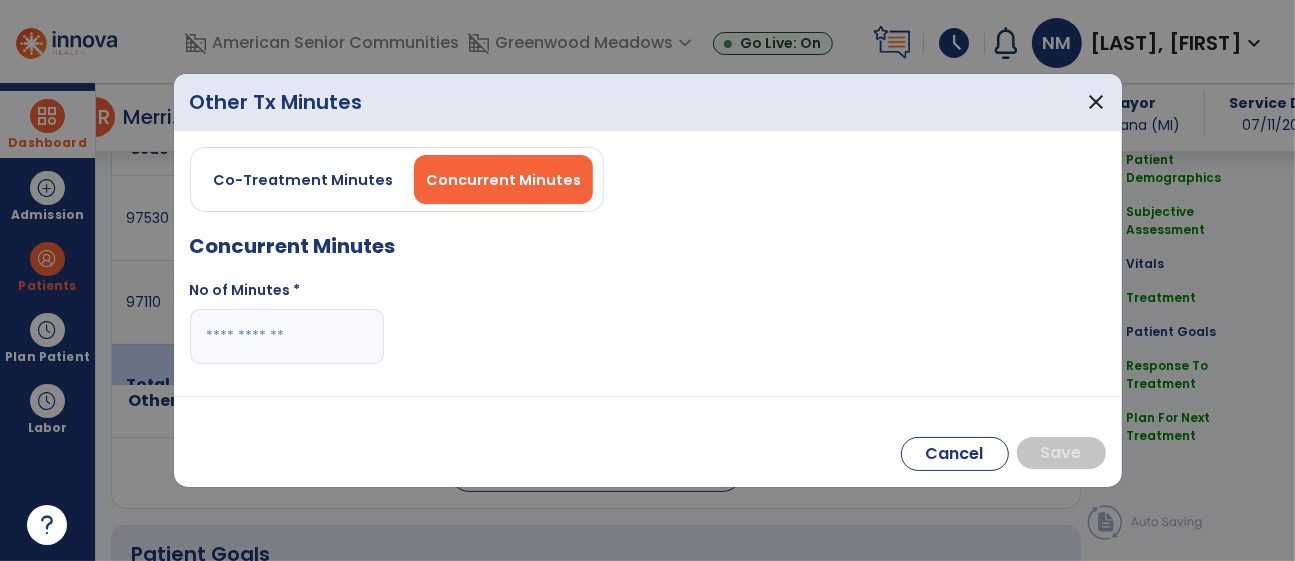 click at bounding box center (287, 336) 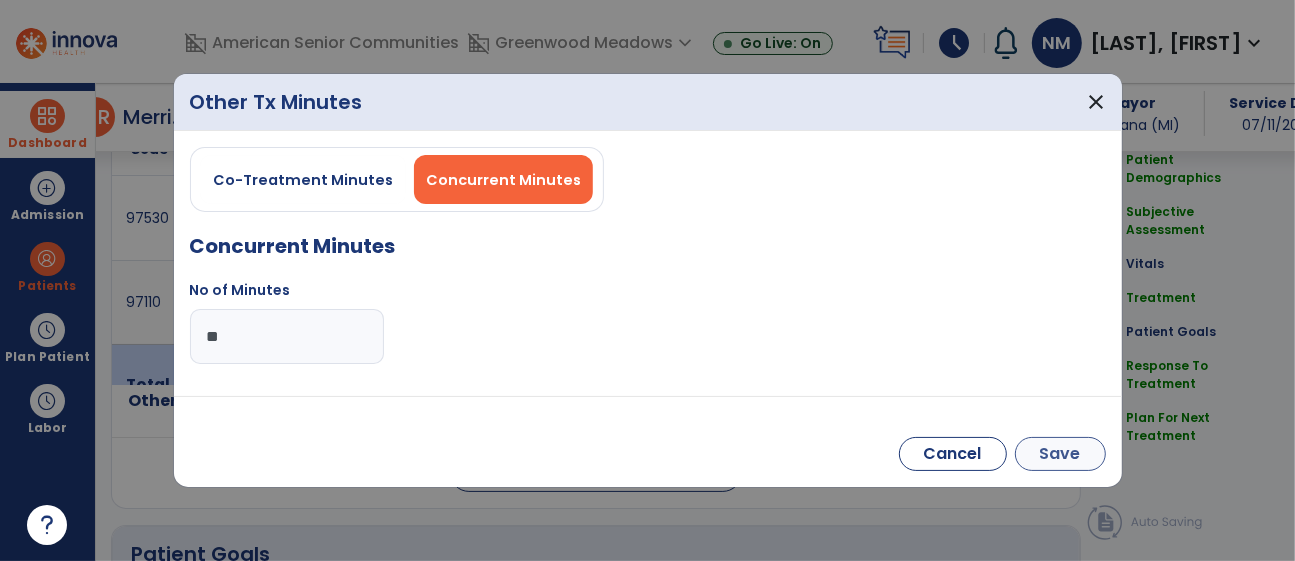 type on "**" 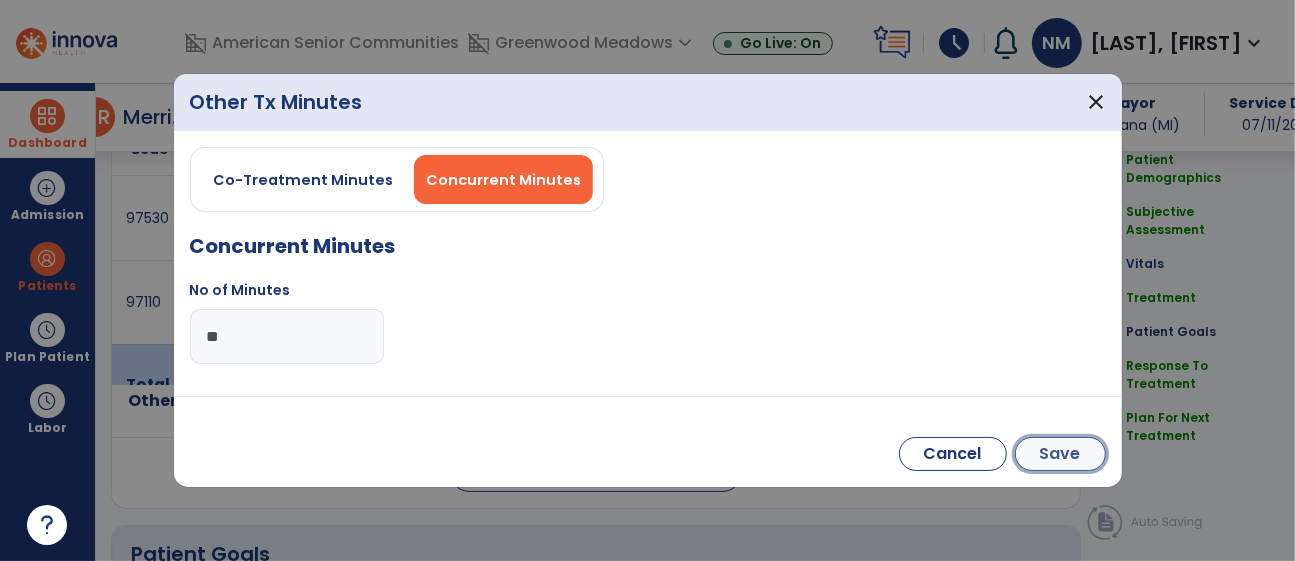 click on "Save" at bounding box center (1060, 454) 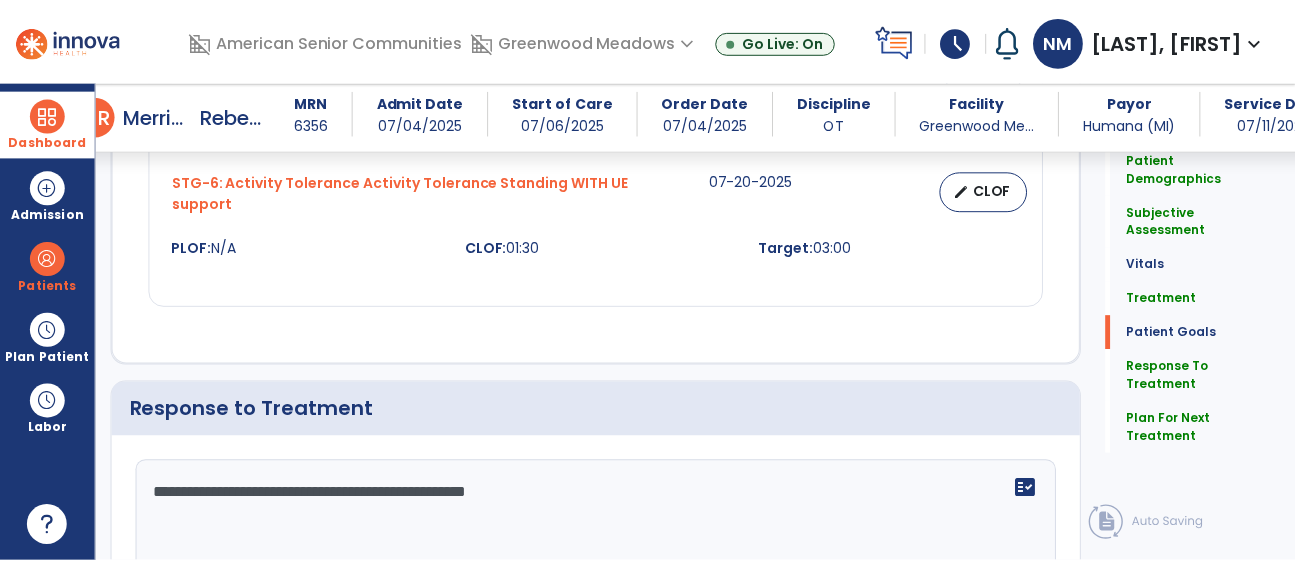scroll, scrollTop: 2989, scrollLeft: 0, axis: vertical 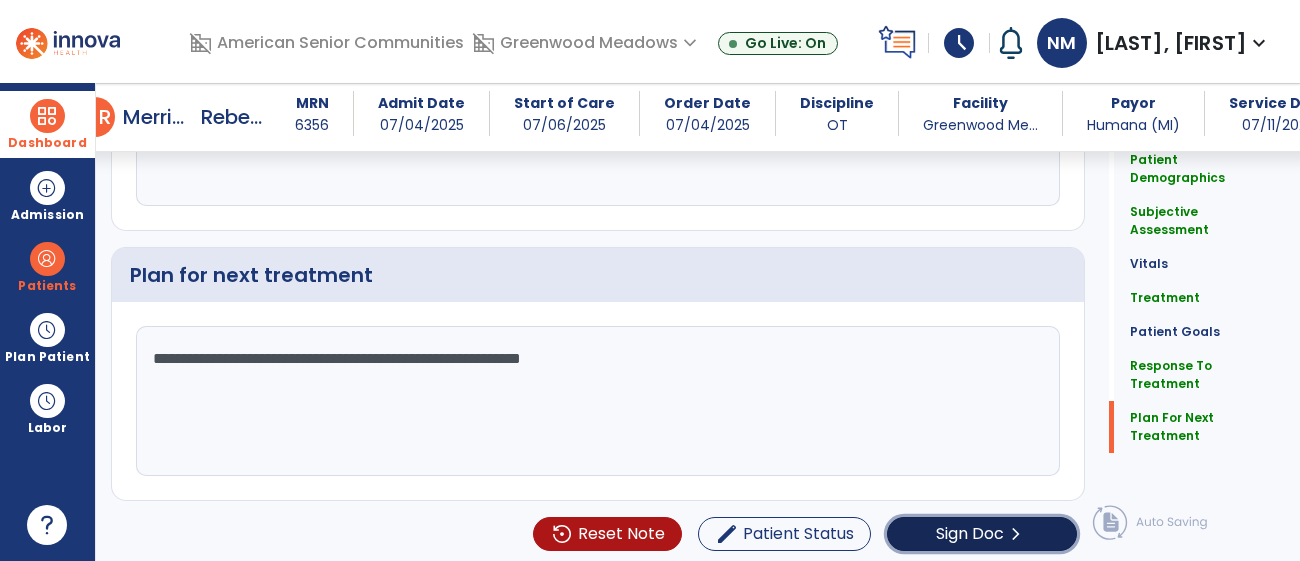 click on "Sign Doc  chevron_right" 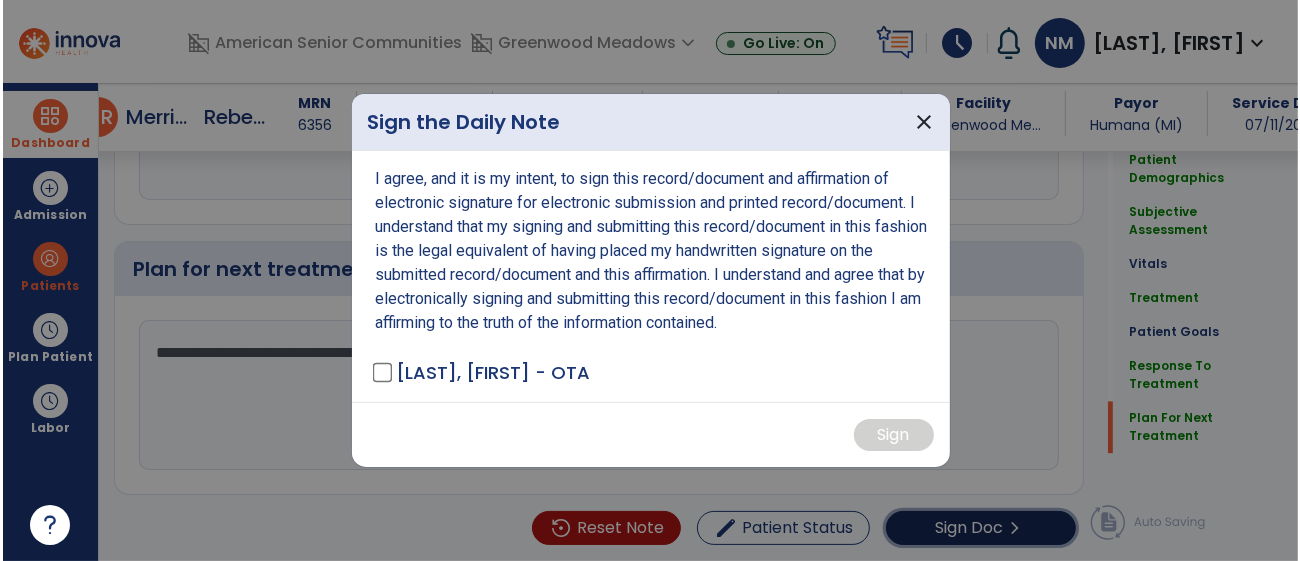 scroll, scrollTop: 2989, scrollLeft: 0, axis: vertical 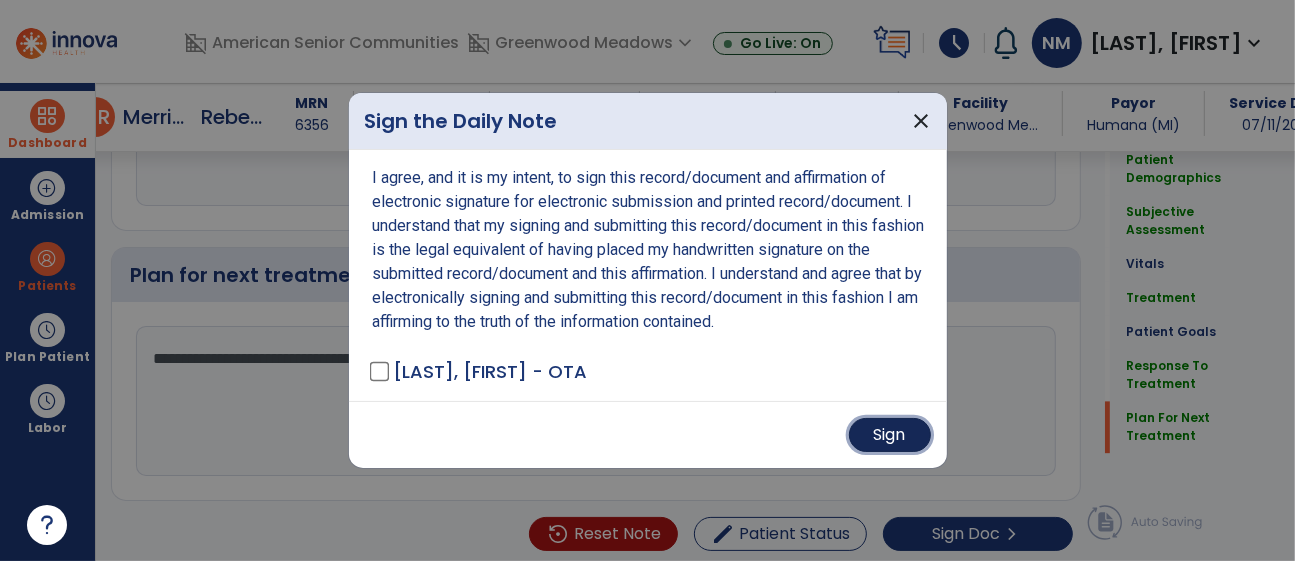 click on "Sign" at bounding box center (890, 435) 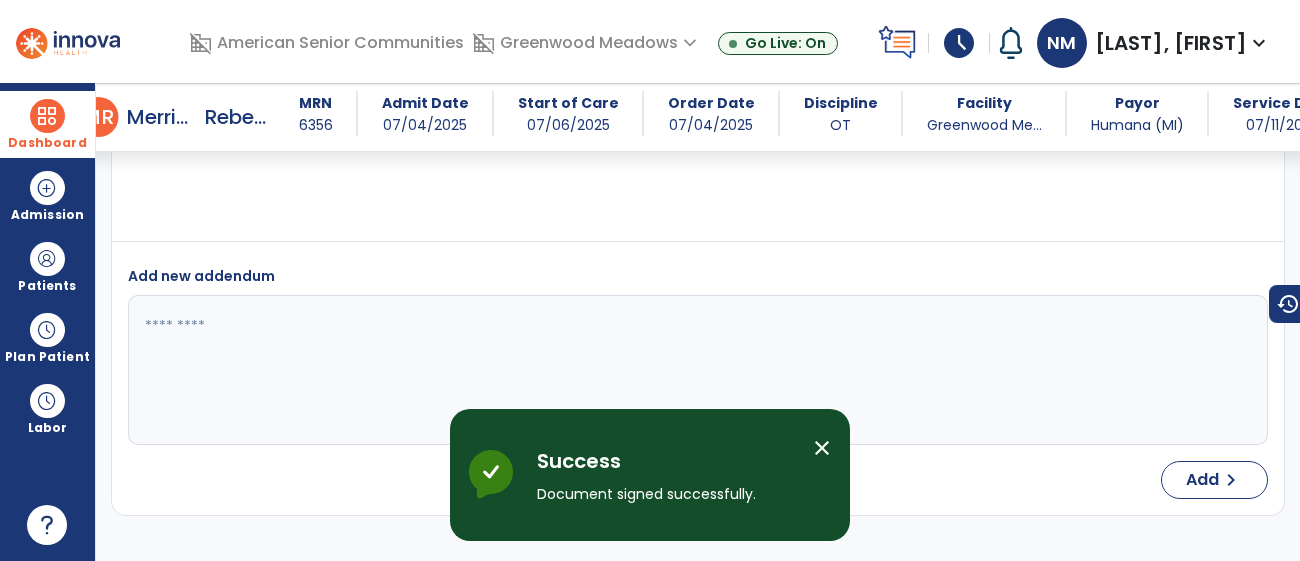 click at bounding box center [47, 116] 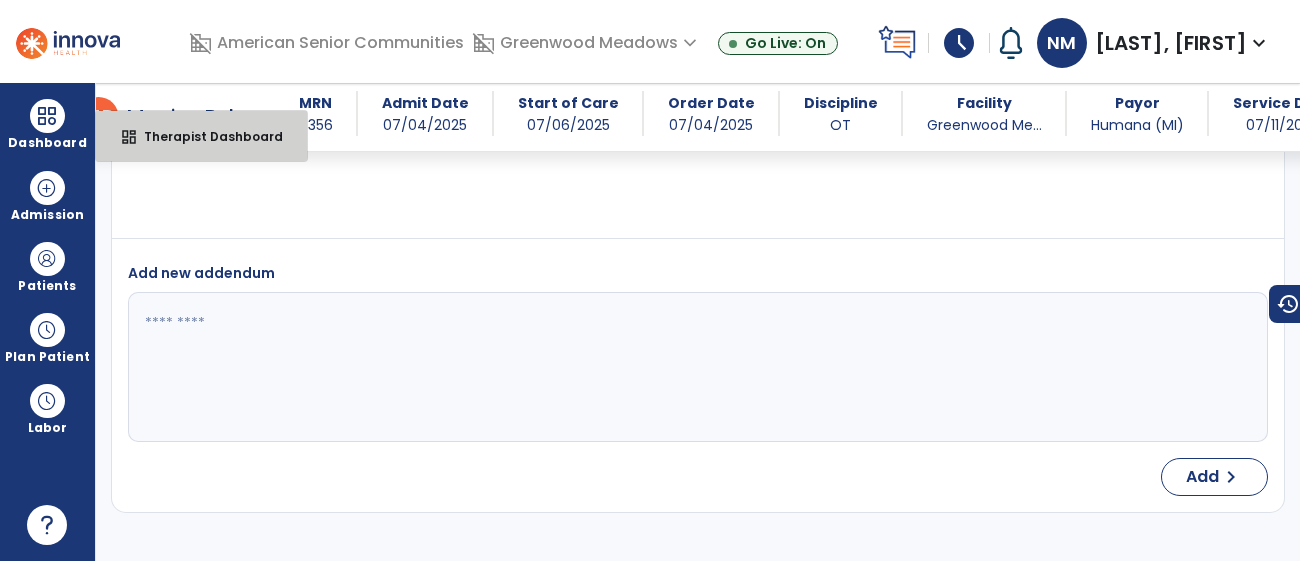 click on "Therapist Dashboard" at bounding box center [205, 136] 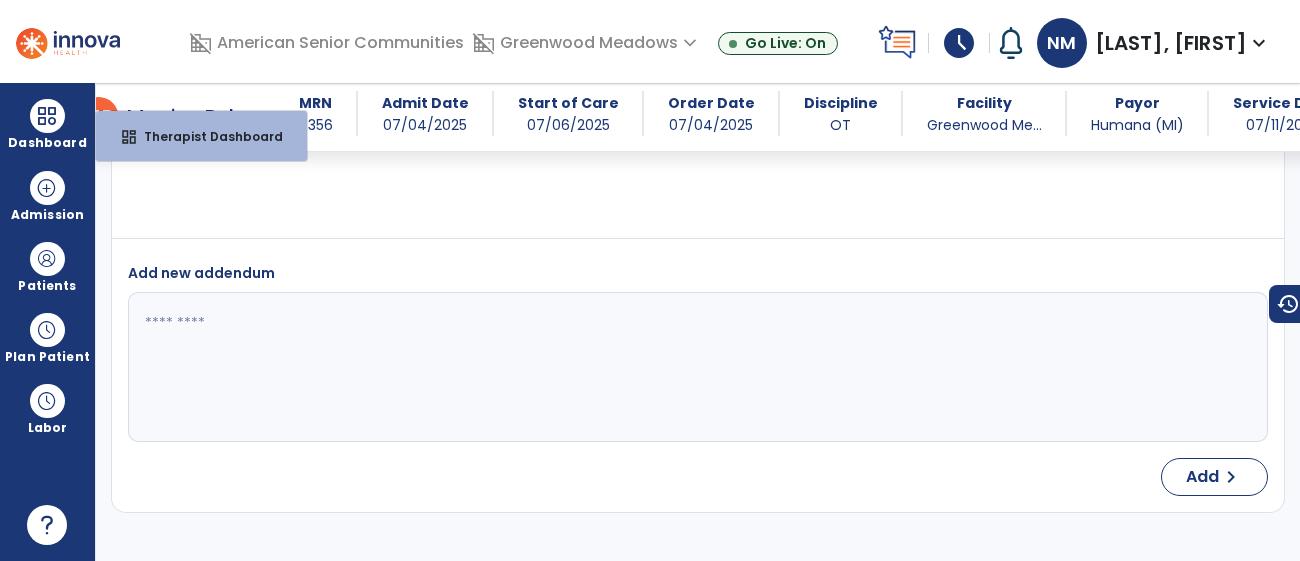 select on "****" 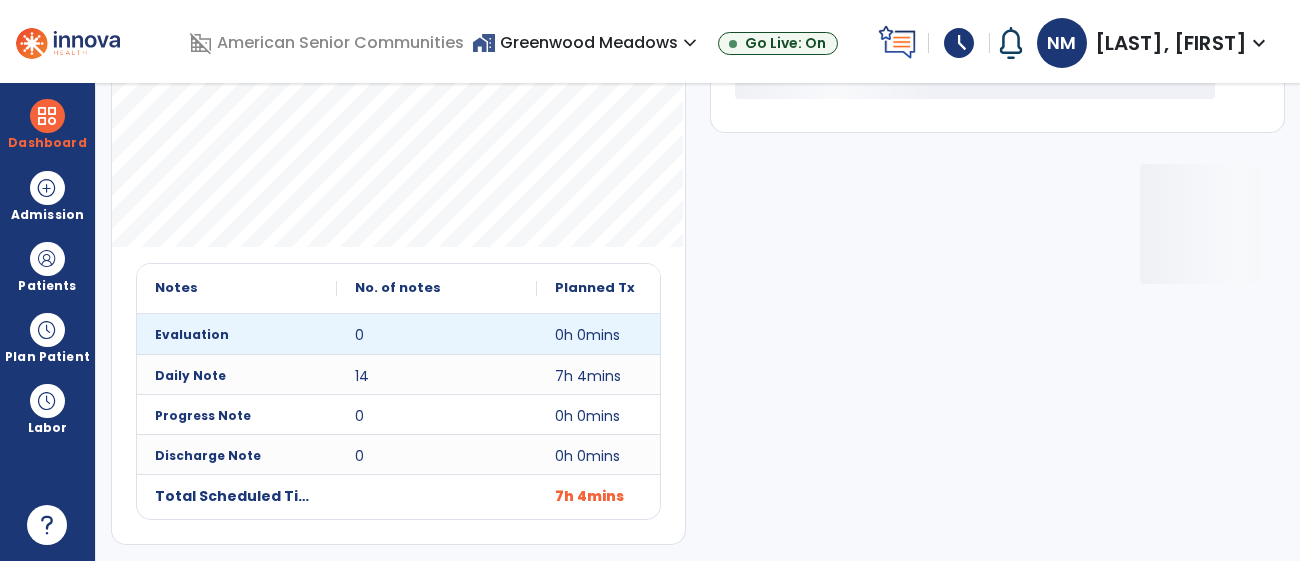 scroll, scrollTop: 314, scrollLeft: 0, axis: vertical 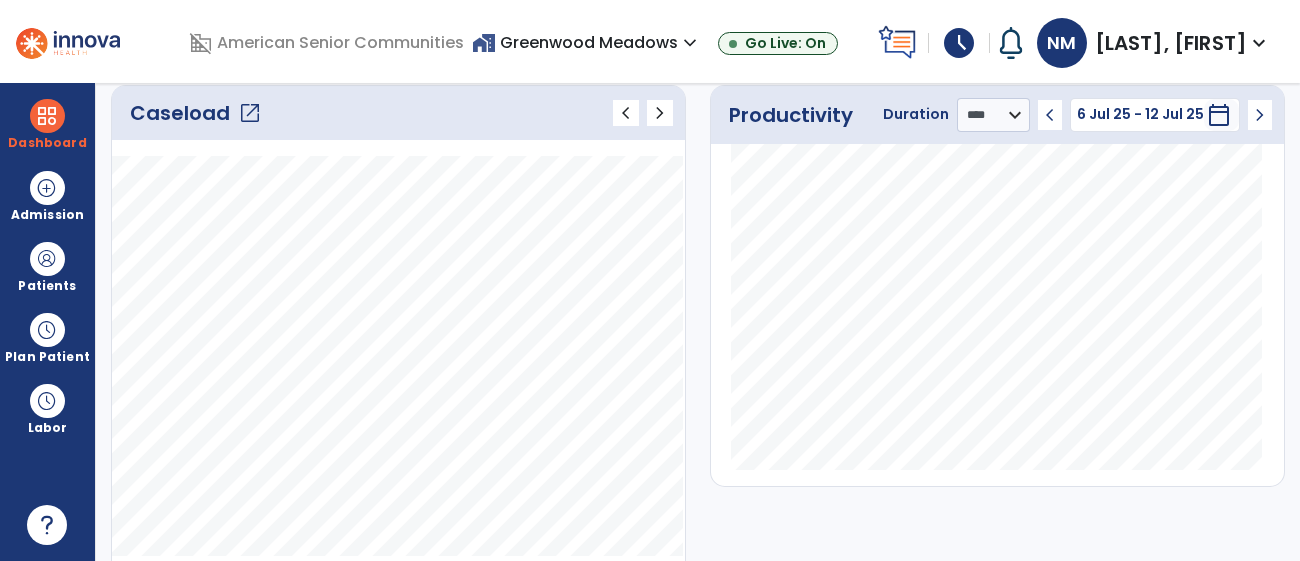 click on "open_in_new" 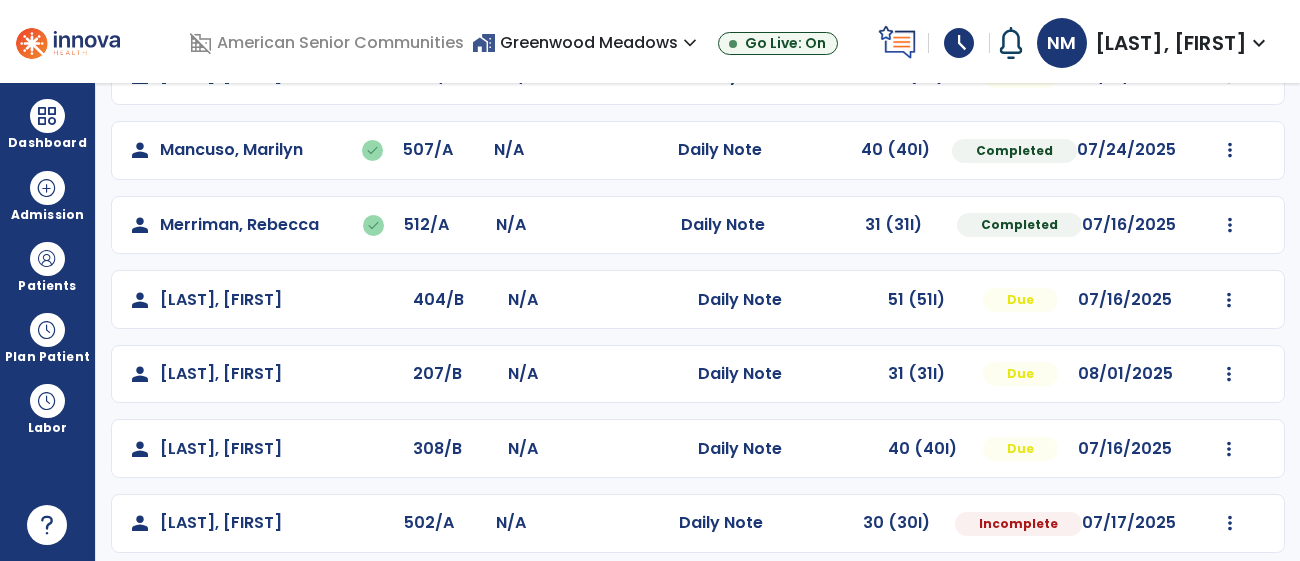 scroll, scrollTop: 589, scrollLeft: 0, axis: vertical 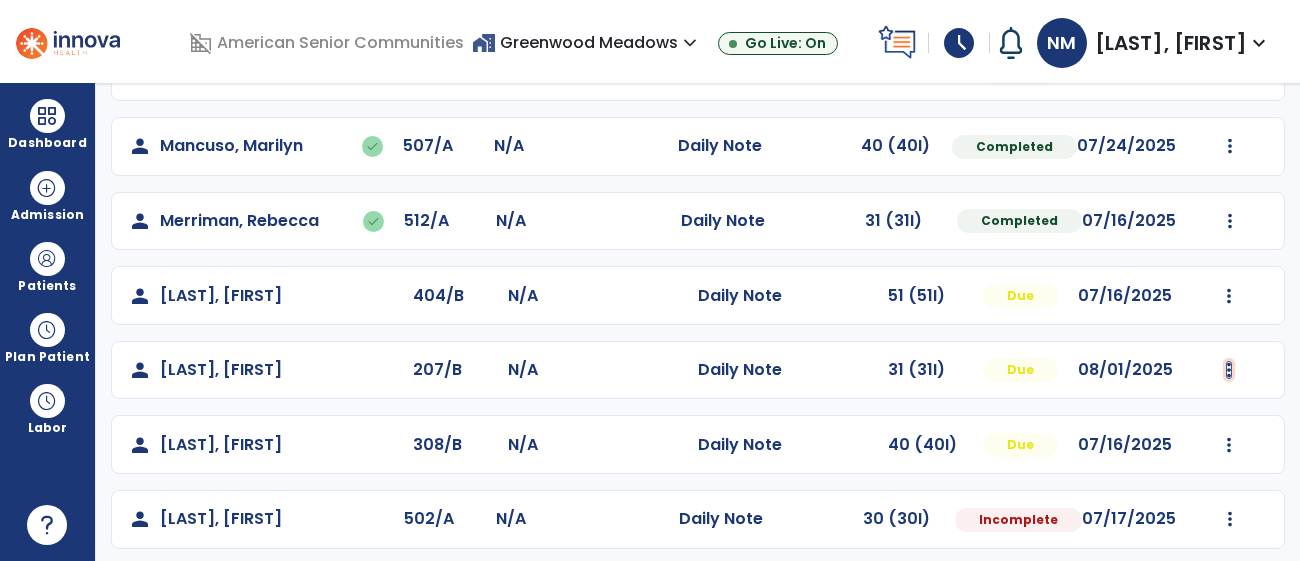 click at bounding box center [1230, -301] 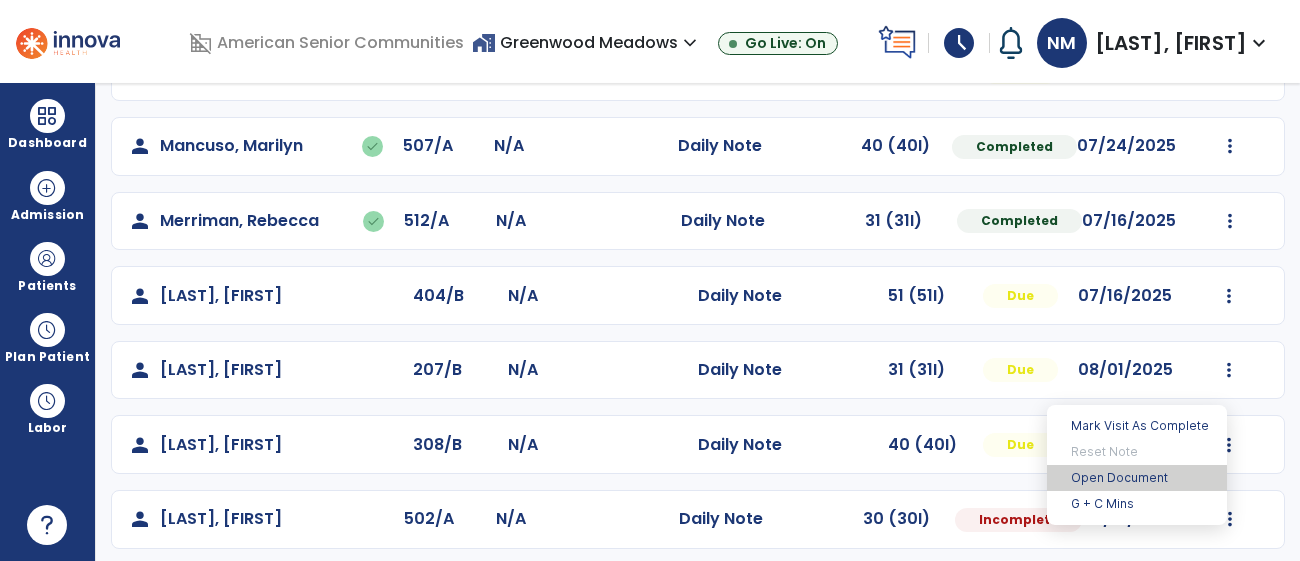 click on "Open Document" at bounding box center (1137, 478) 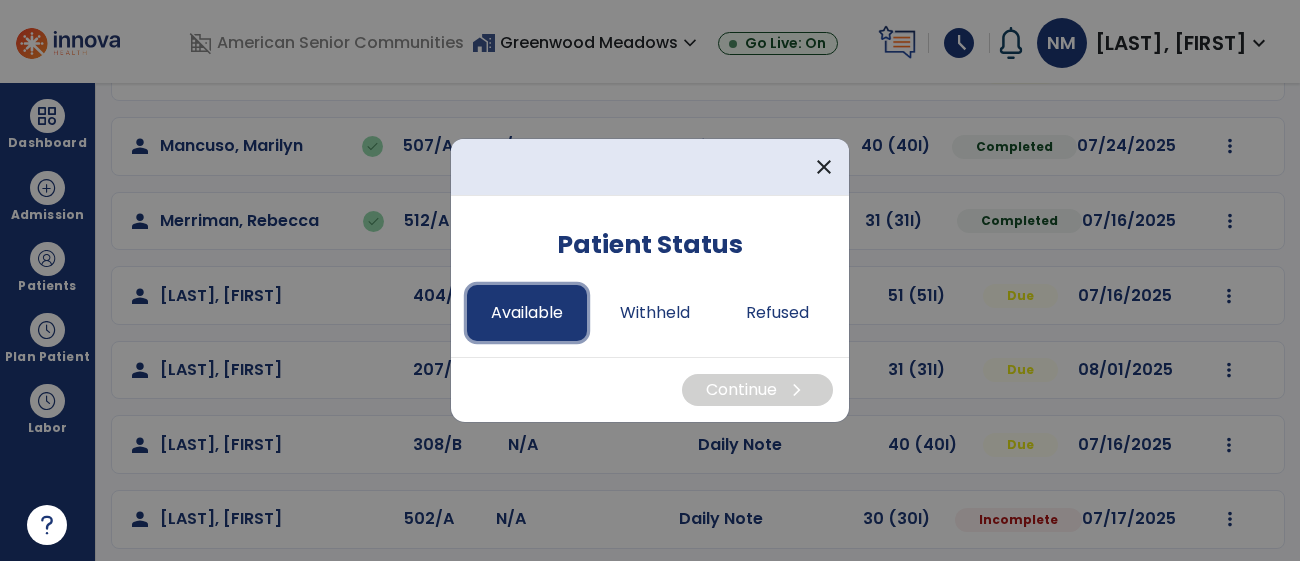 click on "Available" at bounding box center [527, 313] 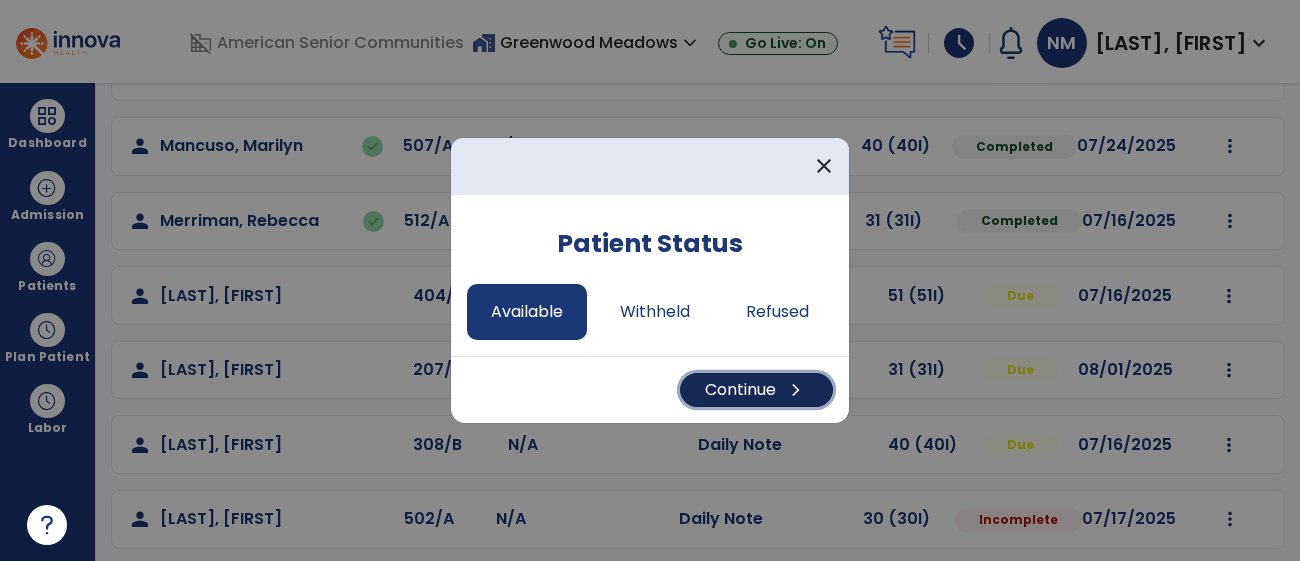 click on "Continue   chevron_right" at bounding box center [756, 390] 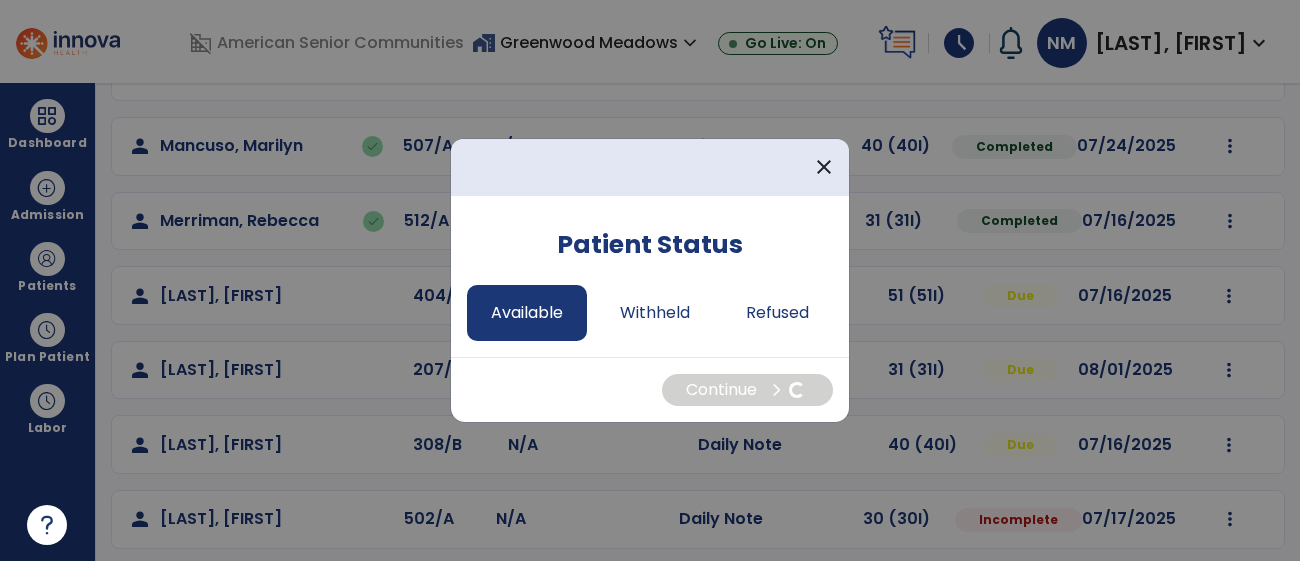 select on "*" 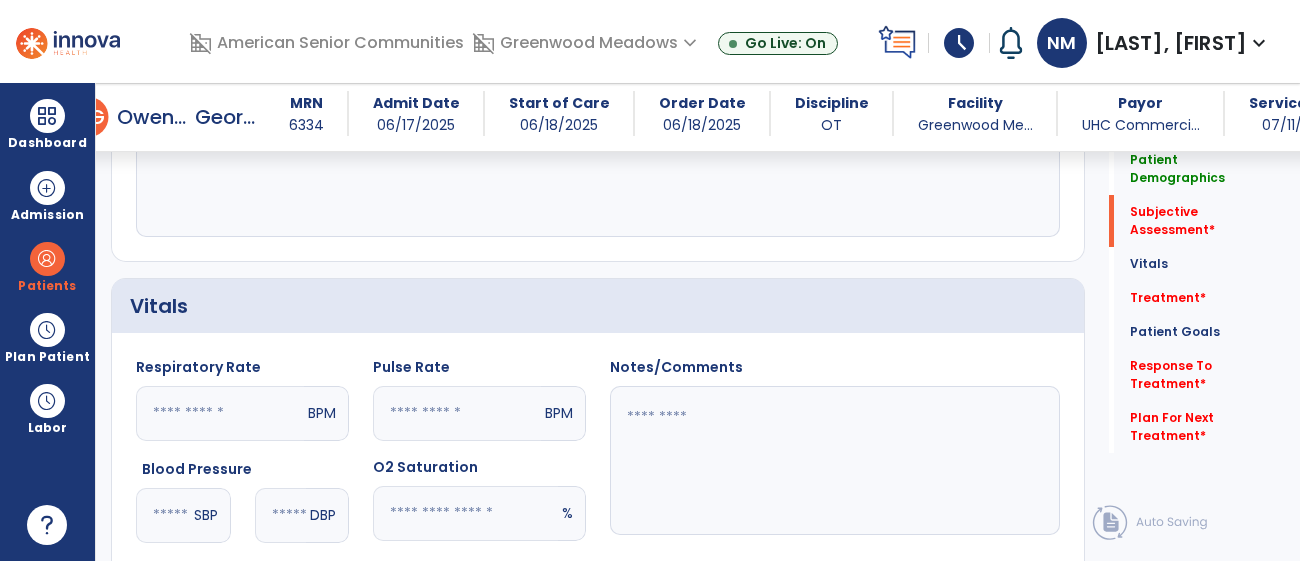 scroll, scrollTop: 584, scrollLeft: 0, axis: vertical 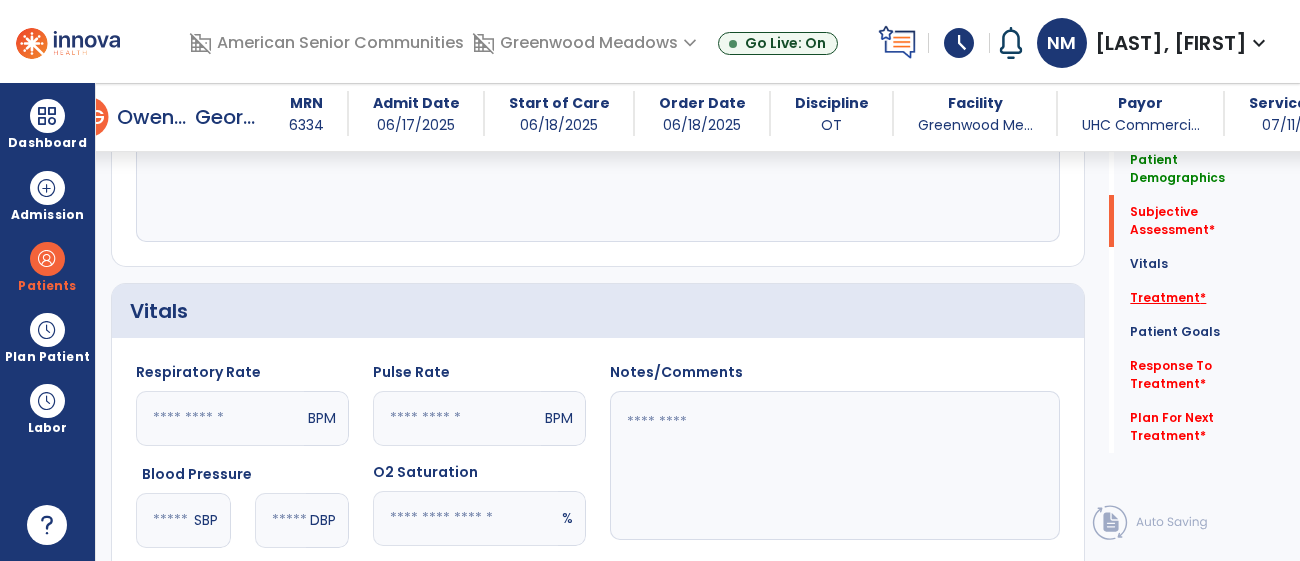 click on "Treatment   *" 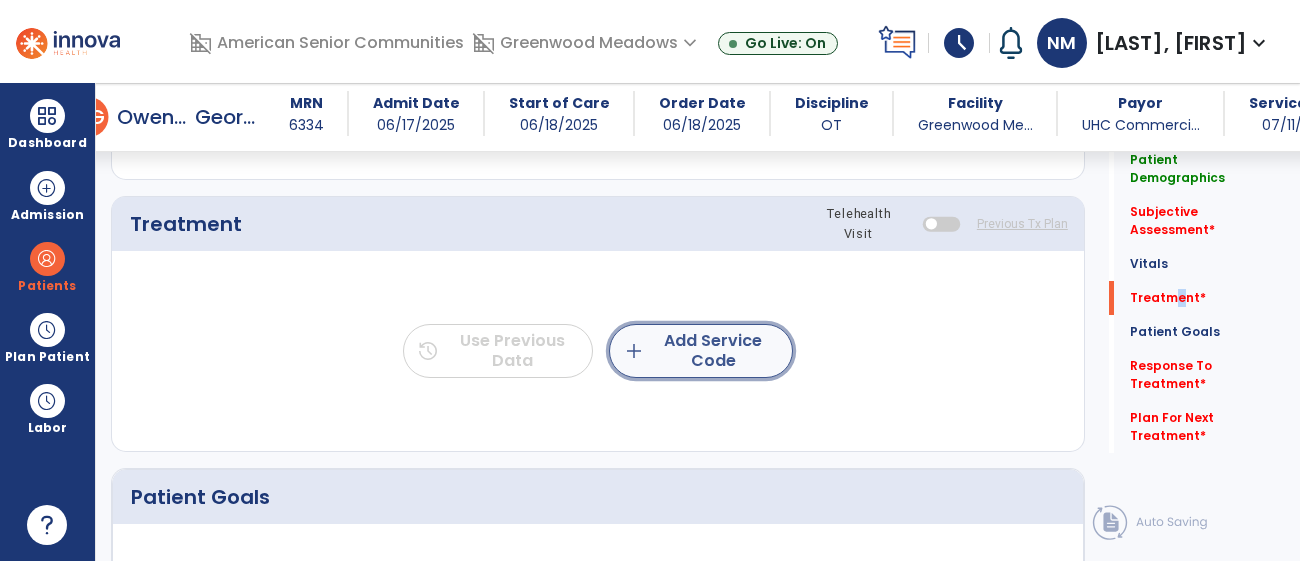 click on "add  Add Service Code" 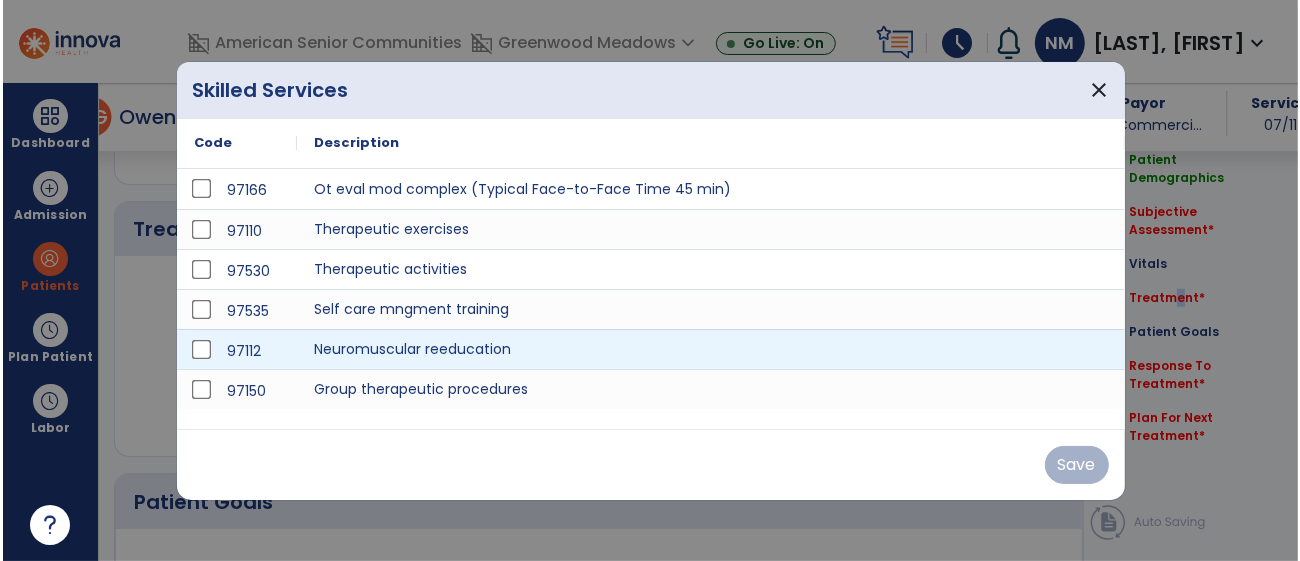 scroll, scrollTop: 1093, scrollLeft: 0, axis: vertical 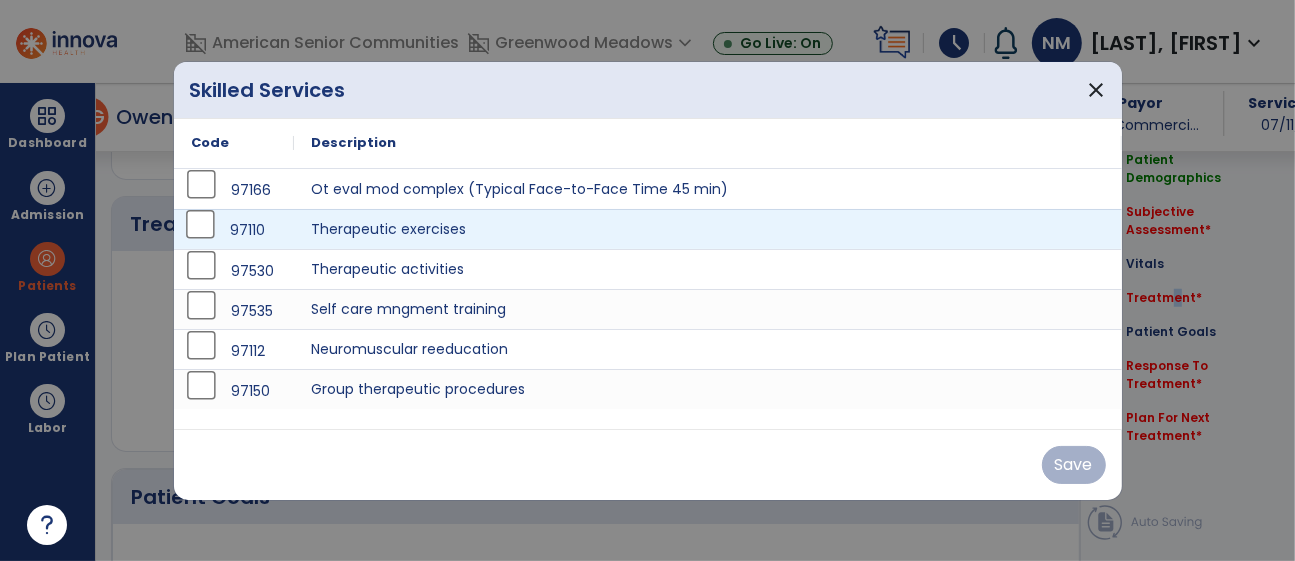 click on "97110" at bounding box center [234, 229] 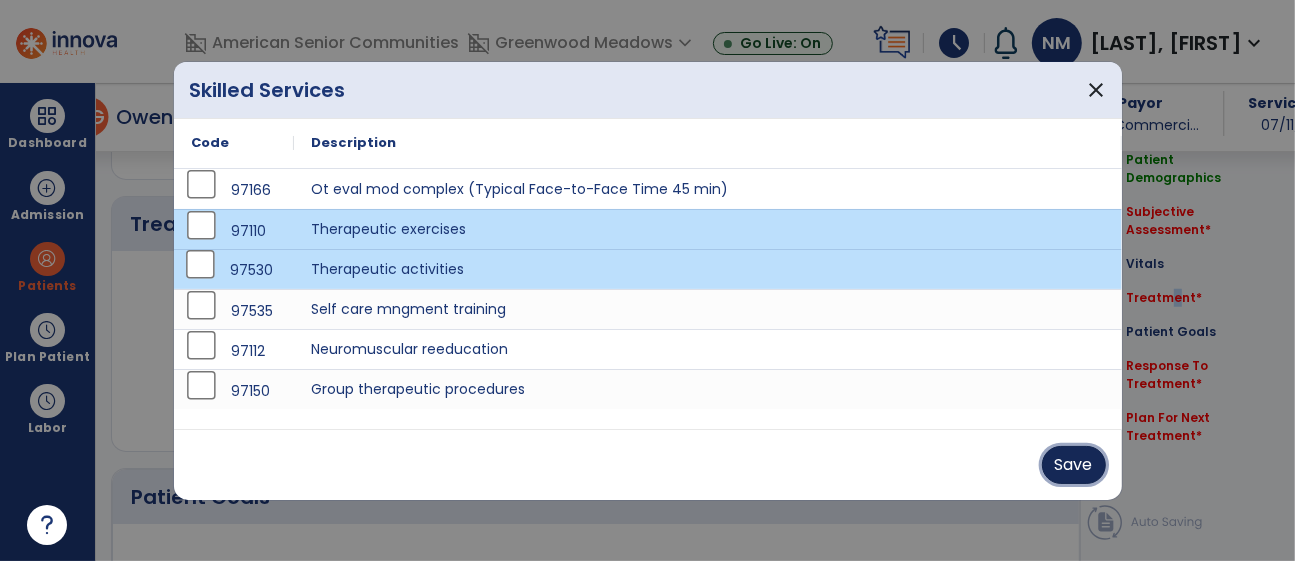 click on "Save" at bounding box center [1074, 465] 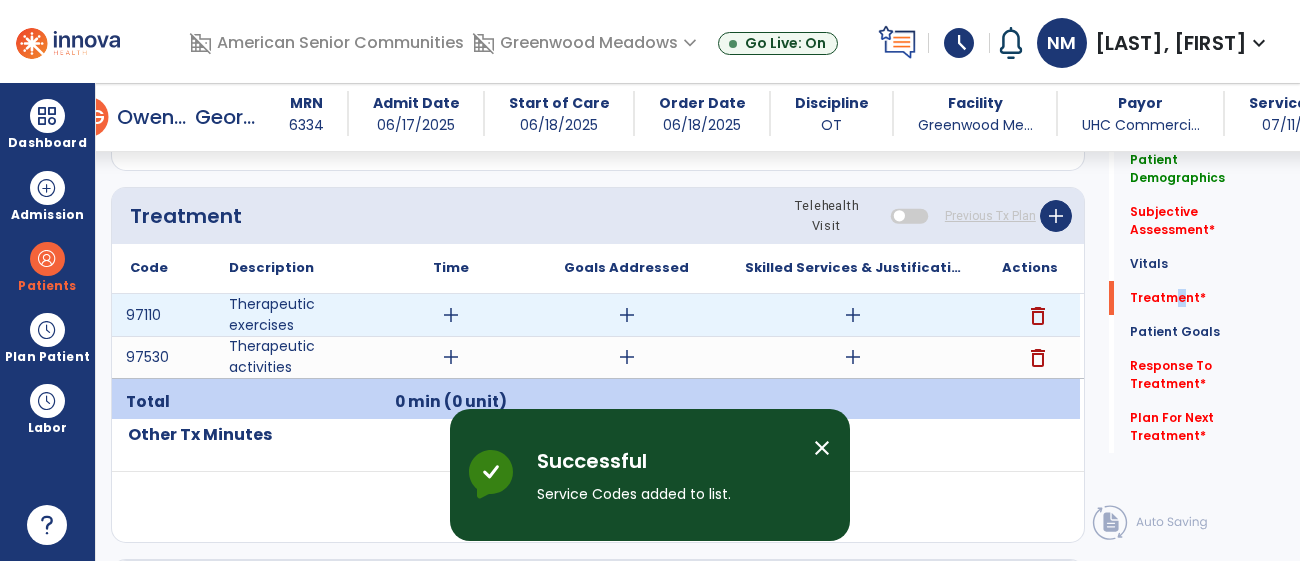 scroll, scrollTop: 1103, scrollLeft: 0, axis: vertical 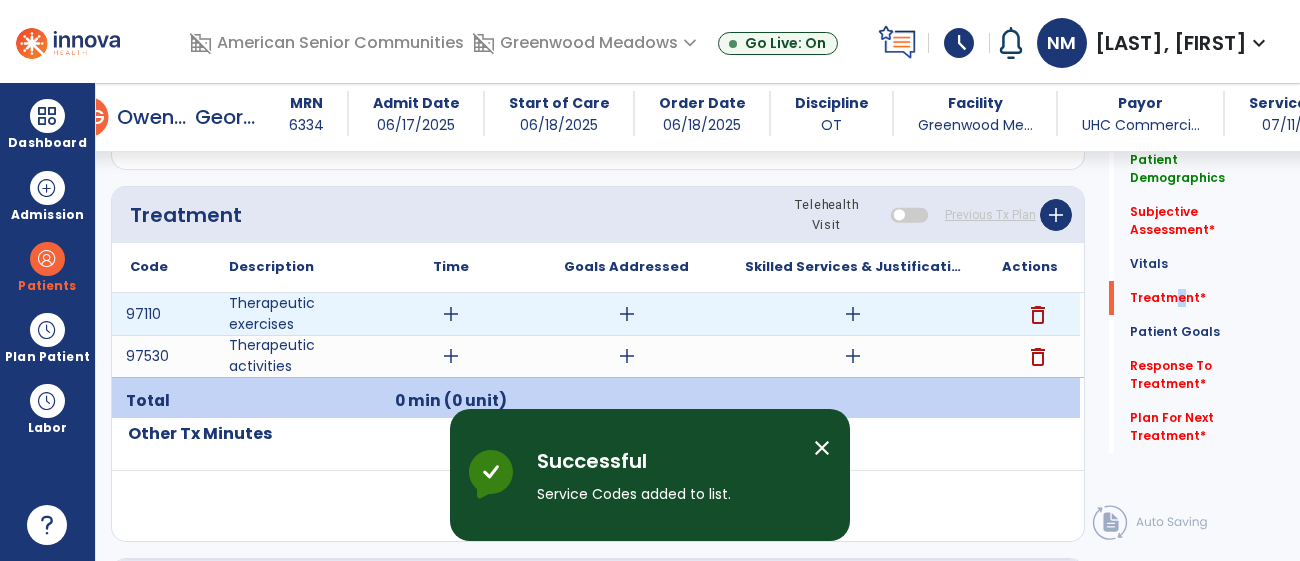 click on "add" at bounding box center (451, 314) 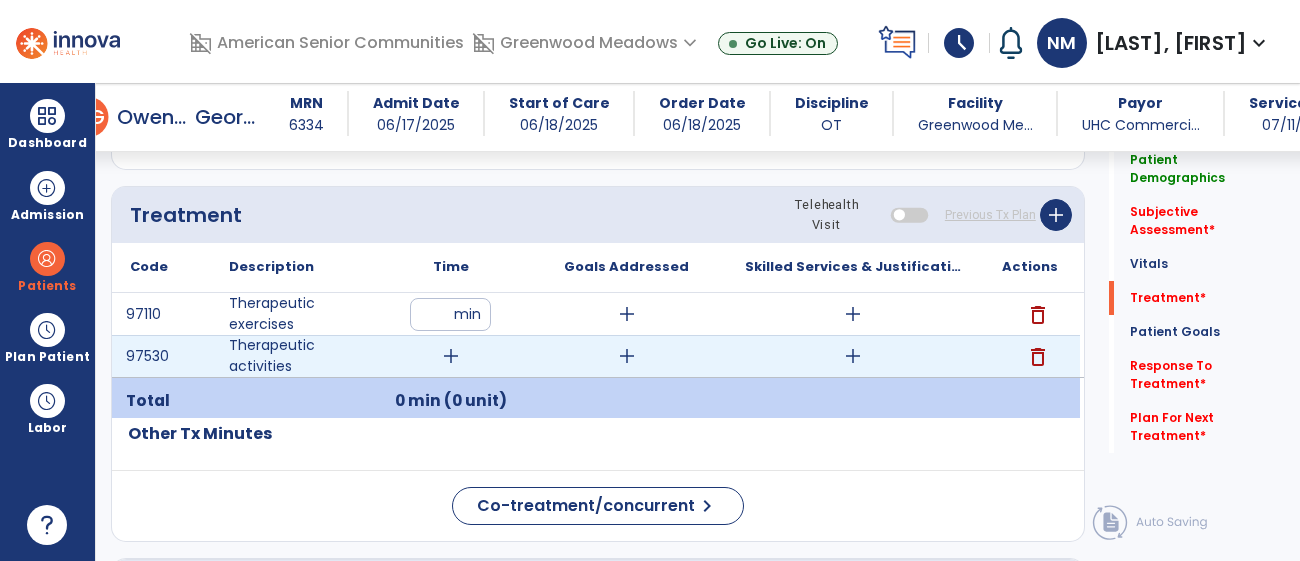 type on "**" 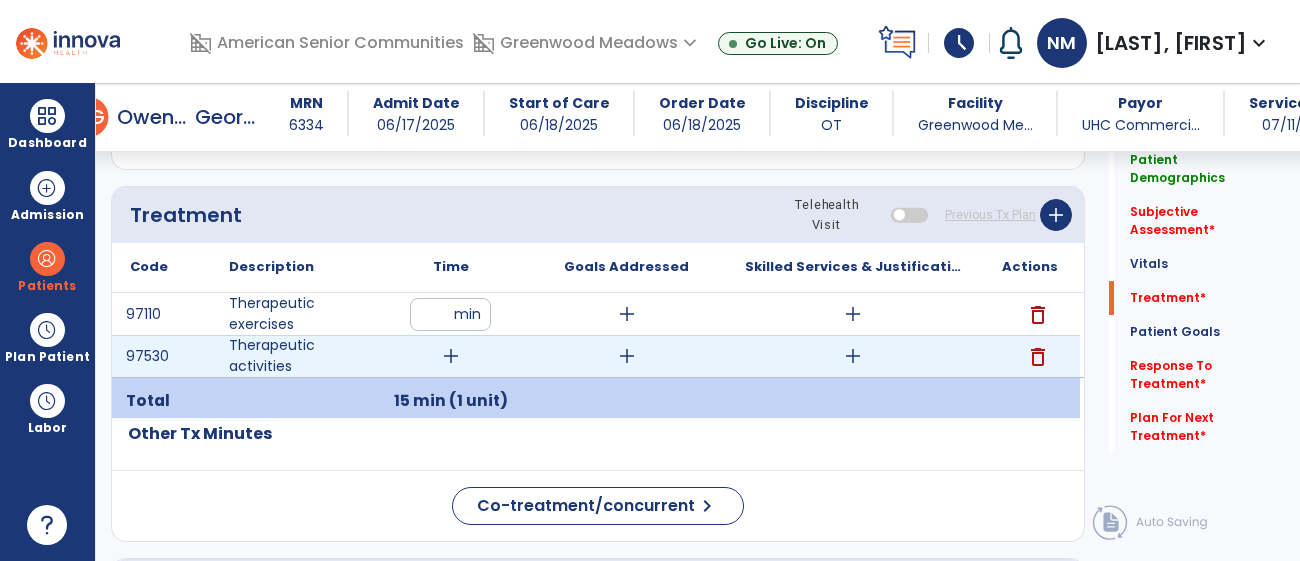 click on "add" at bounding box center [451, 356] 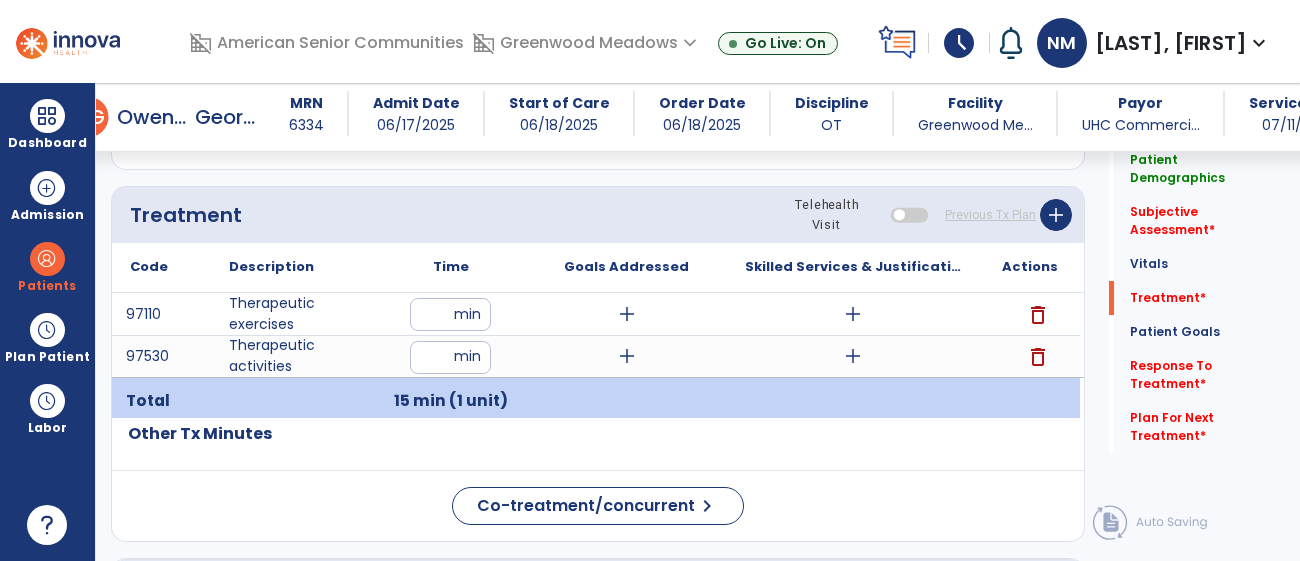type on "**" 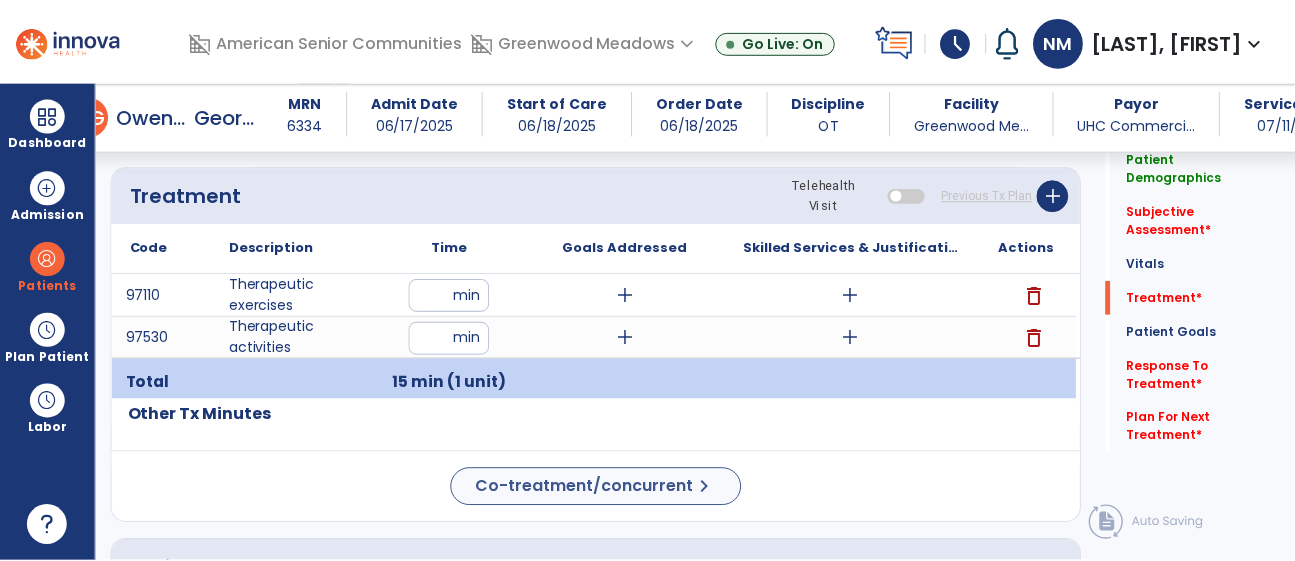 scroll, scrollTop: 1123, scrollLeft: 0, axis: vertical 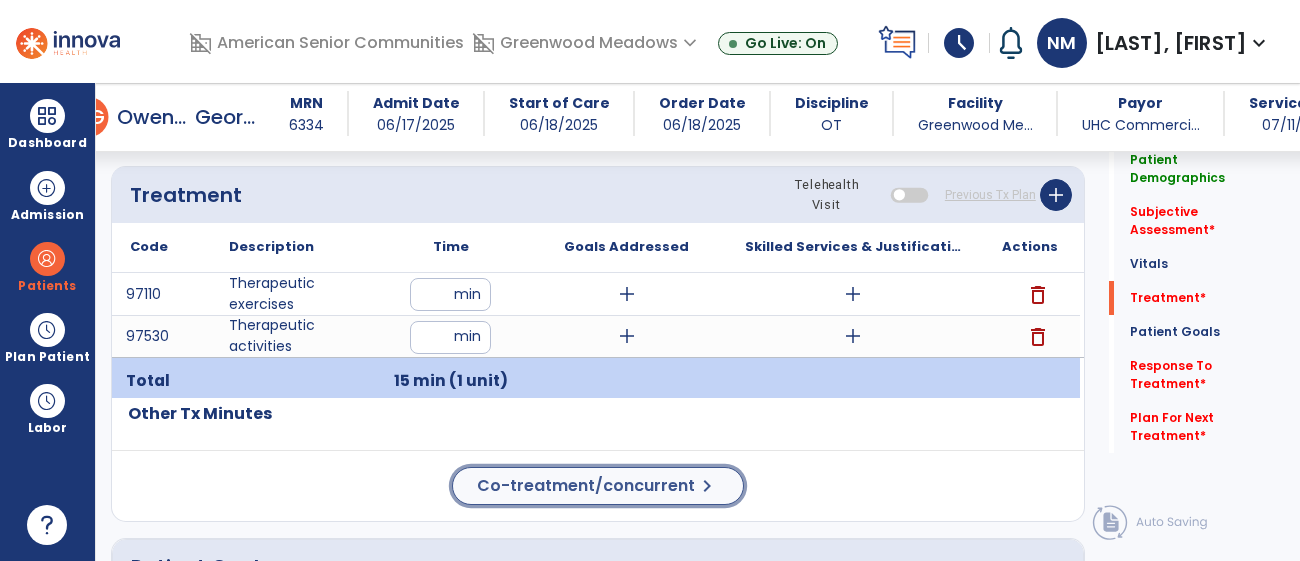 click on "Co-treatment/concurrent" 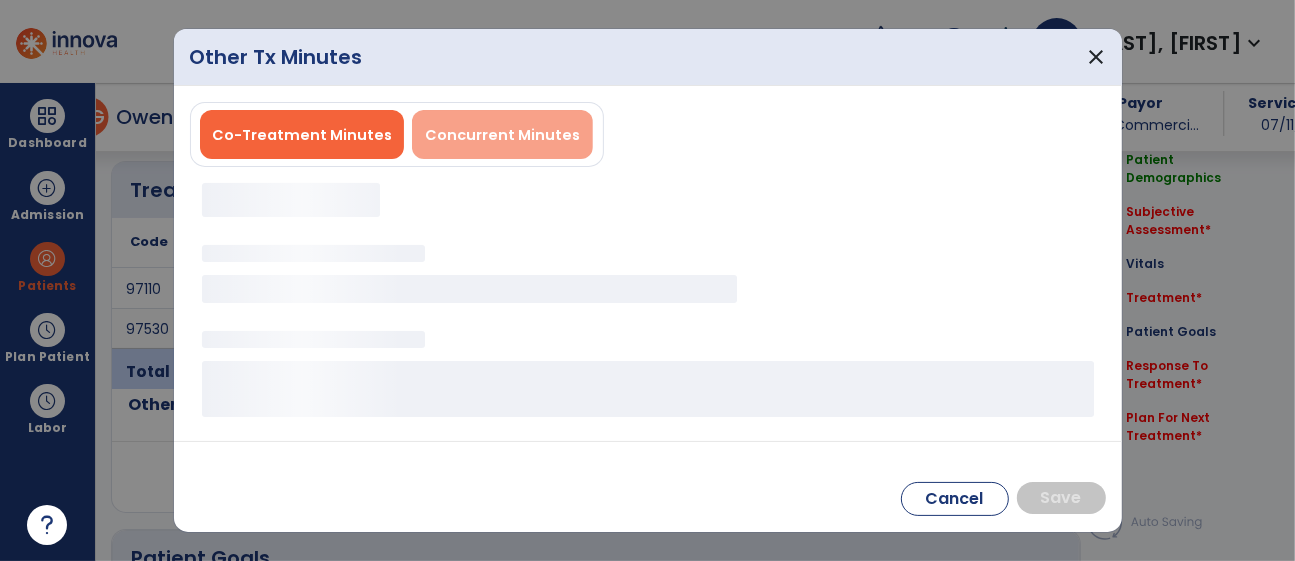 click on "Concurrent Minutes" at bounding box center [502, 135] 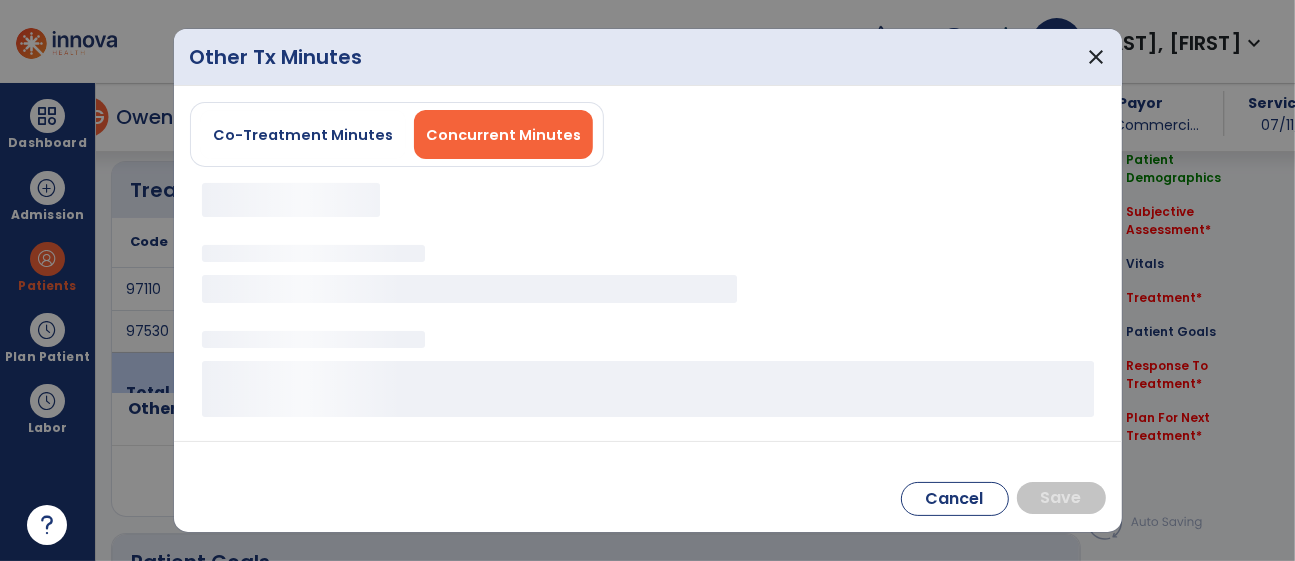 scroll, scrollTop: 1123, scrollLeft: 0, axis: vertical 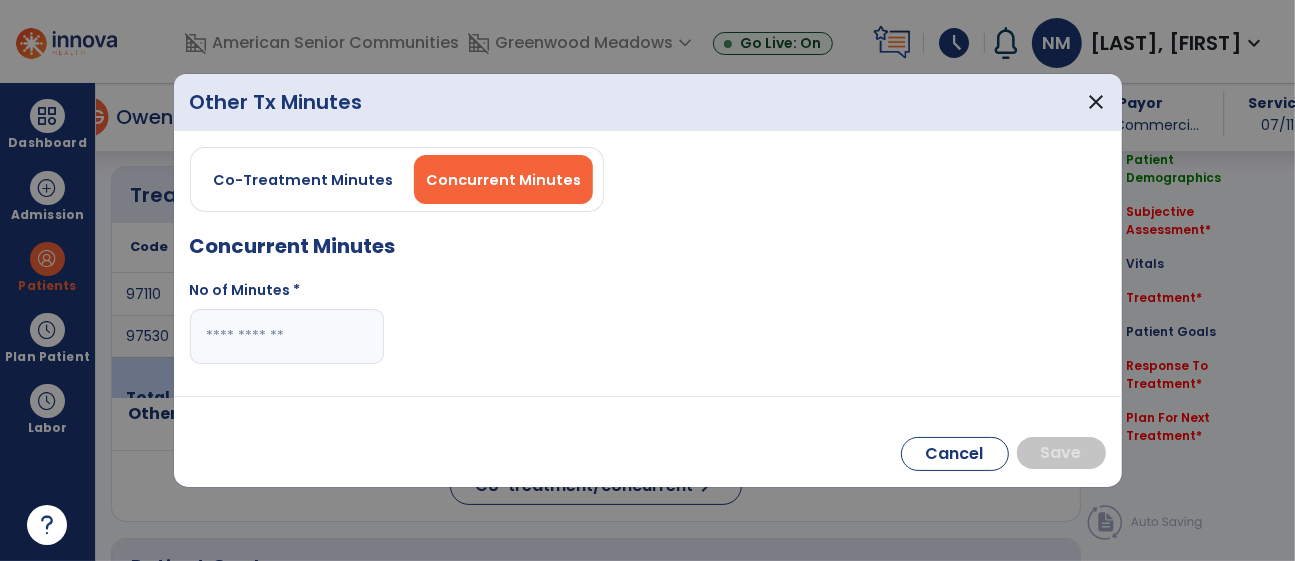 click at bounding box center [287, 336] 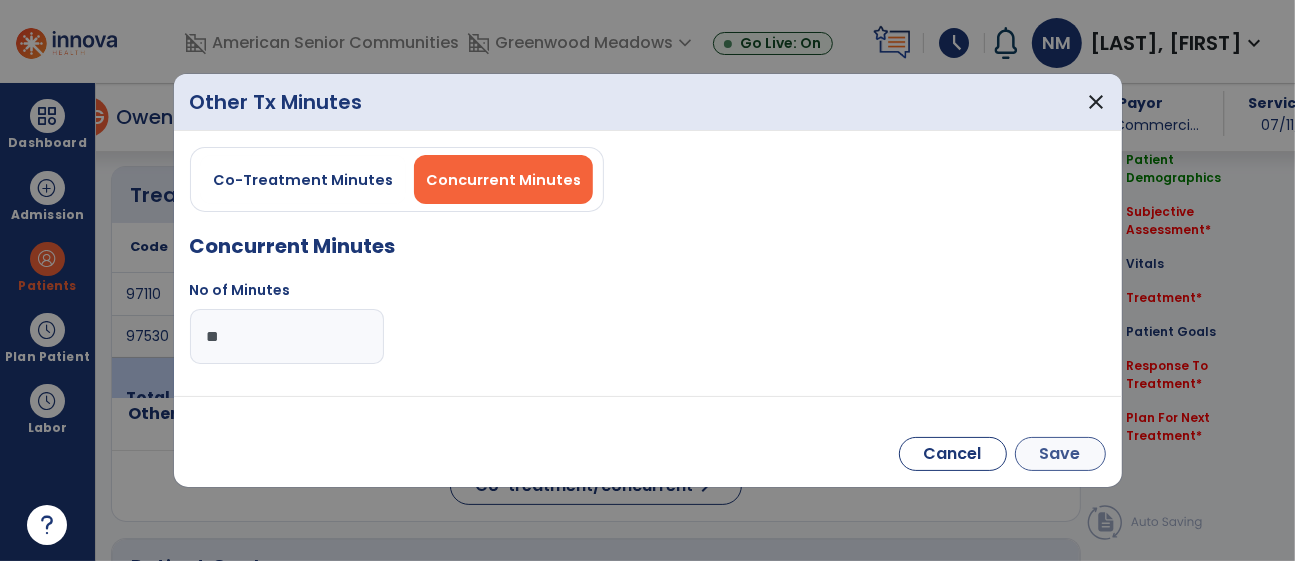 type on "**" 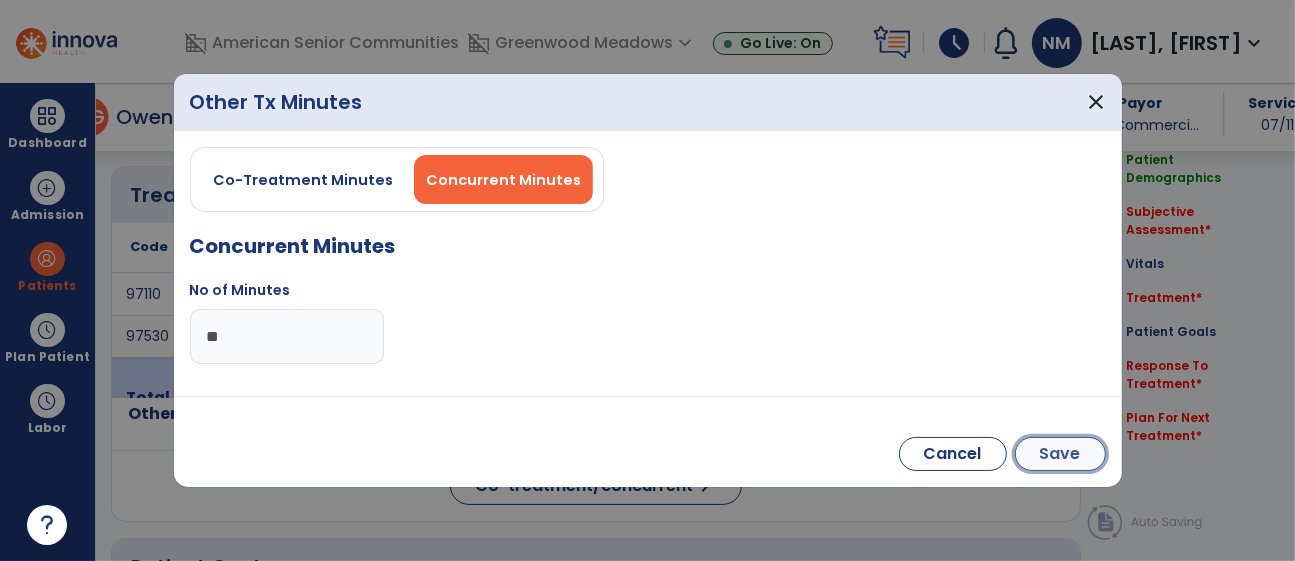 click on "Save" at bounding box center [1060, 454] 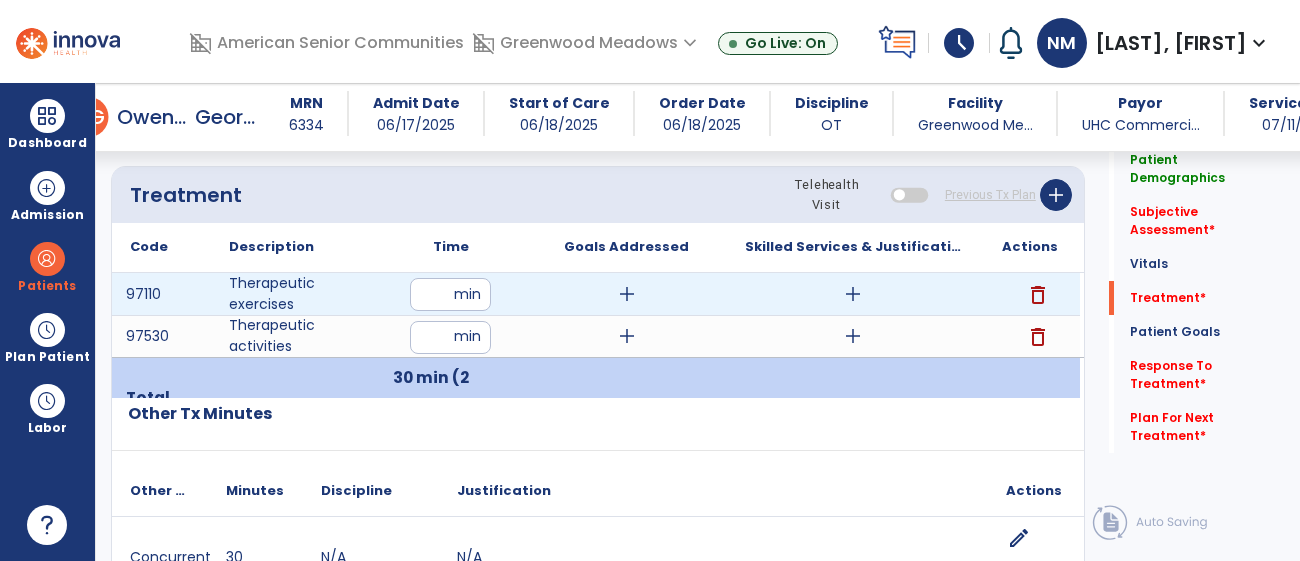 click on "**" at bounding box center (450, 294) 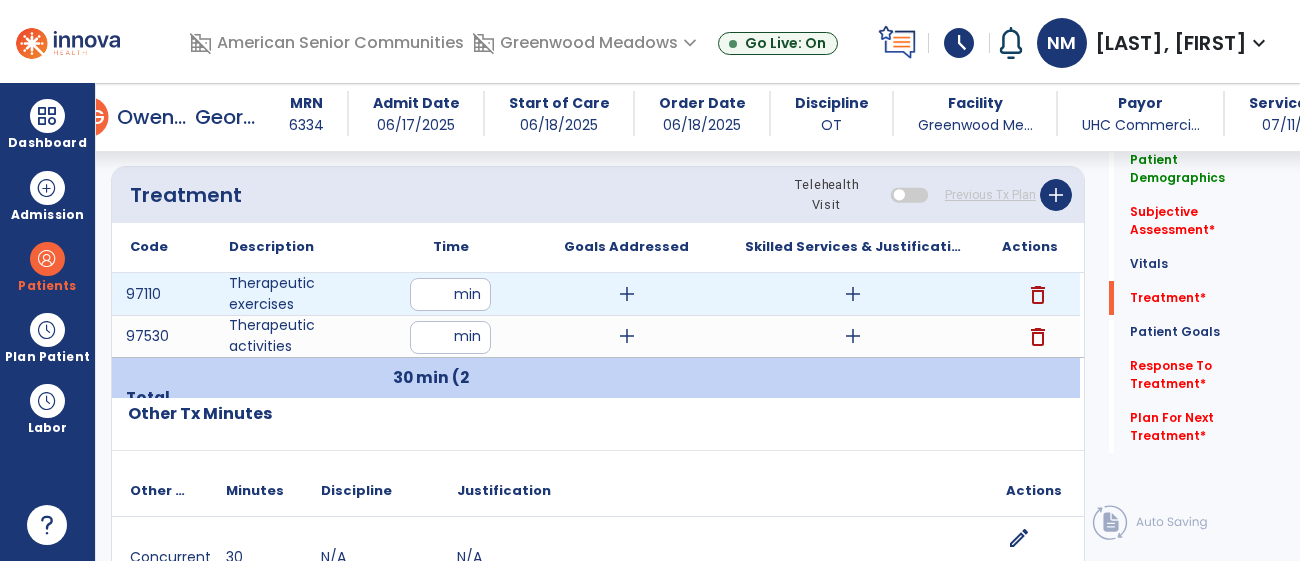 type on "**" 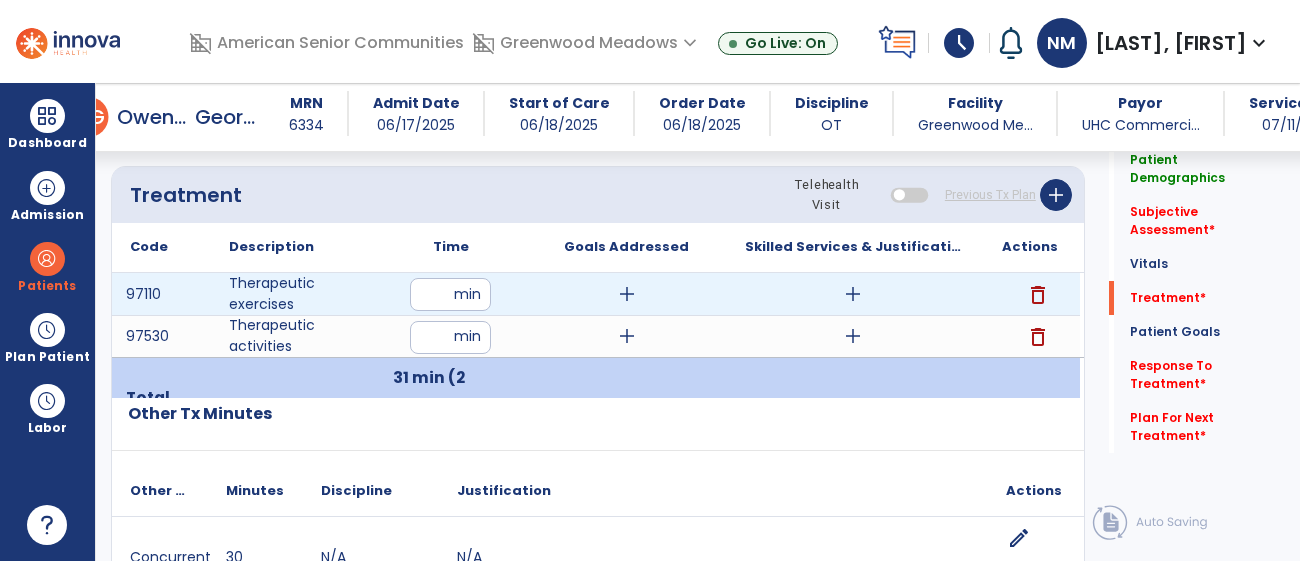 click on "add" at bounding box center [853, 294] 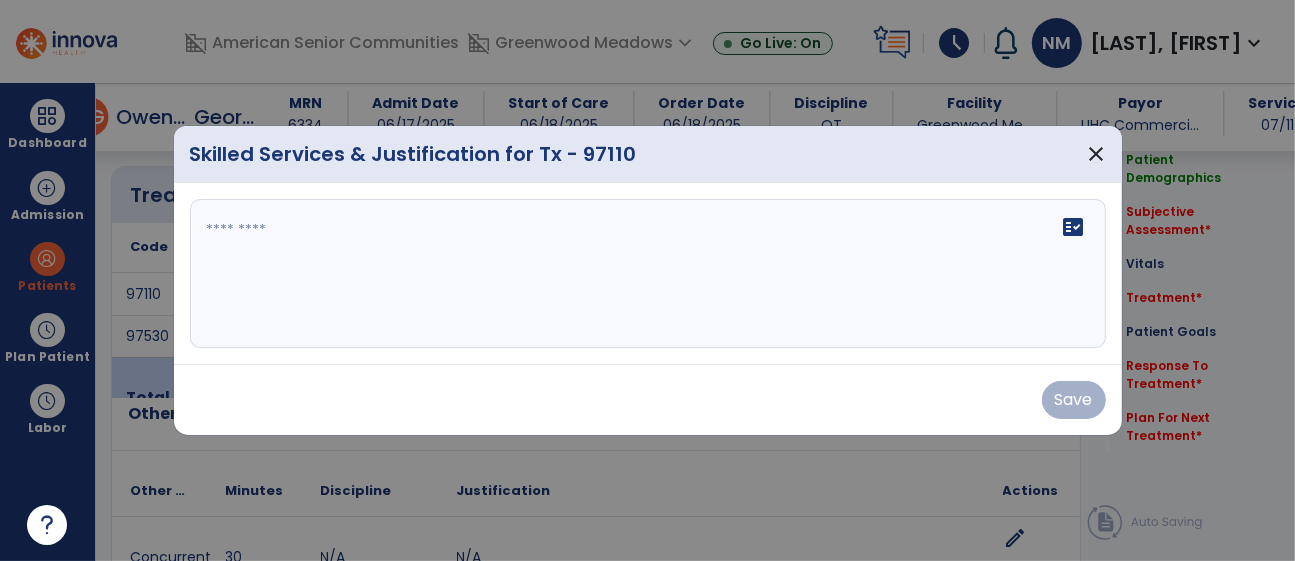 scroll, scrollTop: 1123, scrollLeft: 0, axis: vertical 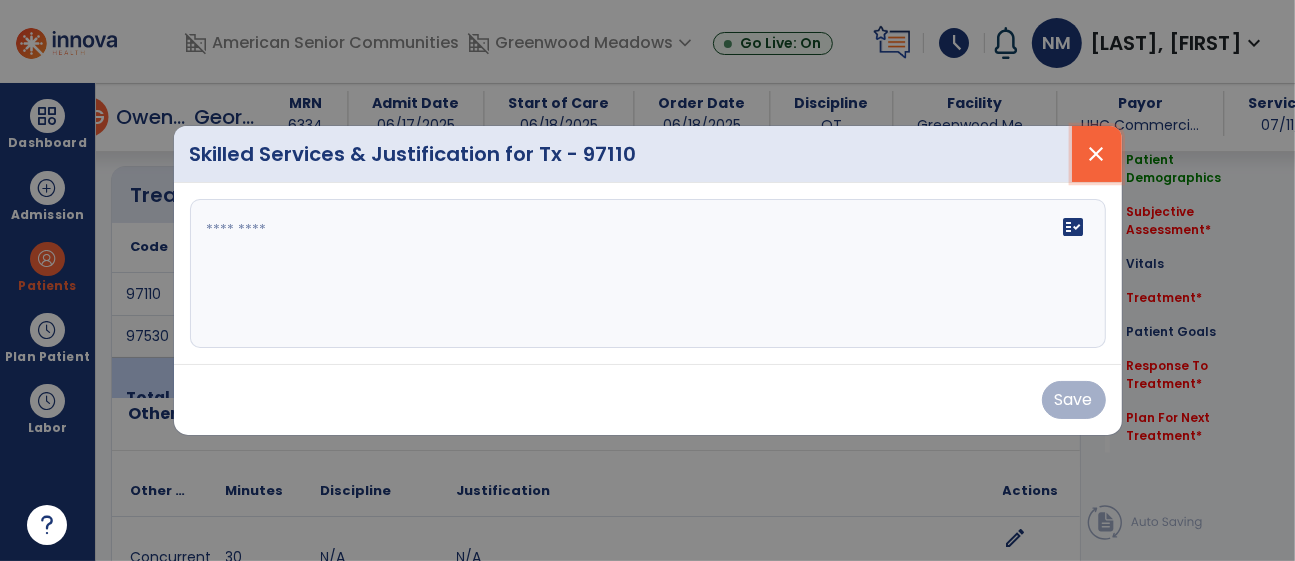 click on "close" at bounding box center (1097, 154) 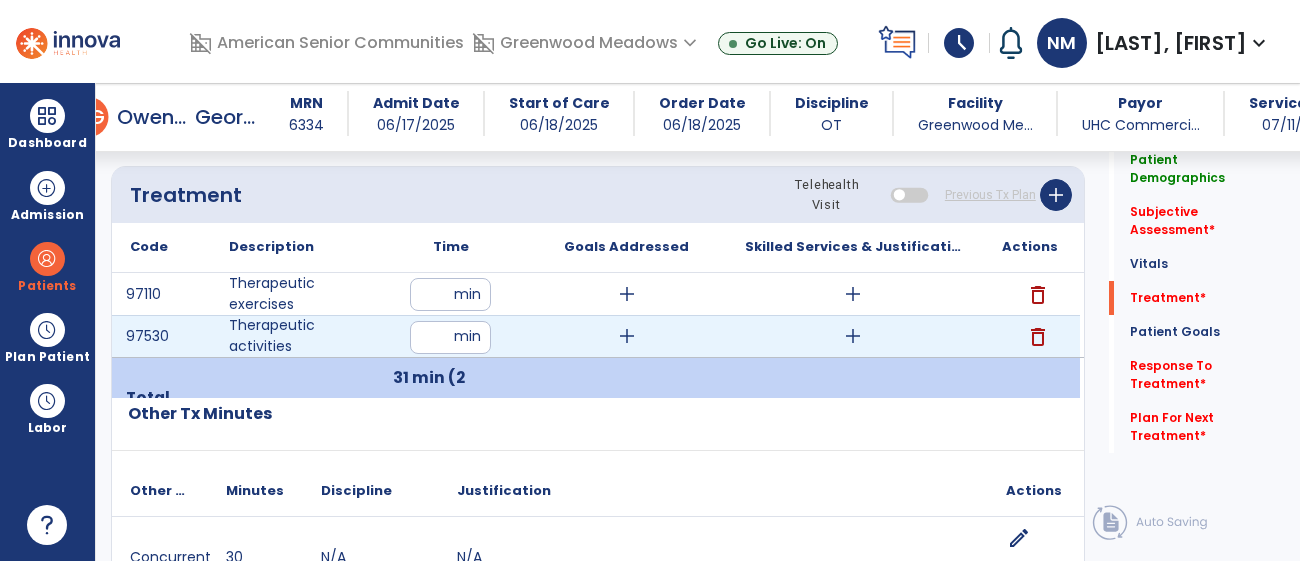 click on "delete" at bounding box center (1038, 337) 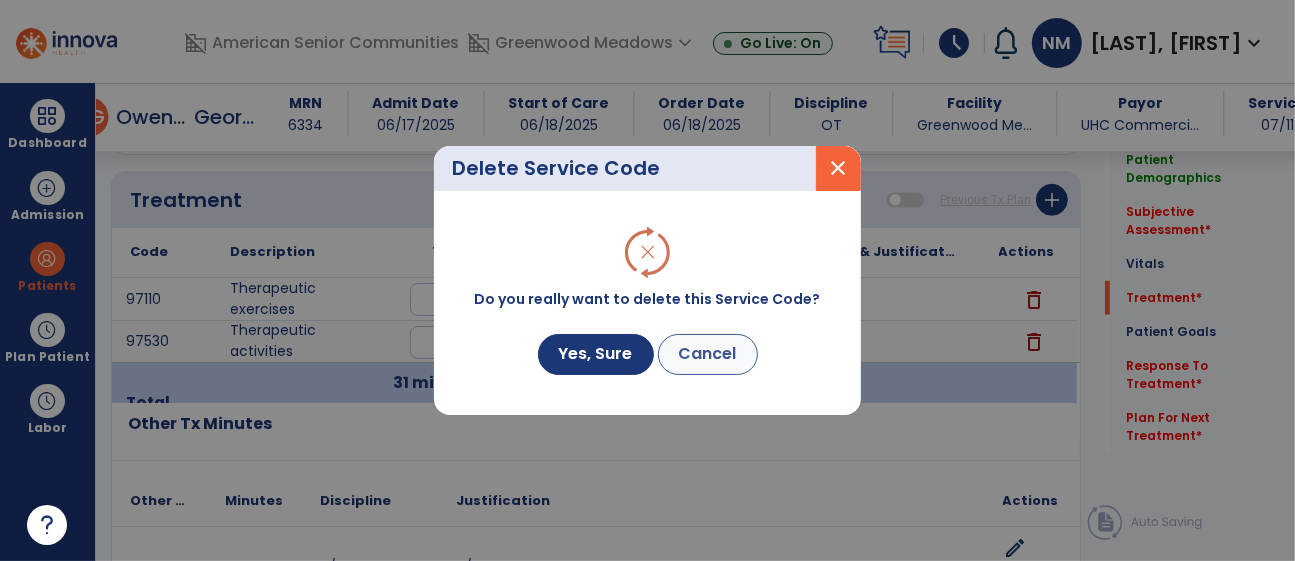 scroll, scrollTop: 1123, scrollLeft: 0, axis: vertical 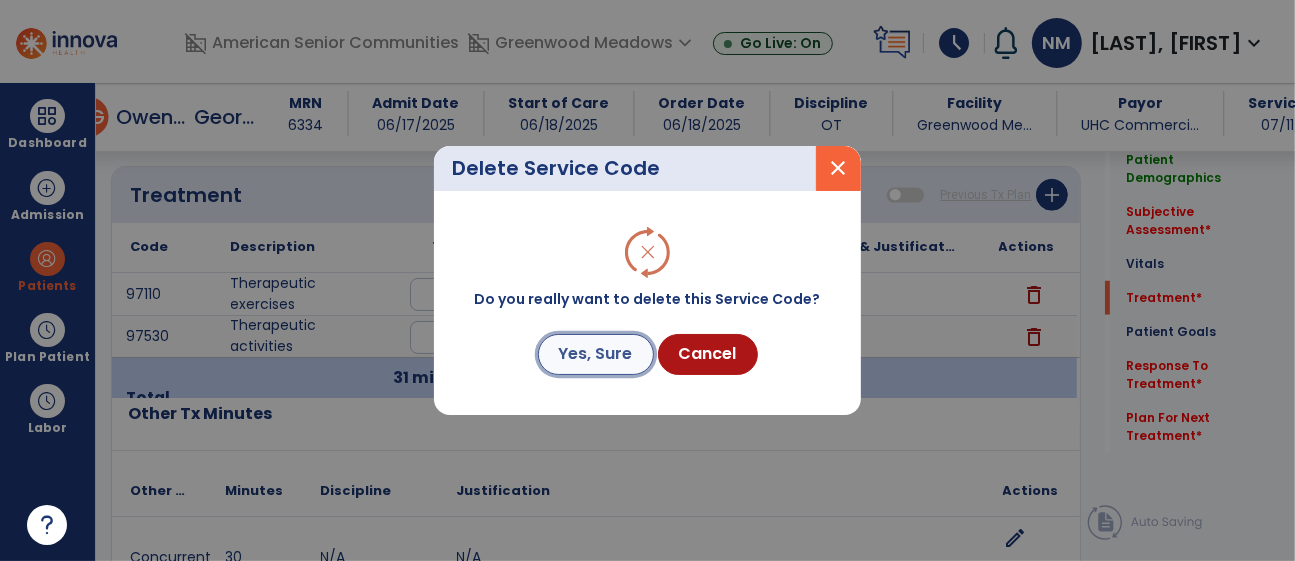 click on "Yes, Sure" at bounding box center (596, 354) 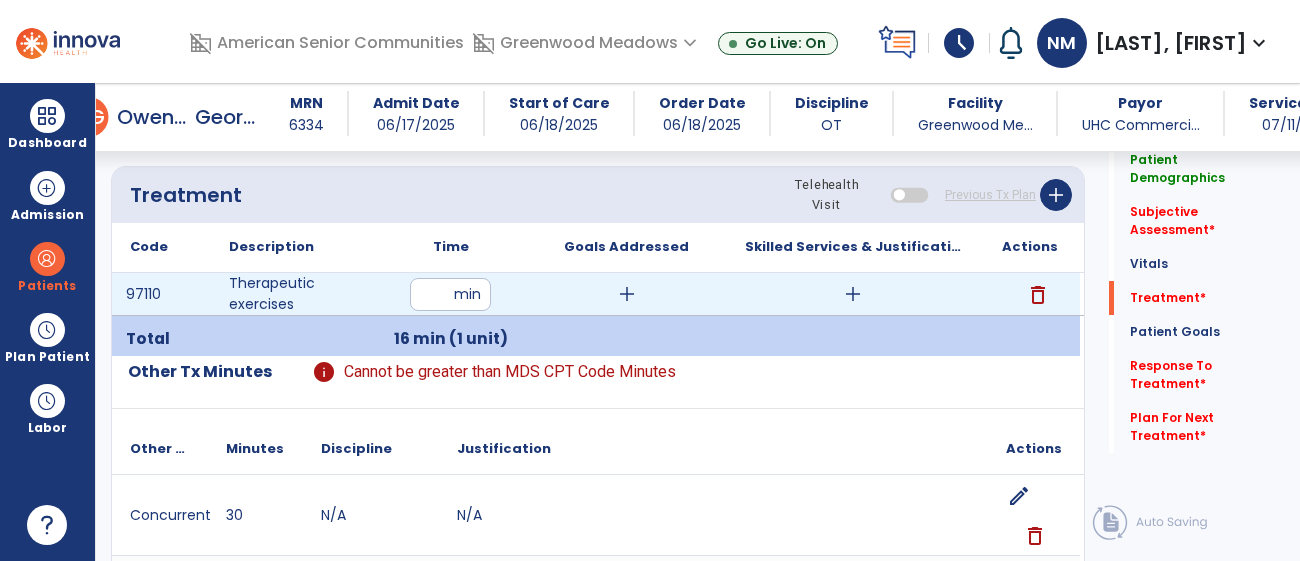 click on "add" at bounding box center [853, 294] 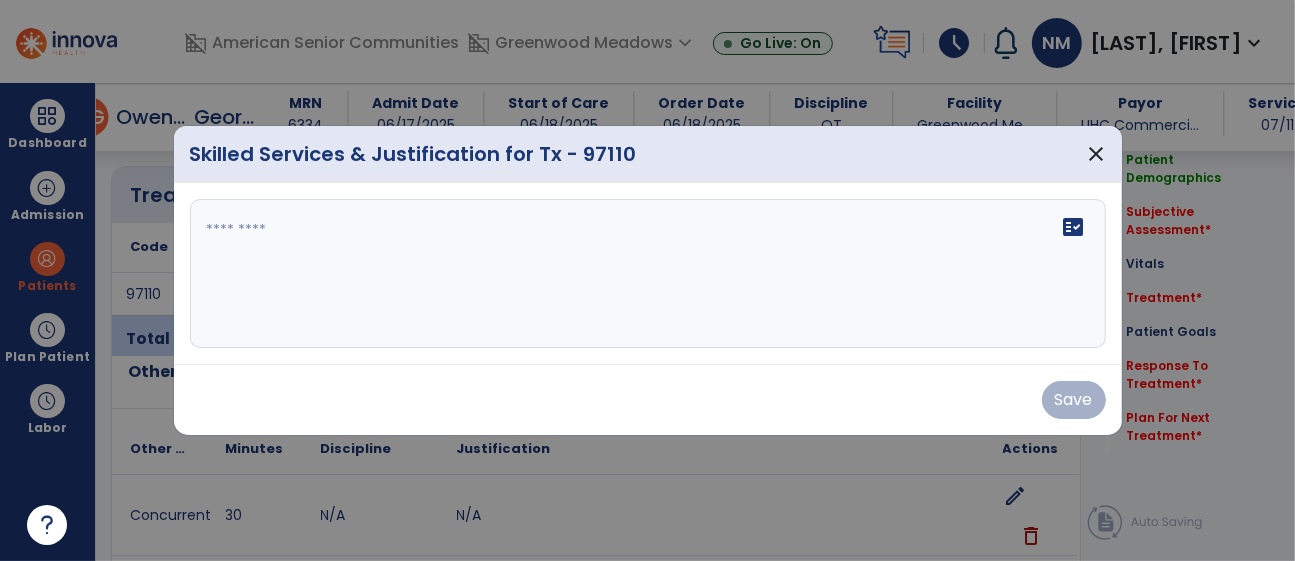 scroll, scrollTop: 1123, scrollLeft: 0, axis: vertical 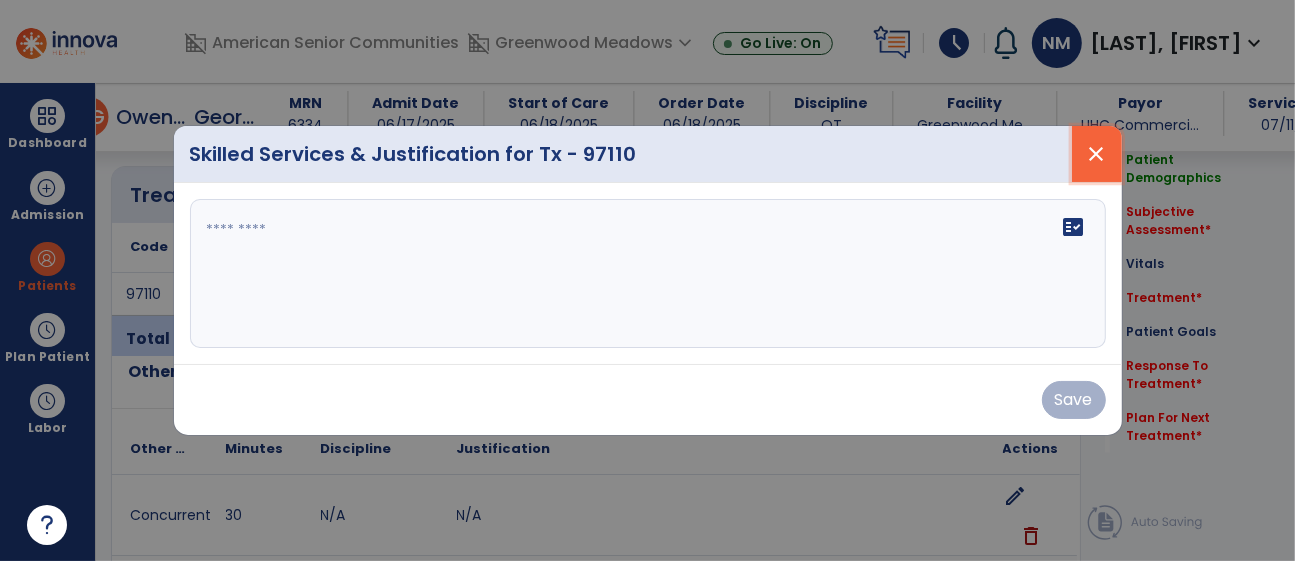 click on "close" at bounding box center [1097, 154] 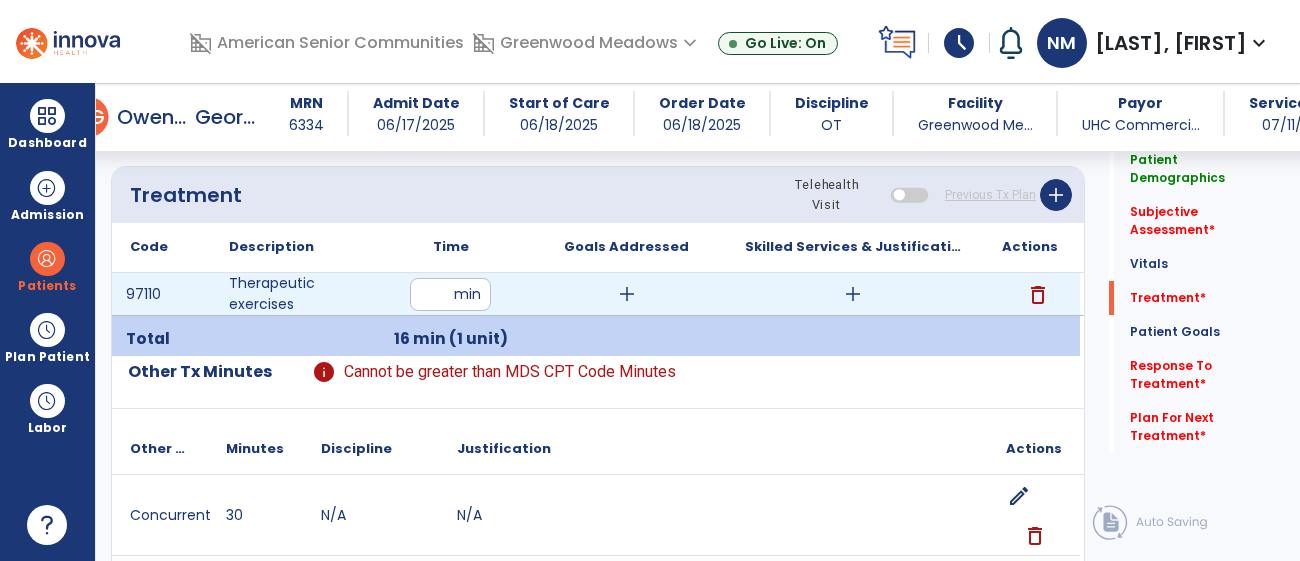 drag, startPoint x: 407, startPoint y: 287, endPoint x: 337, endPoint y: 284, distance: 70.064255 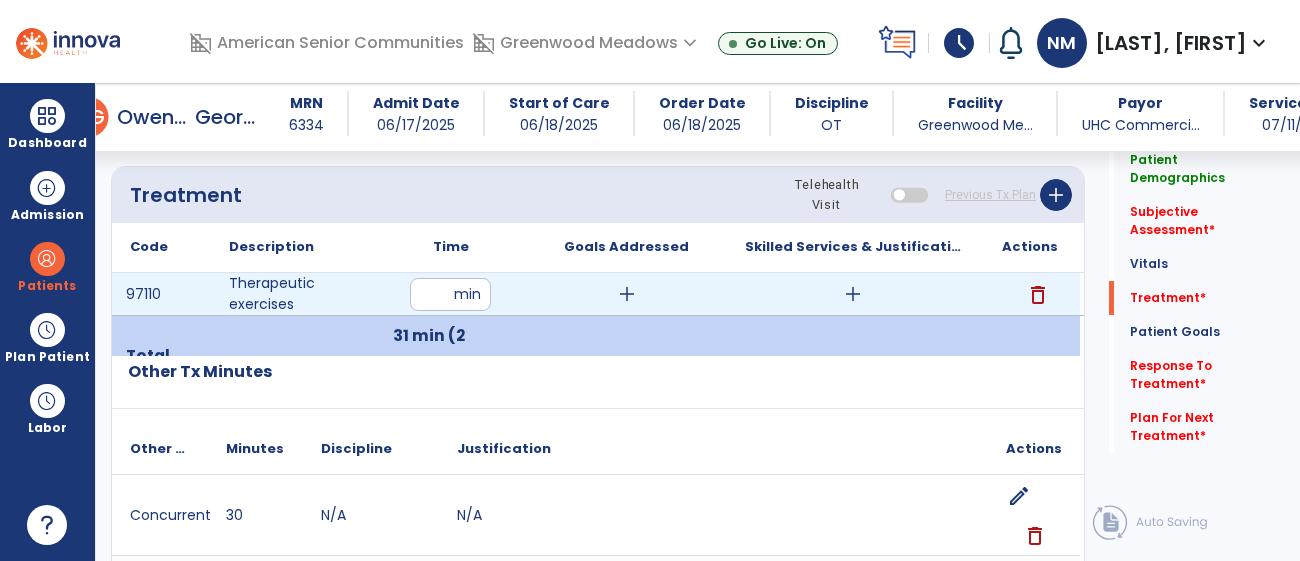 click on "add" at bounding box center (853, 294) 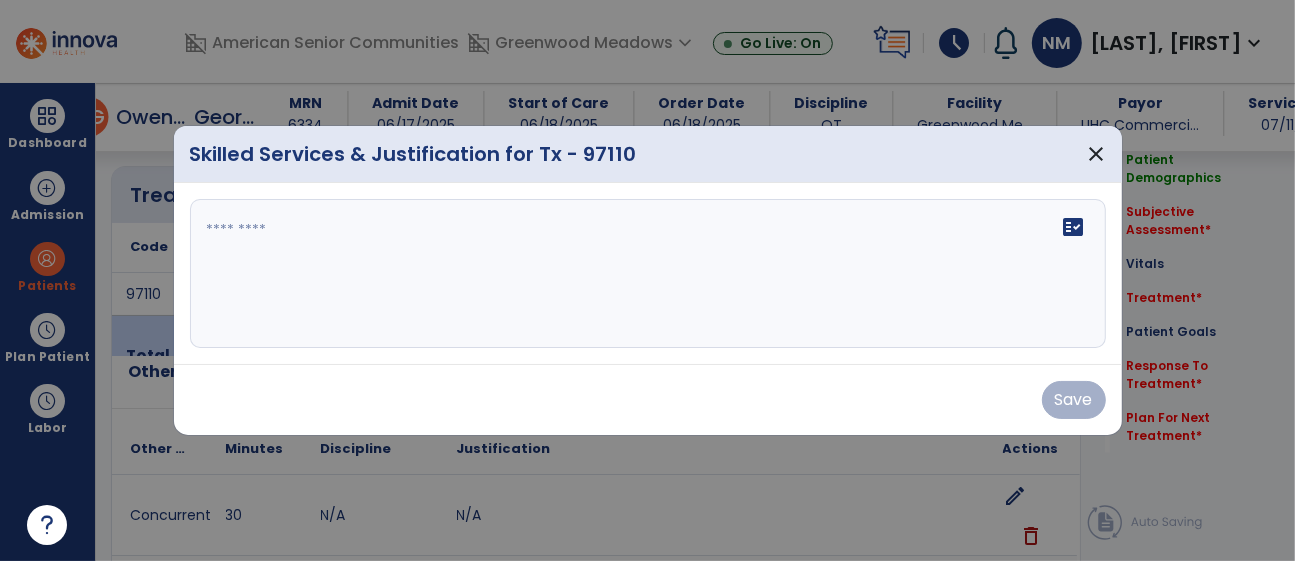 scroll, scrollTop: 1123, scrollLeft: 0, axis: vertical 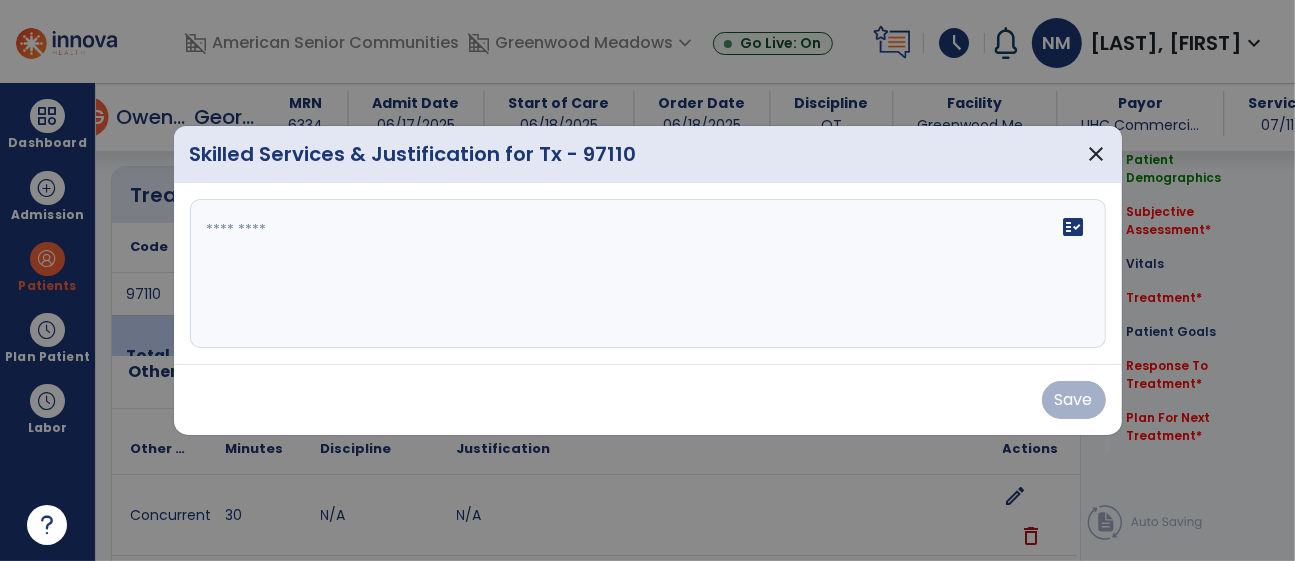 drag, startPoint x: 661, startPoint y: 351, endPoint x: 655, endPoint y: 324, distance: 27.658634 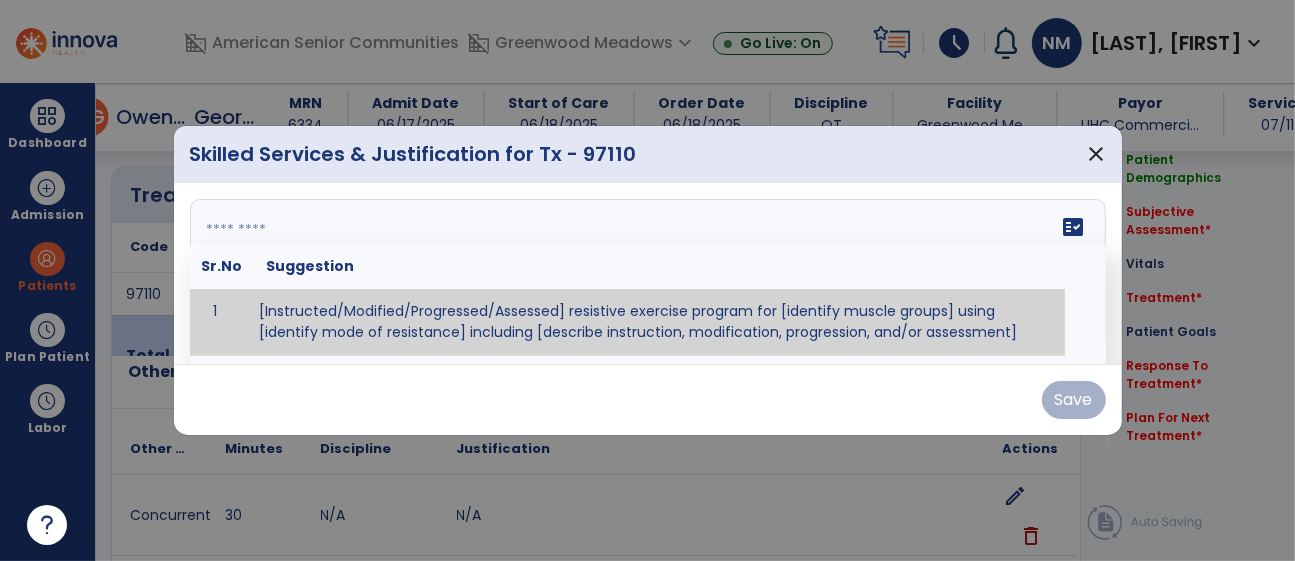 drag, startPoint x: 643, startPoint y: 313, endPoint x: 632, endPoint y: 329, distance: 19.416489 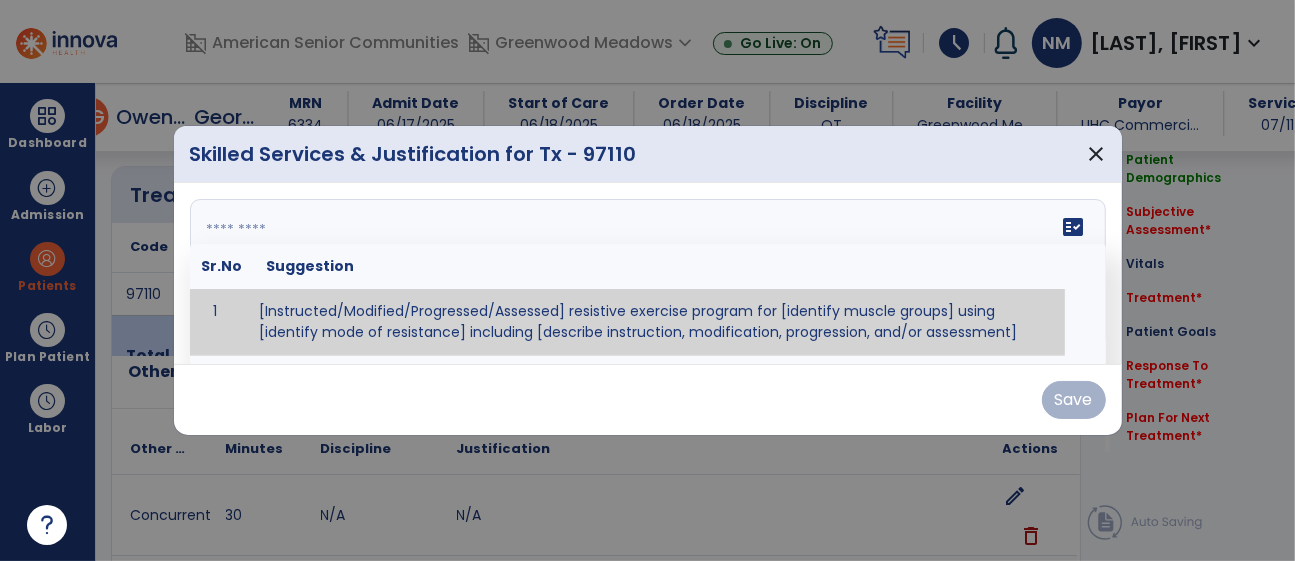 click on "fact_check  Sr.No Suggestion 1 [Instructed/Modified/Progressed/Assessed] resistive exercise program for [identify muscle groups] using [identify mode of resistance] including [describe instruction, modification, progression, and/or assessment] 2 [Instructed/Modified/Progressed/Assessed] aerobic exercise program using [identify equipment/mode] including [describe instruction, modification,progression, and/or assessment] 3 [Instructed/Modified/Progressed/Assessed] [PROM/A/AROM/AROM] program for [identify joint movements] using [contract-relax, over-pressure, inhibitory techniques, other] 4 [Assessed/Tested] aerobic capacity with administration of [aerobic capacity test]" at bounding box center (648, 274) 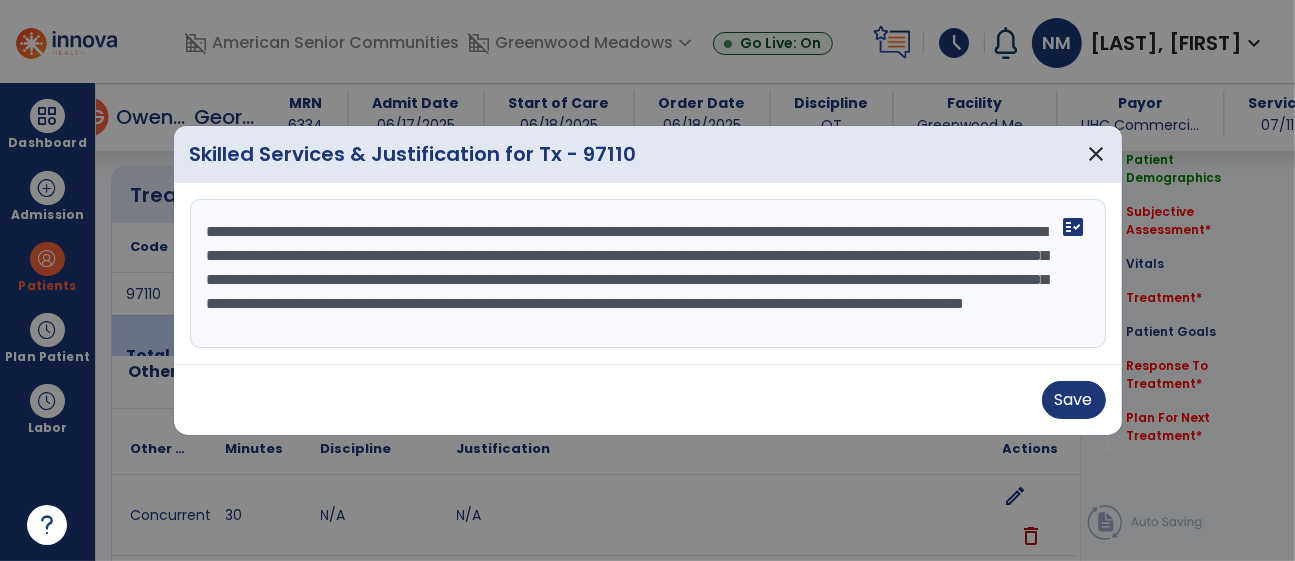 scroll, scrollTop: 136, scrollLeft: 0, axis: vertical 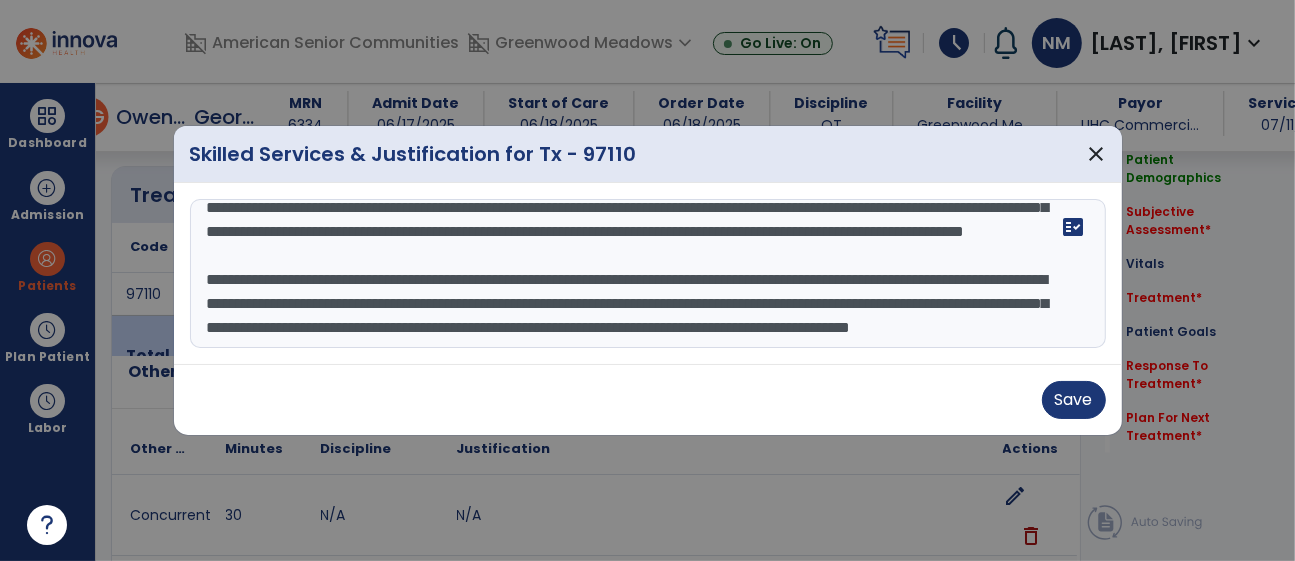 drag, startPoint x: 202, startPoint y: 230, endPoint x: 769, endPoint y: 367, distance: 583.3164 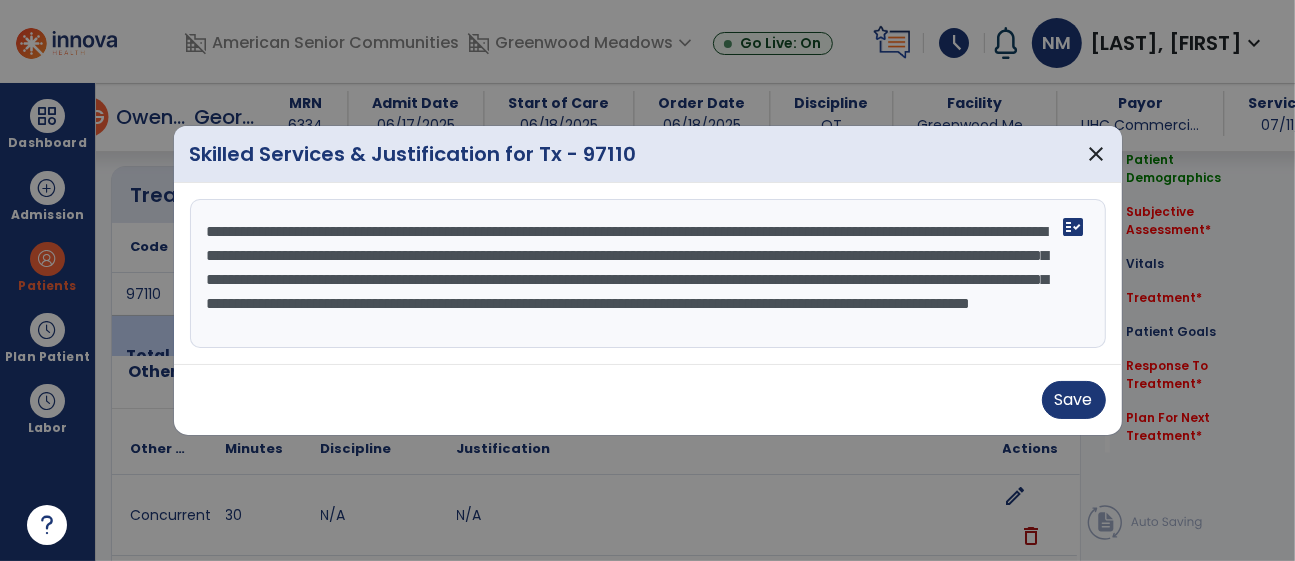 scroll, scrollTop: 48, scrollLeft: 0, axis: vertical 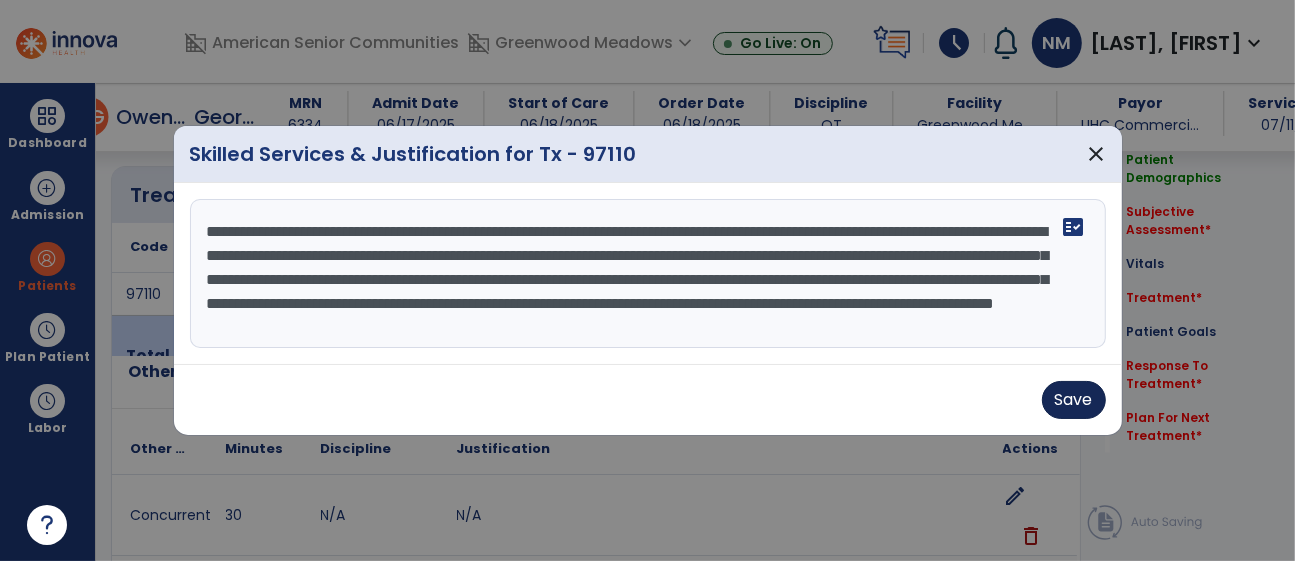 type on "**********" 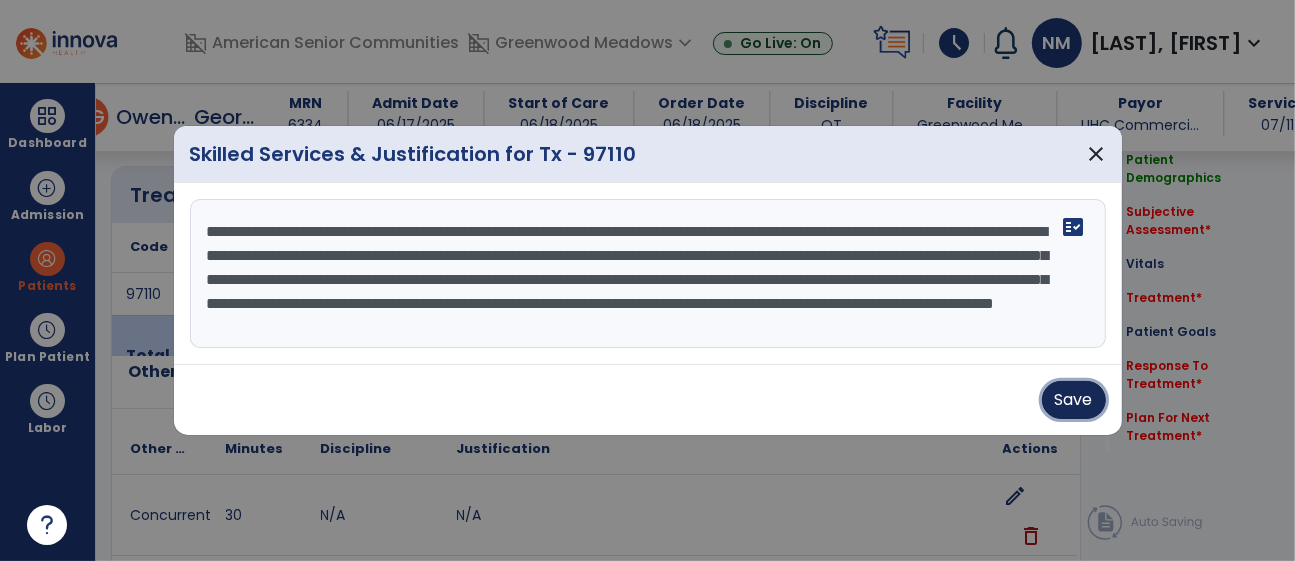 click on "Save" at bounding box center [1074, 400] 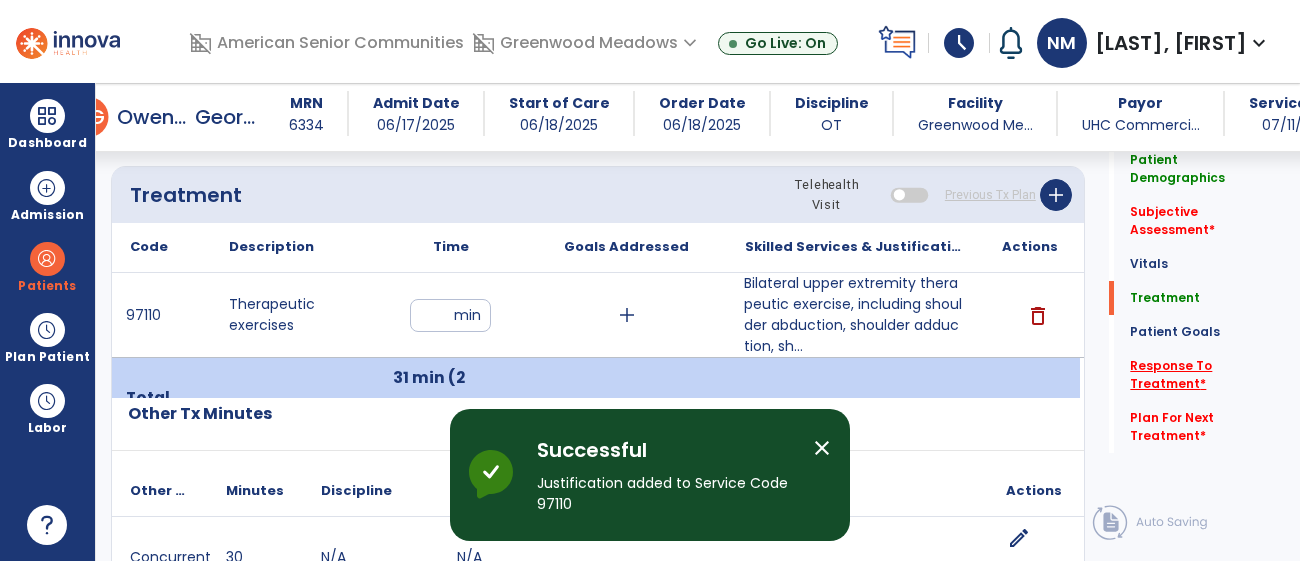click on "Response To Treatment   *" 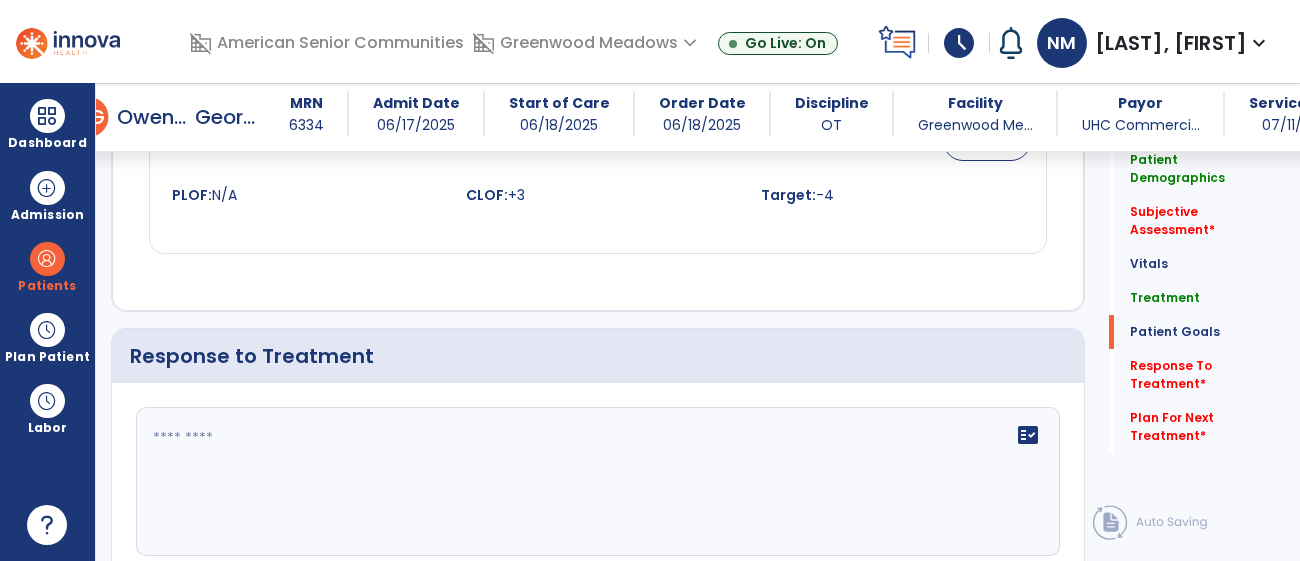 scroll, scrollTop: 2856, scrollLeft: 0, axis: vertical 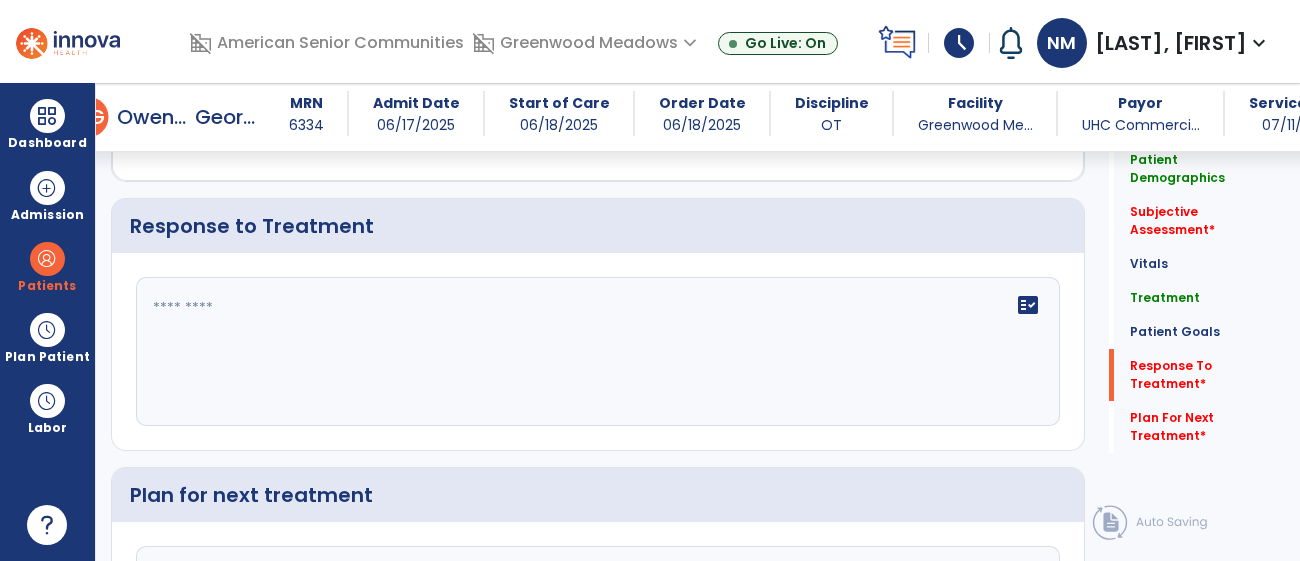 click on "fact_check" 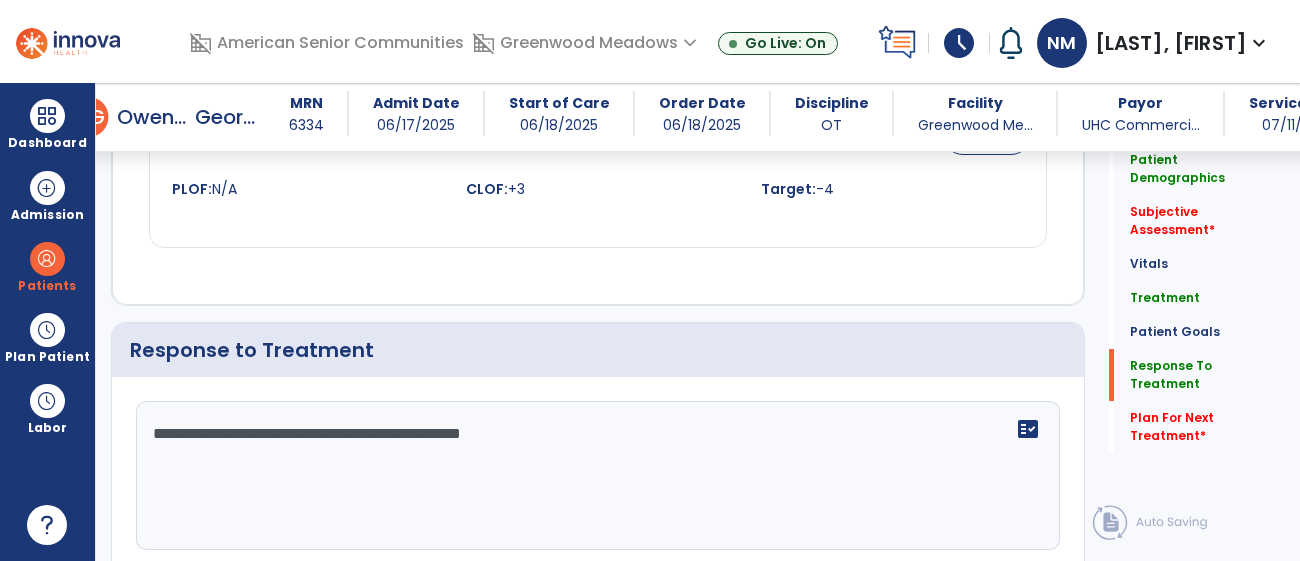 scroll, scrollTop: 2856, scrollLeft: 0, axis: vertical 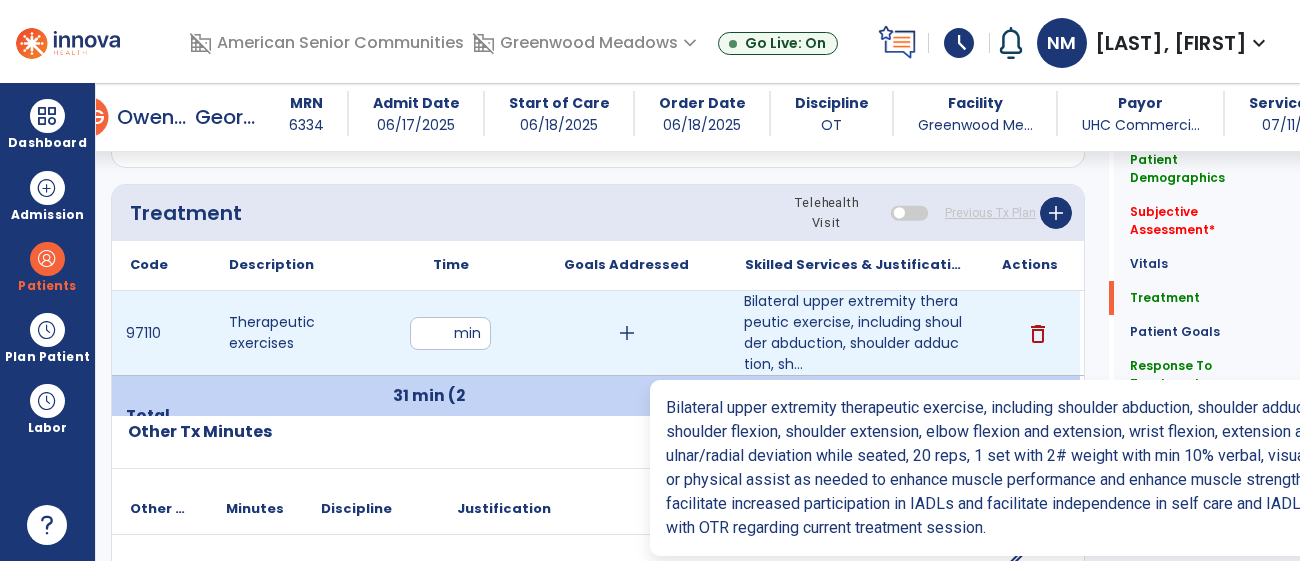 type on "**********" 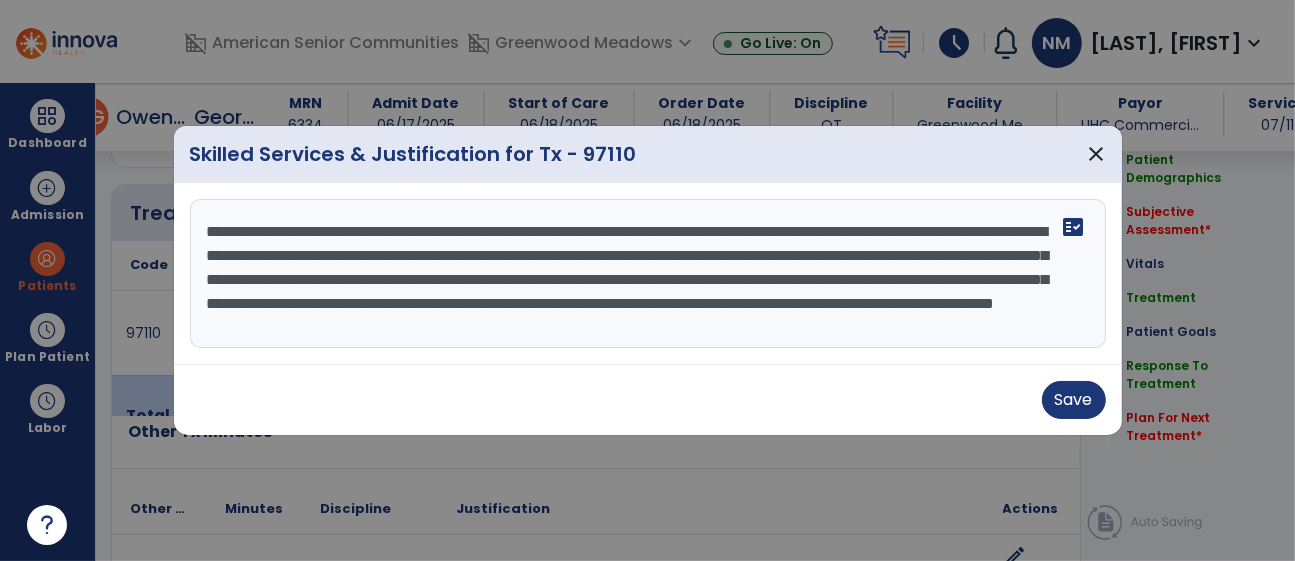 scroll, scrollTop: 1105, scrollLeft: 0, axis: vertical 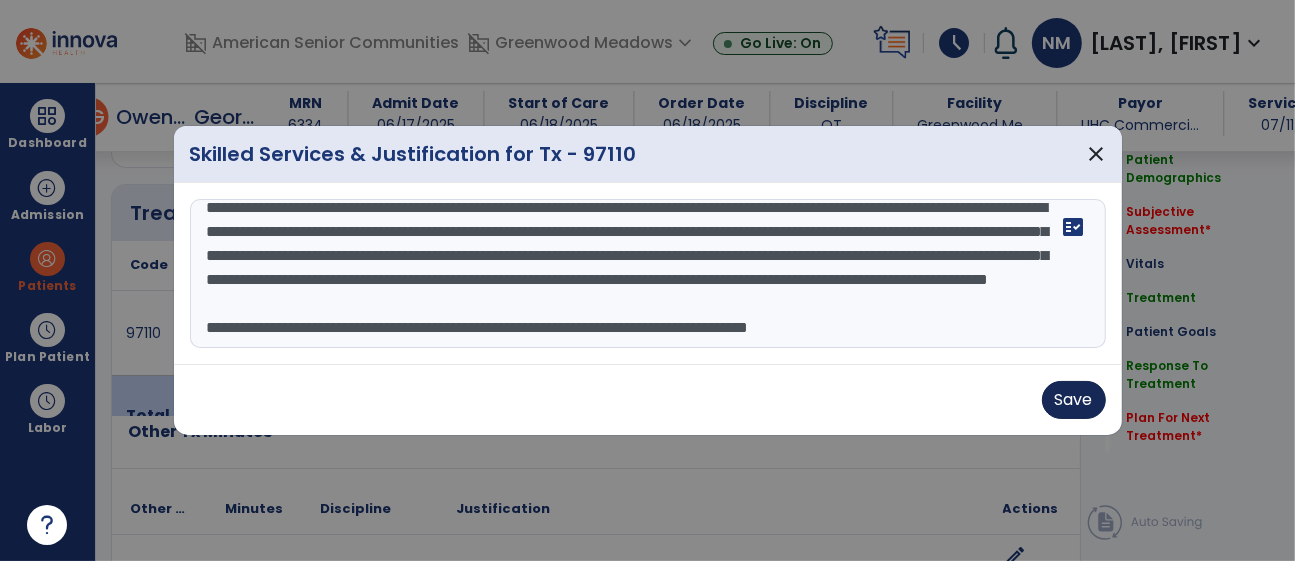 type on "**********" 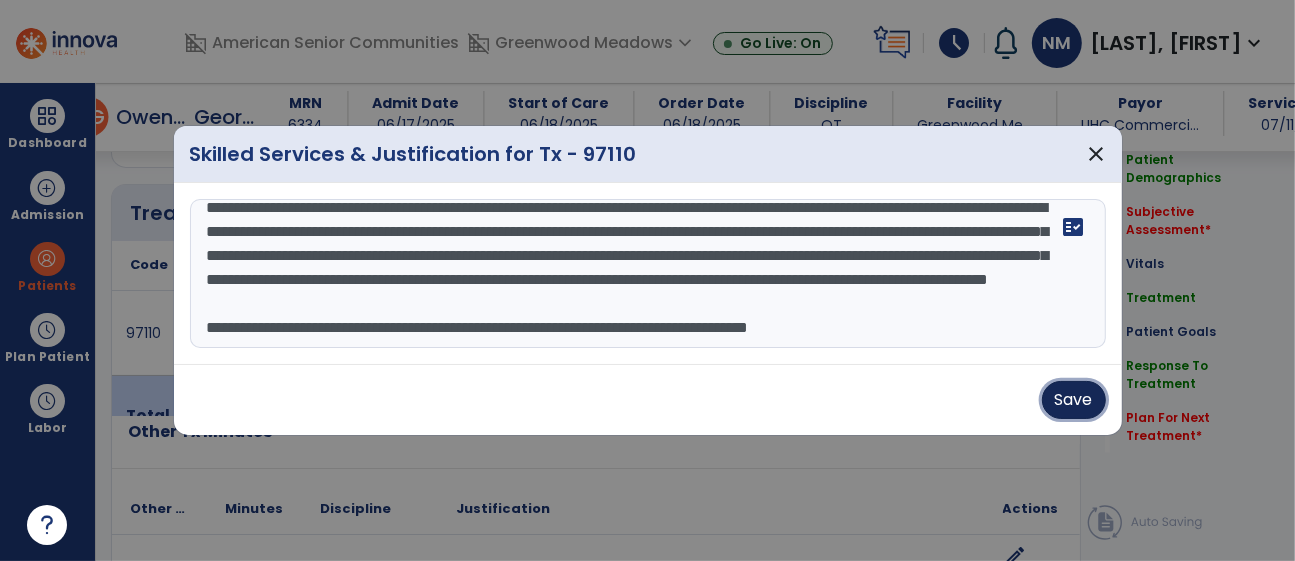 click on "Save" at bounding box center [1074, 400] 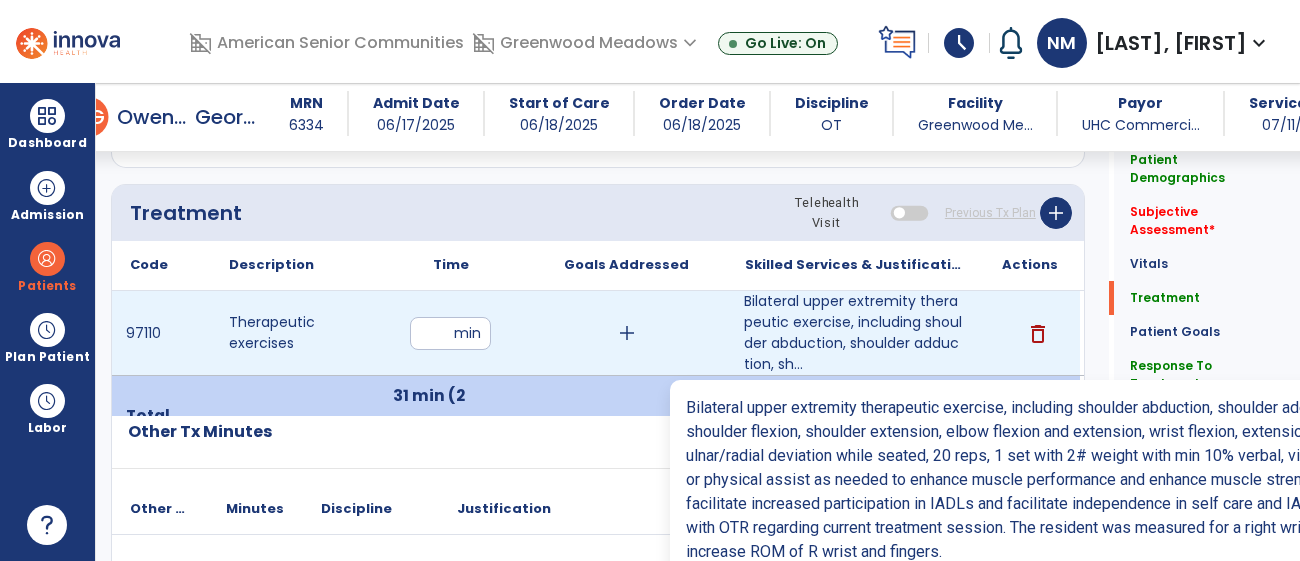 click on "Bilateral upper extremity therapeutic exercise, including shoulder abduction, shoulder adduction, sh..." at bounding box center (853, 333) 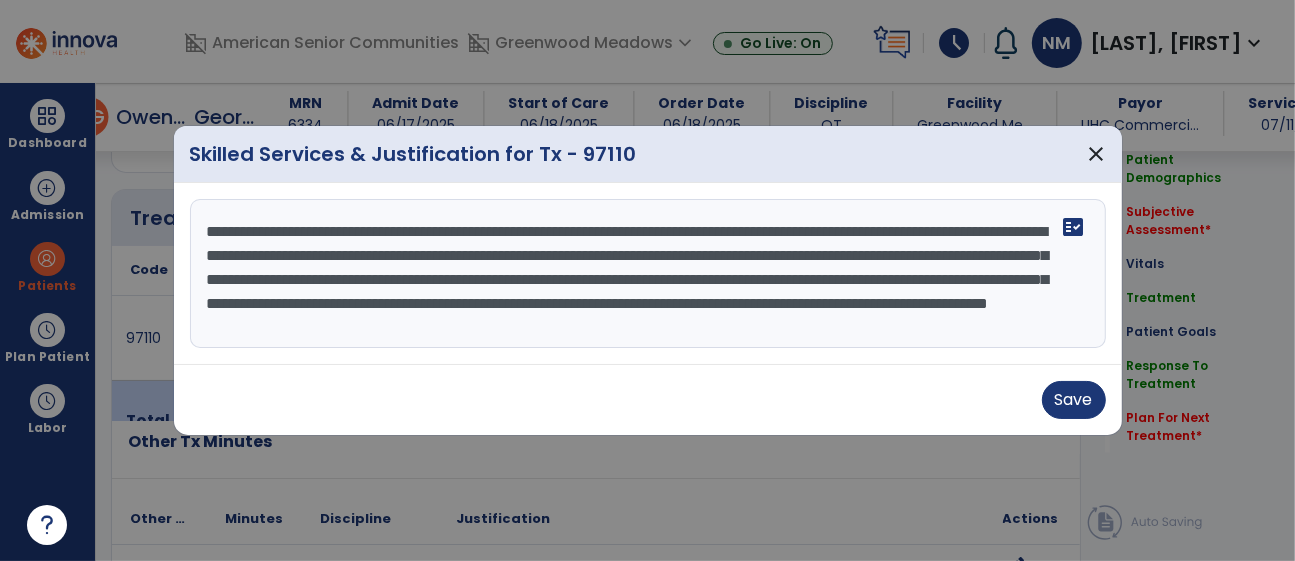 scroll, scrollTop: 1105, scrollLeft: 0, axis: vertical 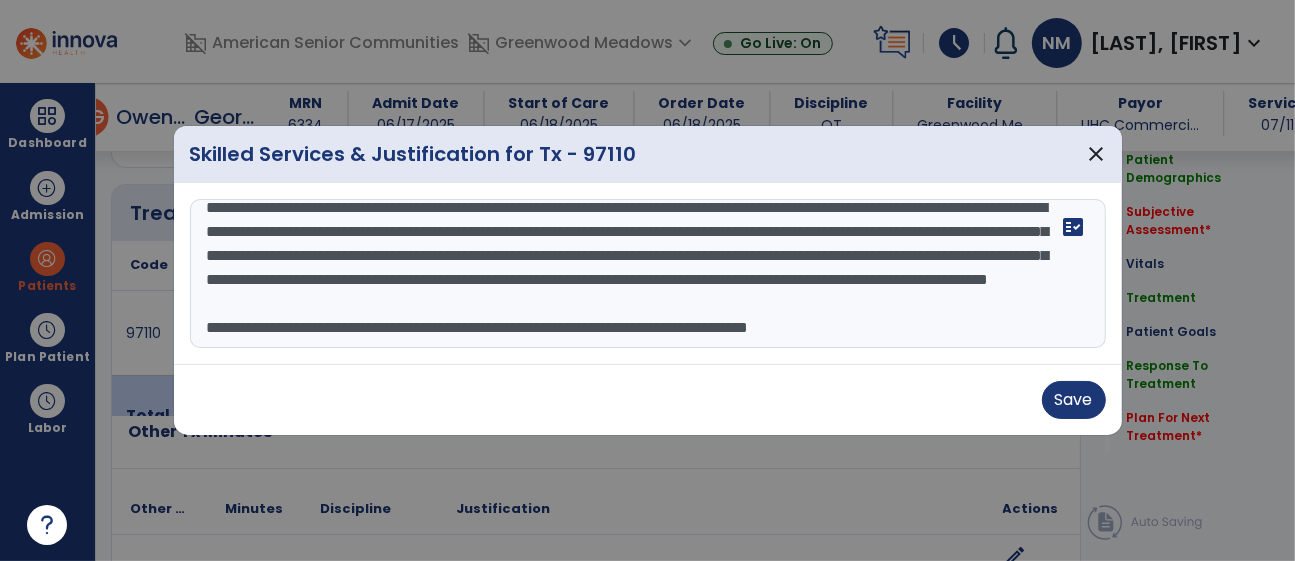 click on "**********" at bounding box center (648, 274) 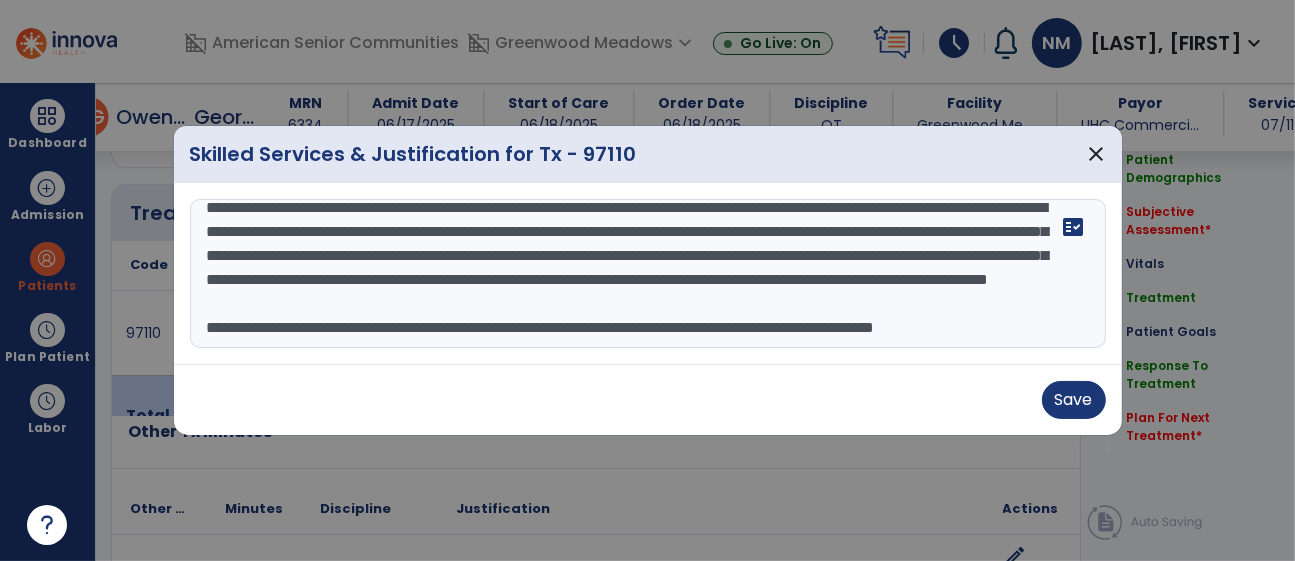 scroll, scrollTop: 87, scrollLeft: 0, axis: vertical 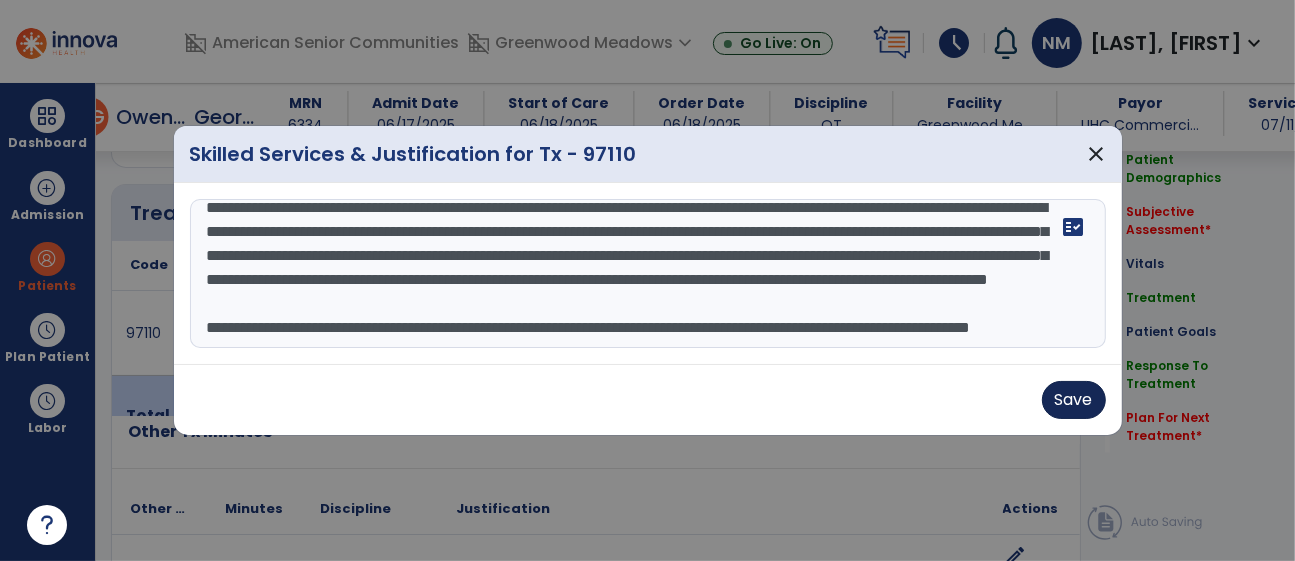type on "**********" 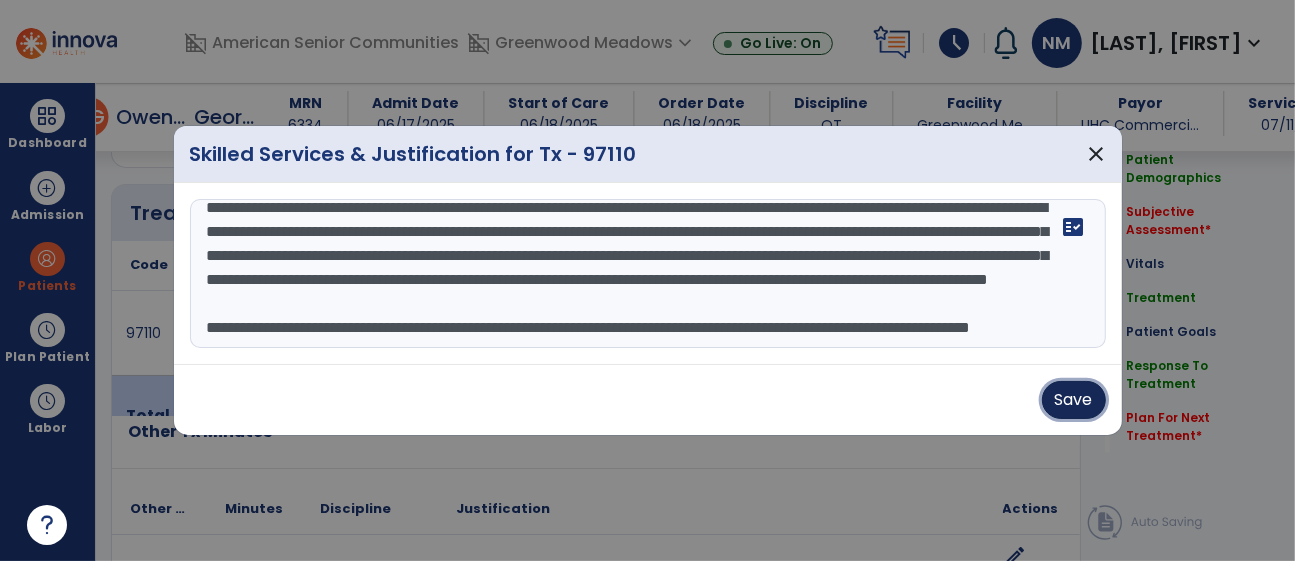 click on "Save" at bounding box center [1074, 400] 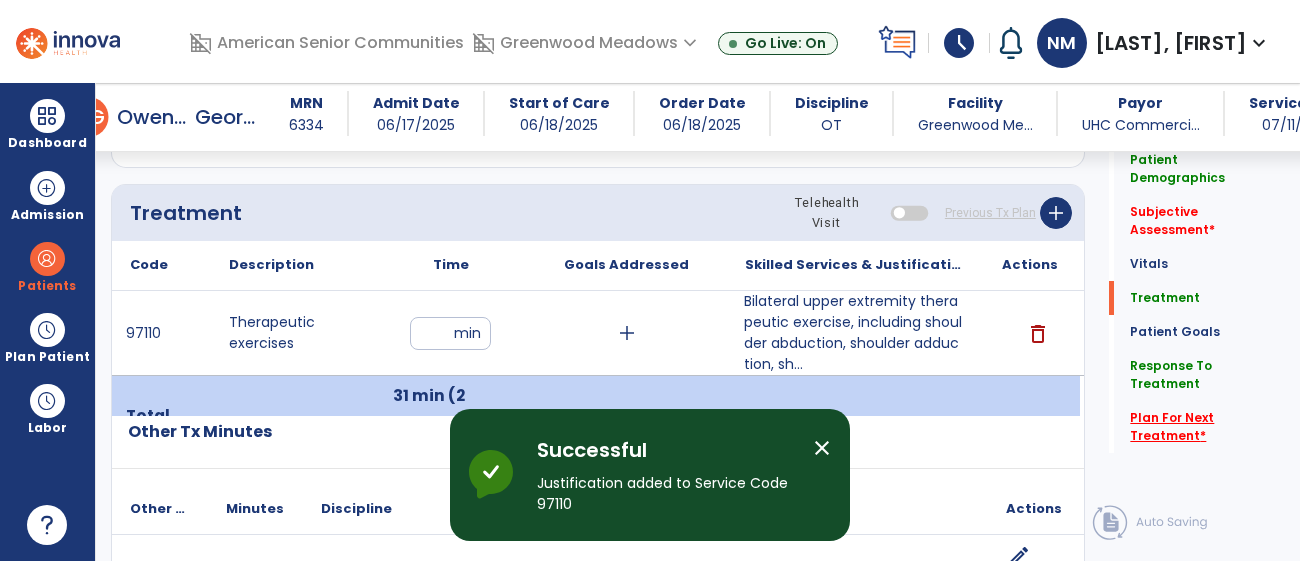 click on "Plan For Next Treatment   *" 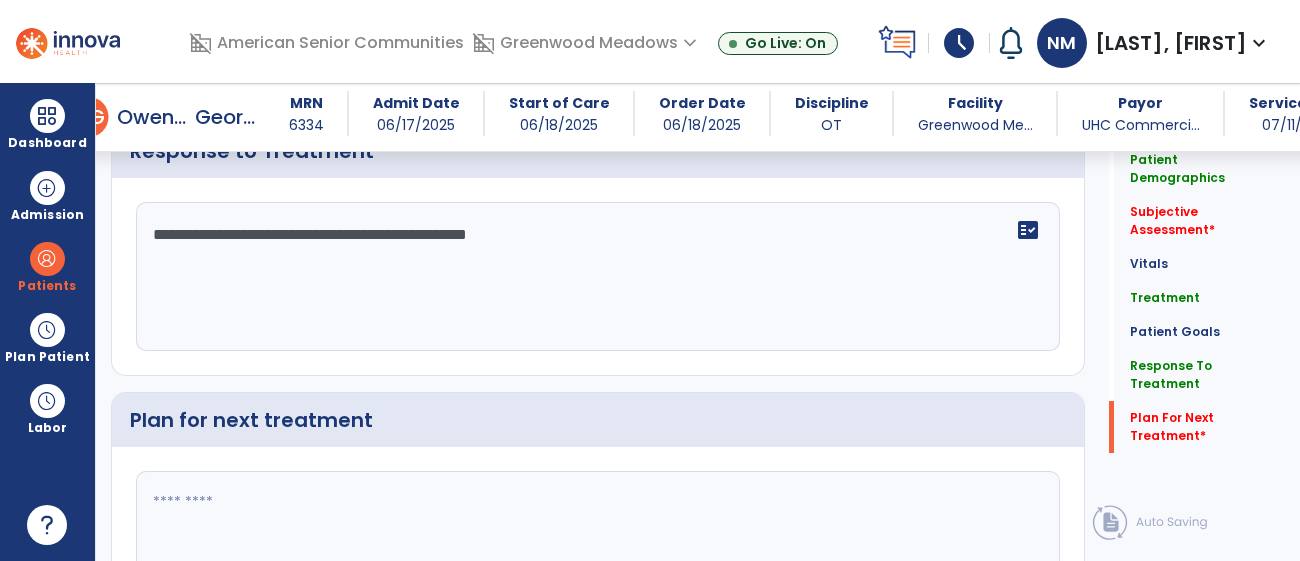 scroll, scrollTop: 3078, scrollLeft: 0, axis: vertical 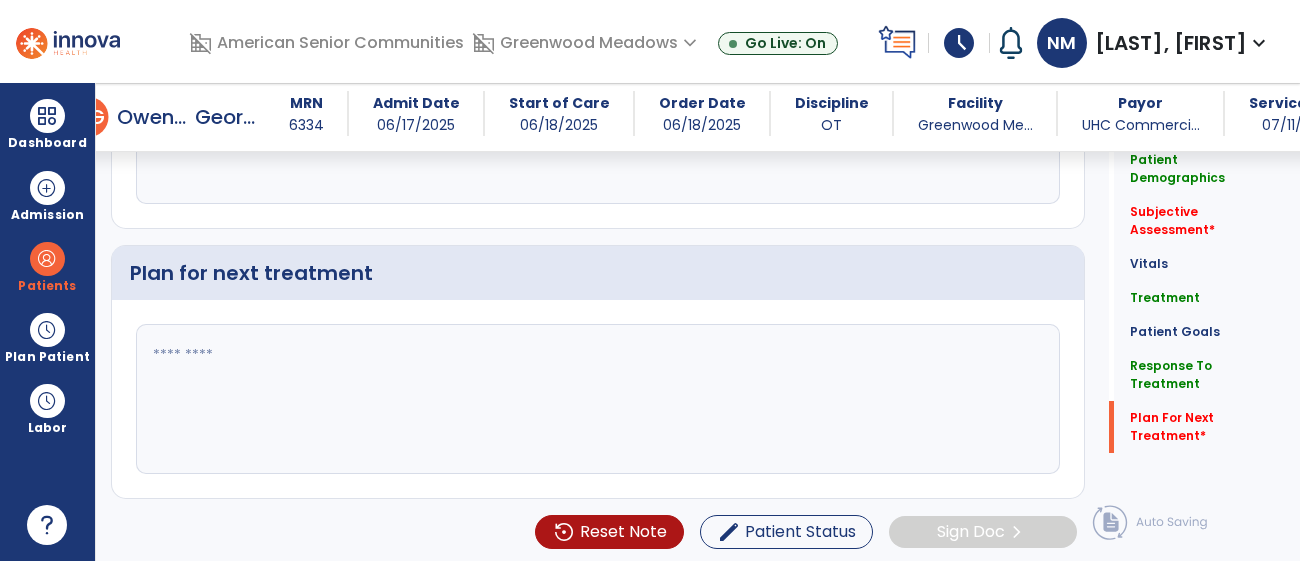 click 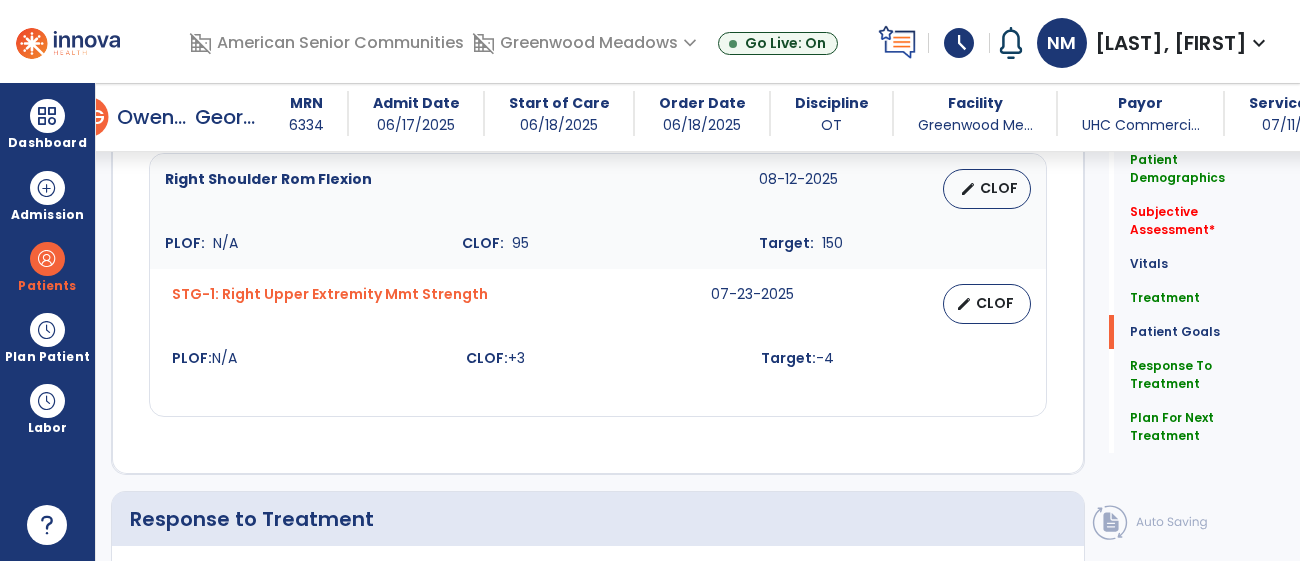 scroll, scrollTop: 2553, scrollLeft: 0, axis: vertical 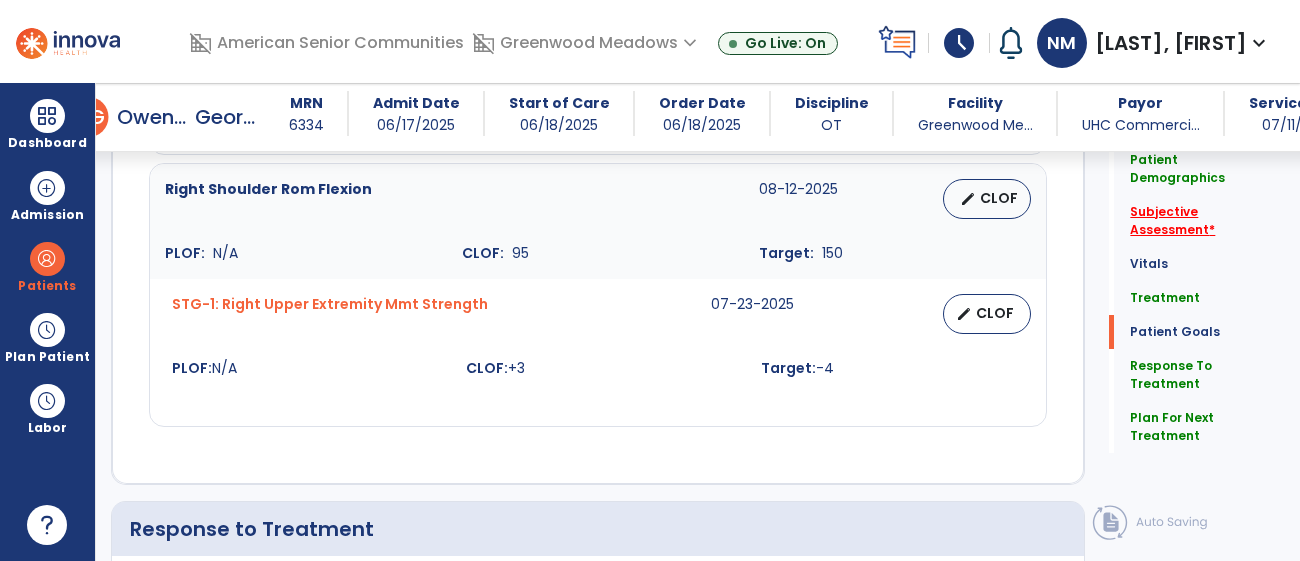 type on "**********" 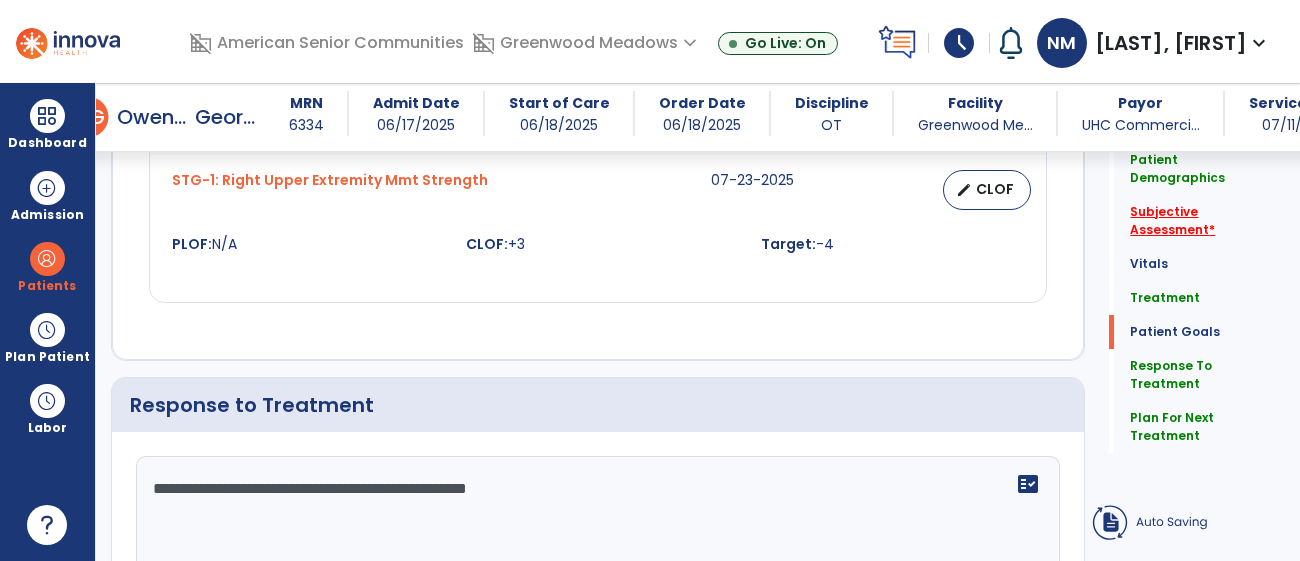 click on "Subjective Assessment   *" 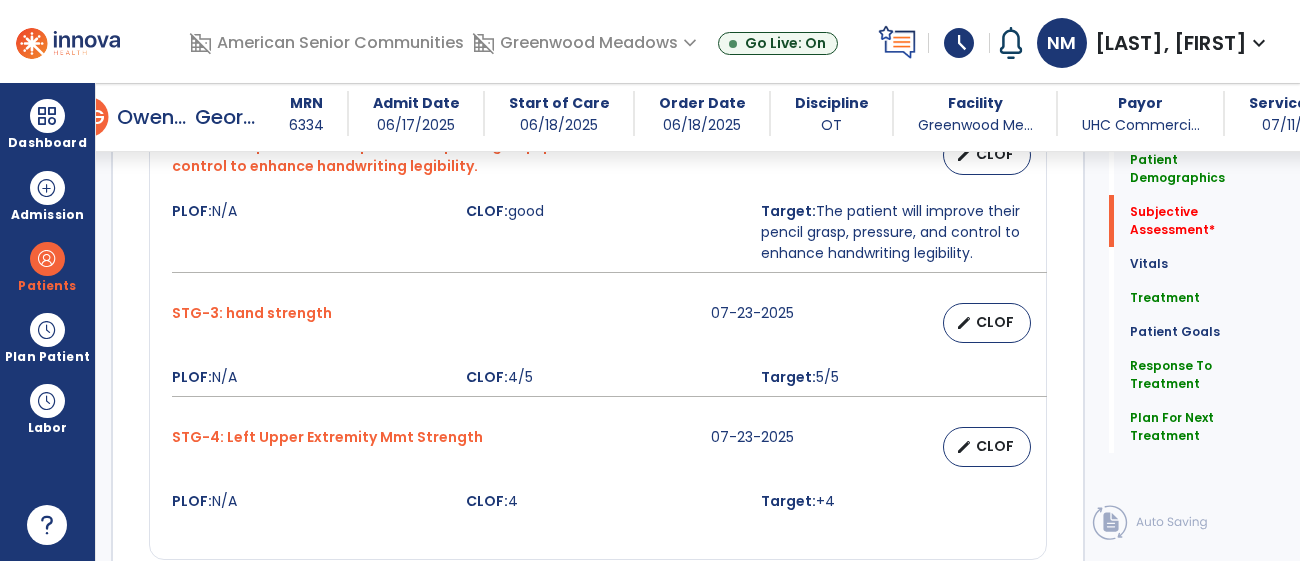 scroll, scrollTop: 386, scrollLeft: 0, axis: vertical 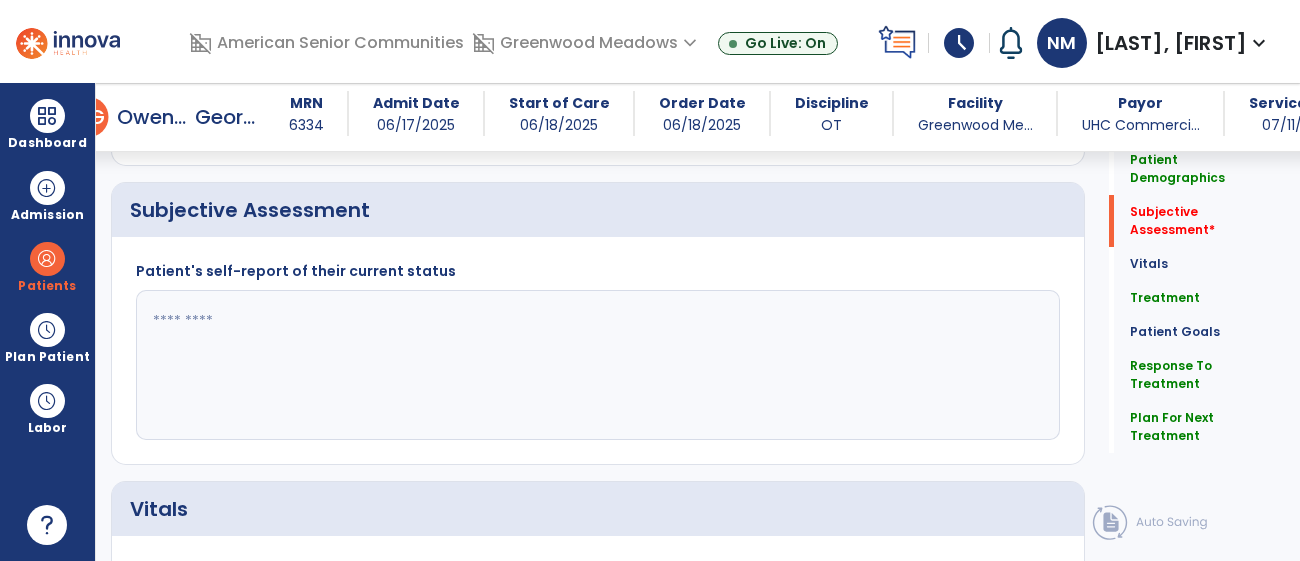 click 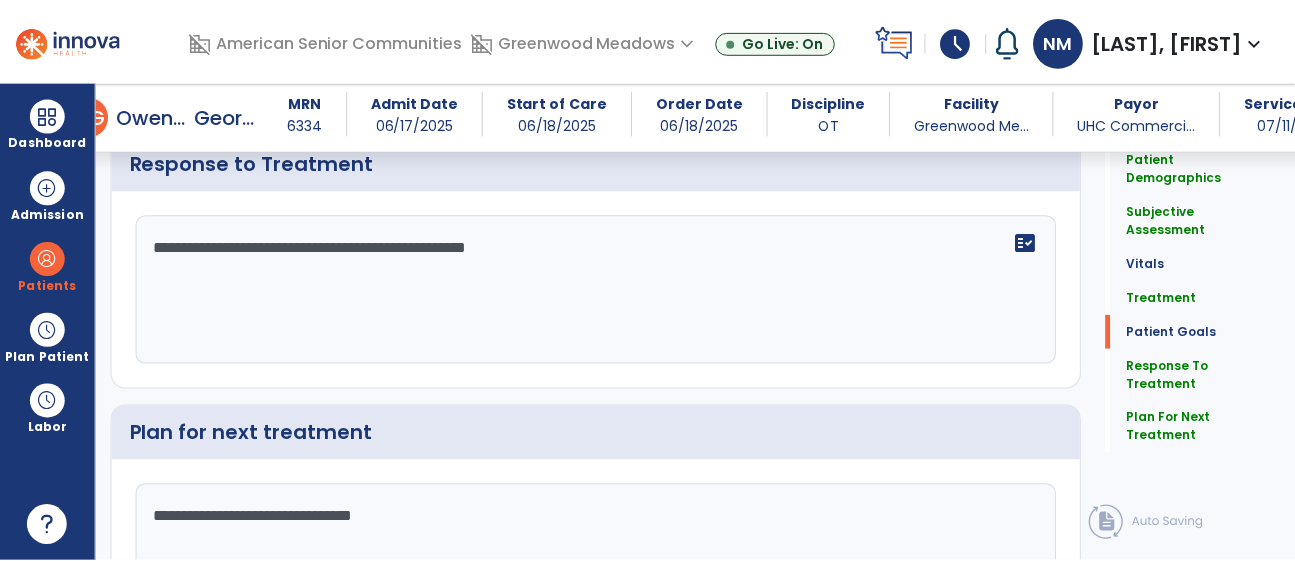 scroll, scrollTop: 3078, scrollLeft: 0, axis: vertical 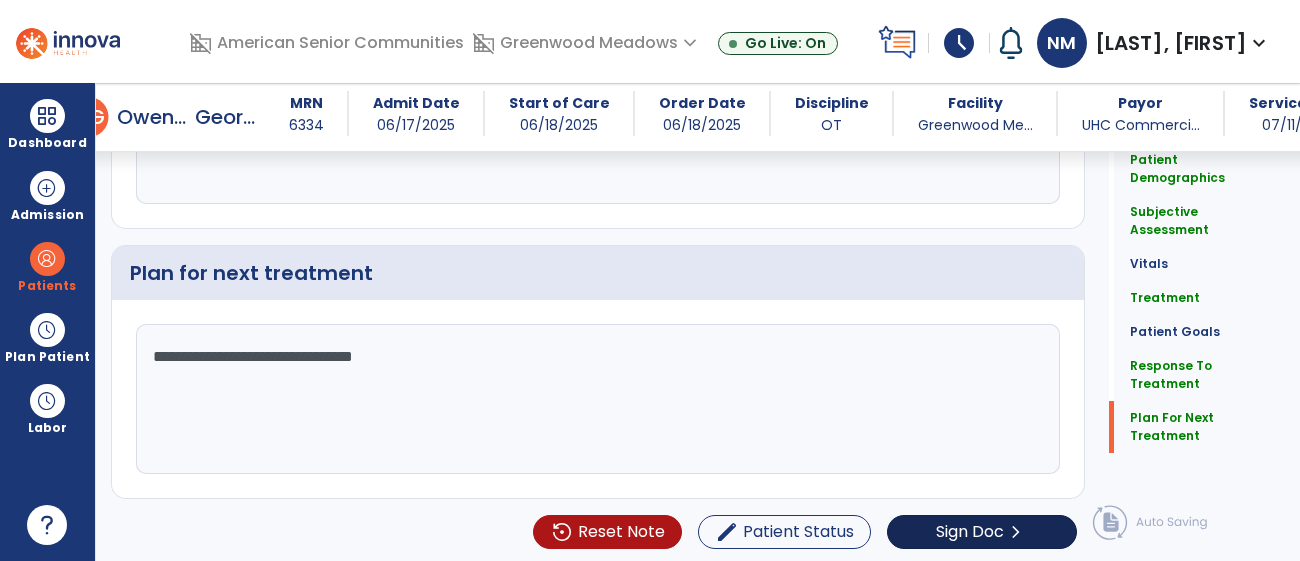 type on "**********" 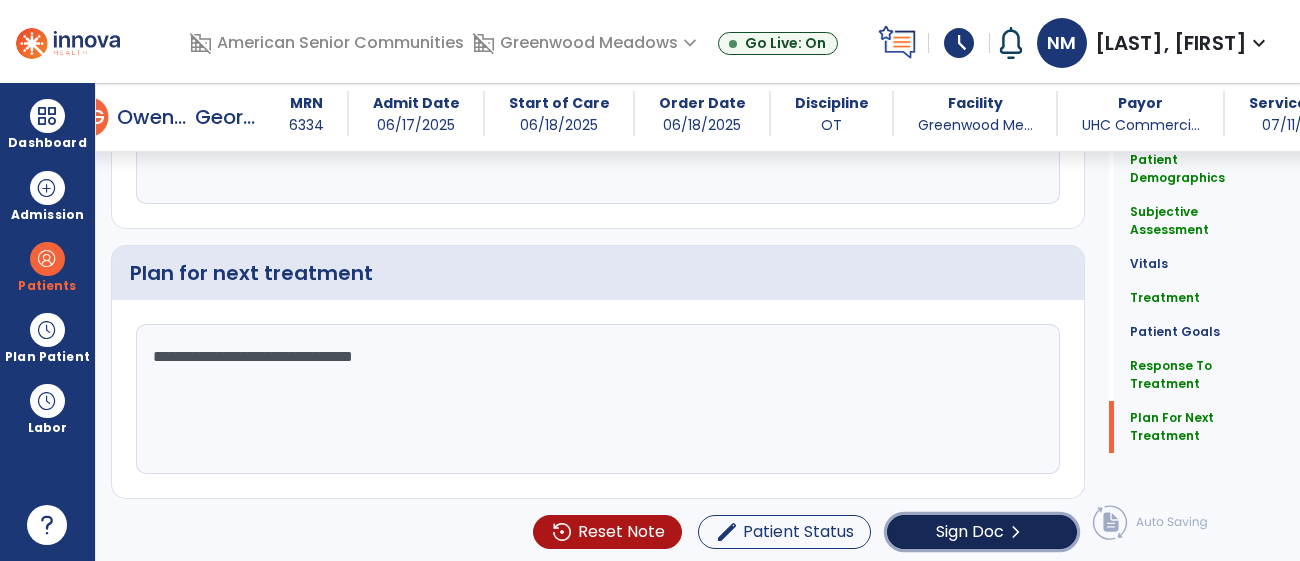 click on "Sign Doc" 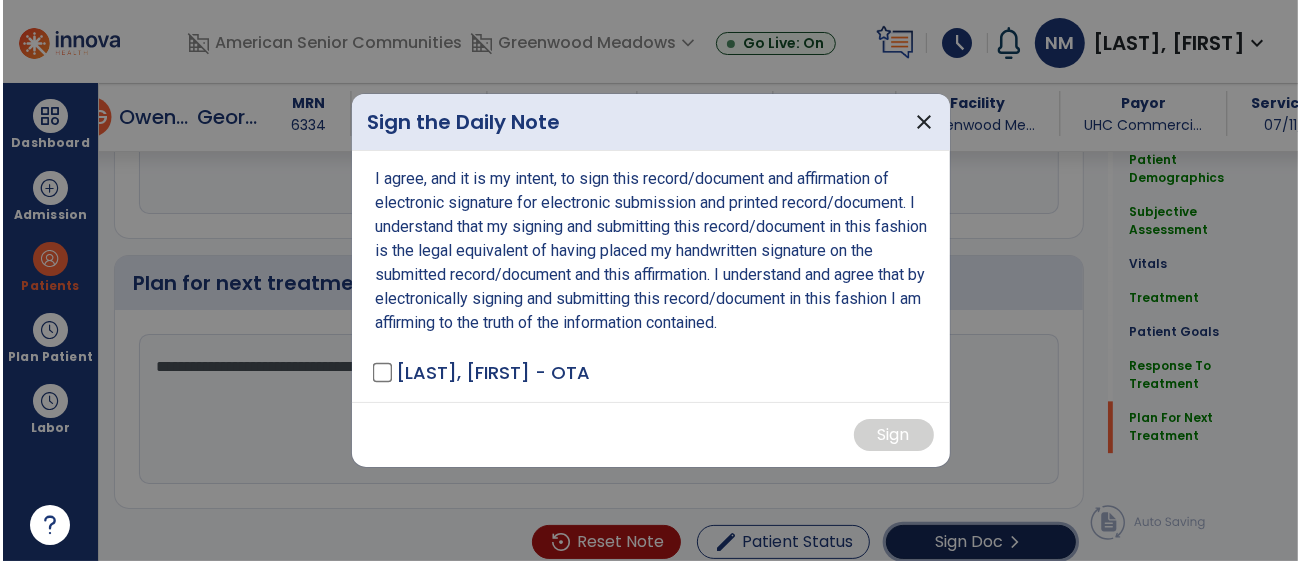 scroll, scrollTop: 3078, scrollLeft: 0, axis: vertical 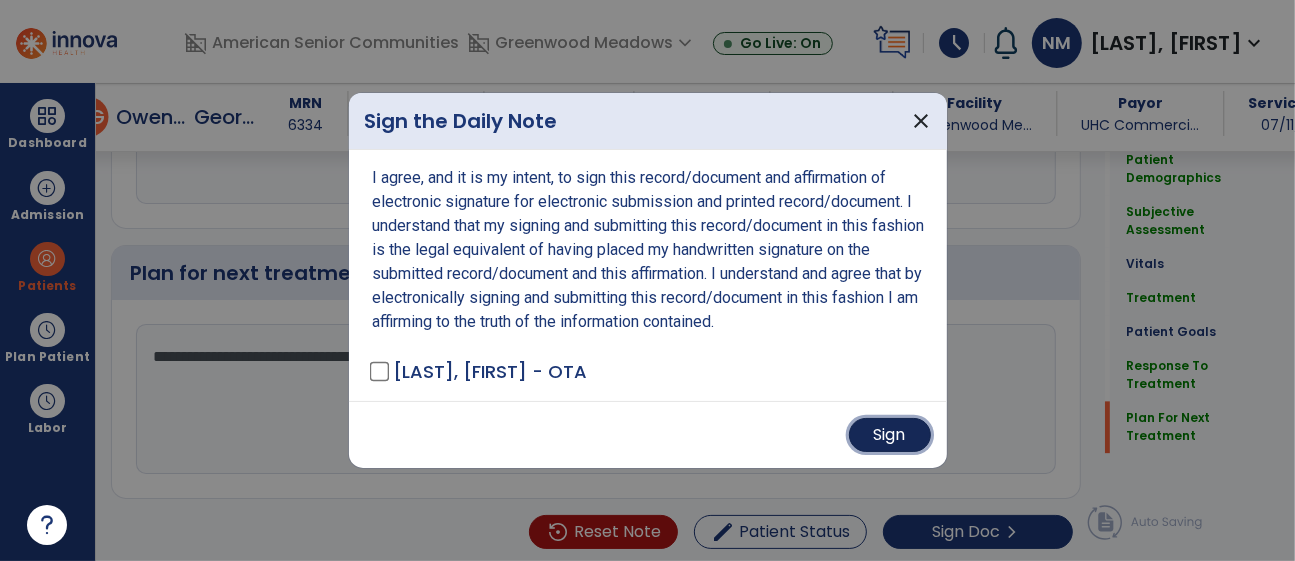 click on "Sign" at bounding box center [890, 435] 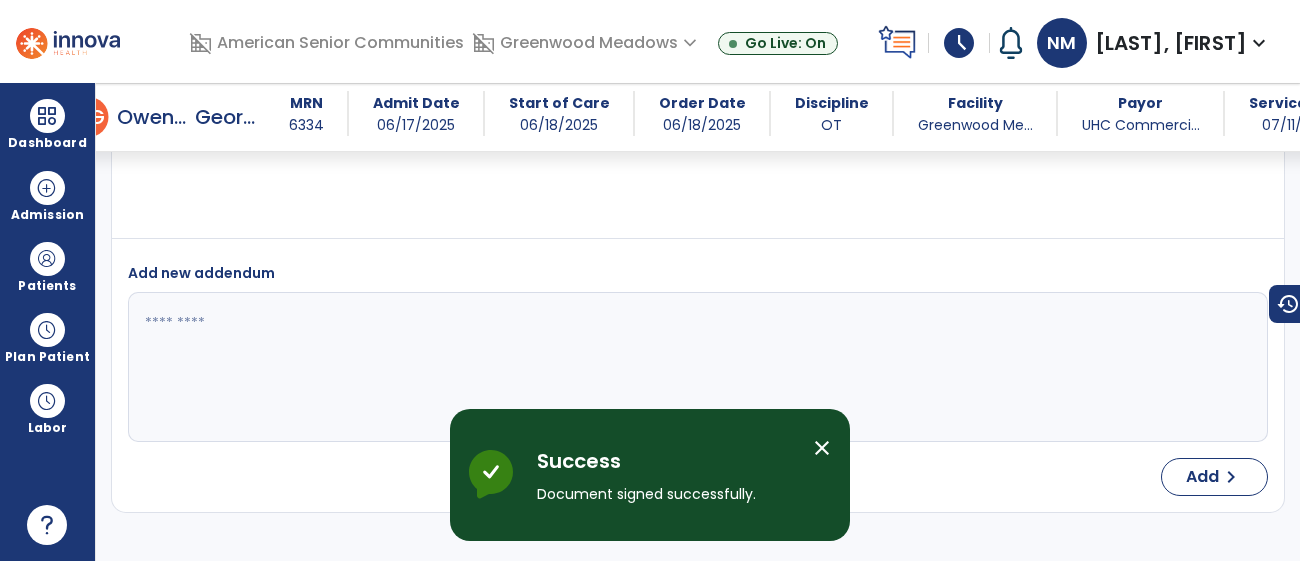 scroll, scrollTop: 4274, scrollLeft: 0, axis: vertical 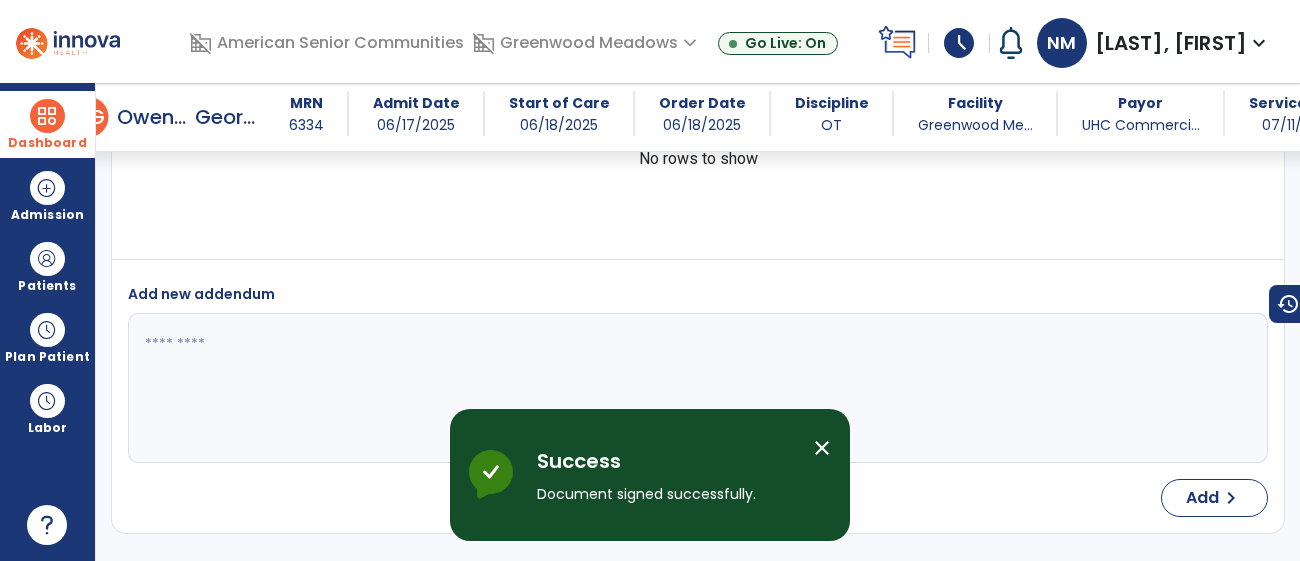 click at bounding box center (47, 116) 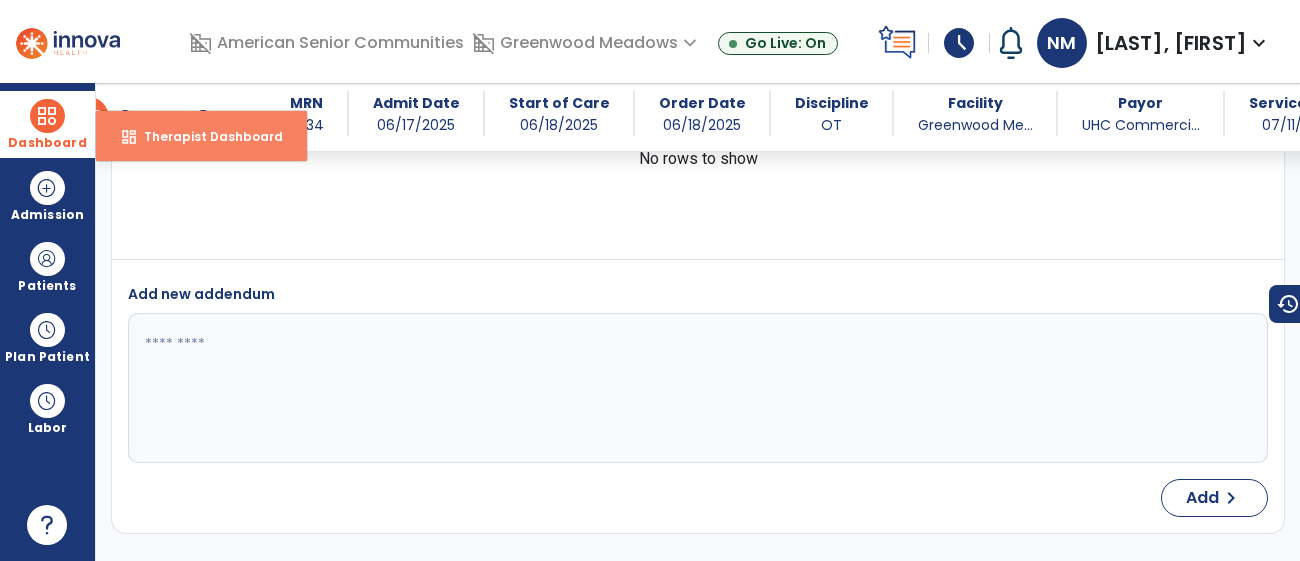 click on "dashboard  Therapist Dashboard" at bounding box center [201, 136] 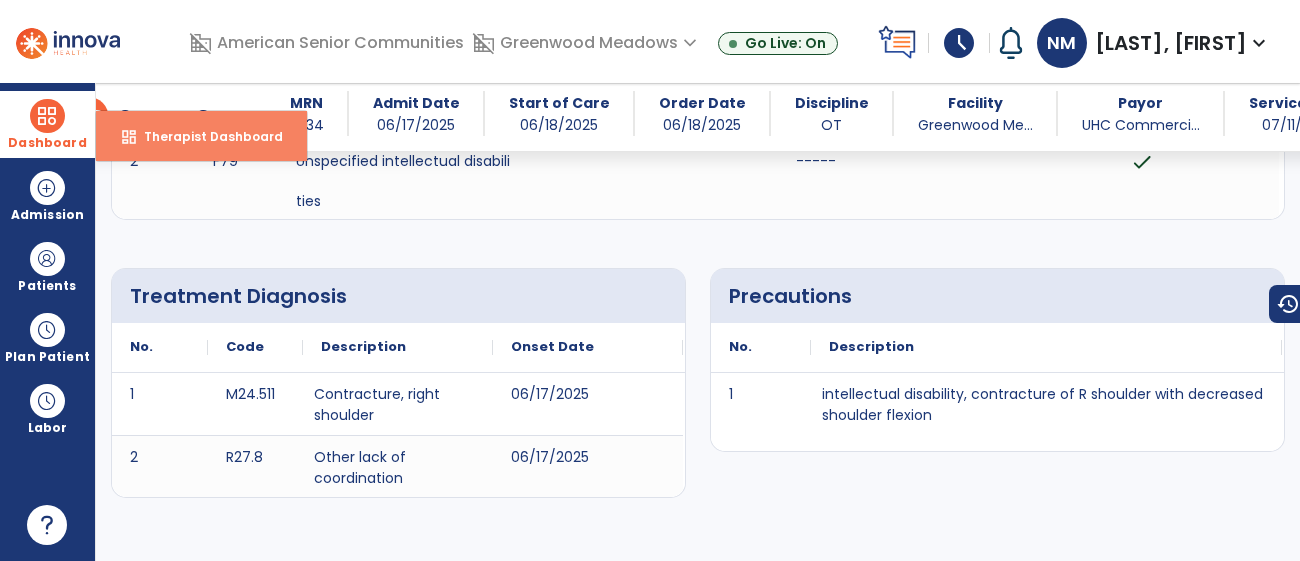 select on "****" 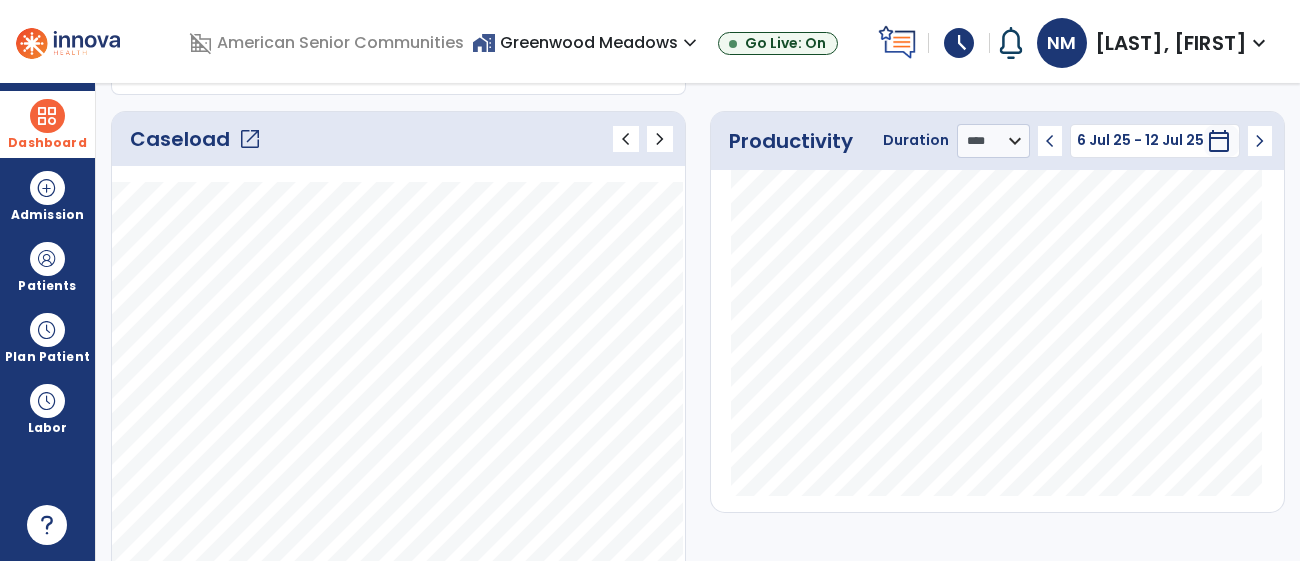 scroll, scrollTop: 256, scrollLeft: 0, axis: vertical 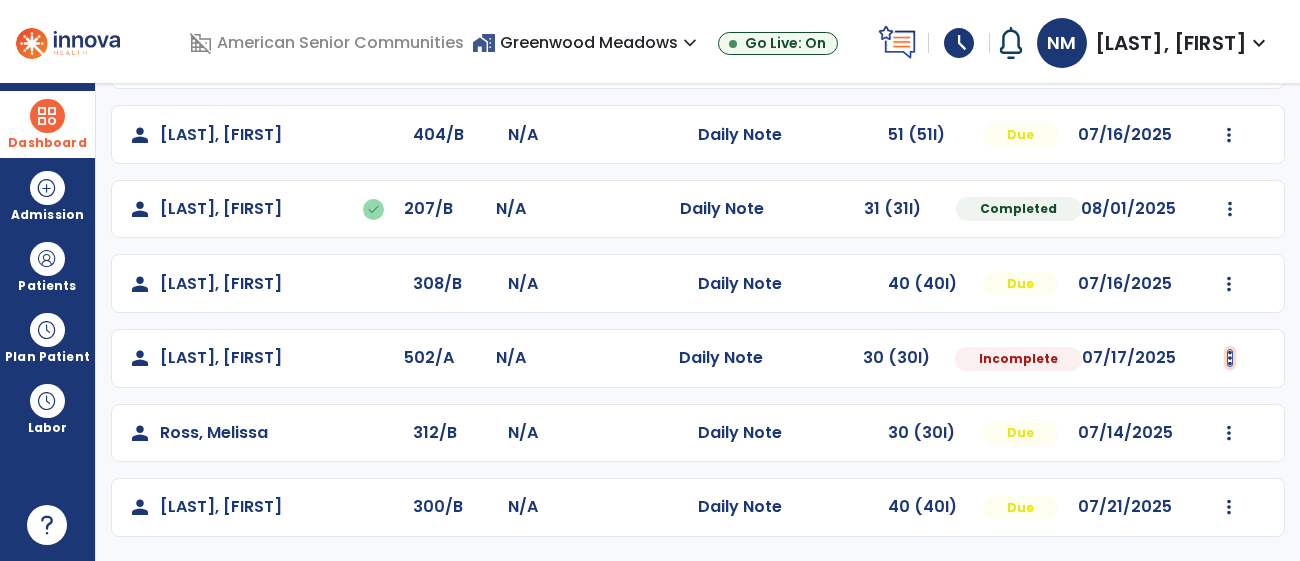 click at bounding box center (1230, -462) 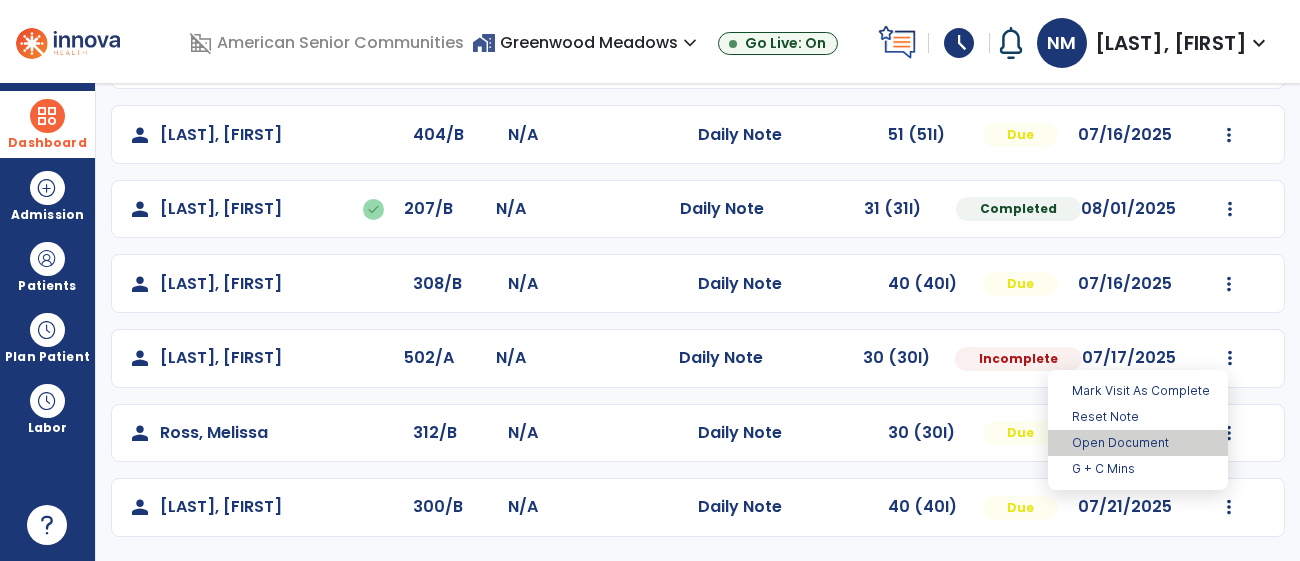 click on "Open Document" at bounding box center (1138, 443) 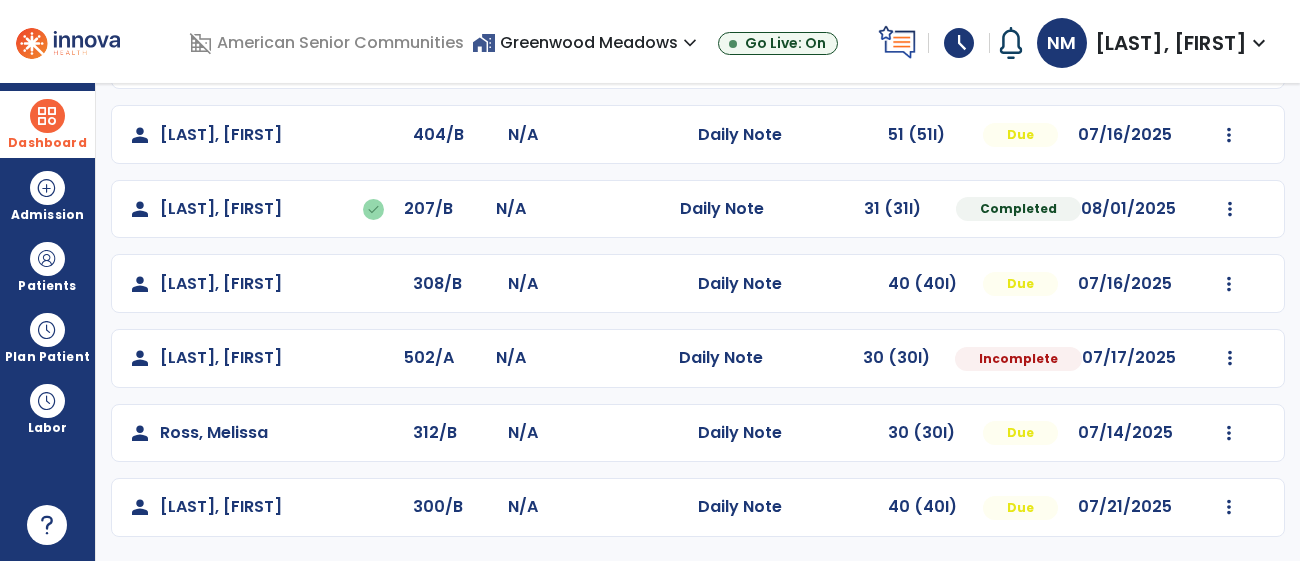 select on "*" 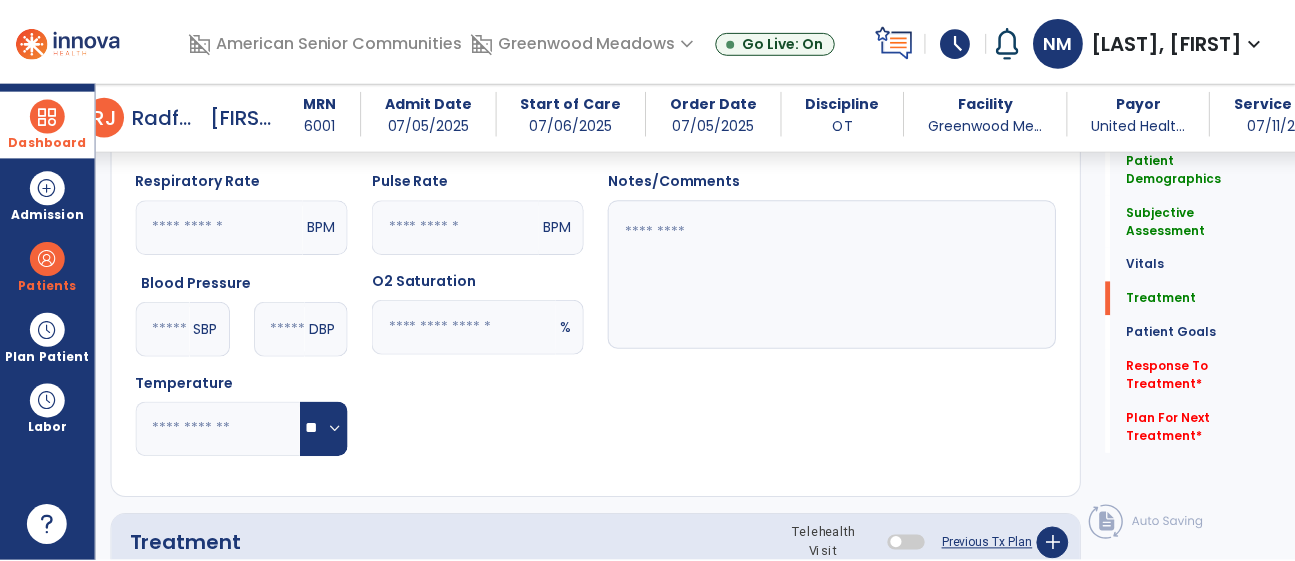 scroll, scrollTop: 1130, scrollLeft: 0, axis: vertical 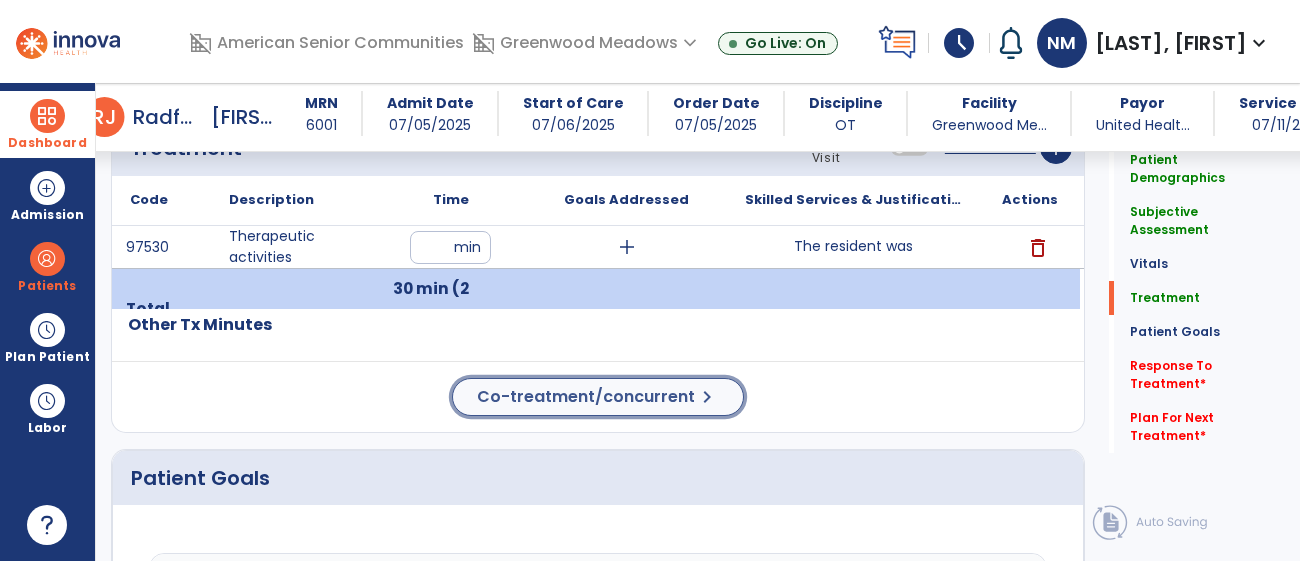 click on "Co-treatment/concurrent" 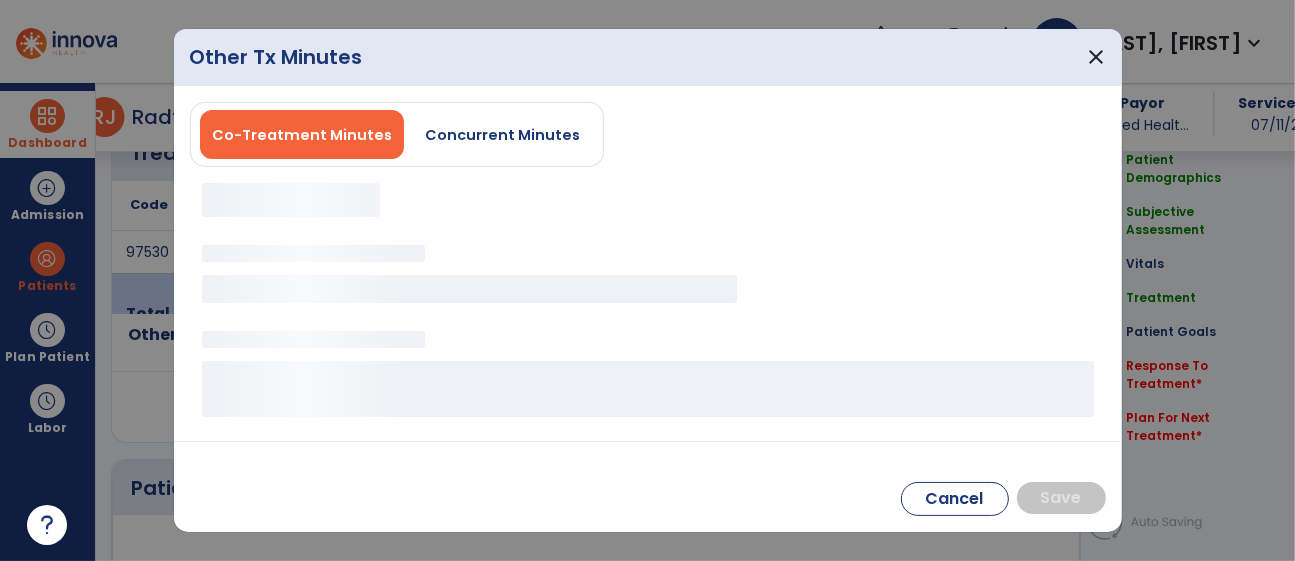 scroll, scrollTop: 1130, scrollLeft: 0, axis: vertical 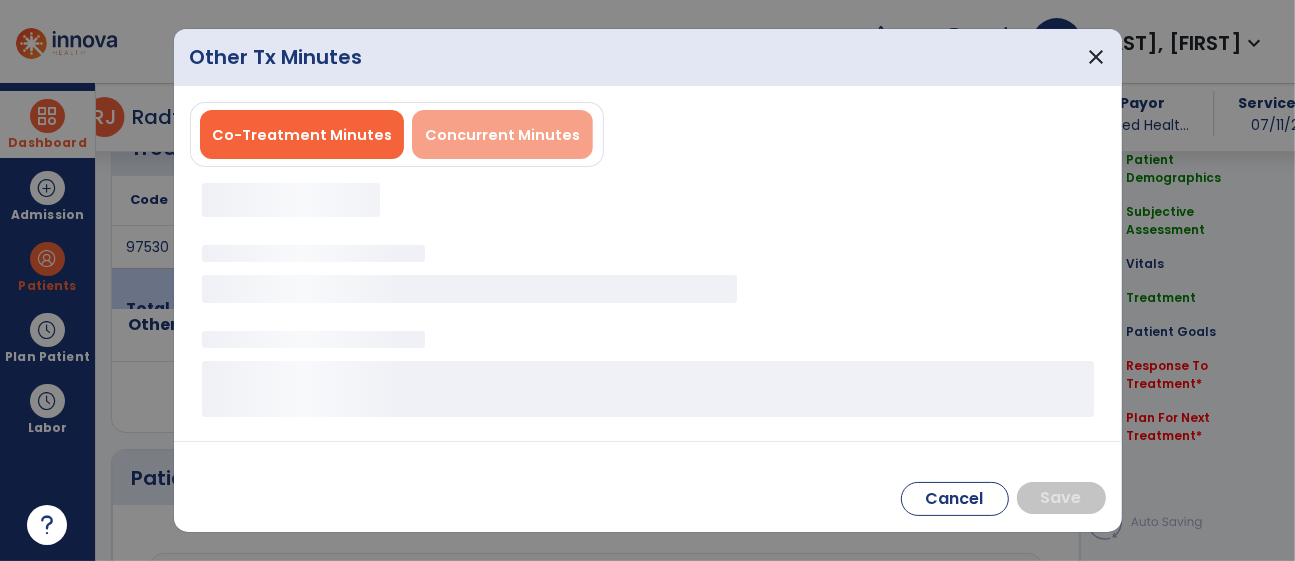 click on "Concurrent Minutes" at bounding box center [502, 135] 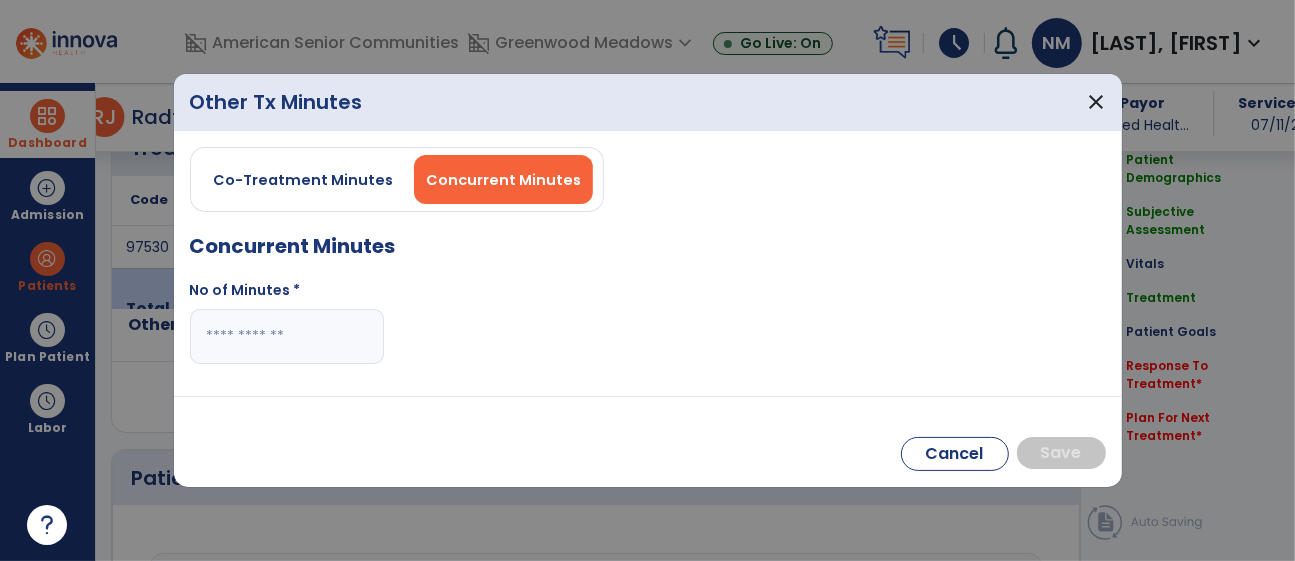 click at bounding box center (287, 336) 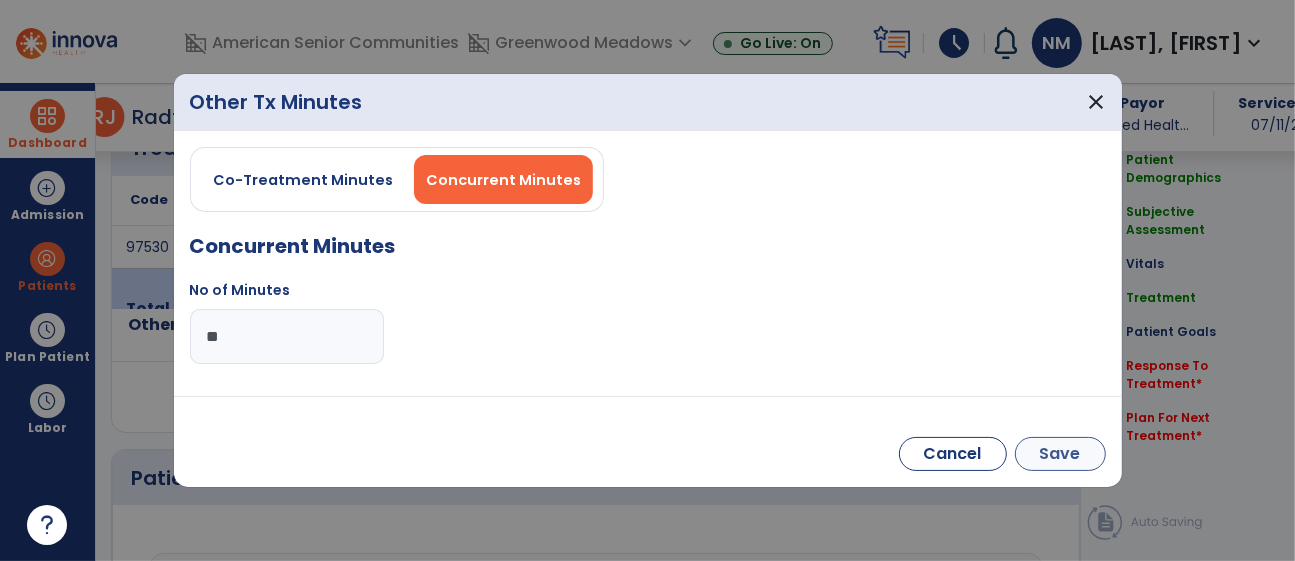 type on "**" 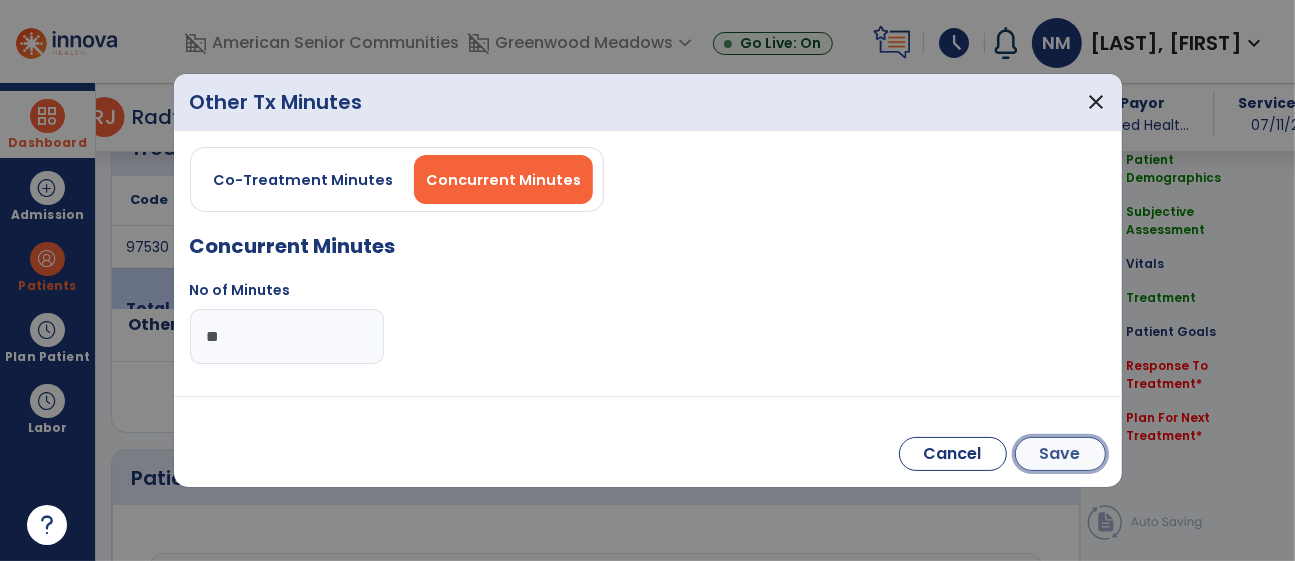 click on "Save" at bounding box center (1060, 454) 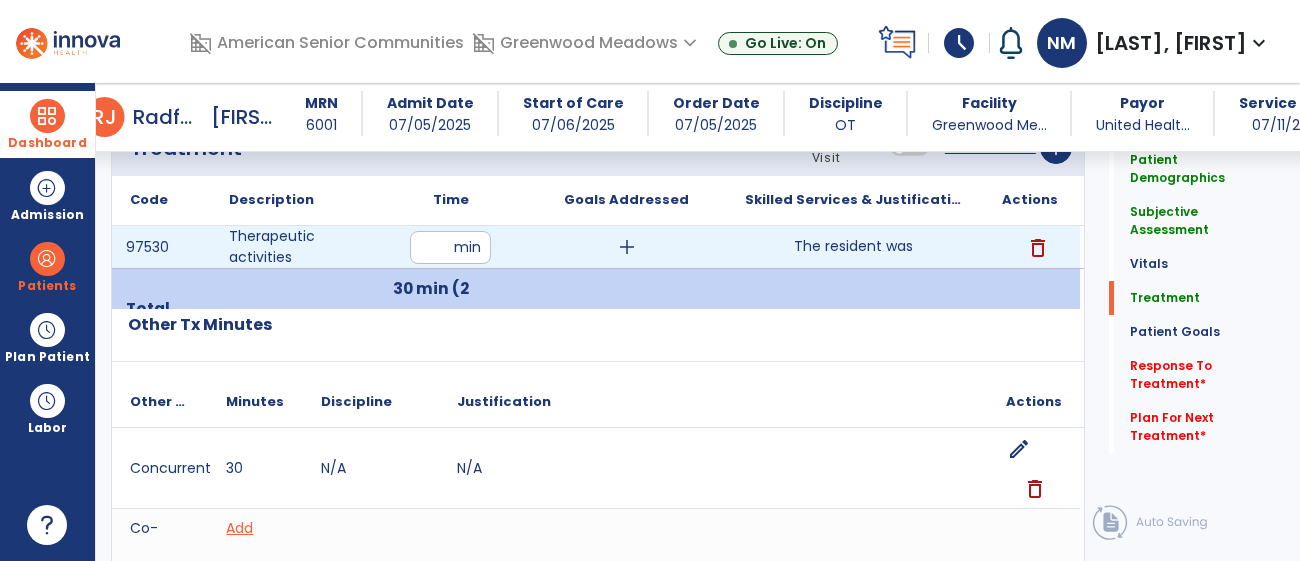click on "The resident was" at bounding box center (853, 246) 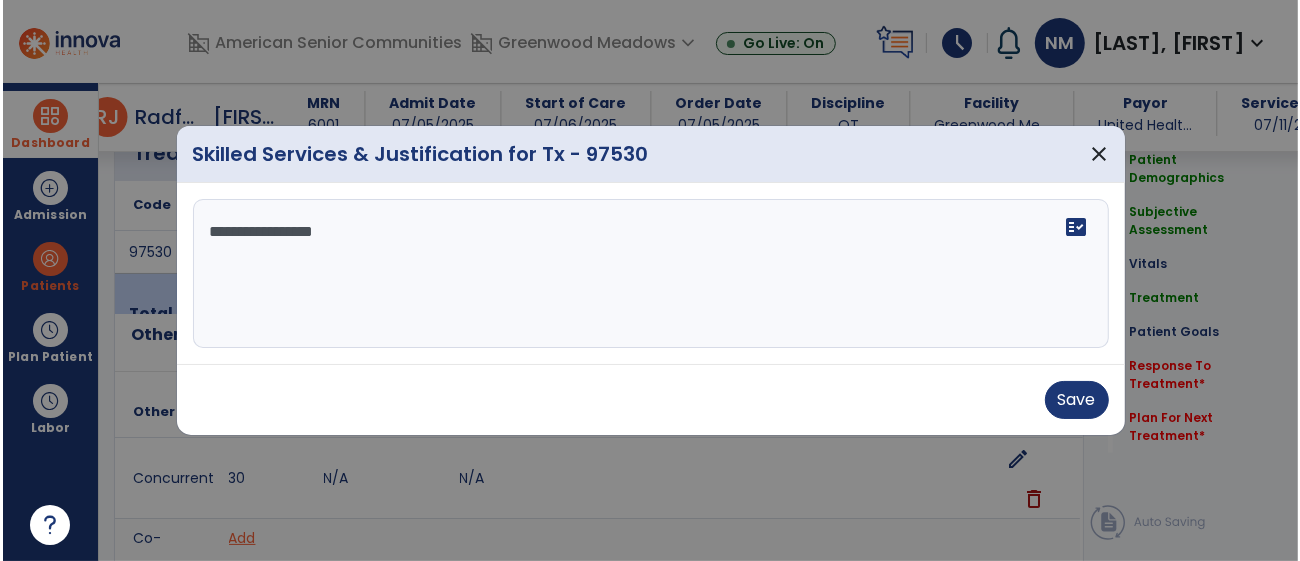 scroll, scrollTop: 1130, scrollLeft: 0, axis: vertical 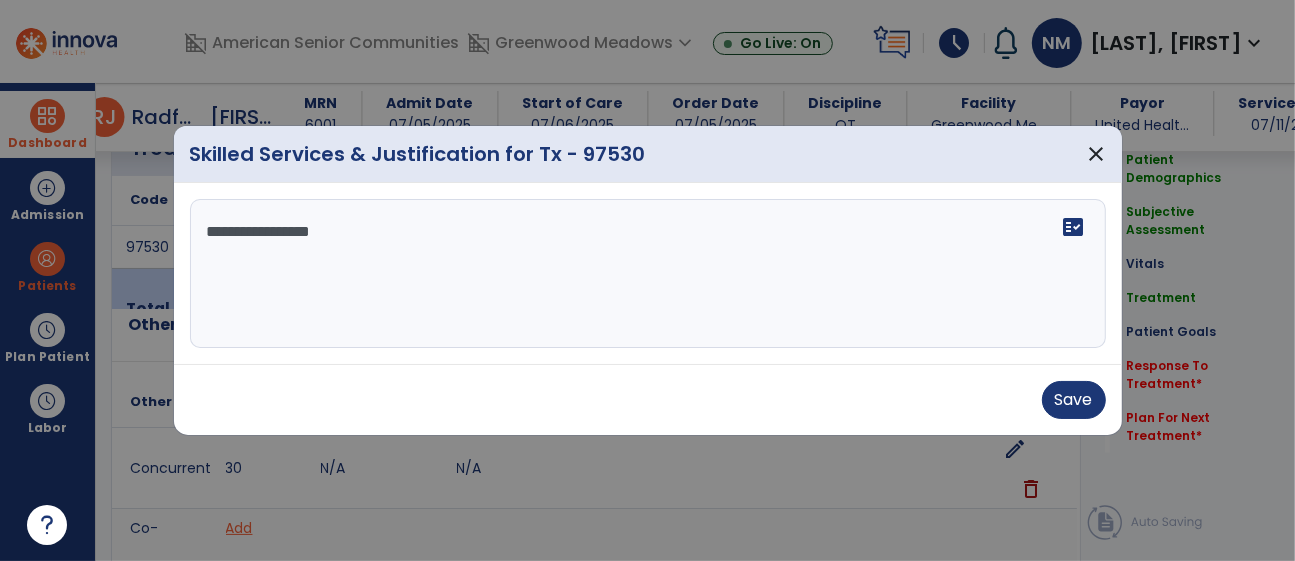 click on "**********" at bounding box center [648, 274] 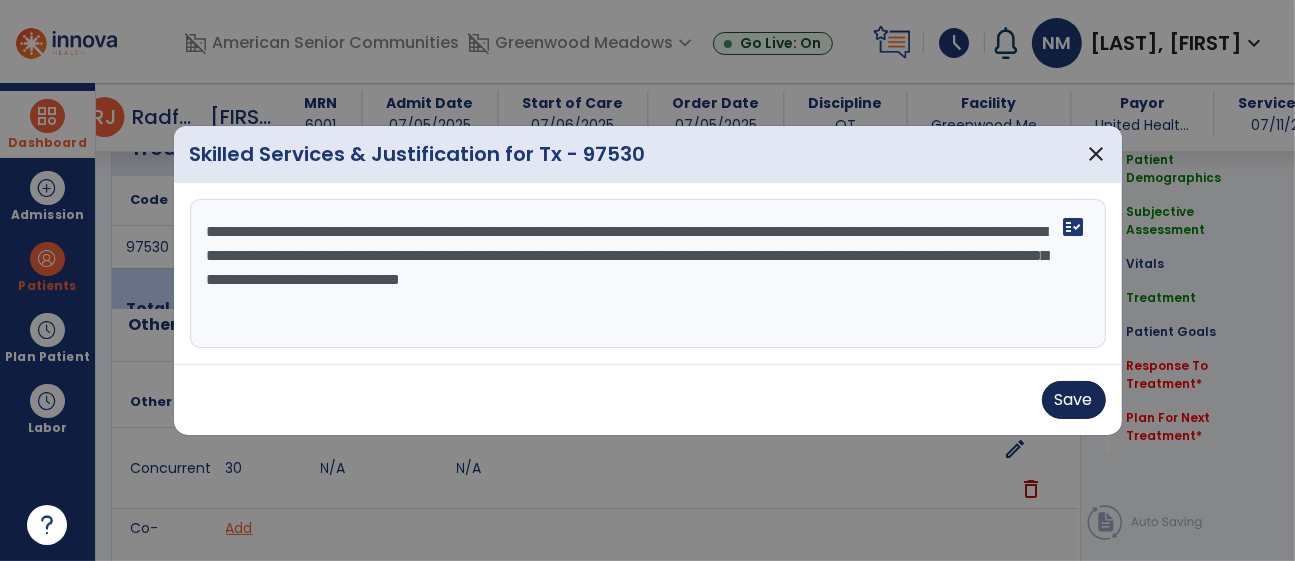 type on "**********" 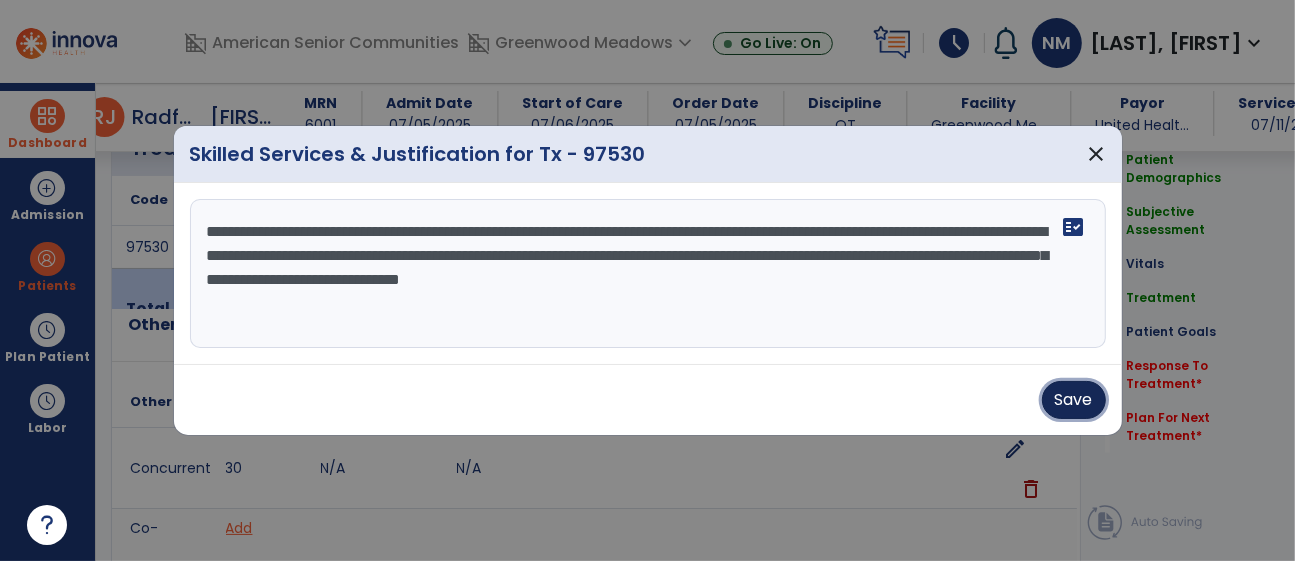 click on "Save" at bounding box center [1074, 400] 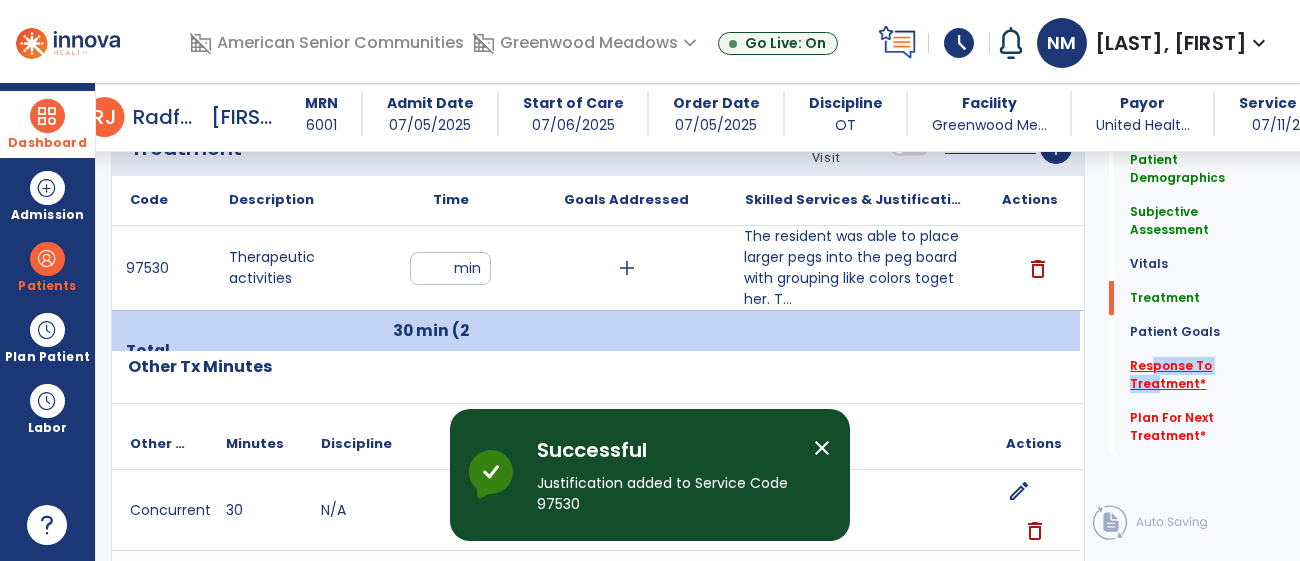 click on "Response To Treatment   *" 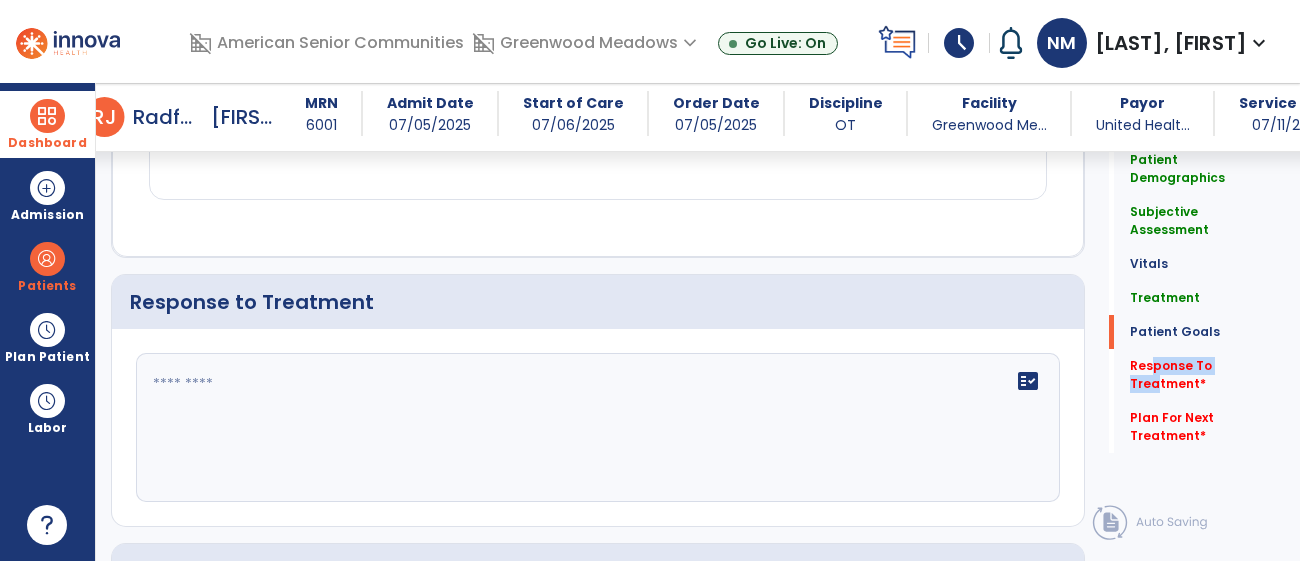 scroll, scrollTop: 2745, scrollLeft: 0, axis: vertical 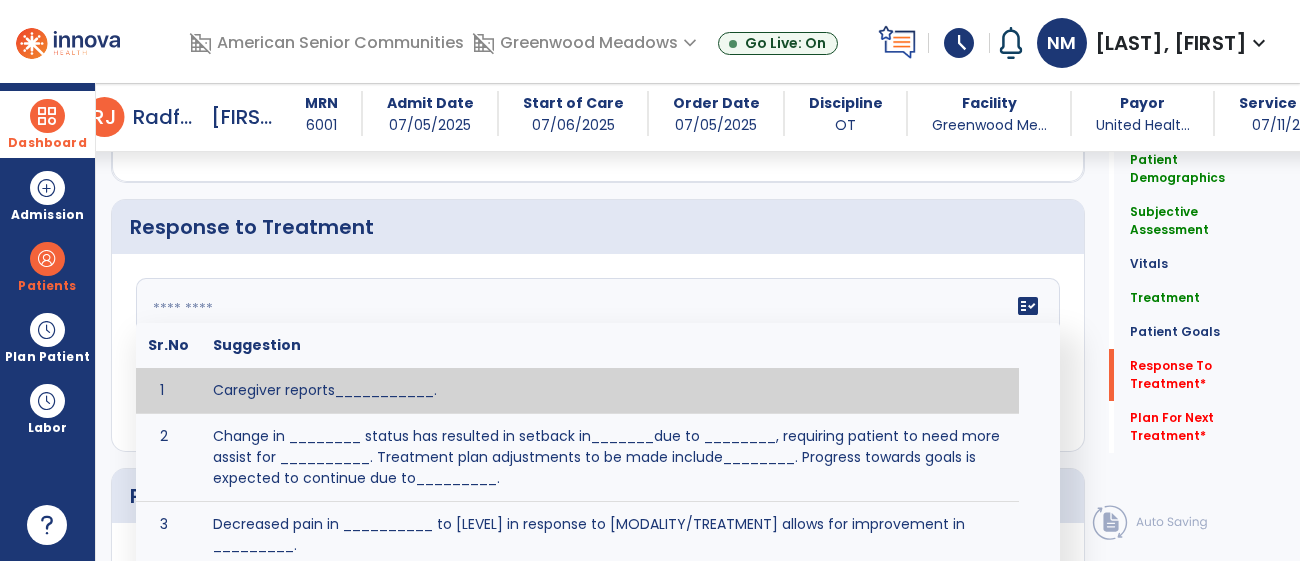 click 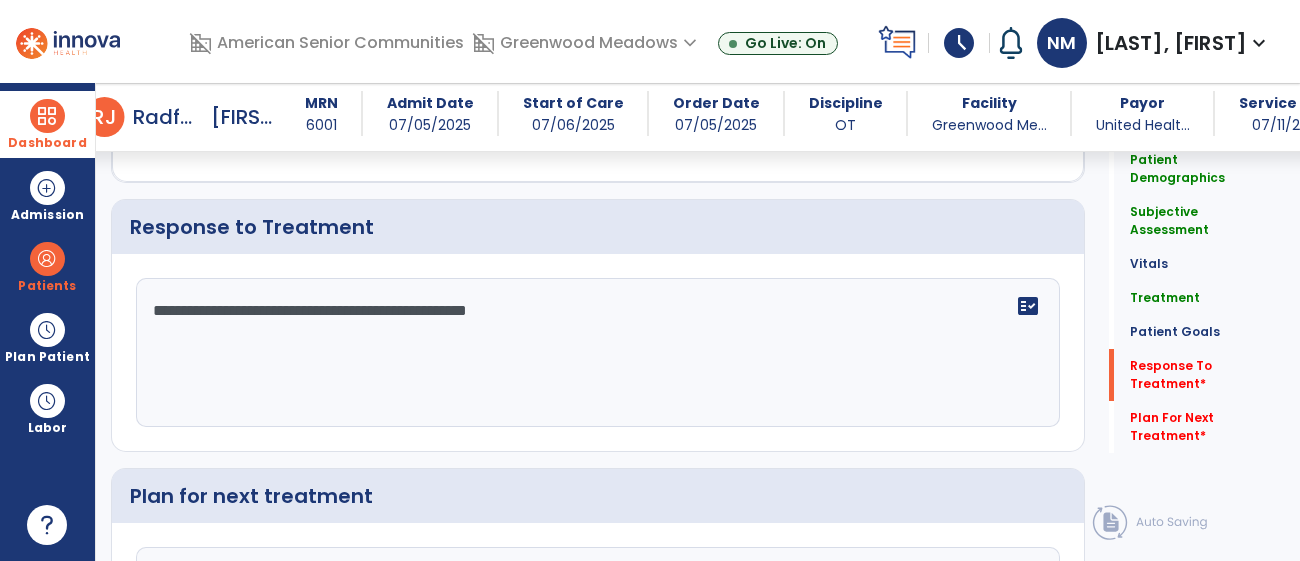 scroll, scrollTop: 2968, scrollLeft: 0, axis: vertical 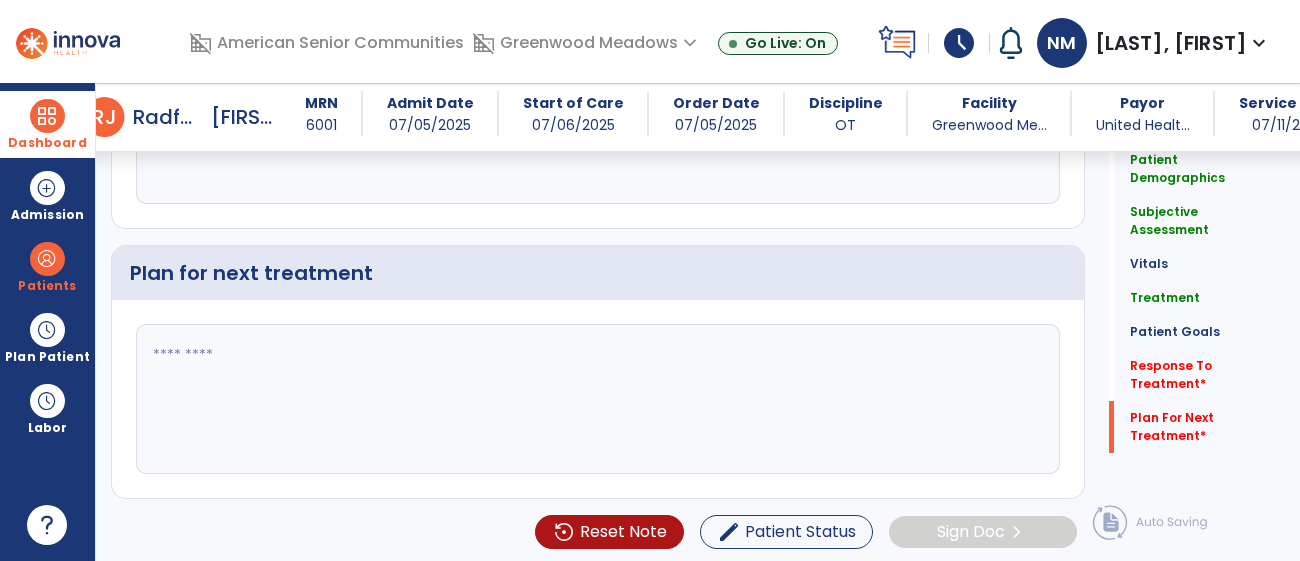 type on "**********" 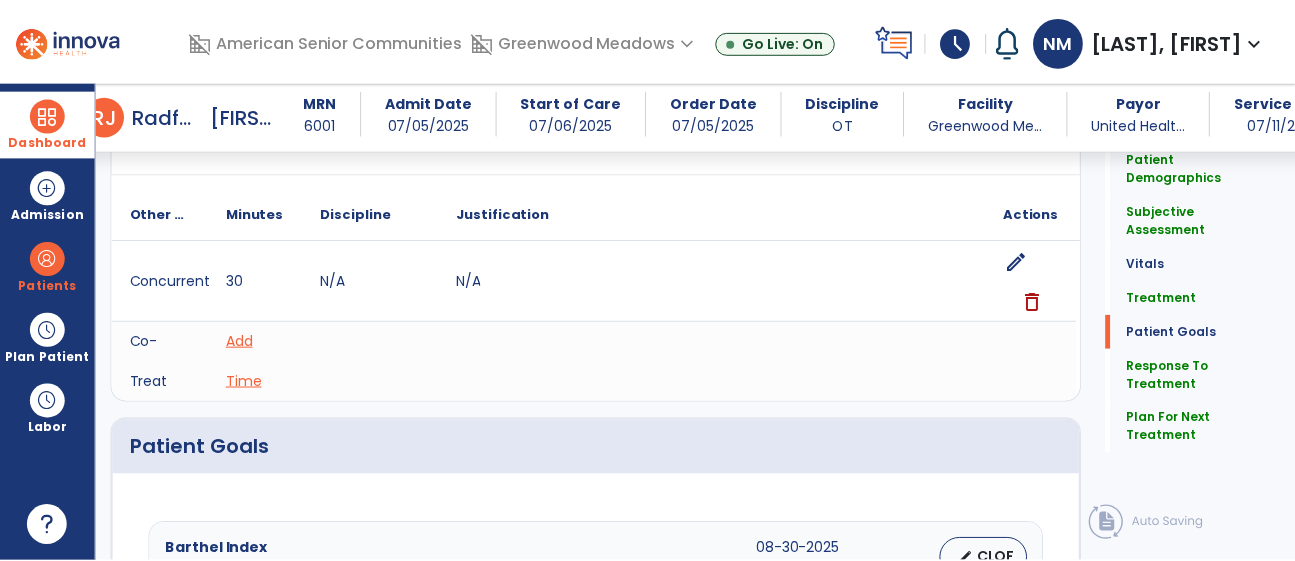 scroll, scrollTop: 2968, scrollLeft: 0, axis: vertical 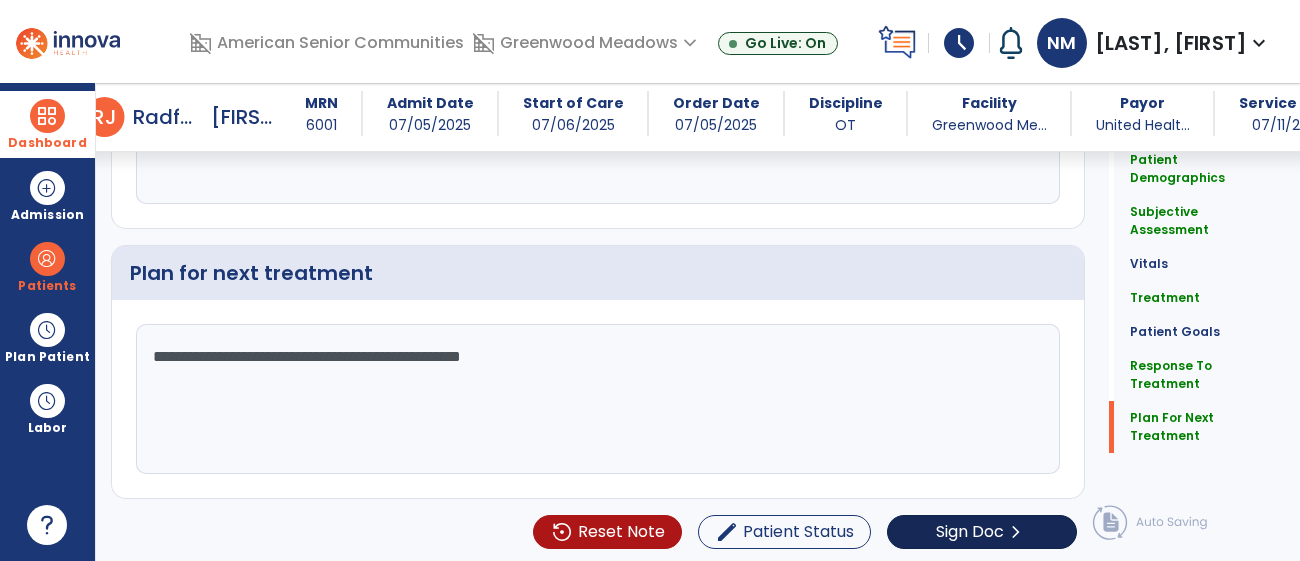 type on "**********" 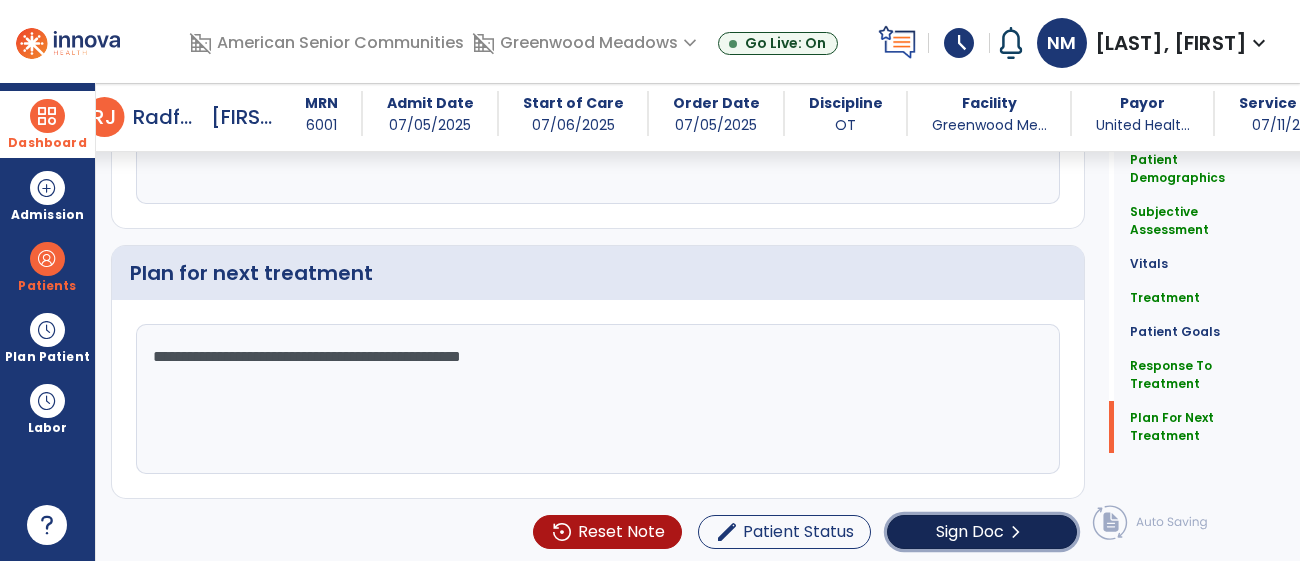 click on "Sign Doc" 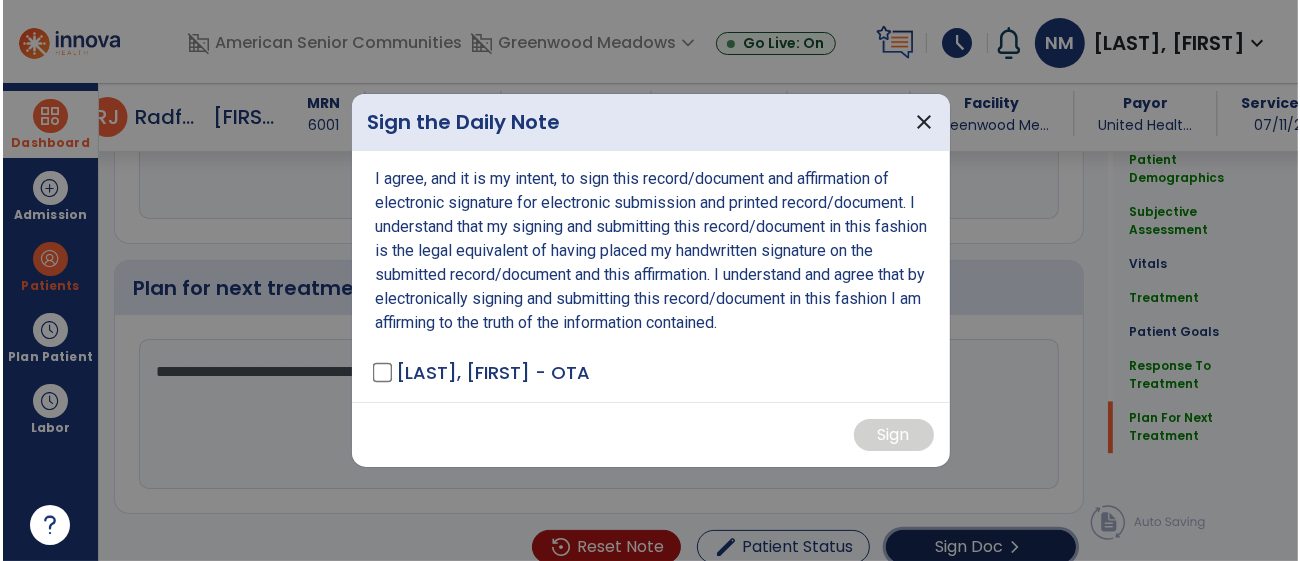 scroll, scrollTop: 2968, scrollLeft: 0, axis: vertical 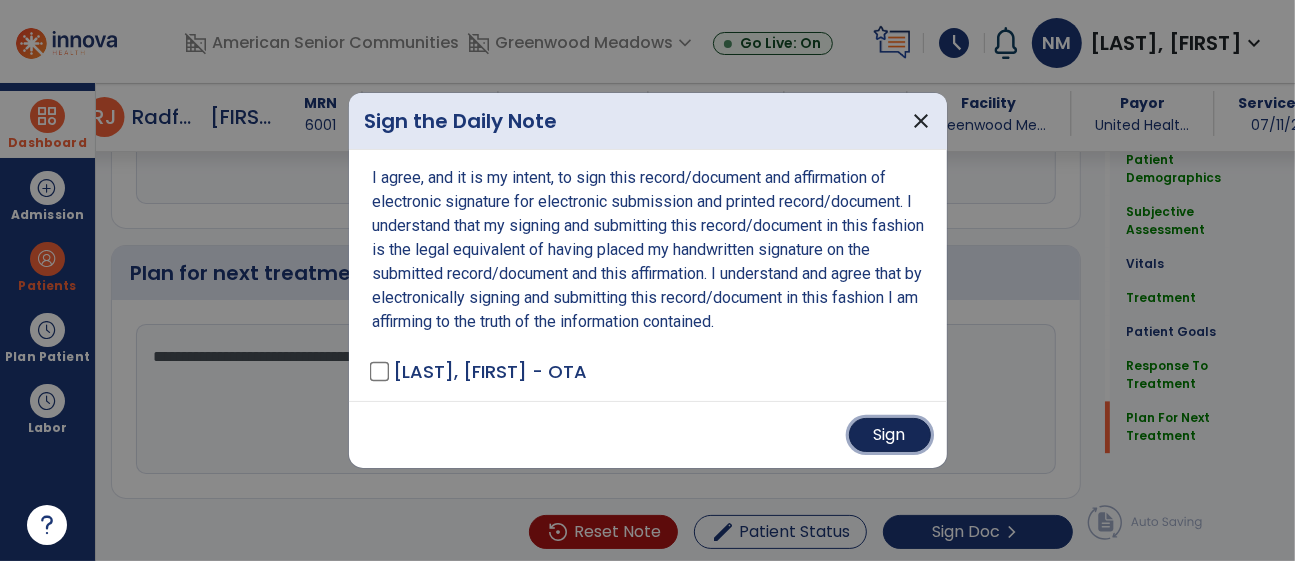 click on "Sign" at bounding box center (890, 435) 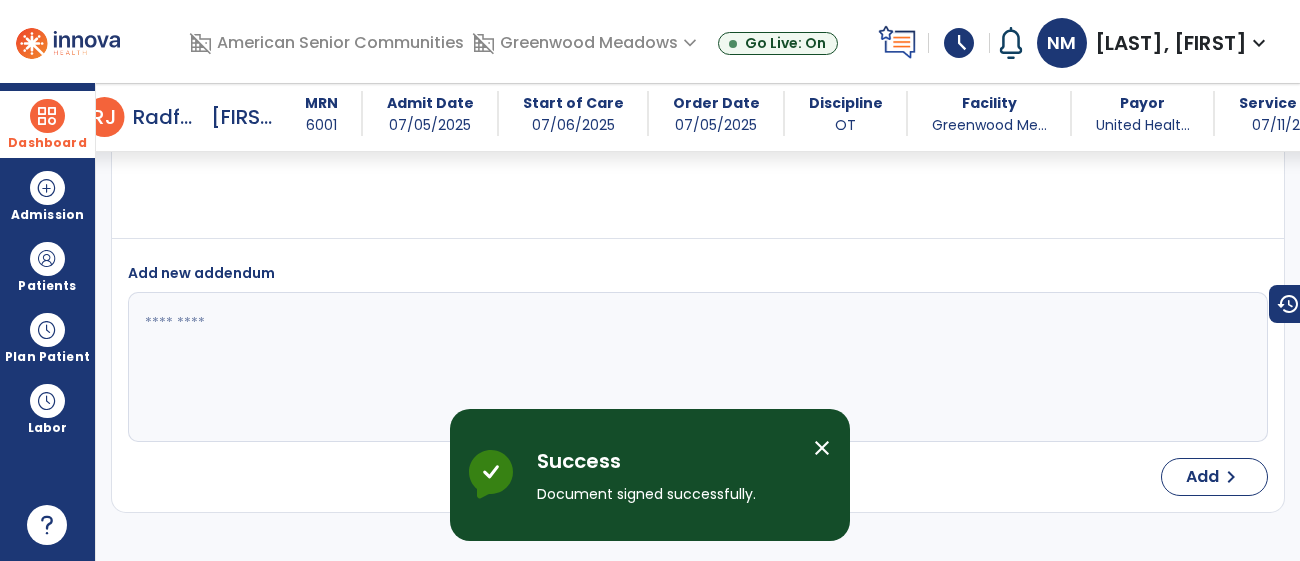 click at bounding box center [47, 116] 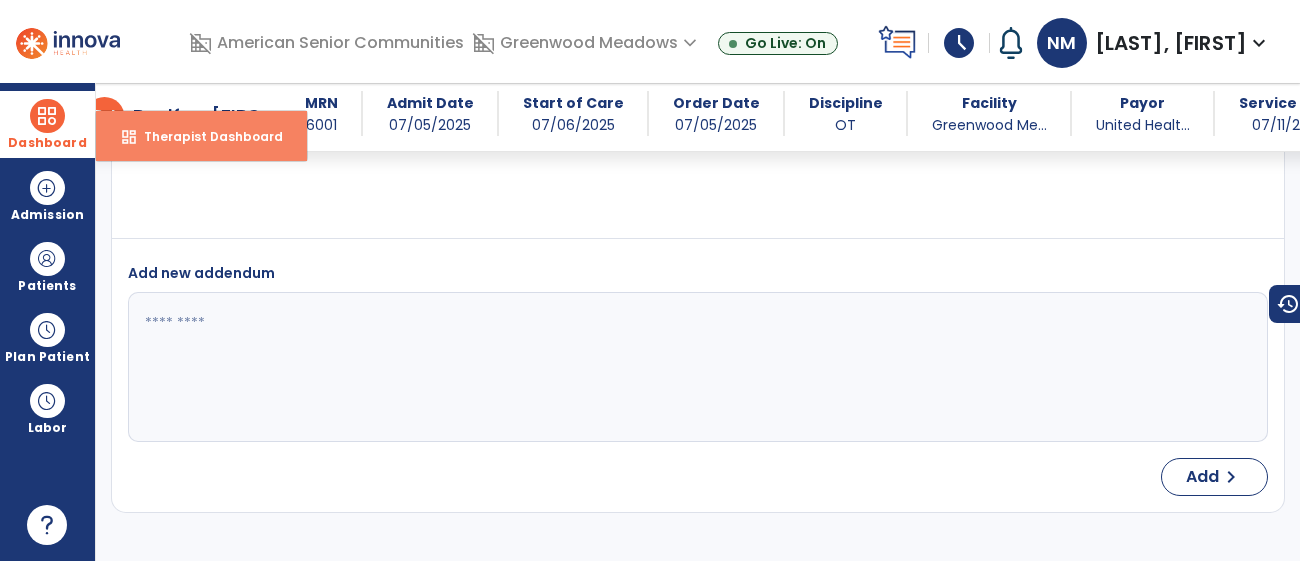 click on "Therapist Dashboard" at bounding box center (205, 136) 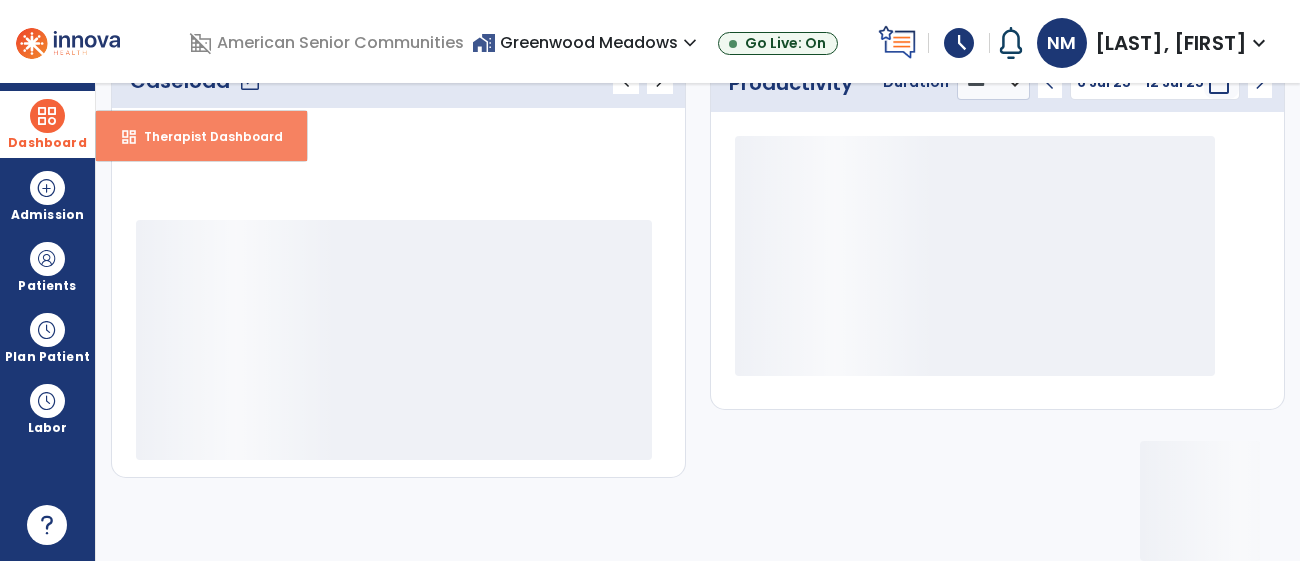scroll, scrollTop: 314, scrollLeft: 0, axis: vertical 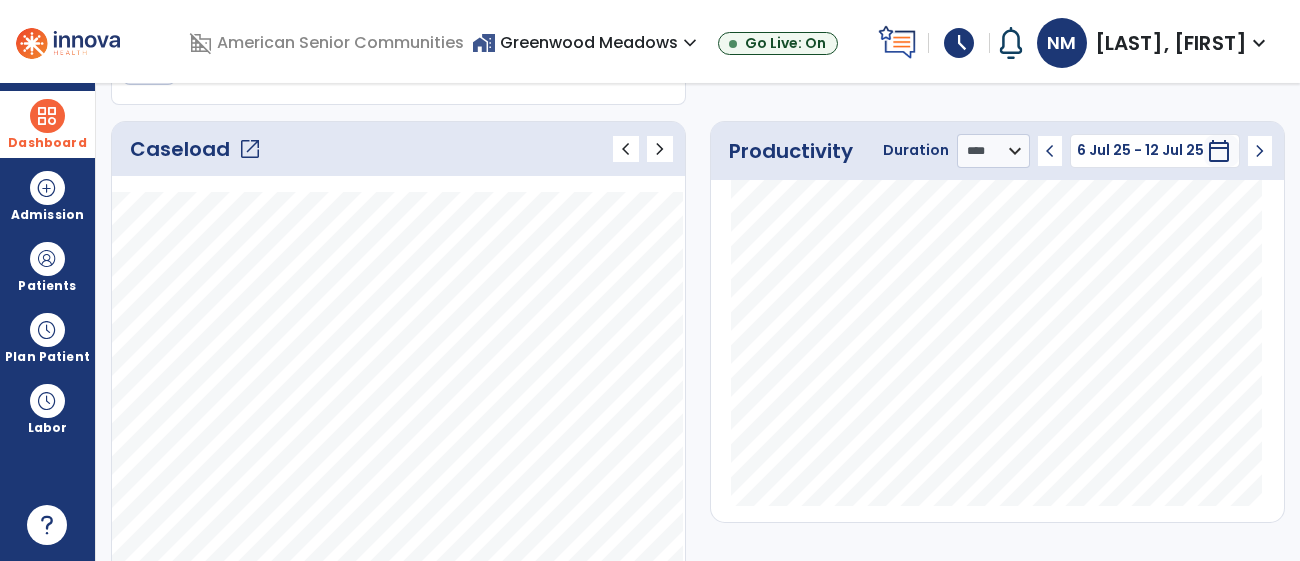 click on "open_in_new" 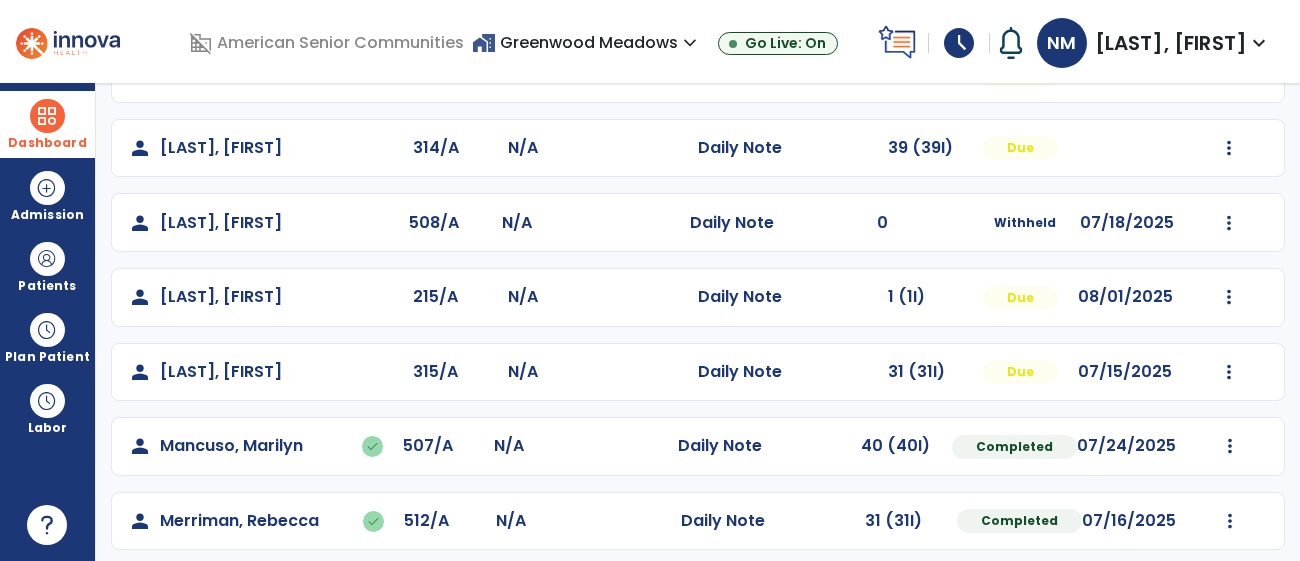 scroll, scrollTop: 291, scrollLeft: 0, axis: vertical 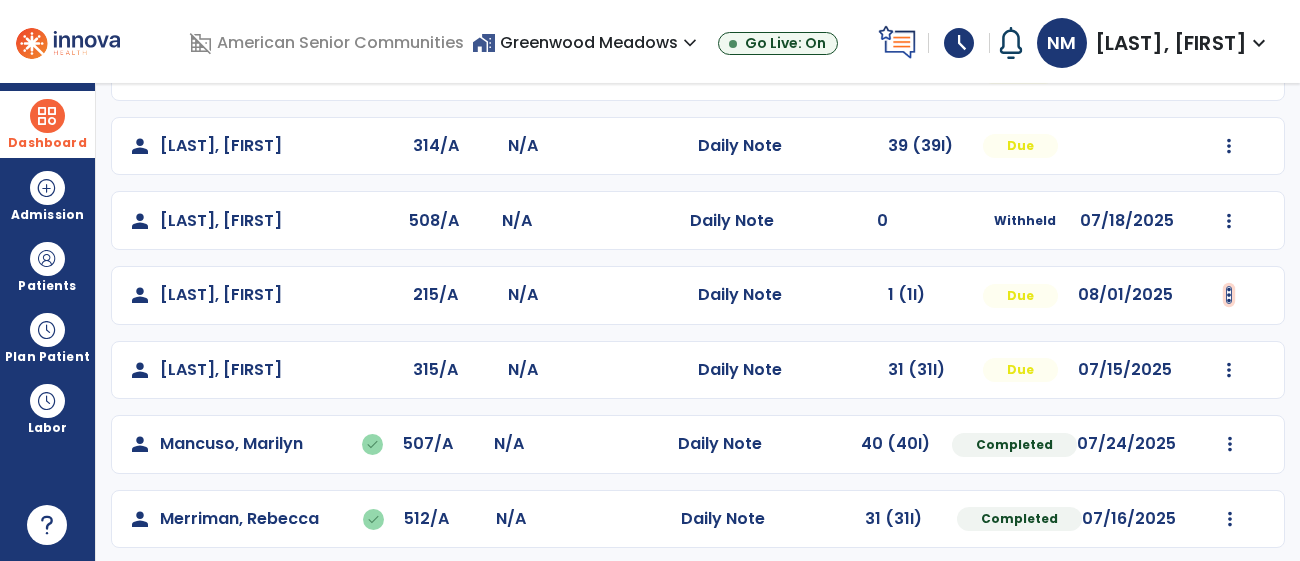 click at bounding box center [1230, -3] 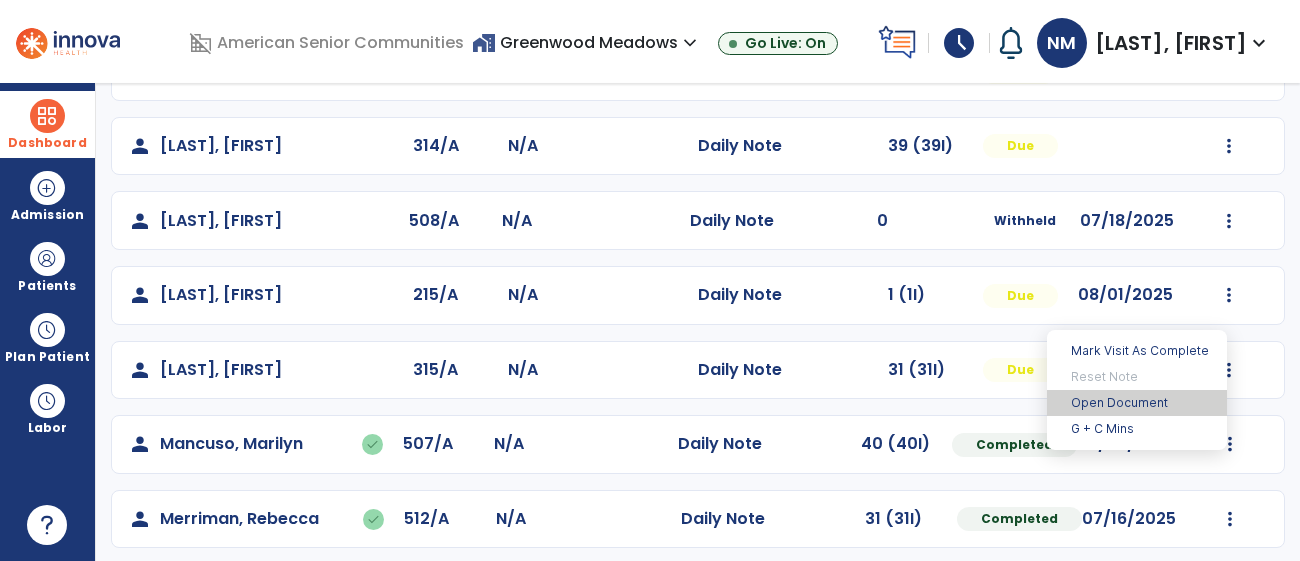 click on "Open Document" at bounding box center (1137, 403) 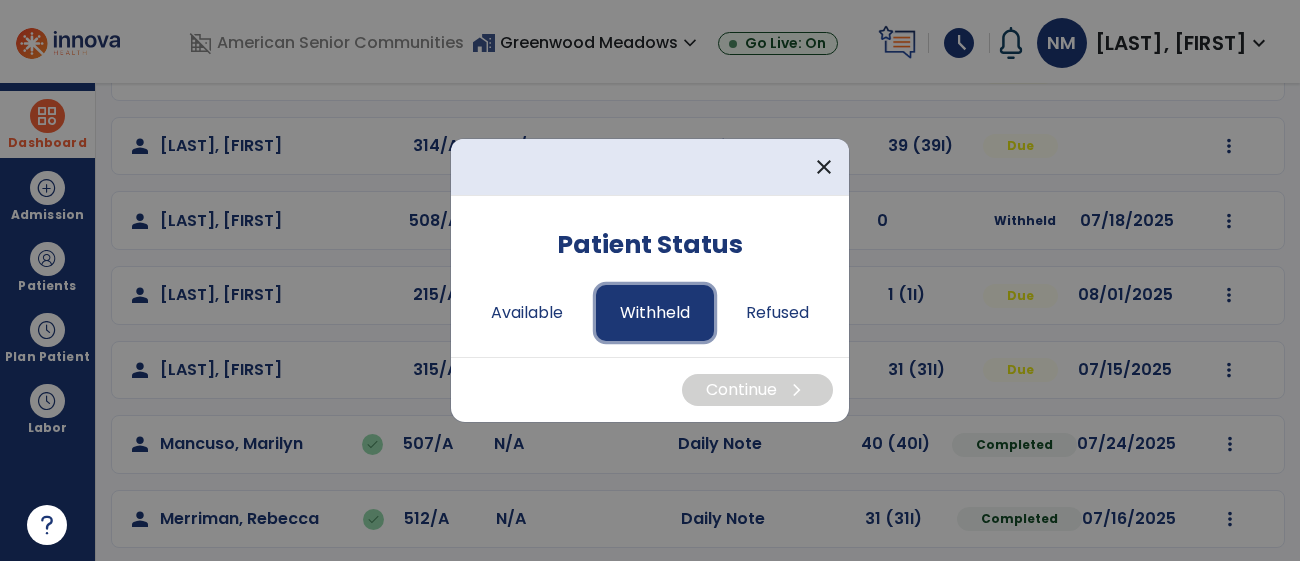 click on "Withheld" at bounding box center [655, 313] 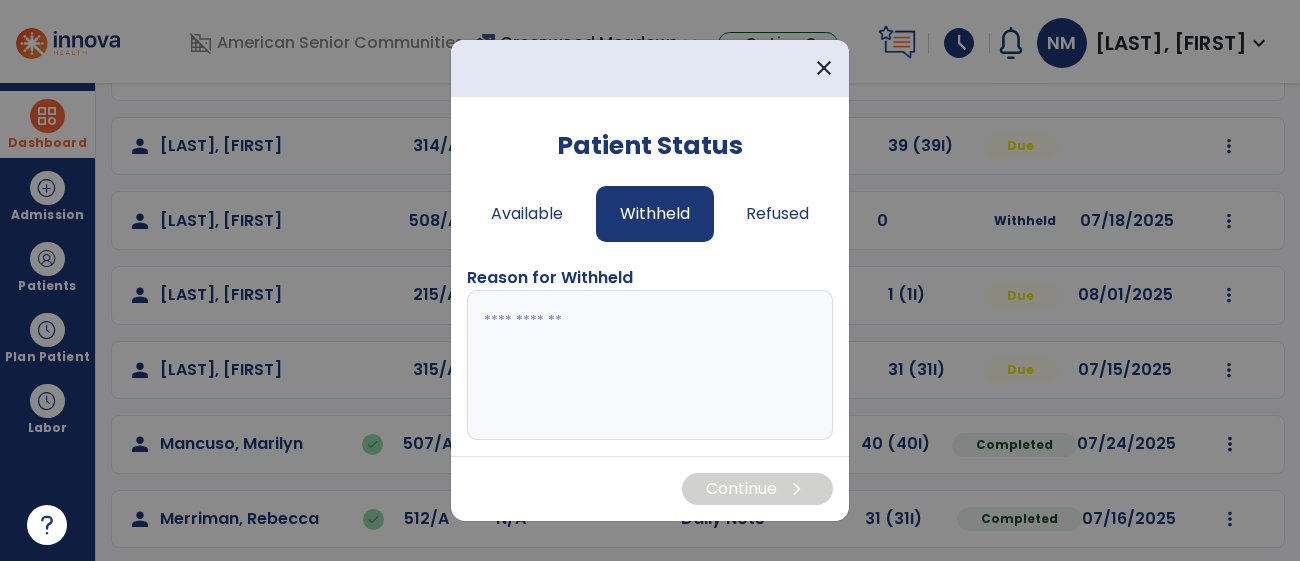 click at bounding box center [650, 365] 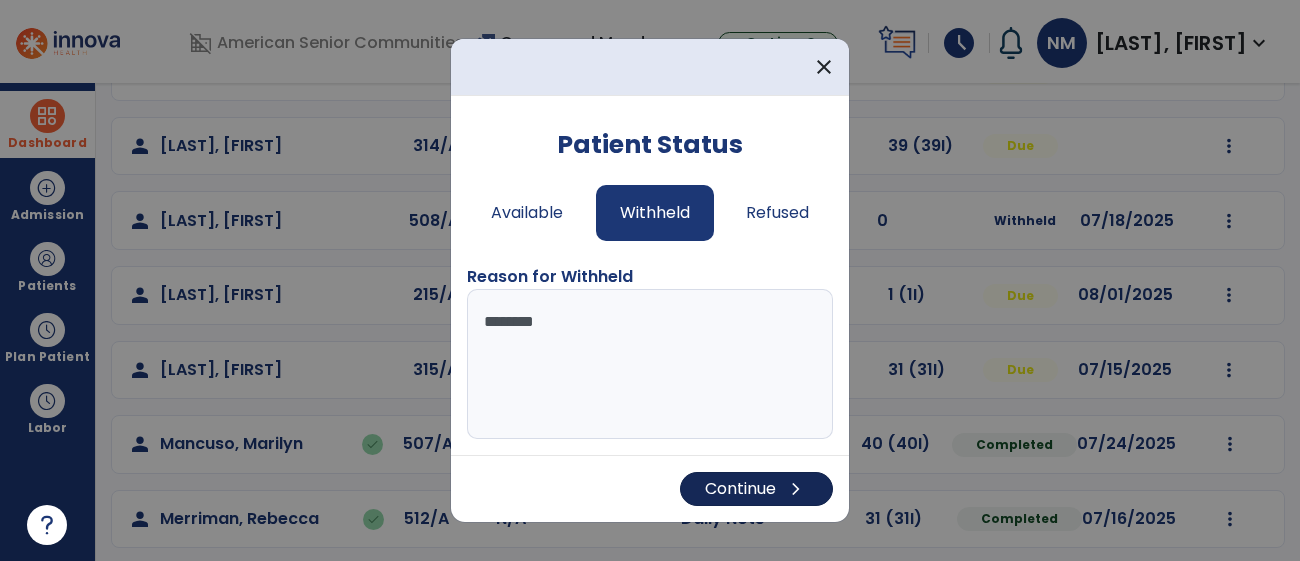 type on "********" 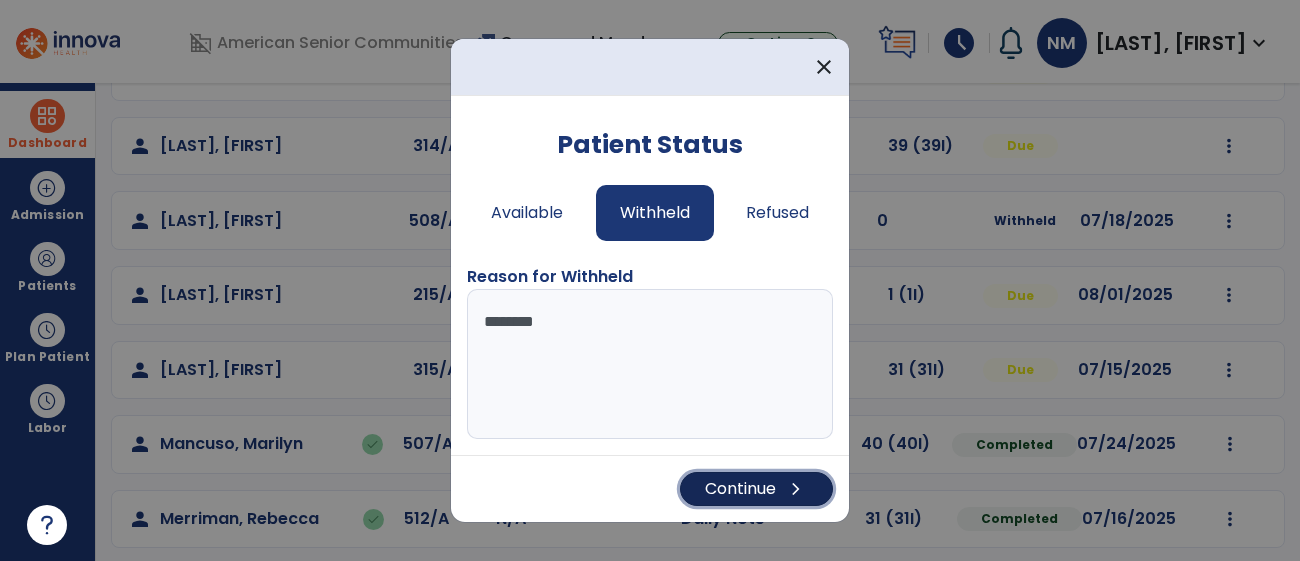 click on "Continue   chevron_right" at bounding box center (756, 489) 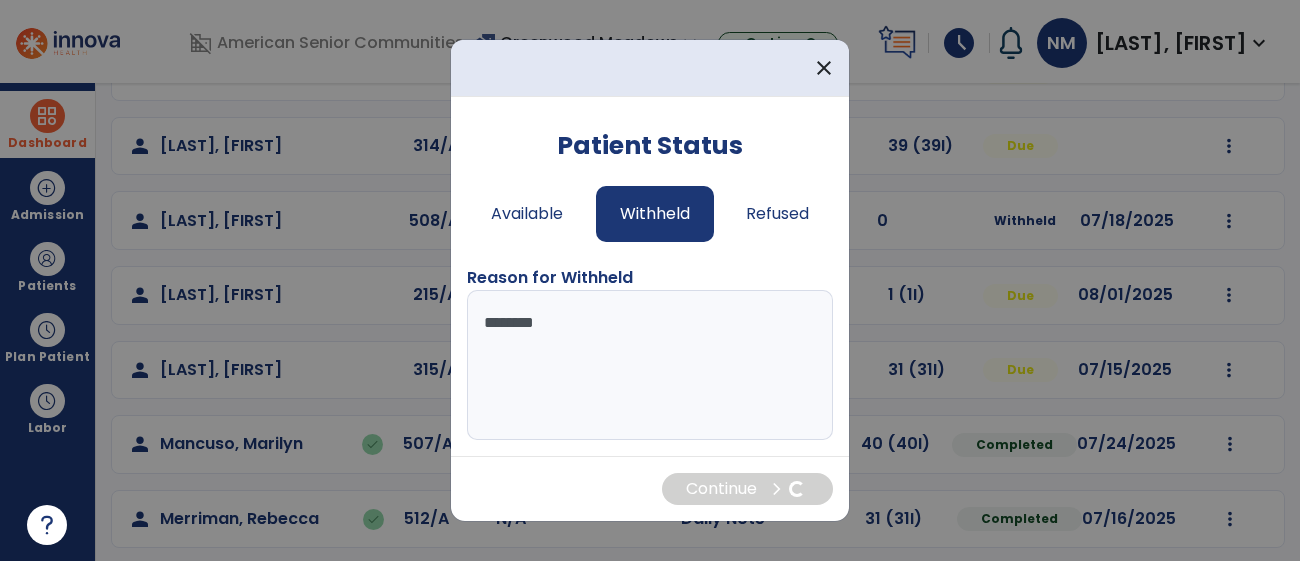 scroll, scrollTop: 123, scrollLeft: 0, axis: vertical 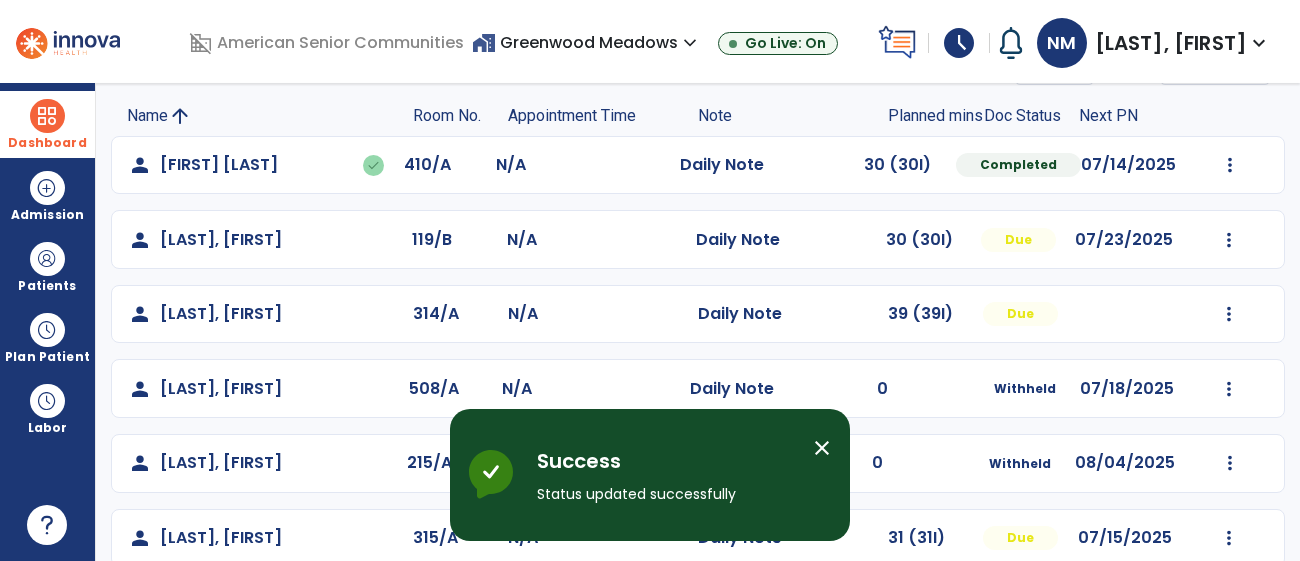 click on "close" at bounding box center (822, 448) 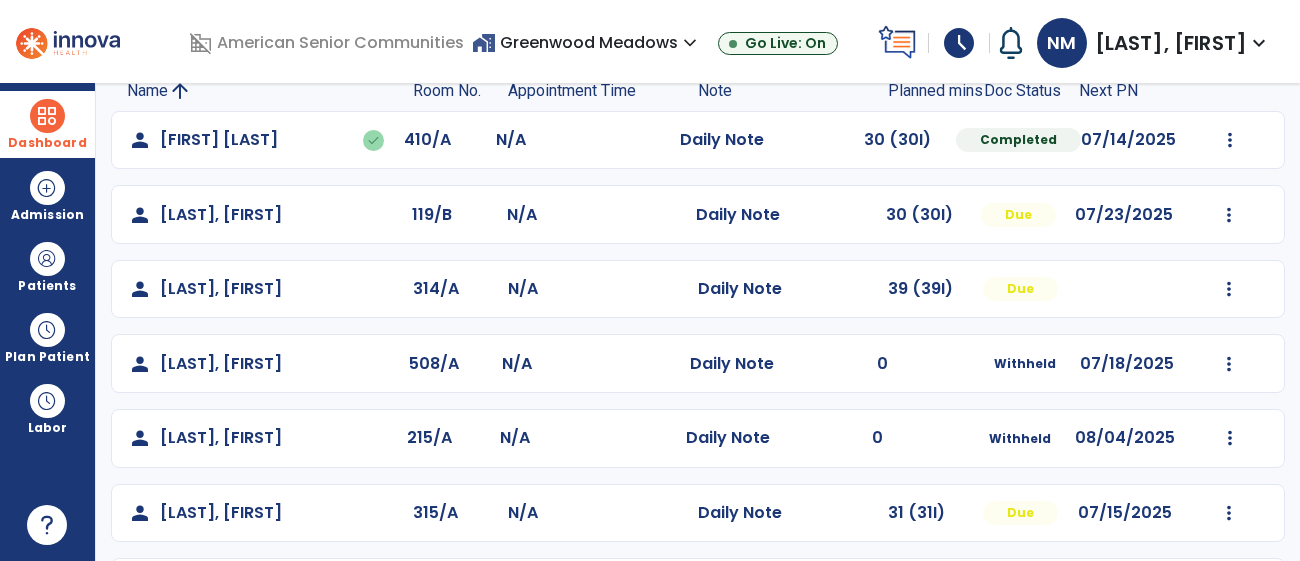 scroll, scrollTop: 137, scrollLeft: 0, axis: vertical 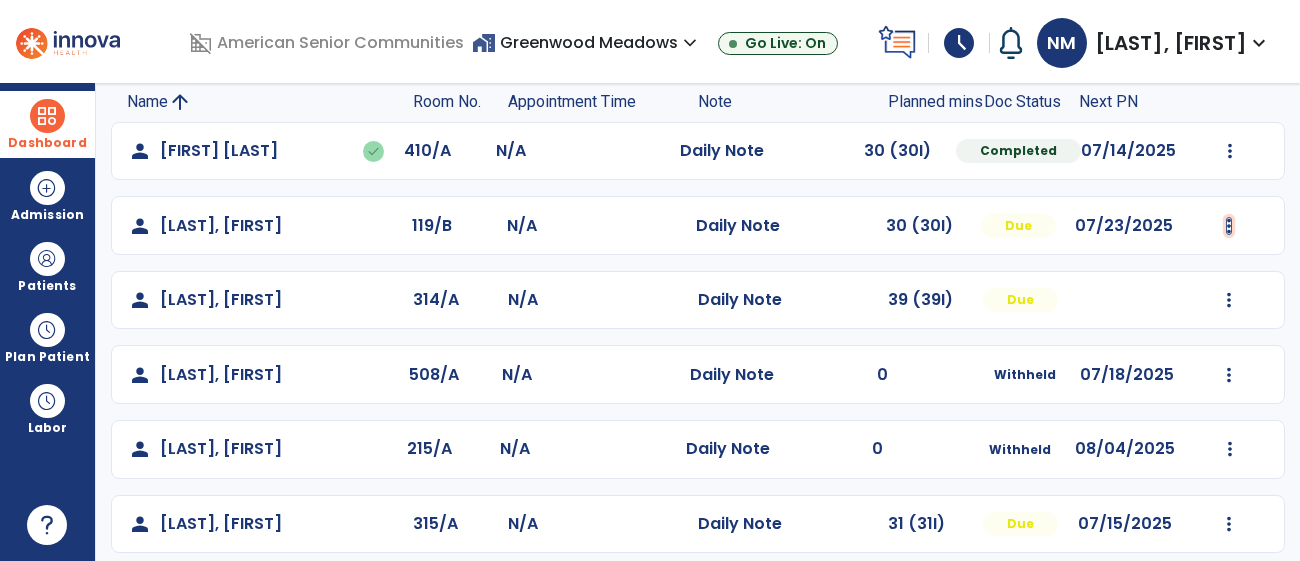 click at bounding box center (1230, 151) 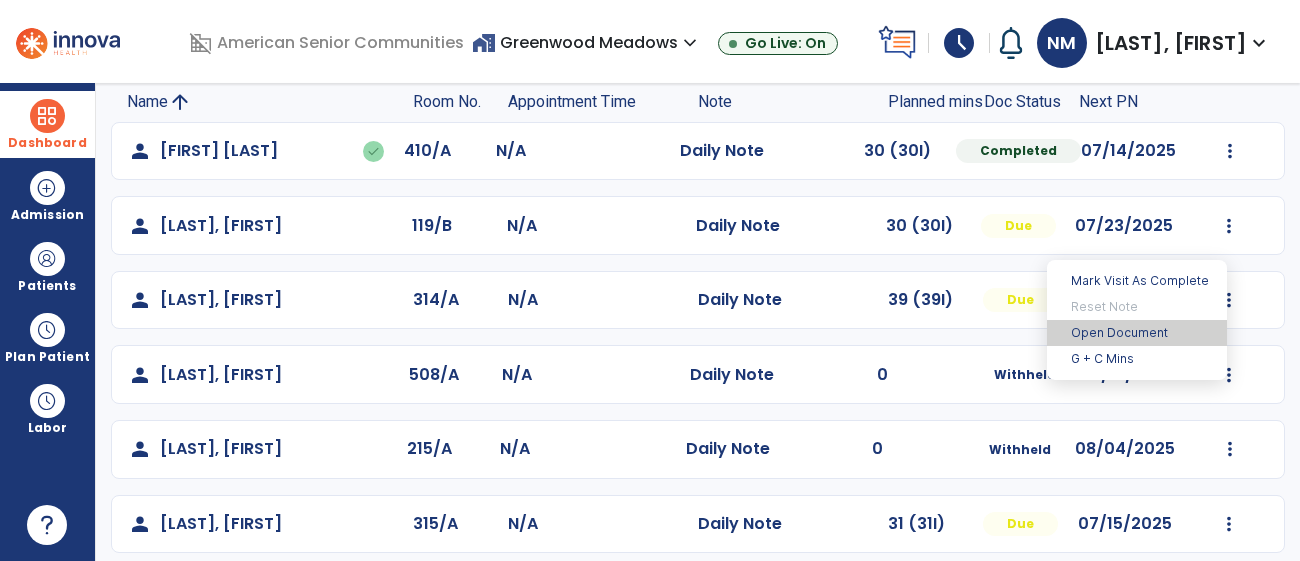 click on "Open Document" at bounding box center [1137, 333] 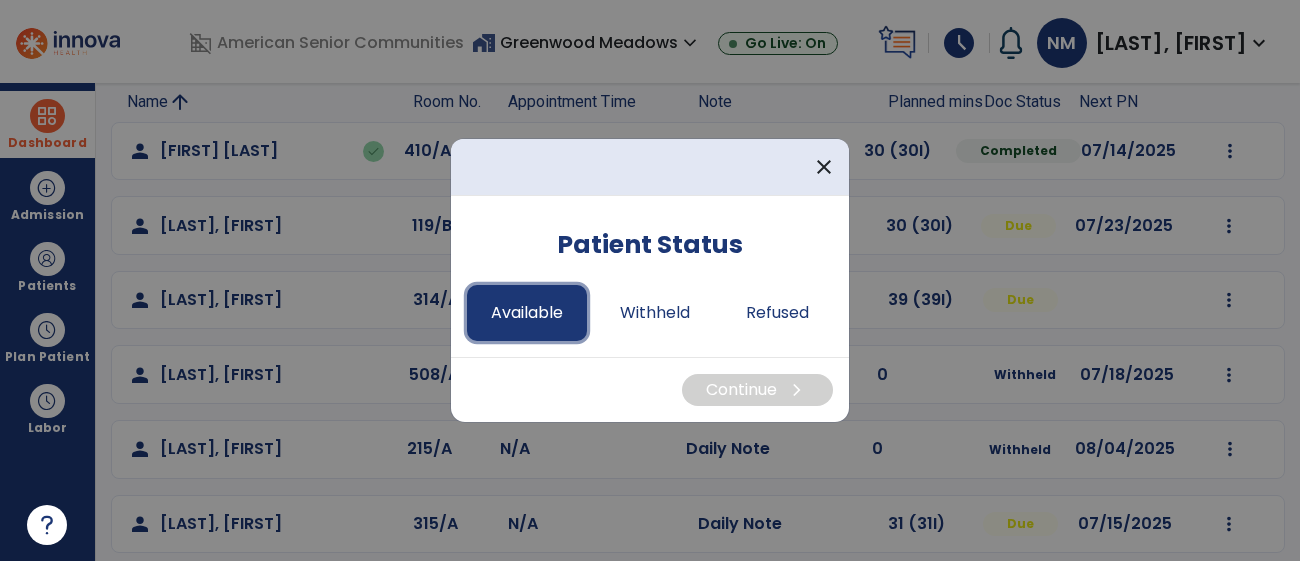 click on "Available" at bounding box center [527, 313] 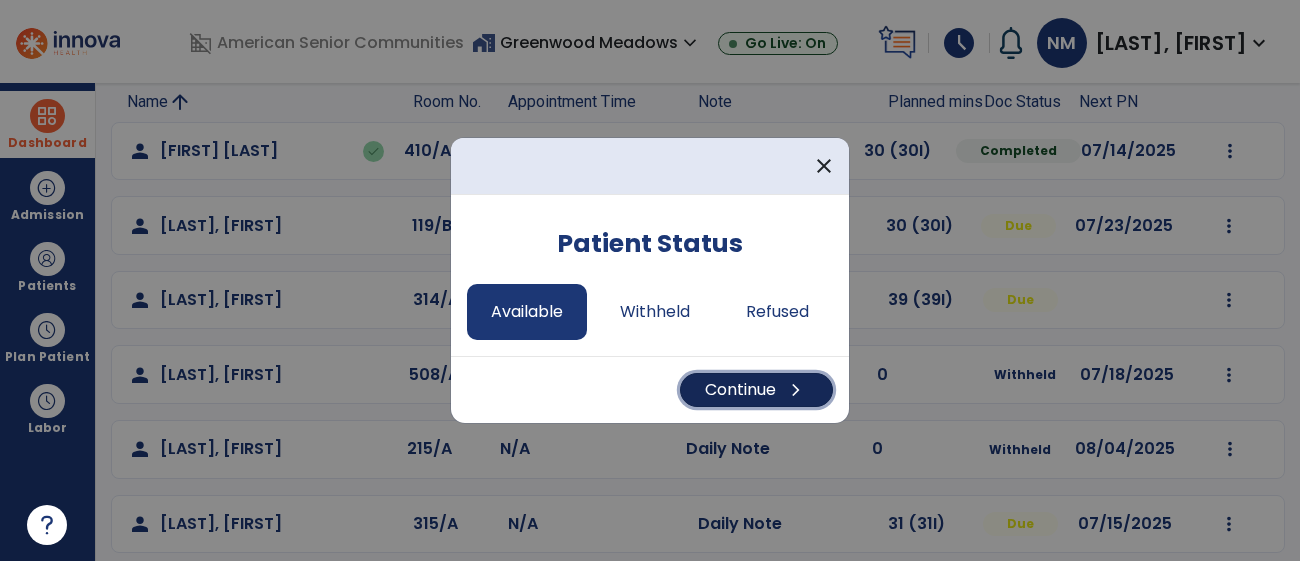 click on "Continue   chevron_right" at bounding box center [756, 390] 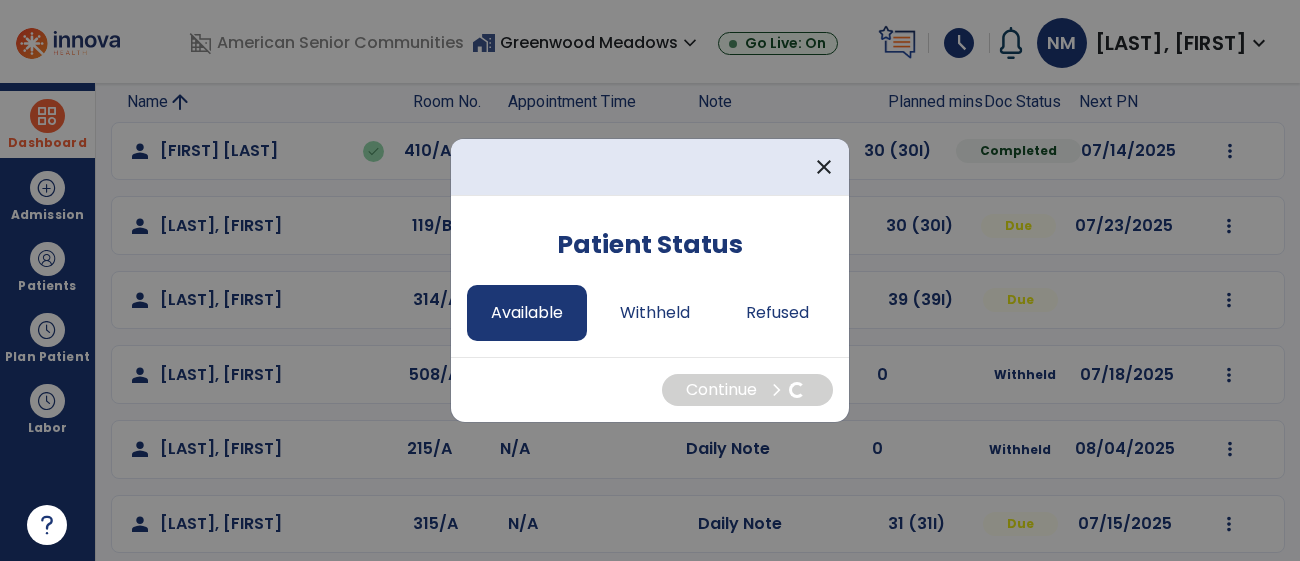 select on "*" 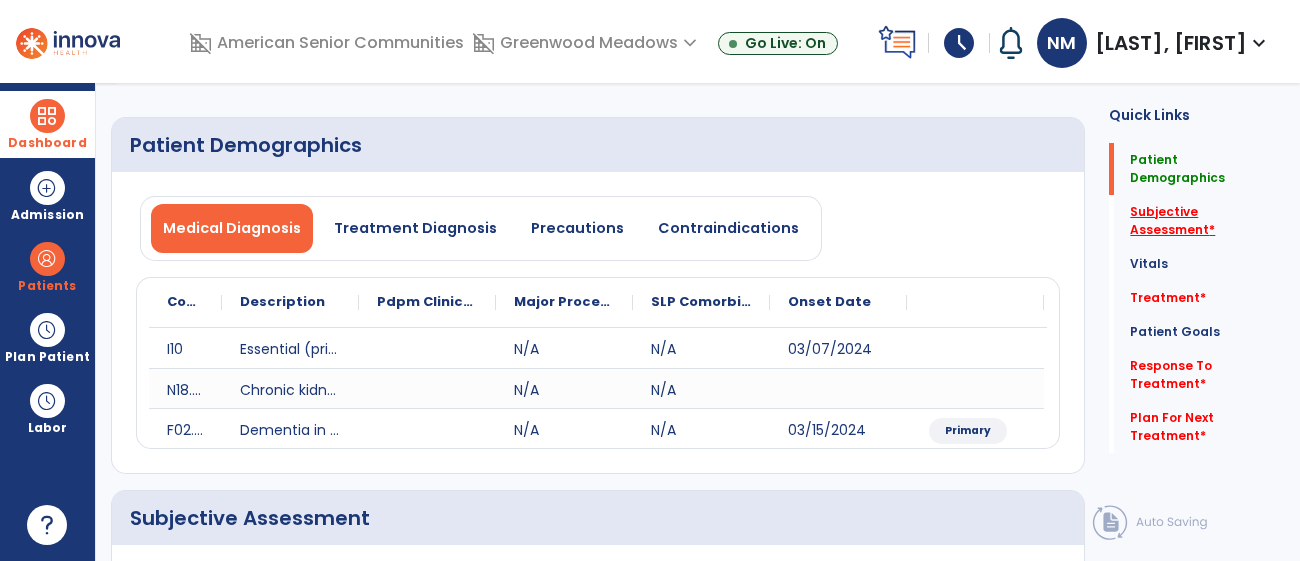 click on "Subjective Assessment   *" 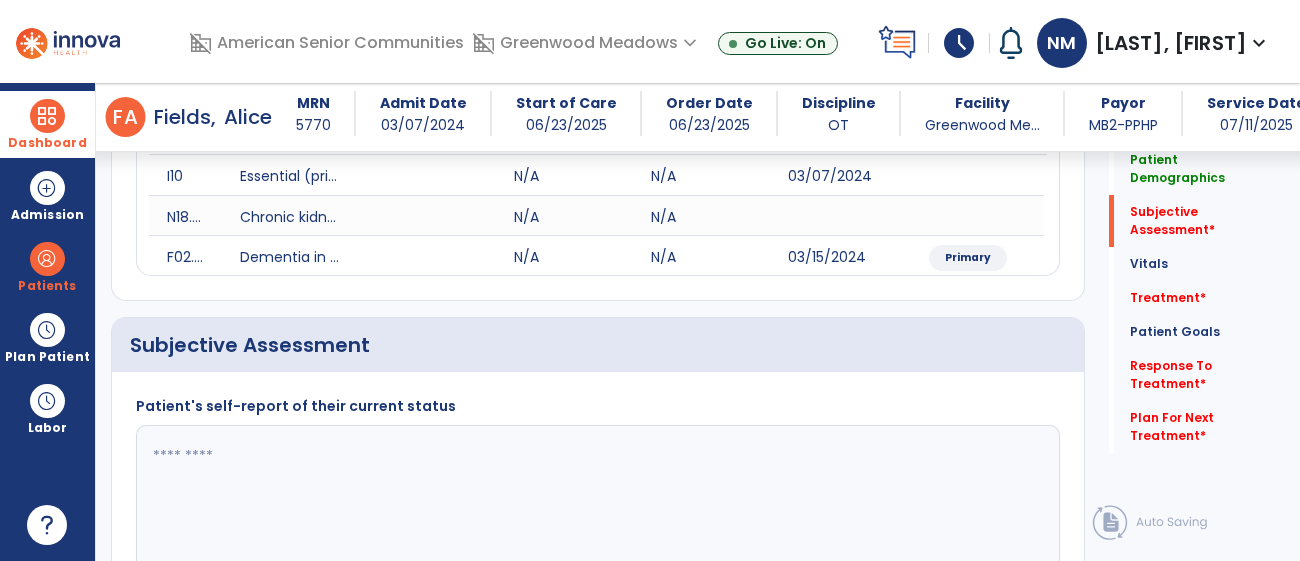scroll, scrollTop: 445, scrollLeft: 0, axis: vertical 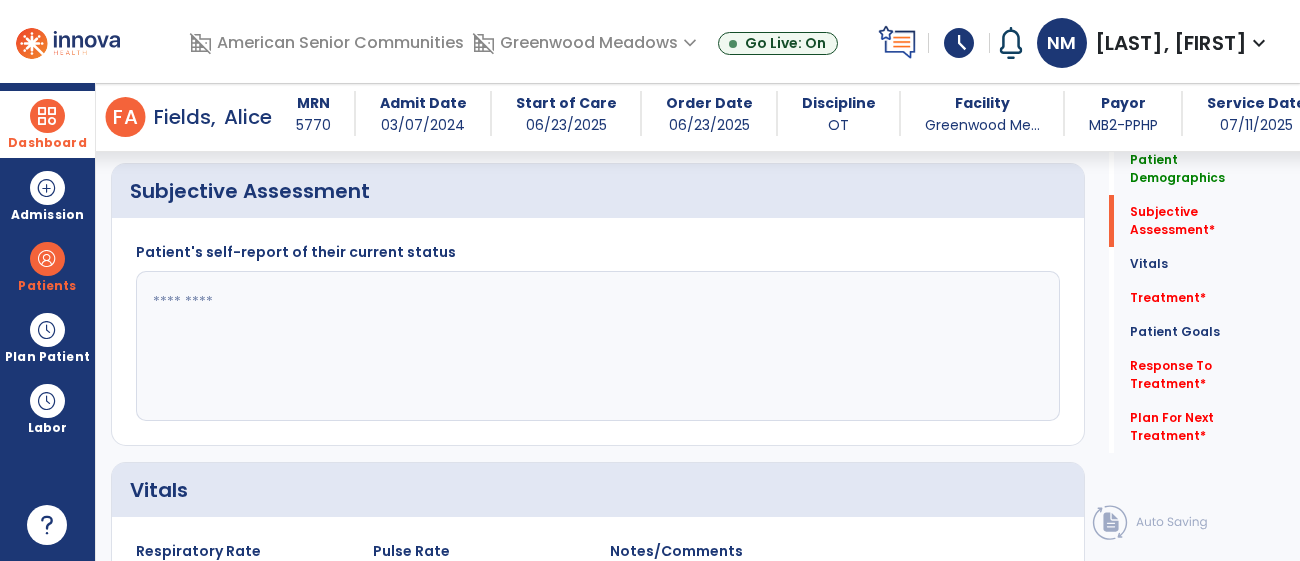 click 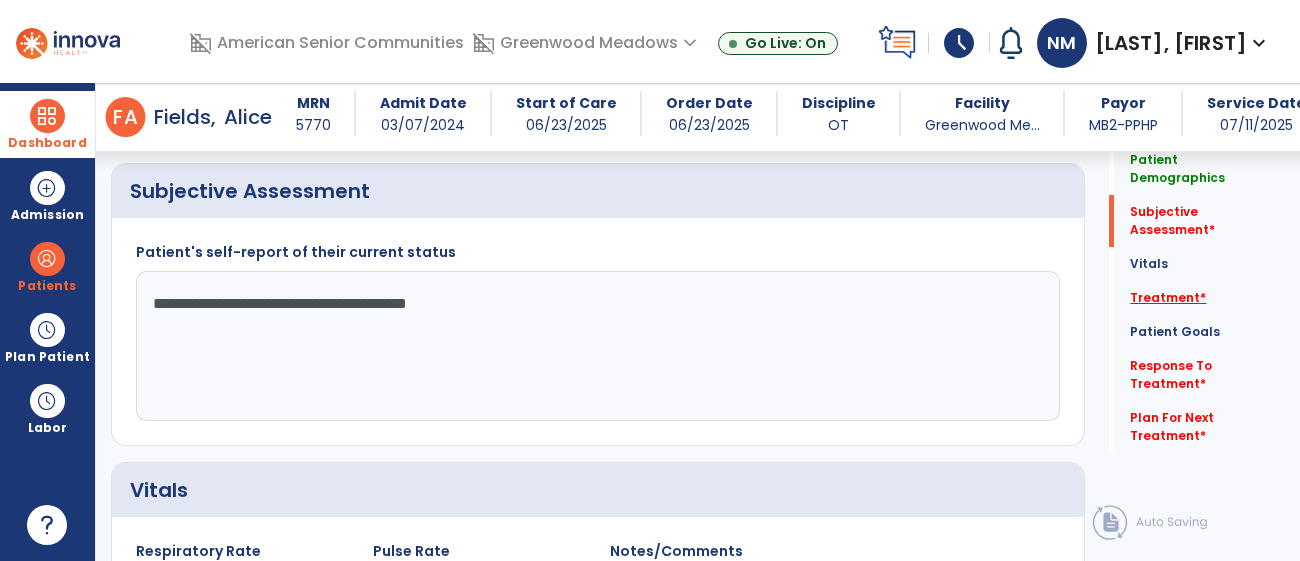 type on "**********" 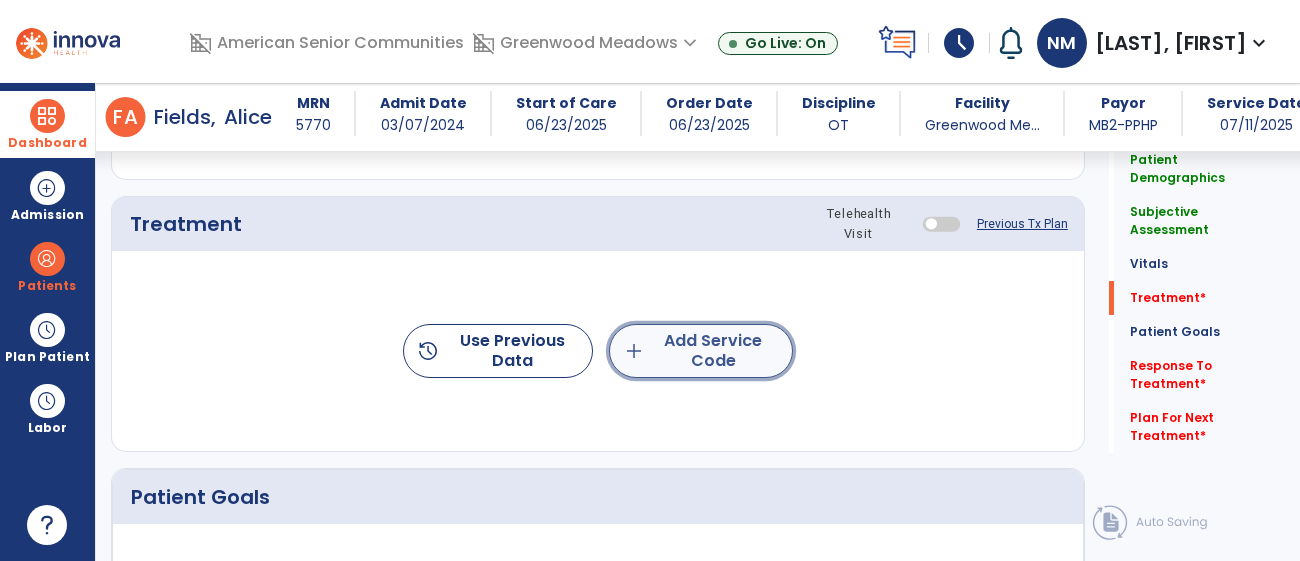 click on "add  Add Service Code" 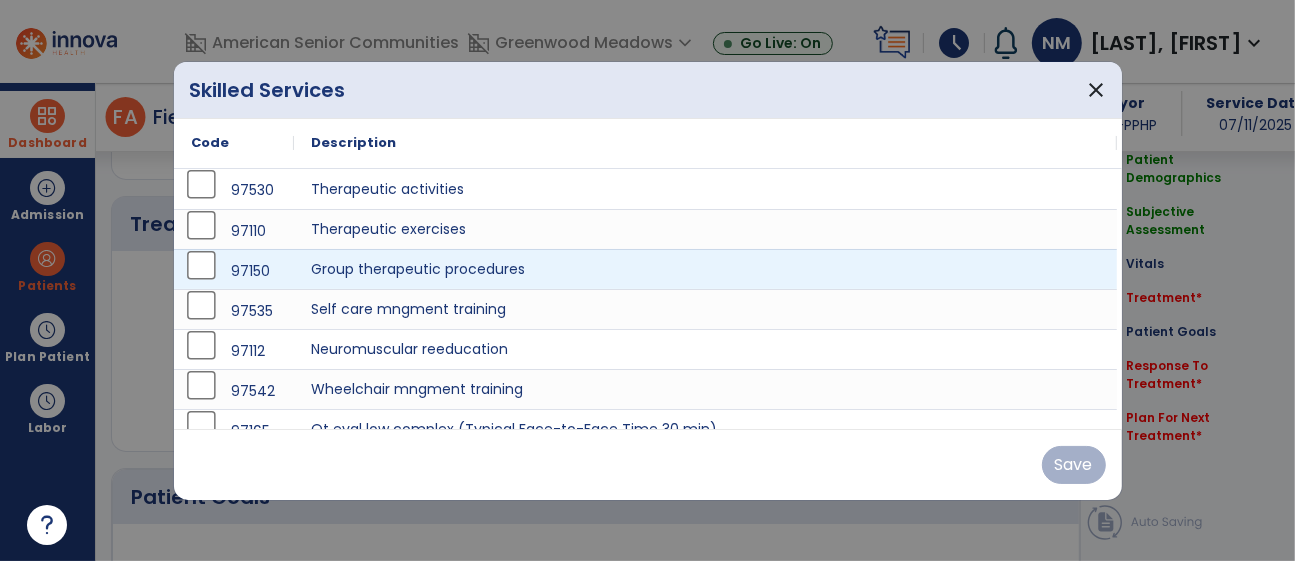 scroll, scrollTop: 1133, scrollLeft: 0, axis: vertical 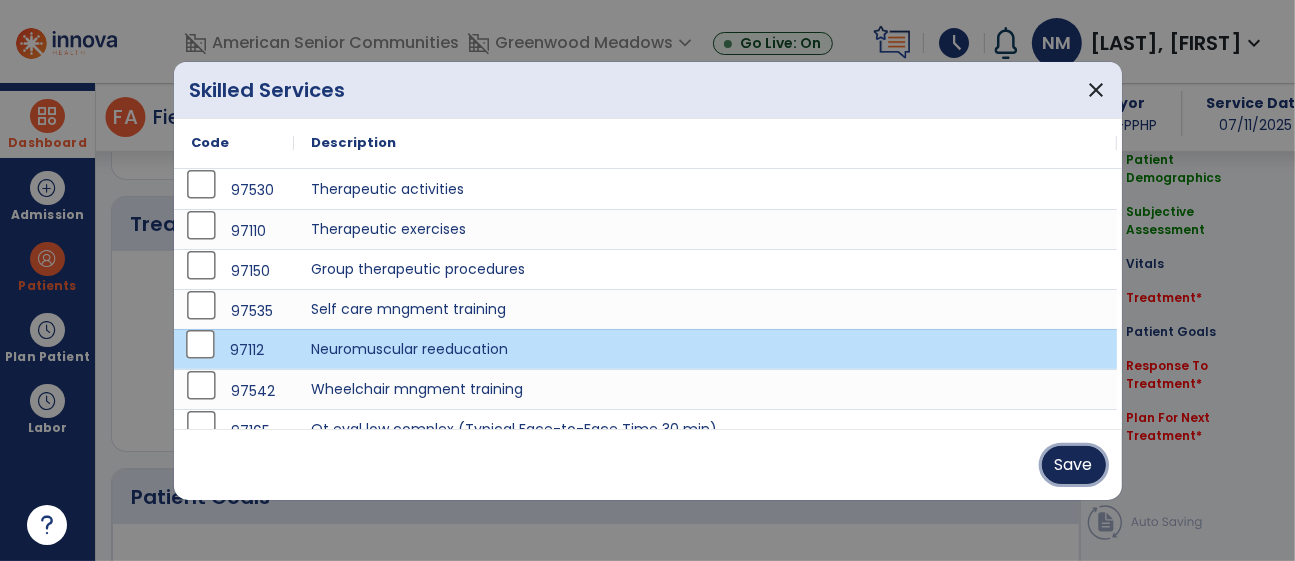 click on "Save" at bounding box center (1074, 465) 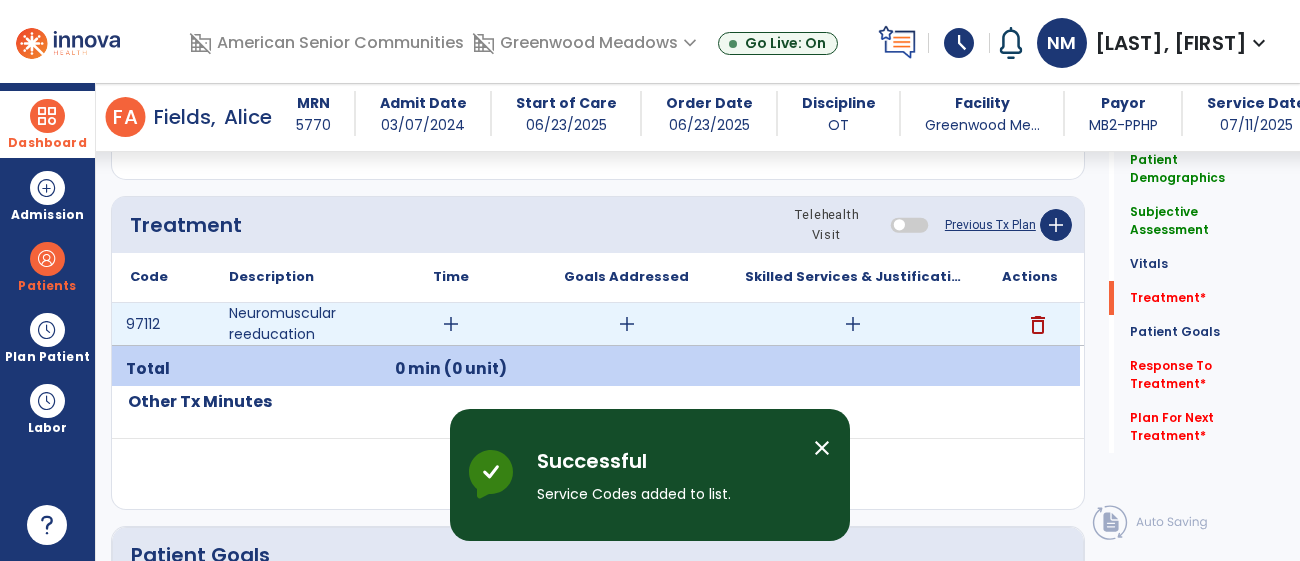 click on "add" at bounding box center [451, 324] 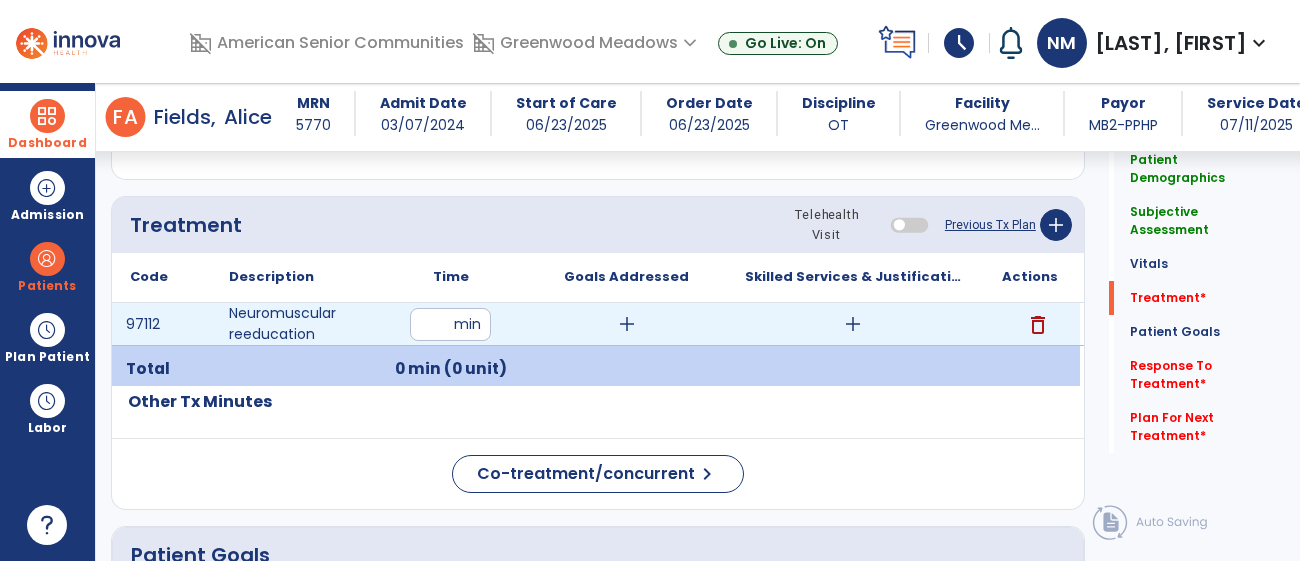 type on "**" 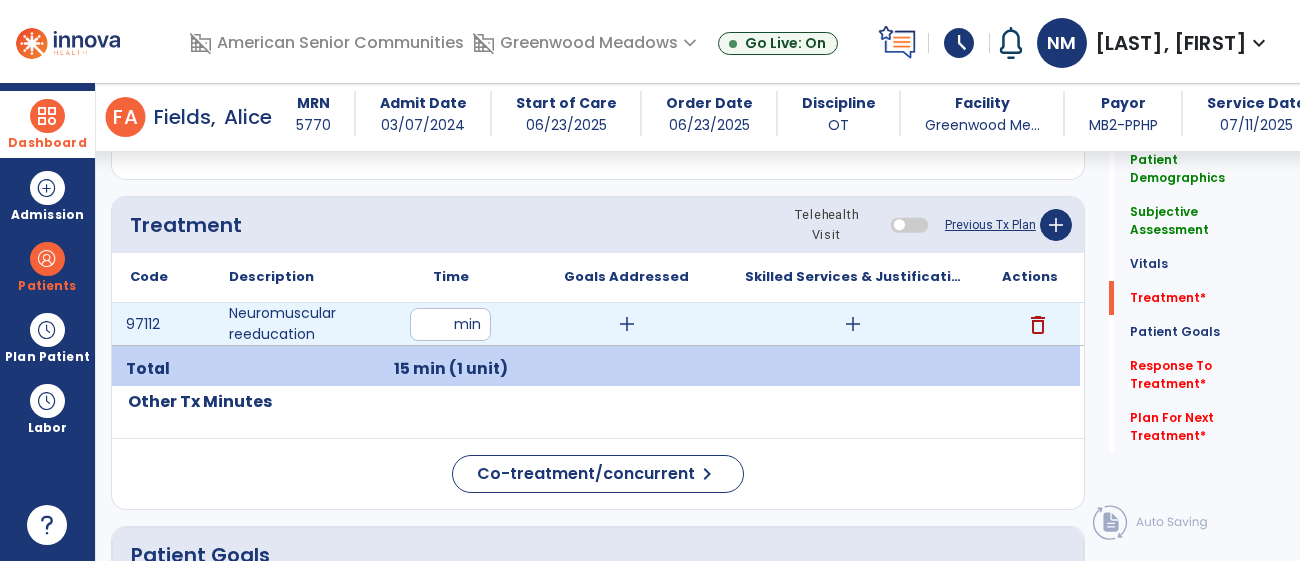 click on "add" at bounding box center [853, 324] 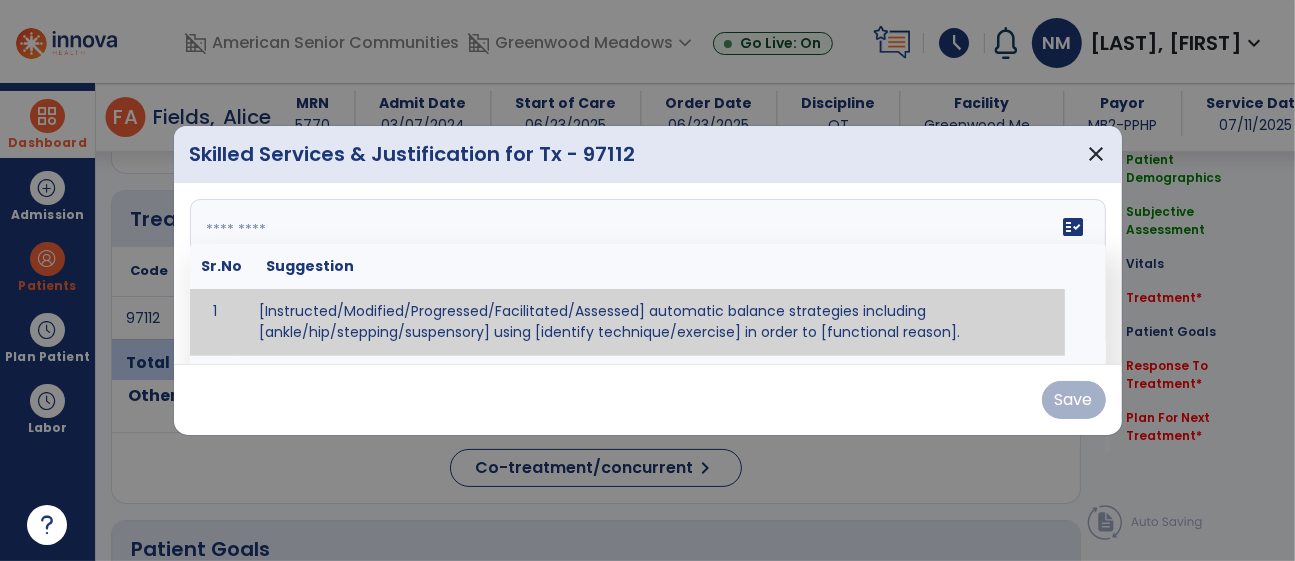 click on "fact_check  Sr.No Suggestion 1 [Instructed/Modified/Progressed/Facilitated/Assessed] automatic balance strategies including [ankle/hip/stepping/suspensory] using [identify technique/exercise] in order to [functional reason]. 2 [Instructed/Modified/Progressed/Facilitated/Assessed] sensory integration techniques including [visual inhibition/somatosensory inhibition/visual excitatory/somatosensory excitatory/vestibular excitatory] using [identify technique/exercise] in order to [functional reason]. 3 [Instructed/Modified/Progressed/Facilitated/Assessed] visual input including [oculomotor exercises, smooth pursuits, saccades, visual field, other] in order to [functional reasons]. 4 [Instructed/Modified/Progressed/Assessed] somatosensory techniques including [joint compression, proprioceptive activities, other] in order to [functional reasons]. 5 [Instructed/Modified/Progressed/Assessed] vestibular techniques including [gaze stabilization, Brandt-Darhoff, Epley, other] in order to [functional reasons]. 6 7" at bounding box center (648, 274) 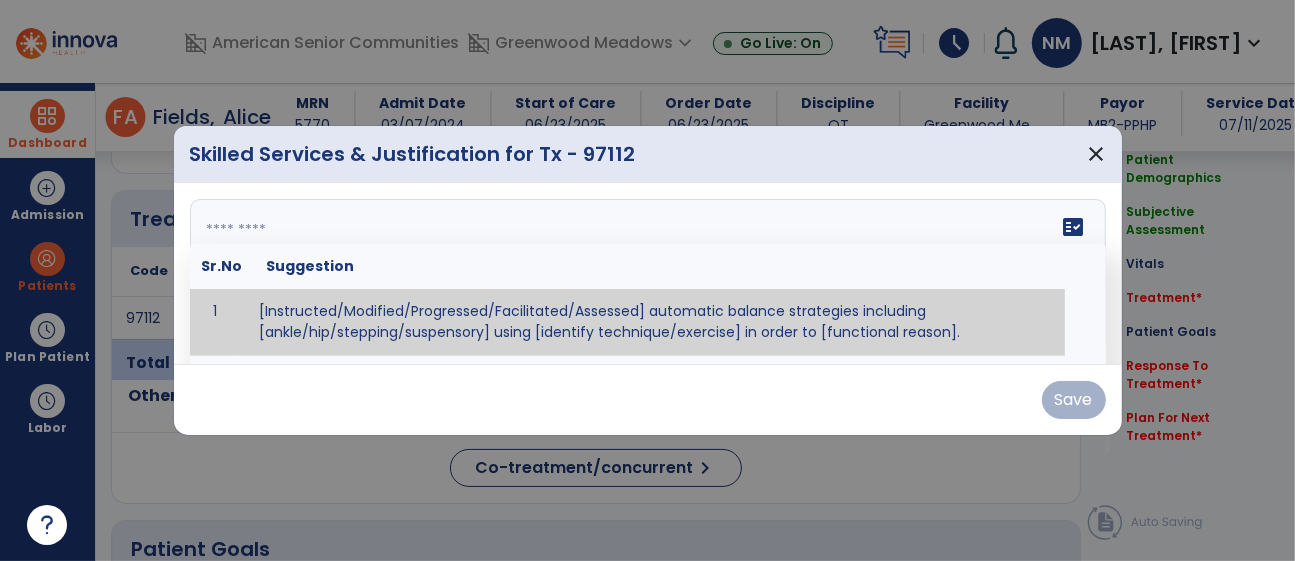 scroll, scrollTop: 1133, scrollLeft: 0, axis: vertical 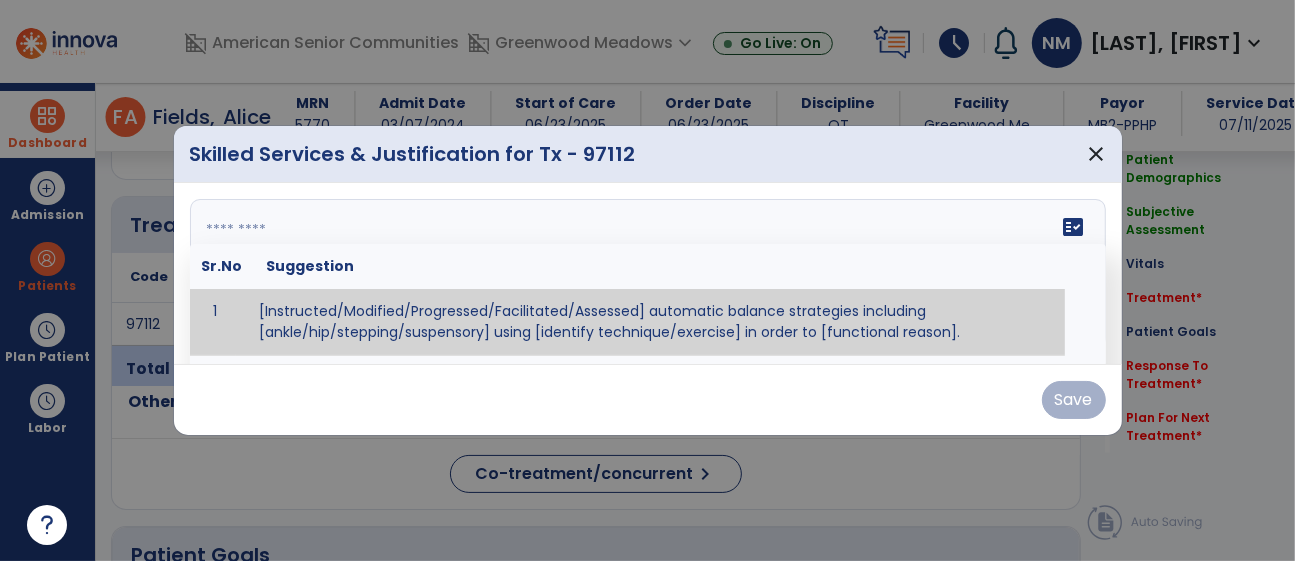 paste on "**********" 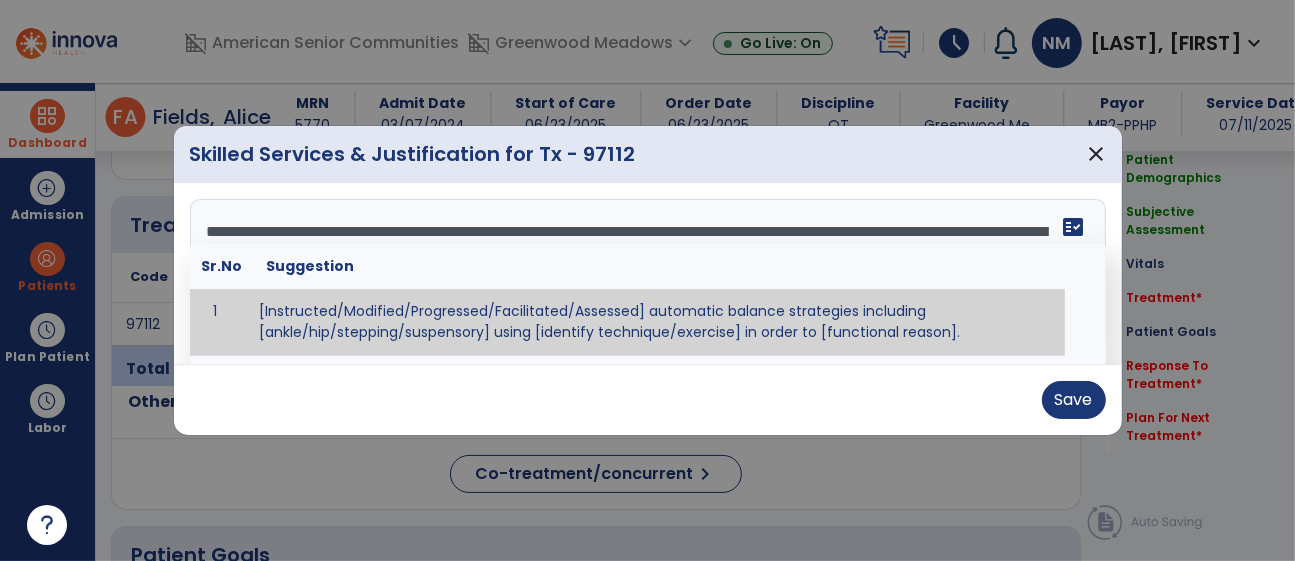 scroll, scrollTop: 136, scrollLeft: 0, axis: vertical 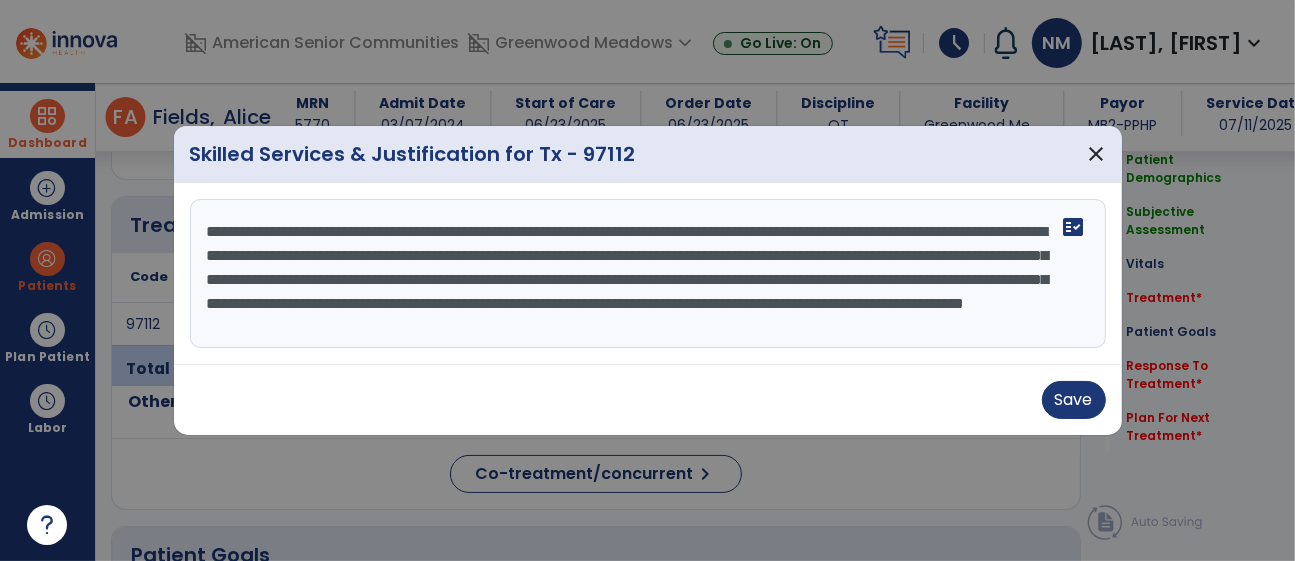 drag, startPoint x: 205, startPoint y: 255, endPoint x: 195, endPoint y: 108, distance: 147.33974 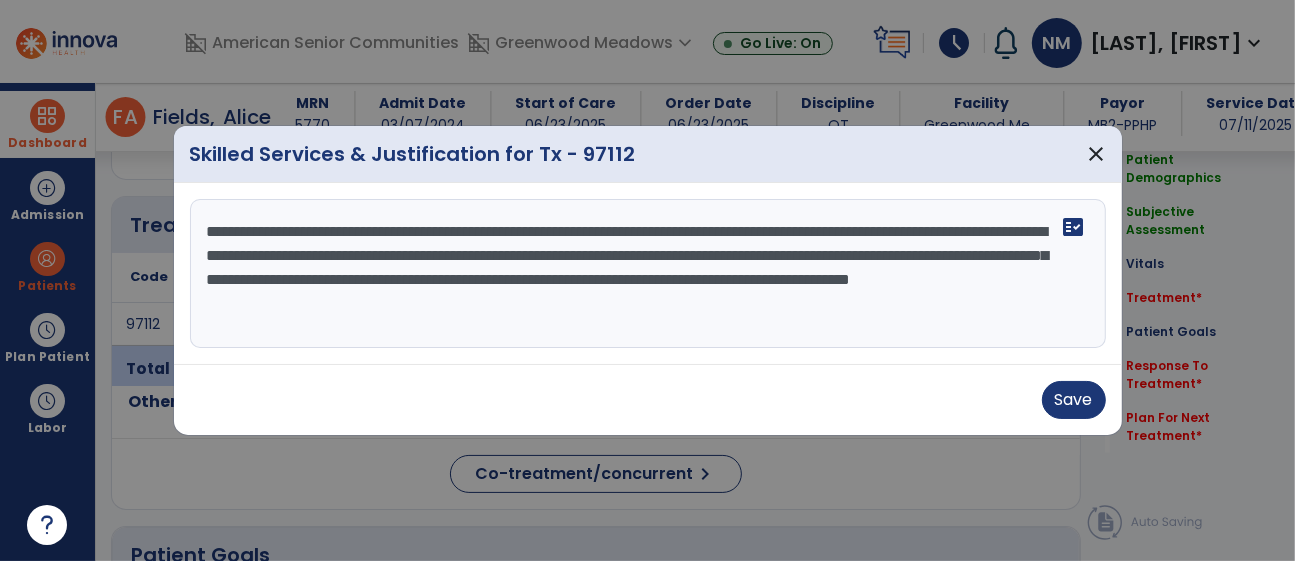 click on "**********" at bounding box center (648, 274) 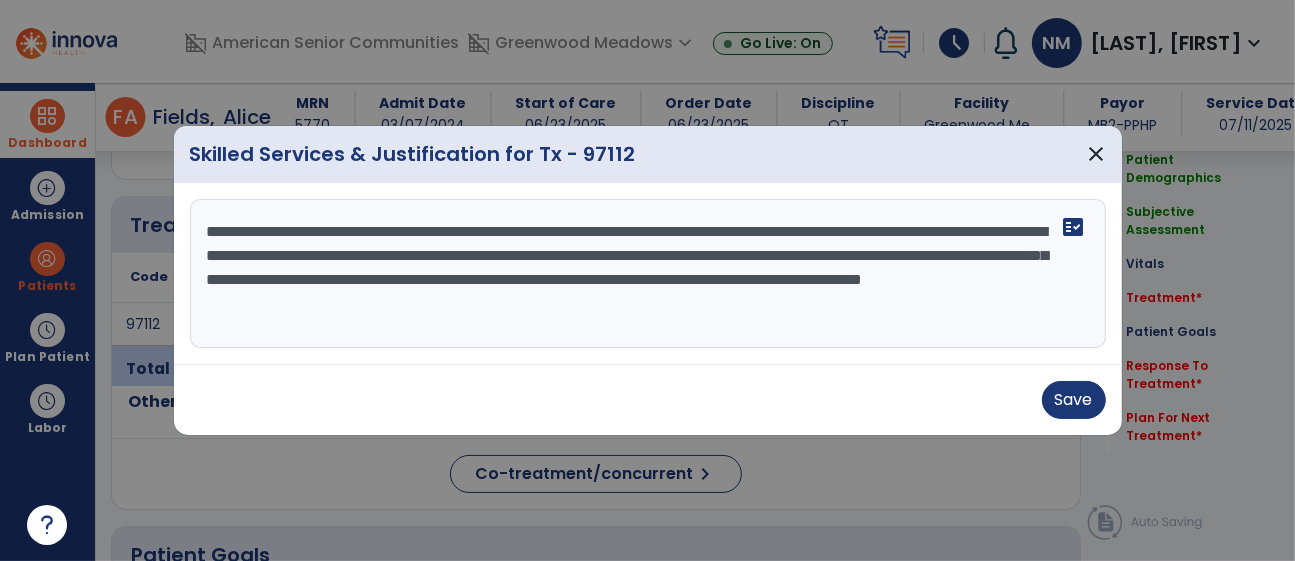 click on "**********" at bounding box center (648, 274) 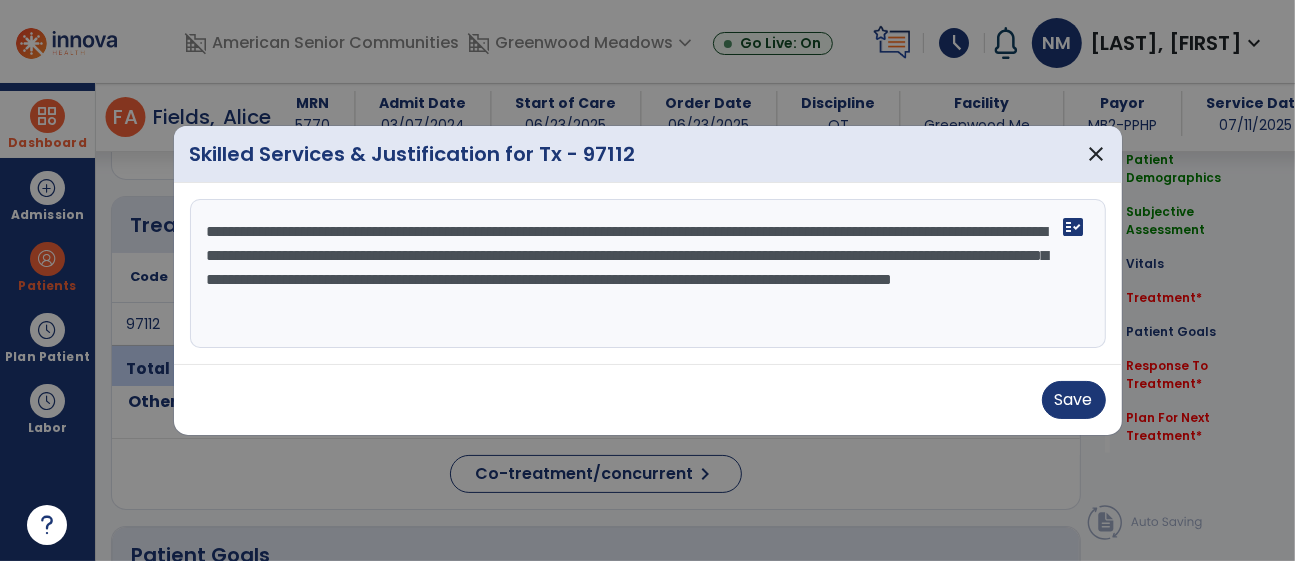 click on "**********" at bounding box center (648, 274) 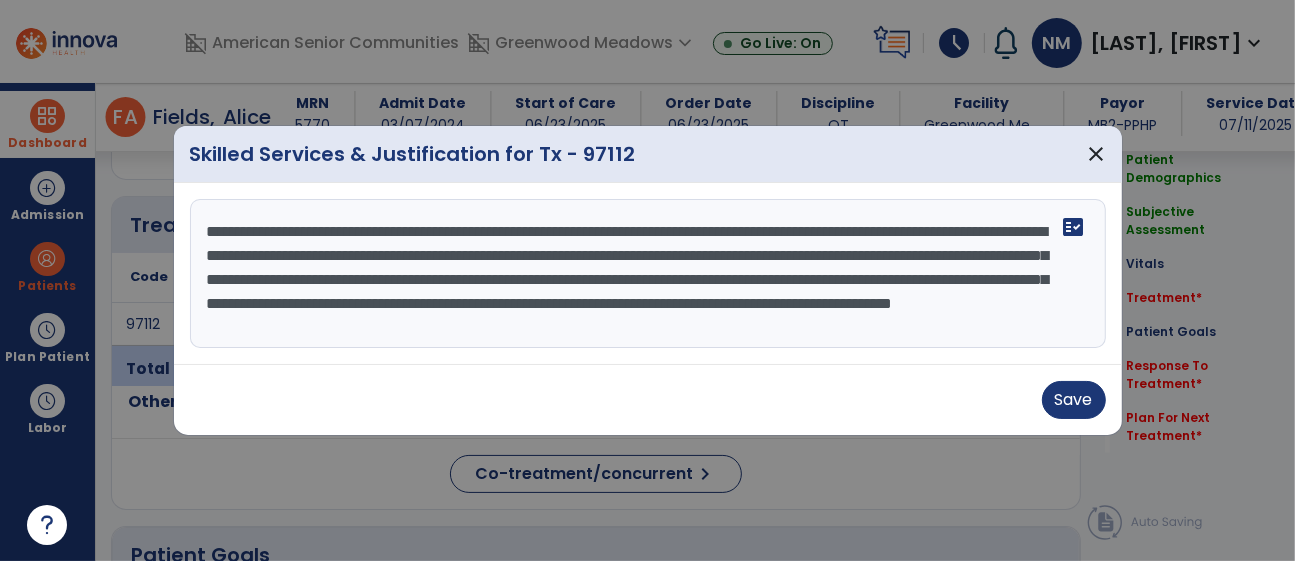 scroll, scrollTop: 16, scrollLeft: 0, axis: vertical 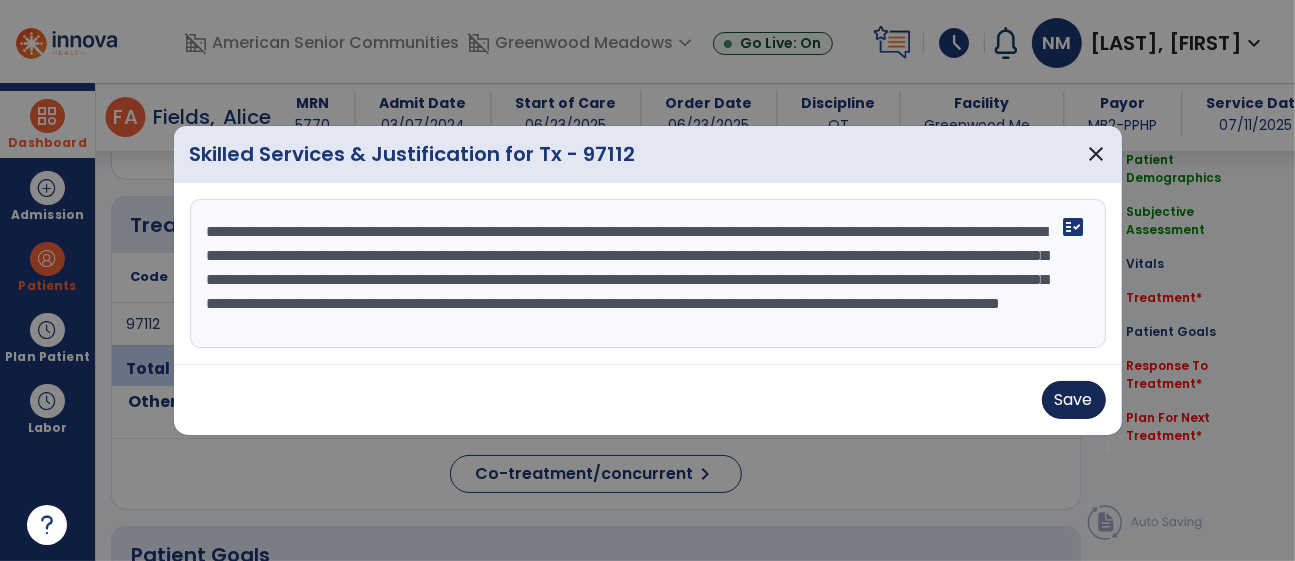 type on "**********" 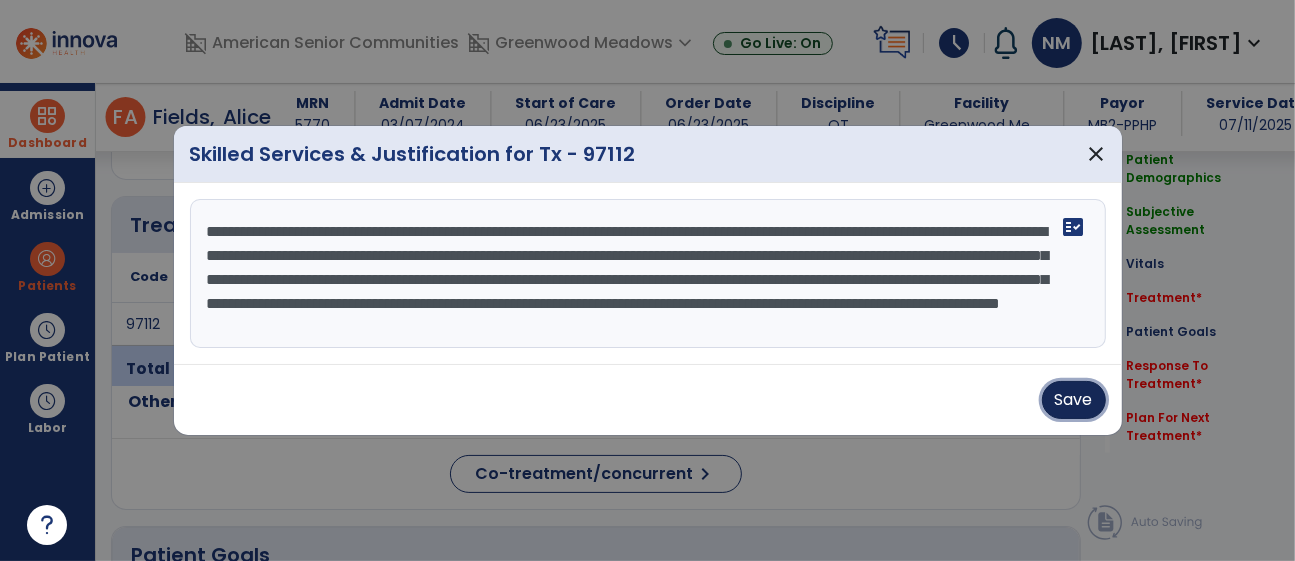 click on "Save" at bounding box center (1074, 400) 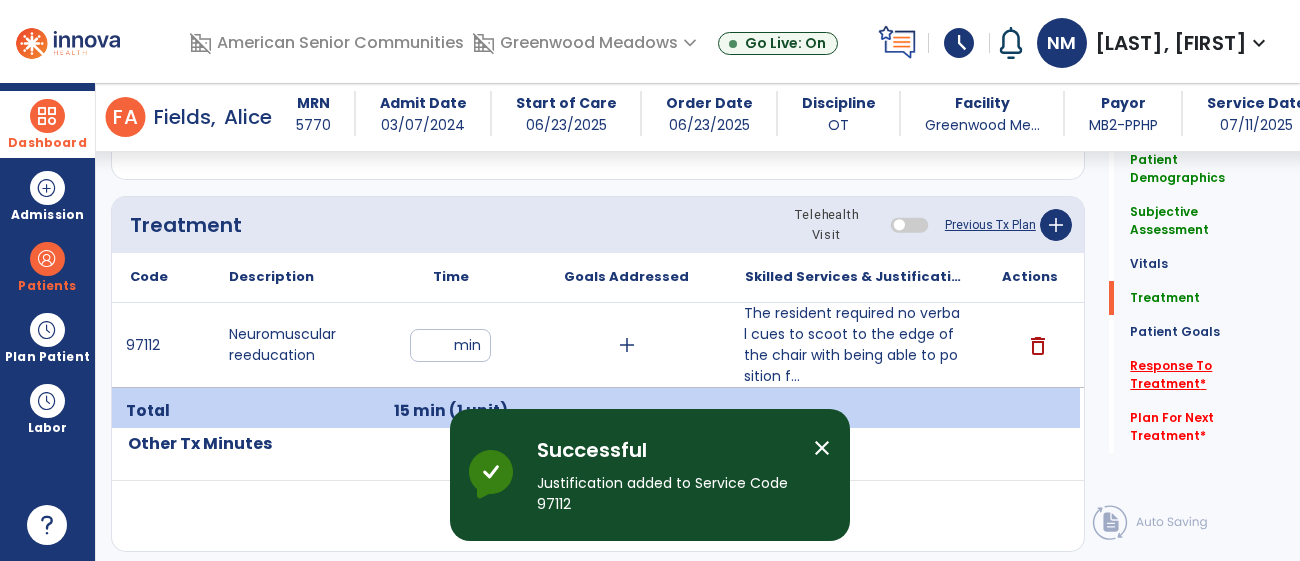 click on "Response To Treatment   *" 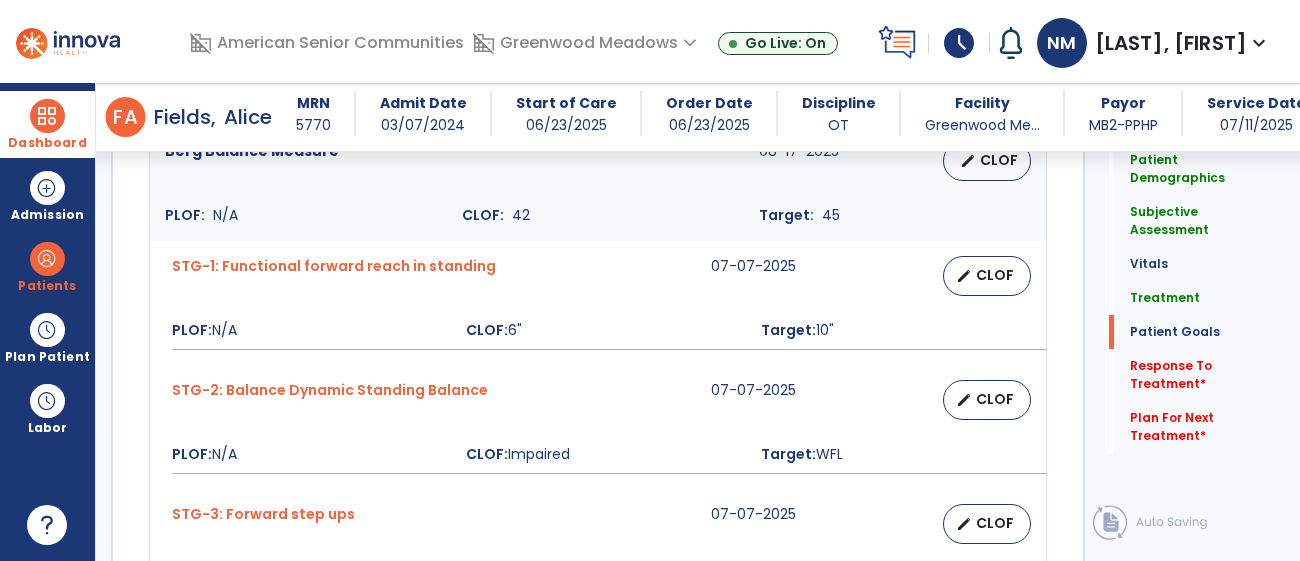 scroll, scrollTop: 2192, scrollLeft: 0, axis: vertical 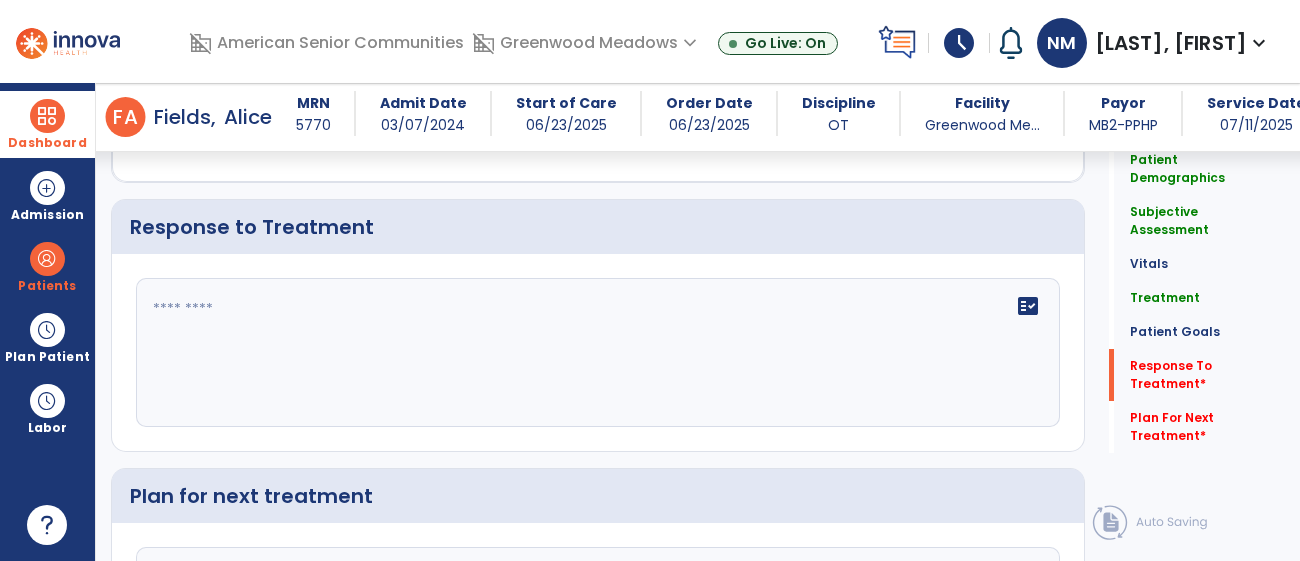 click on "fact_check" 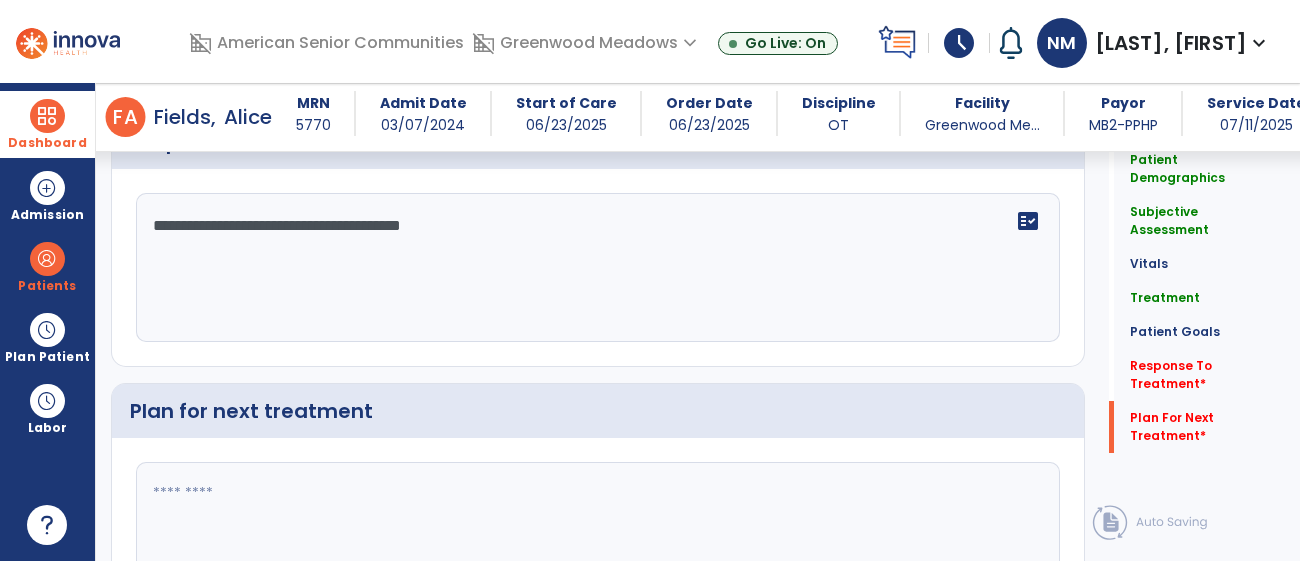 scroll, scrollTop: 2415, scrollLeft: 0, axis: vertical 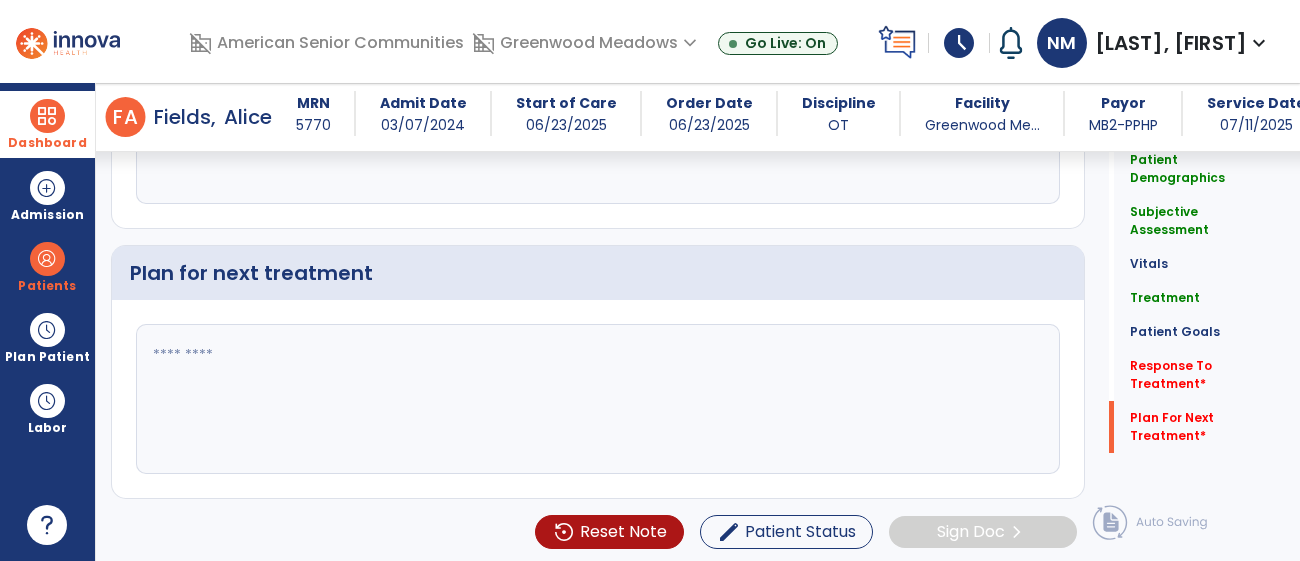 type on "**********" 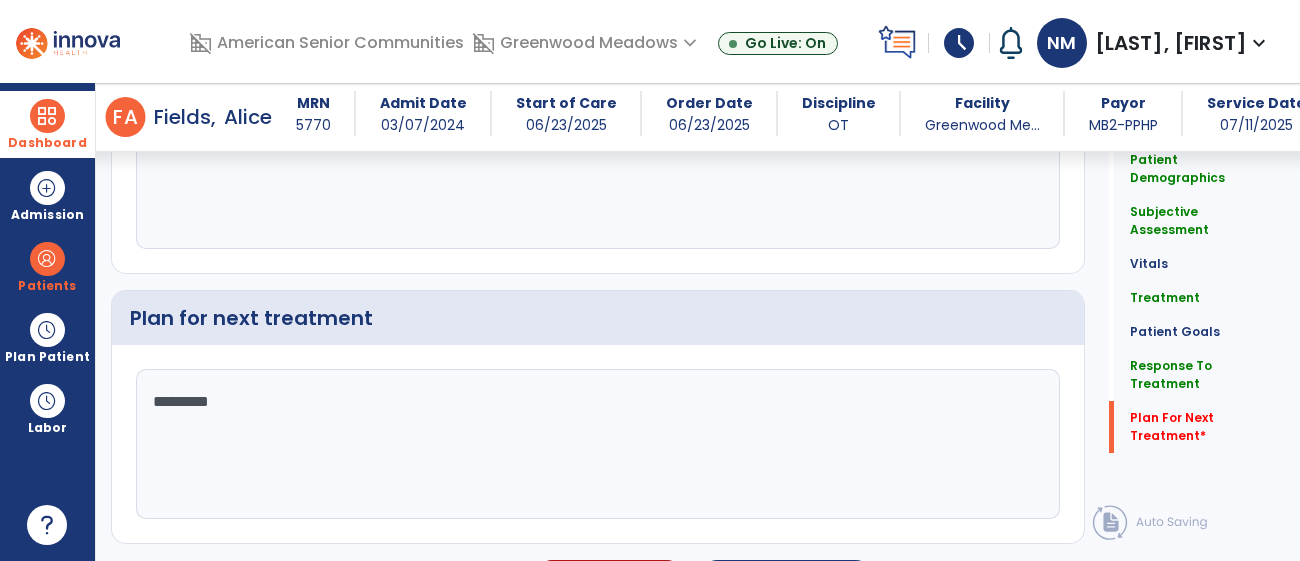scroll, scrollTop: 2415, scrollLeft: 0, axis: vertical 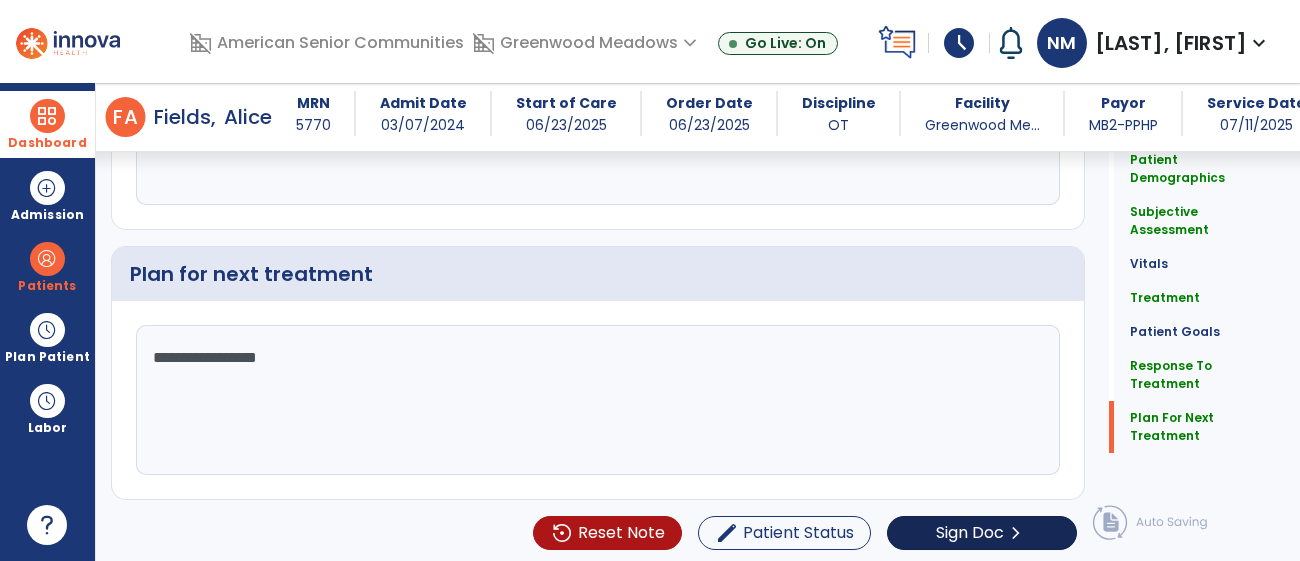type on "**********" 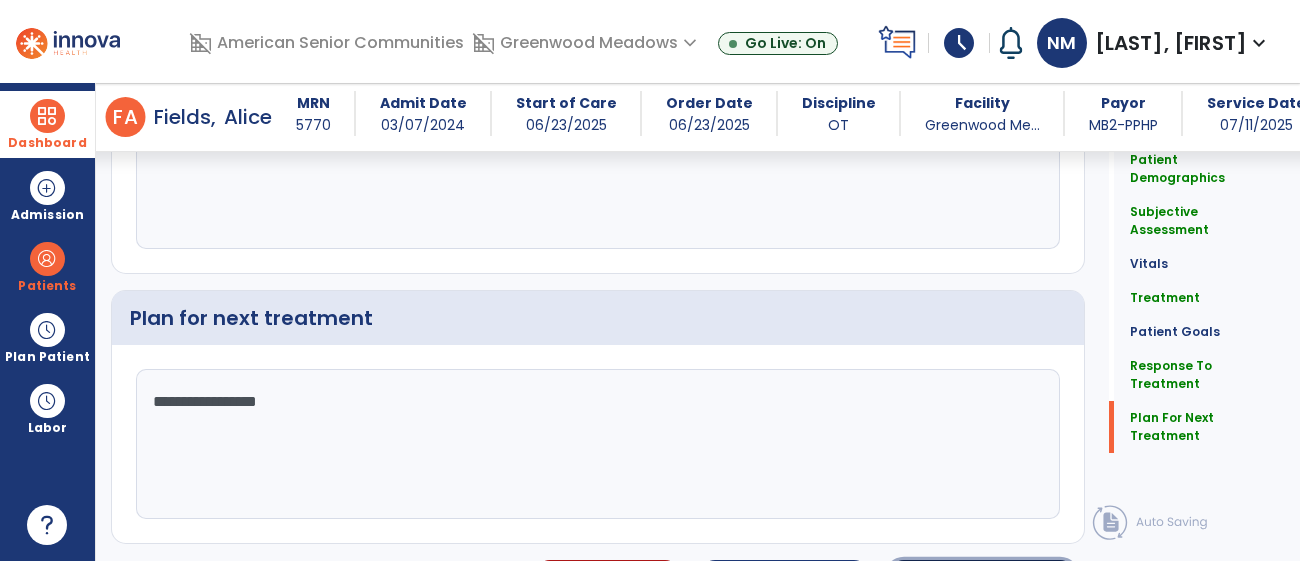 click on "Sign Doc" 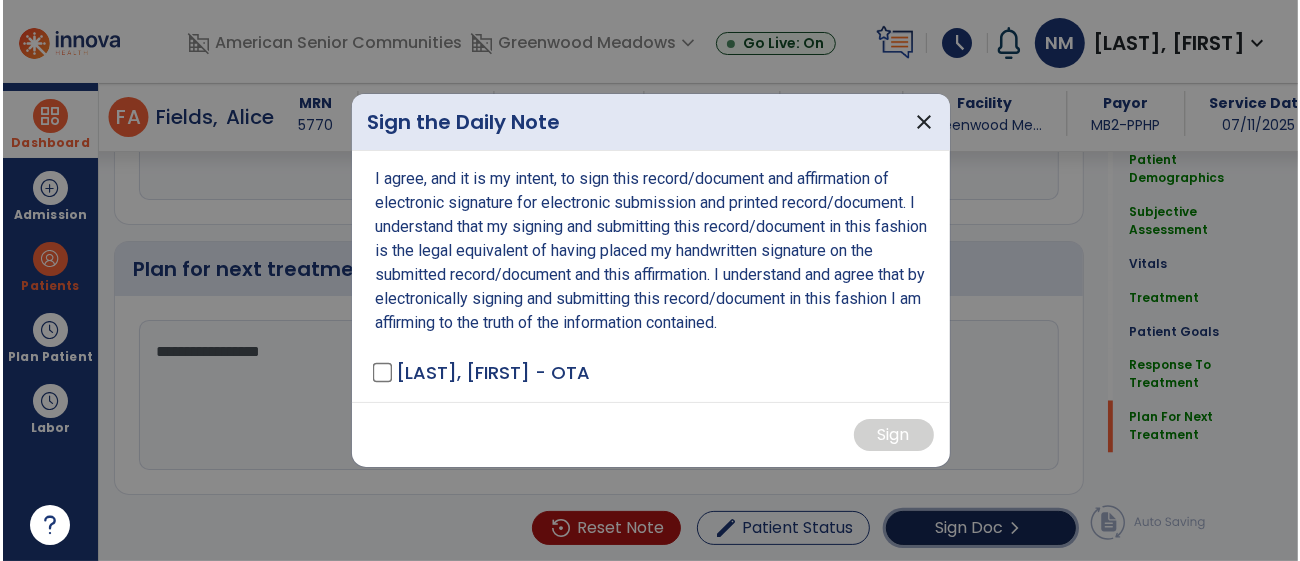 scroll, scrollTop: 2415, scrollLeft: 0, axis: vertical 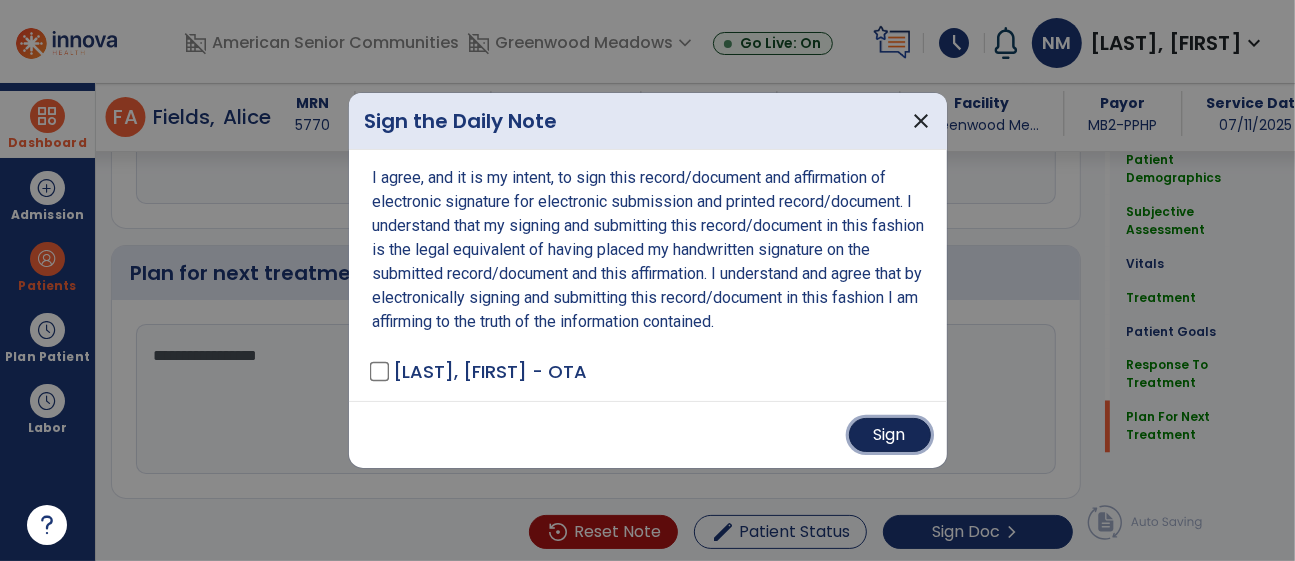 click on "Sign" at bounding box center [890, 435] 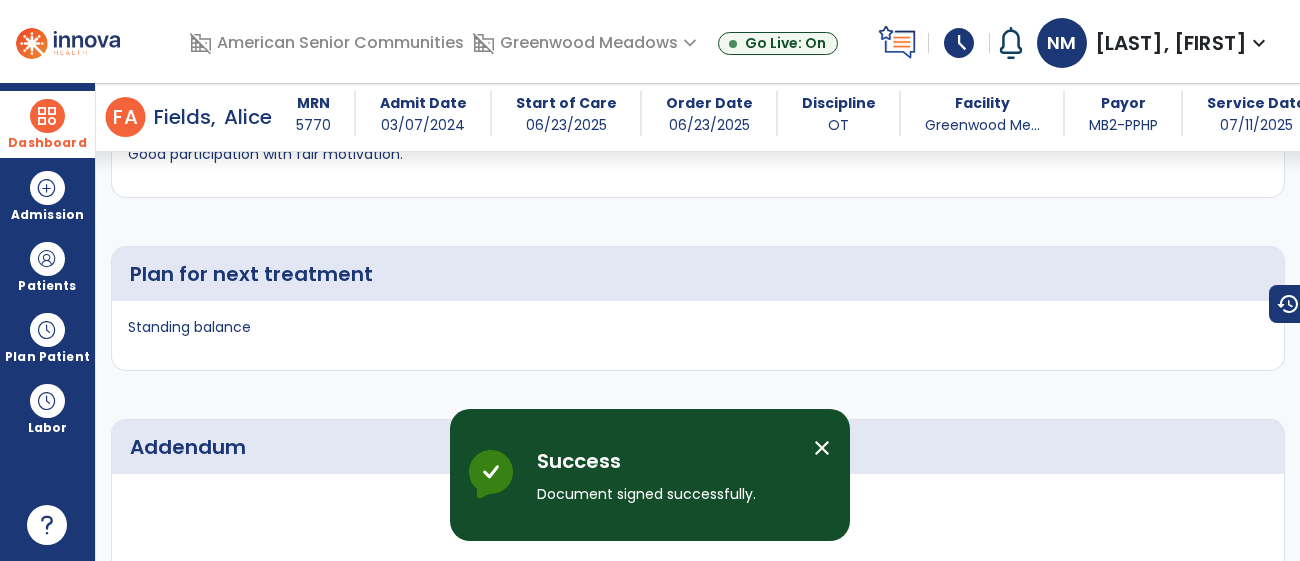 scroll, scrollTop: 3504, scrollLeft: 0, axis: vertical 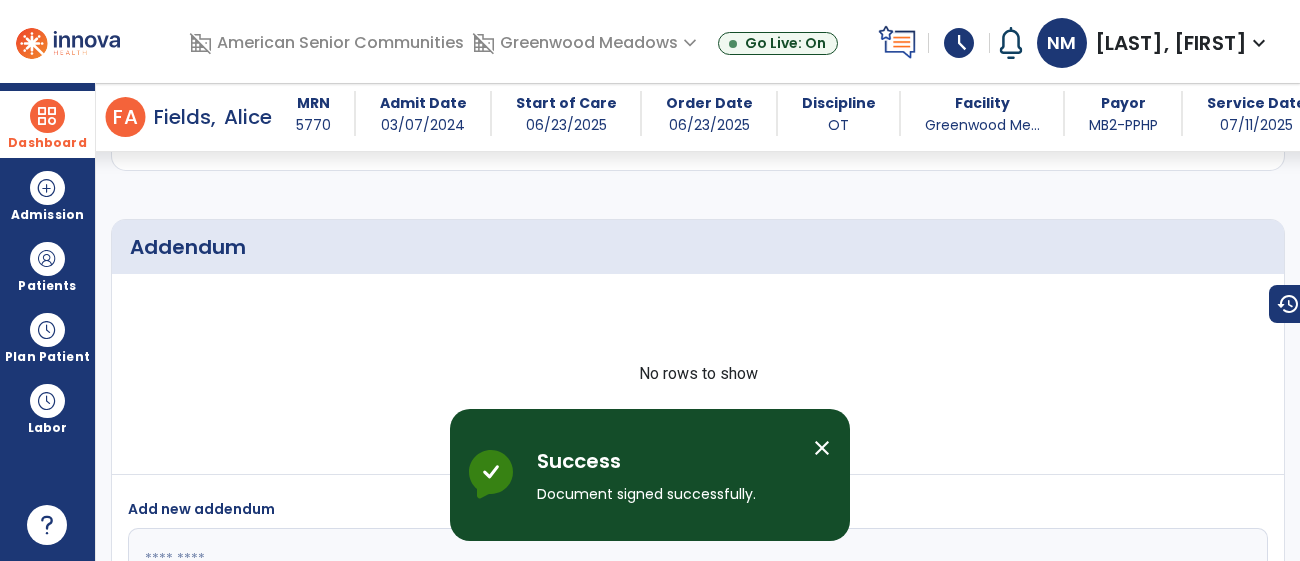 click at bounding box center [47, 116] 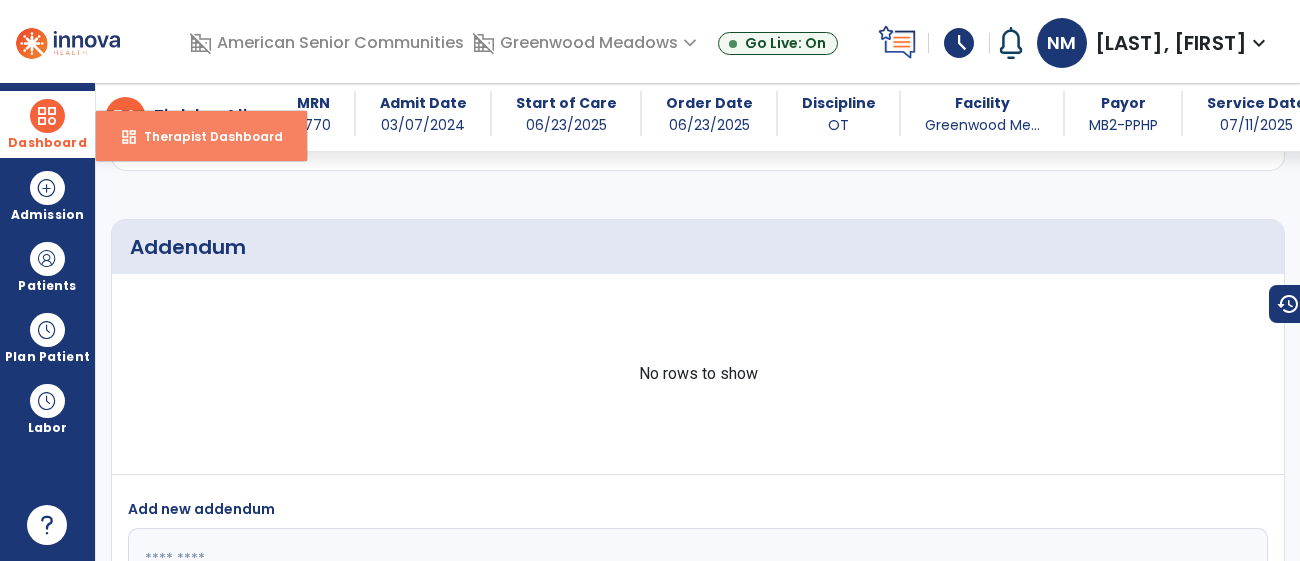 click on "dashboard" at bounding box center (129, 137) 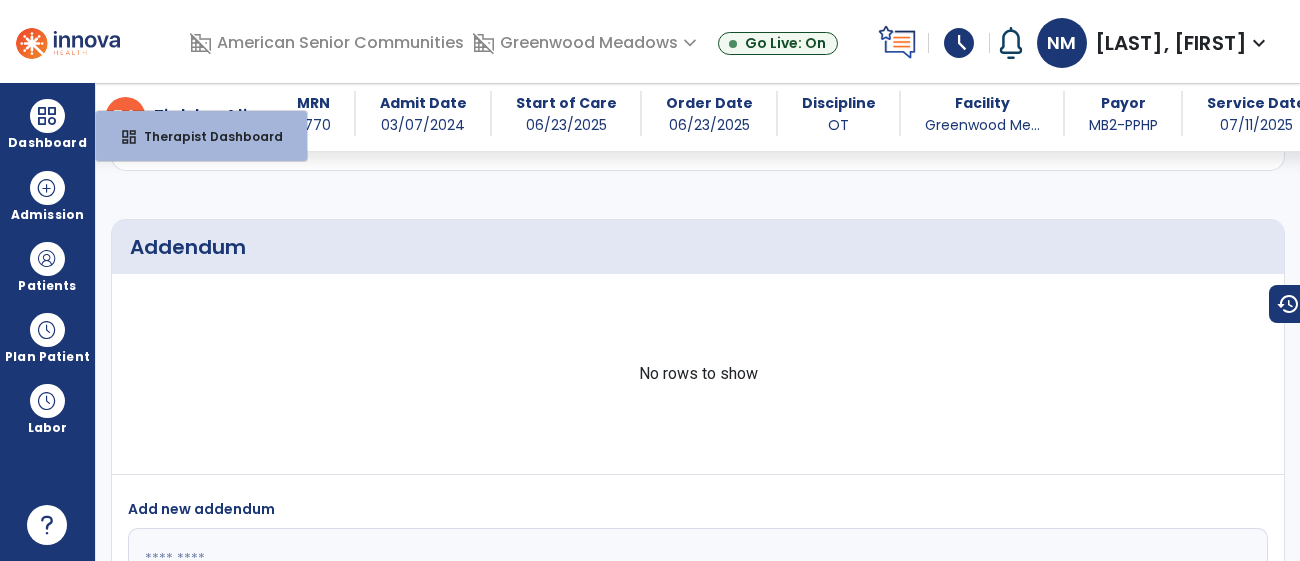 select on "****" 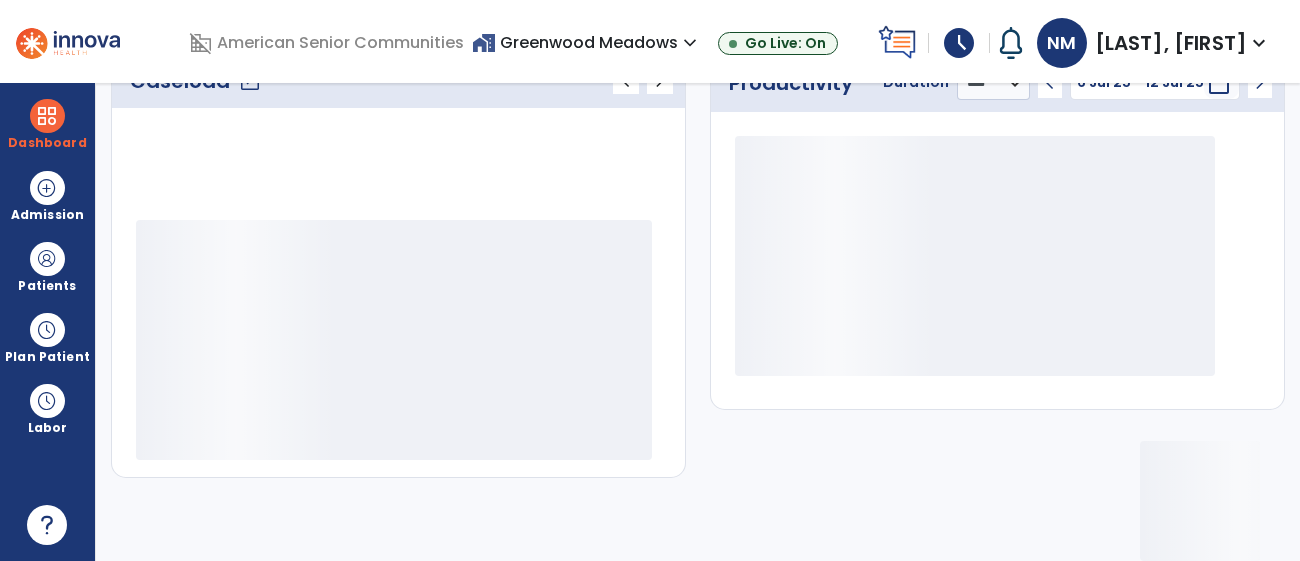 scroll, scrollTop: 314, scrollLeft: 0, axis: vertical 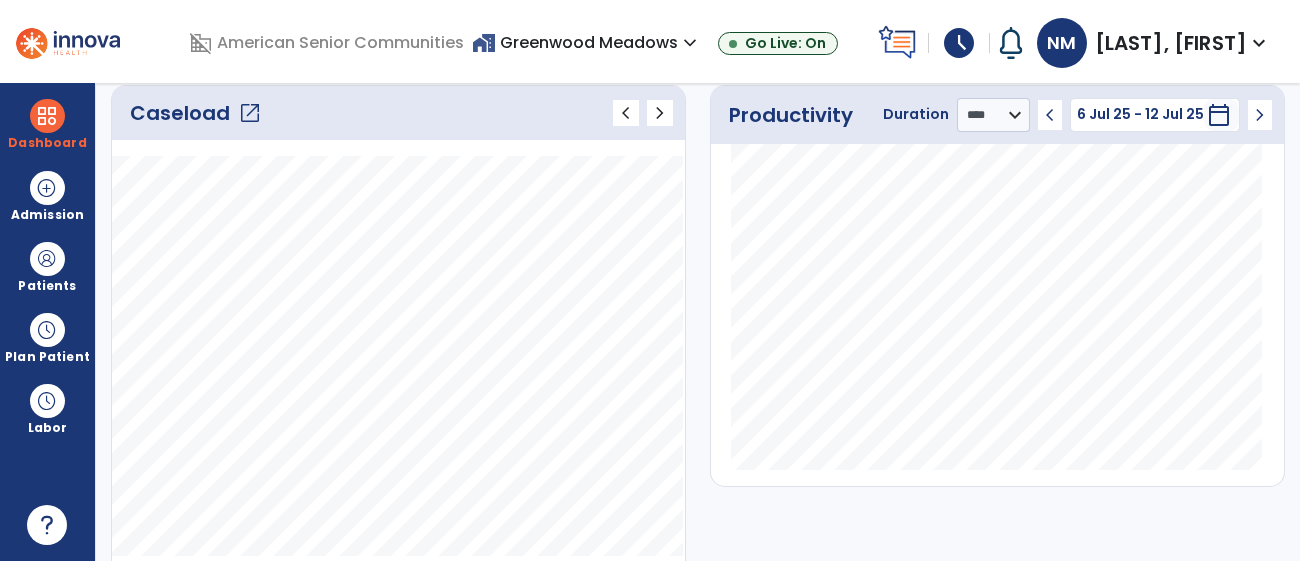 click on "open_in_new" 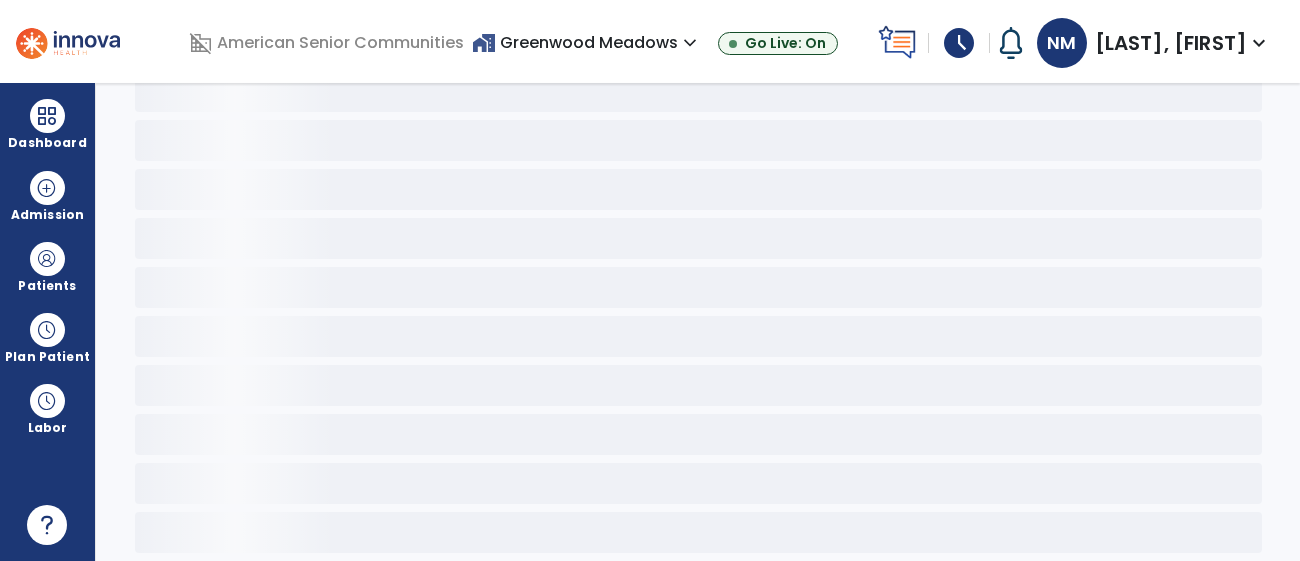 scroll, scrollTop: 123, scrollLeft: 0, axis: vertical 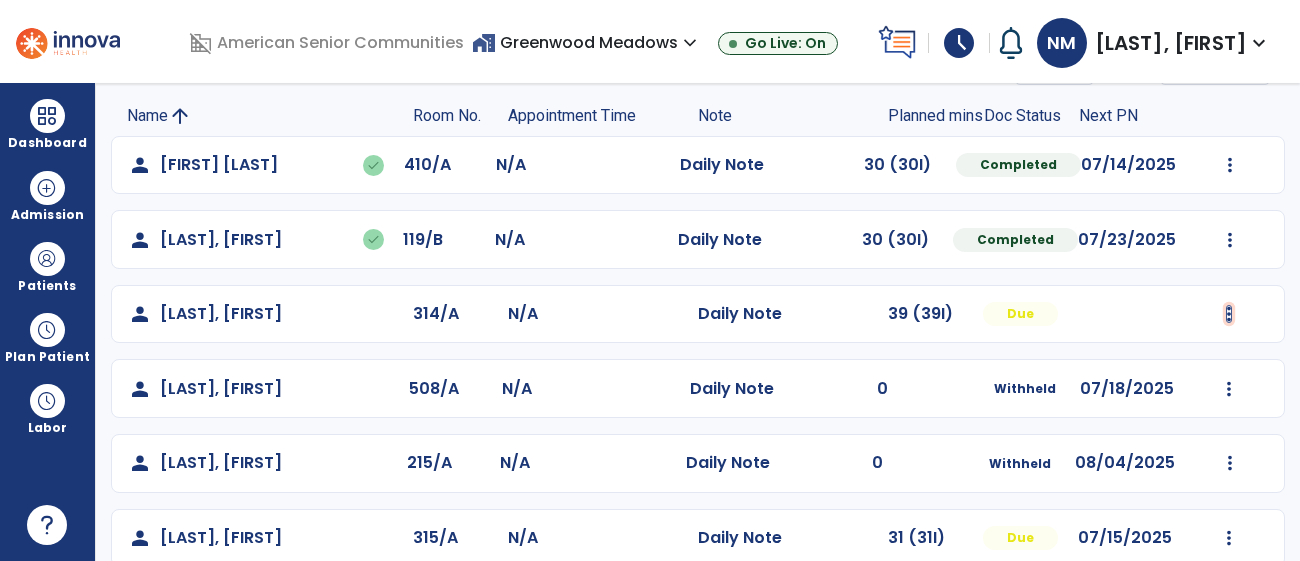 click at bounding box center (1230, 165) 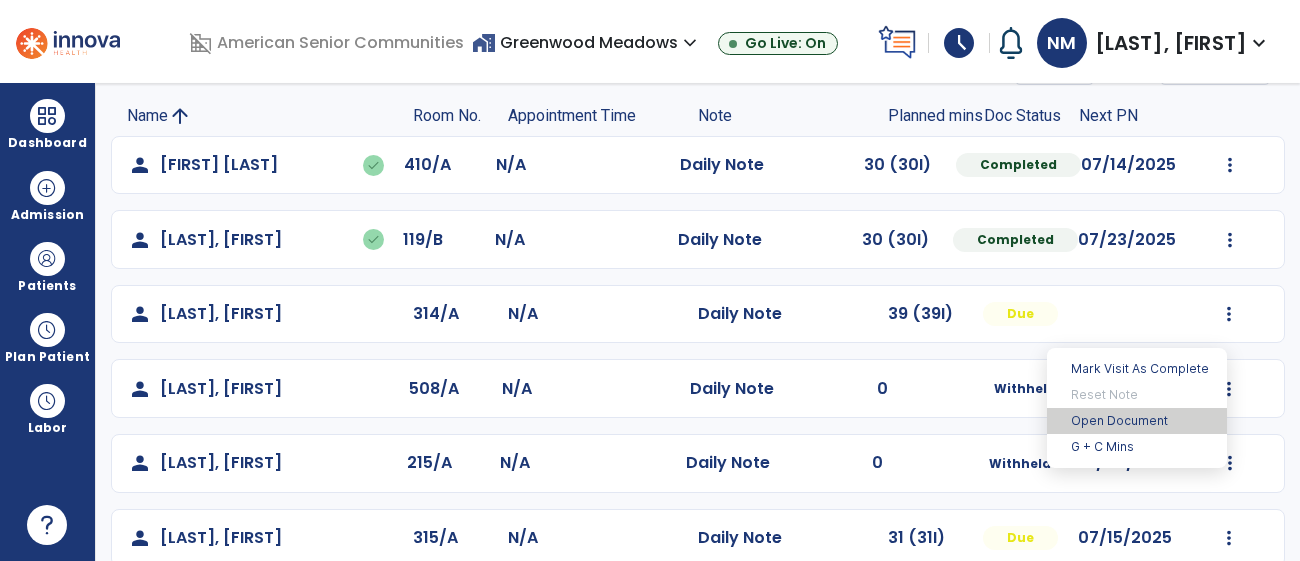 click on "Open Document" at bounding box center [1137, 421] 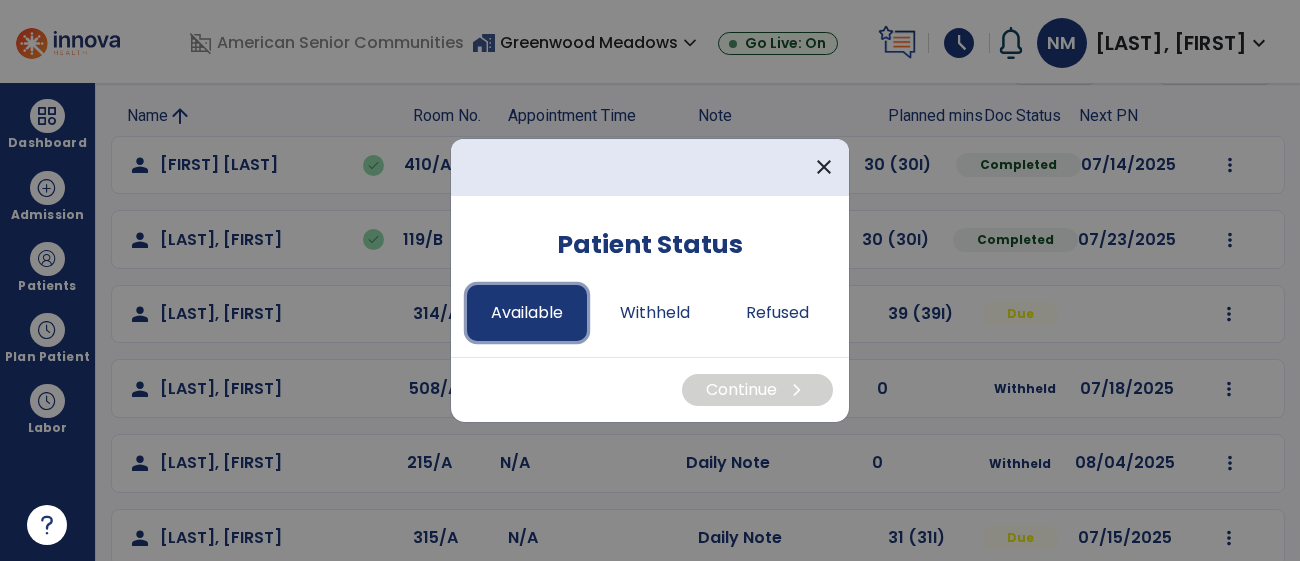 click on "Available" at bounding box center [527, 313] 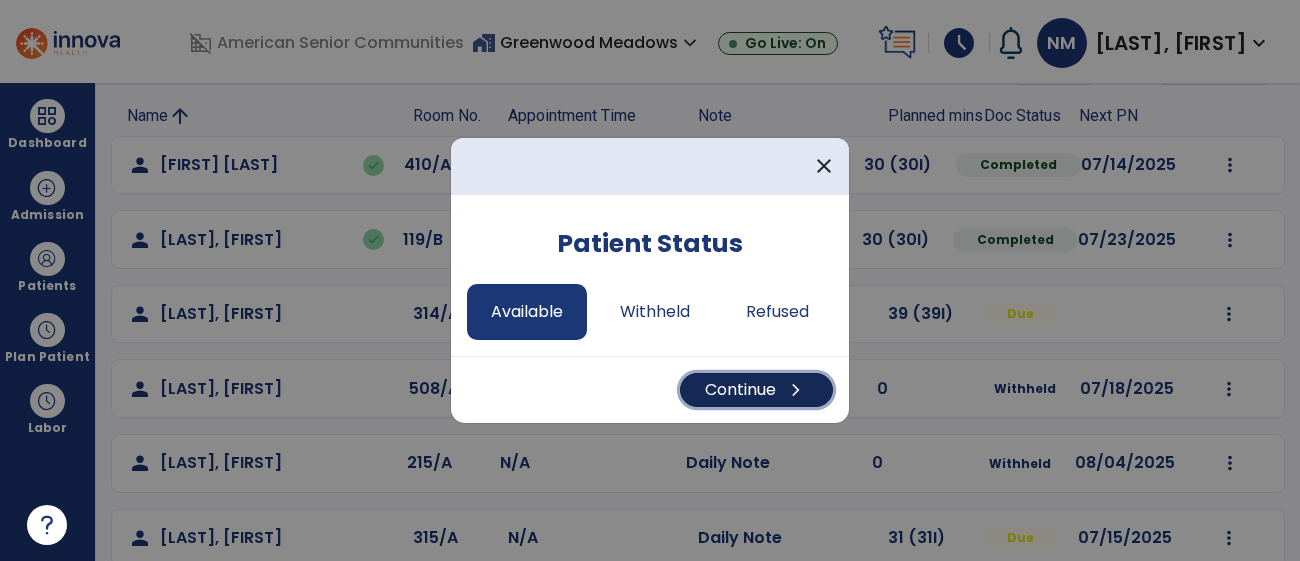 click on "Continue   chevron_right" at bounding box center [756, 390] 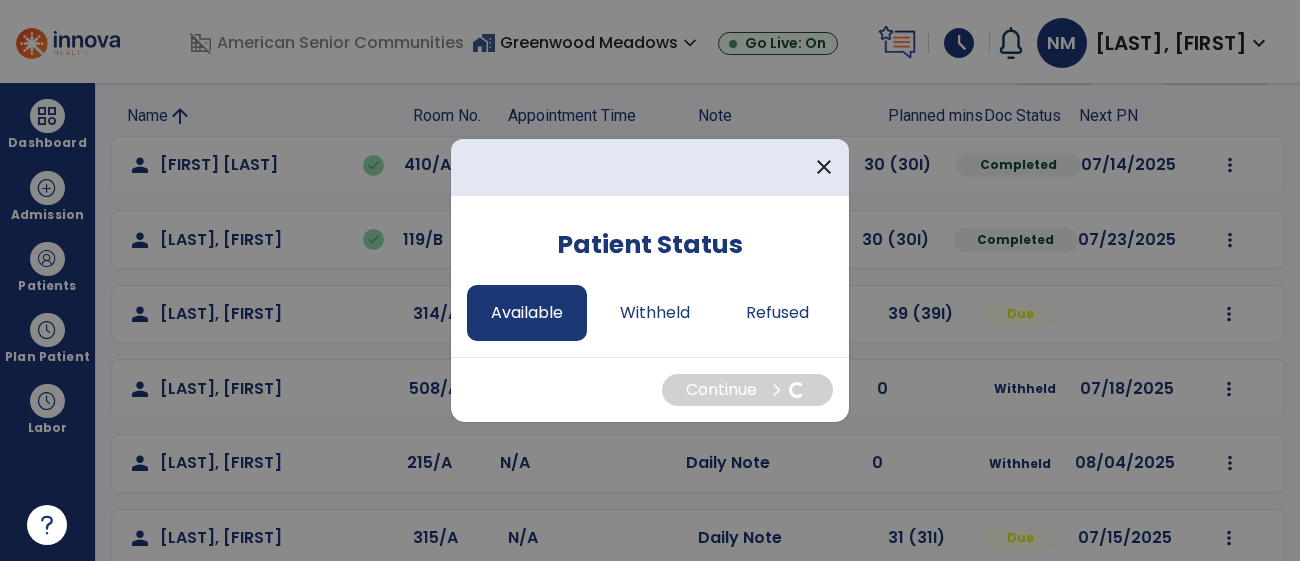 select on "*" 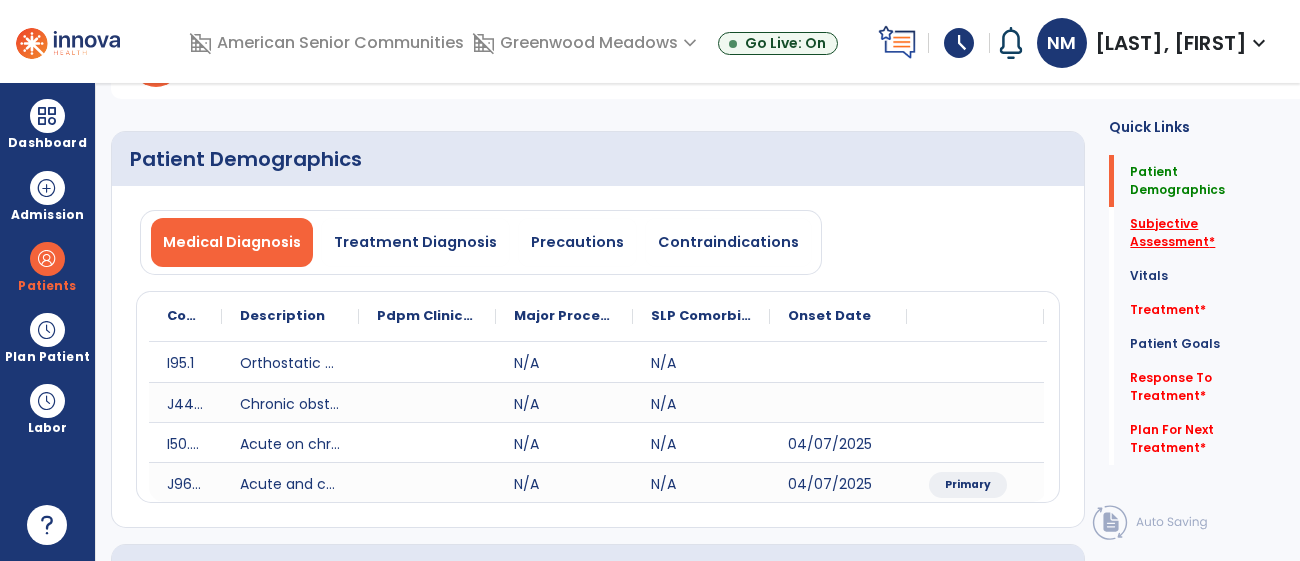 click on "Subjective Assessment   *" 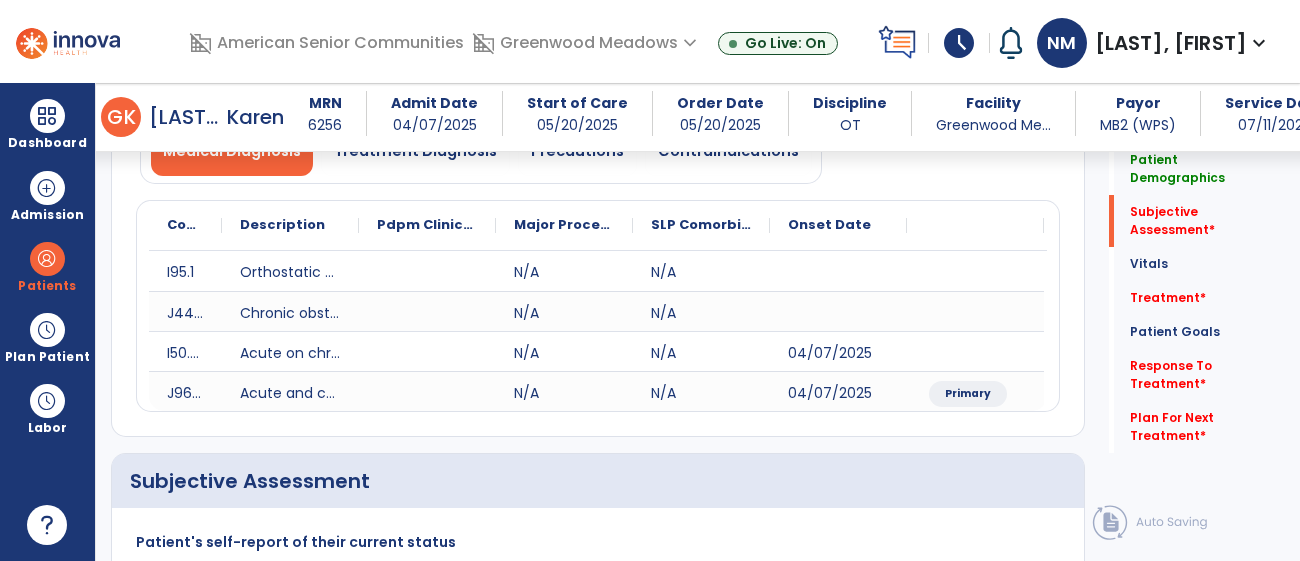 scroll, scrollTop: 485, scrollLeft: 0, axis: vertical 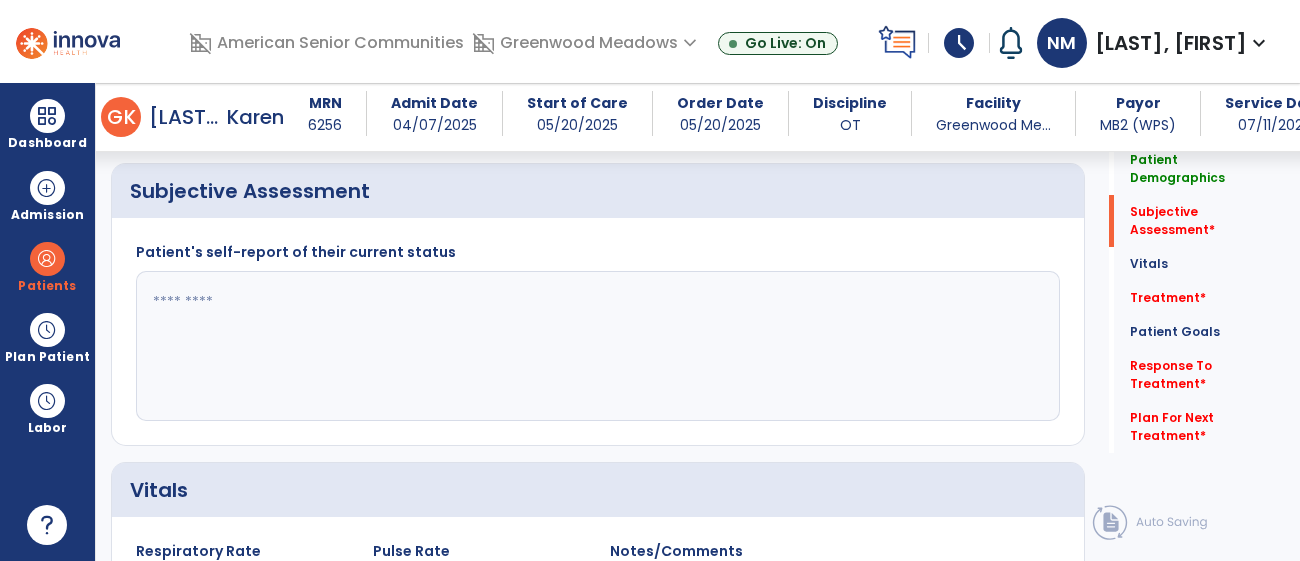 click 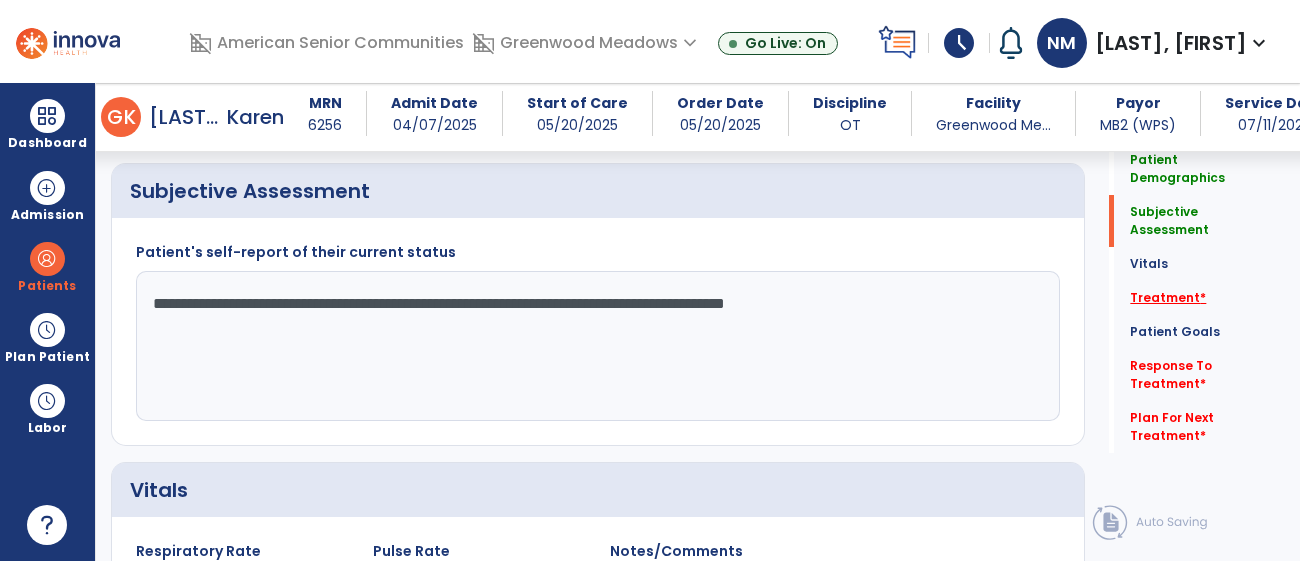 type on "**********" 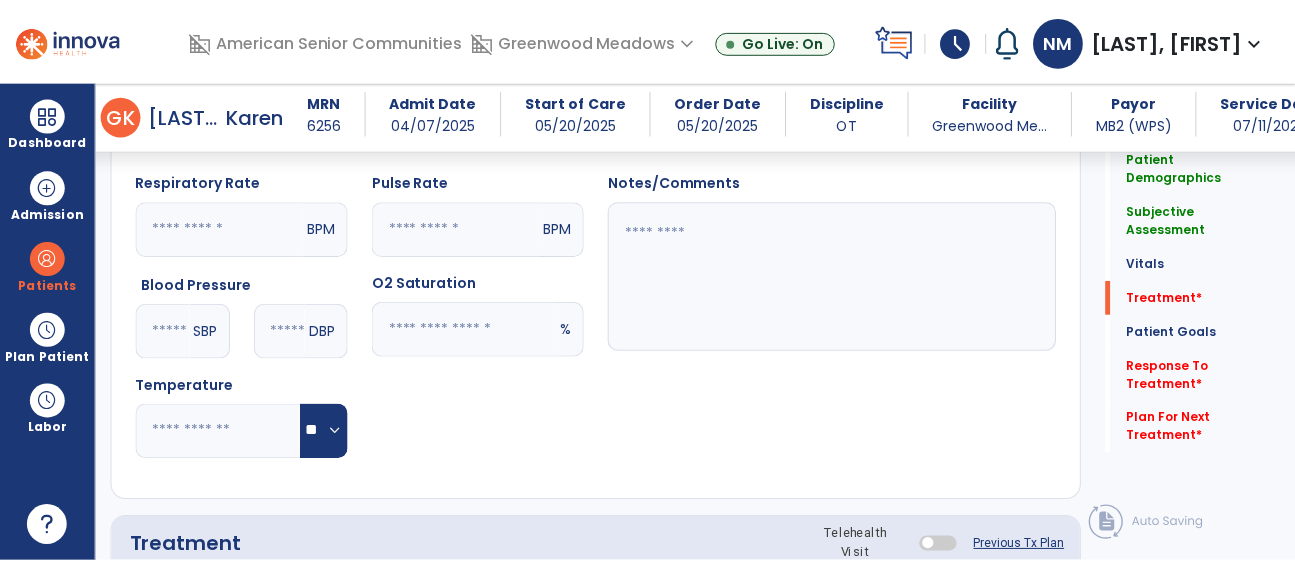 scroll, scrollTop: 1173, scrollLeft: 0, axis: vertical 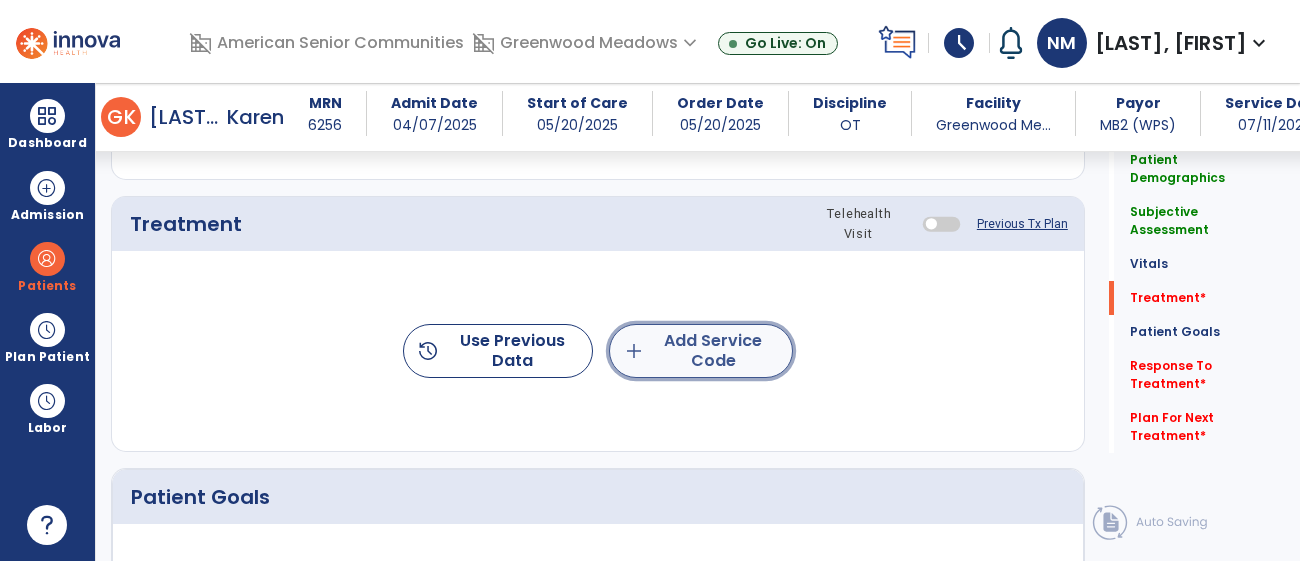 click on "add  Add Service Code" 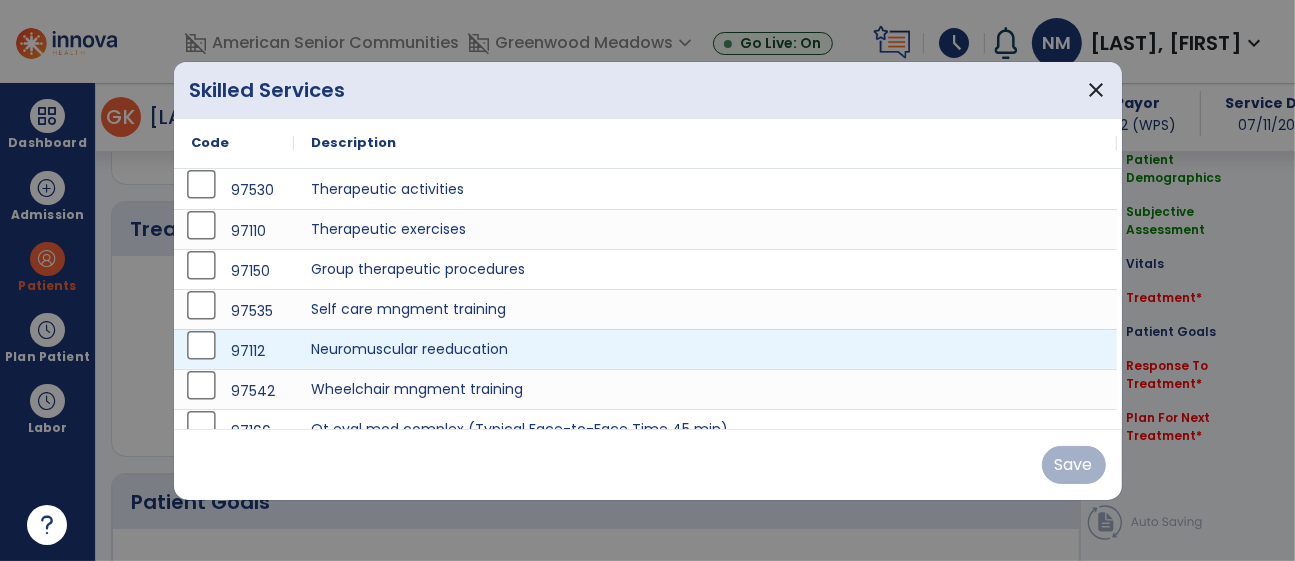 scroll, scrollTop: 1173, scrollLeft: 0, axis: vertical 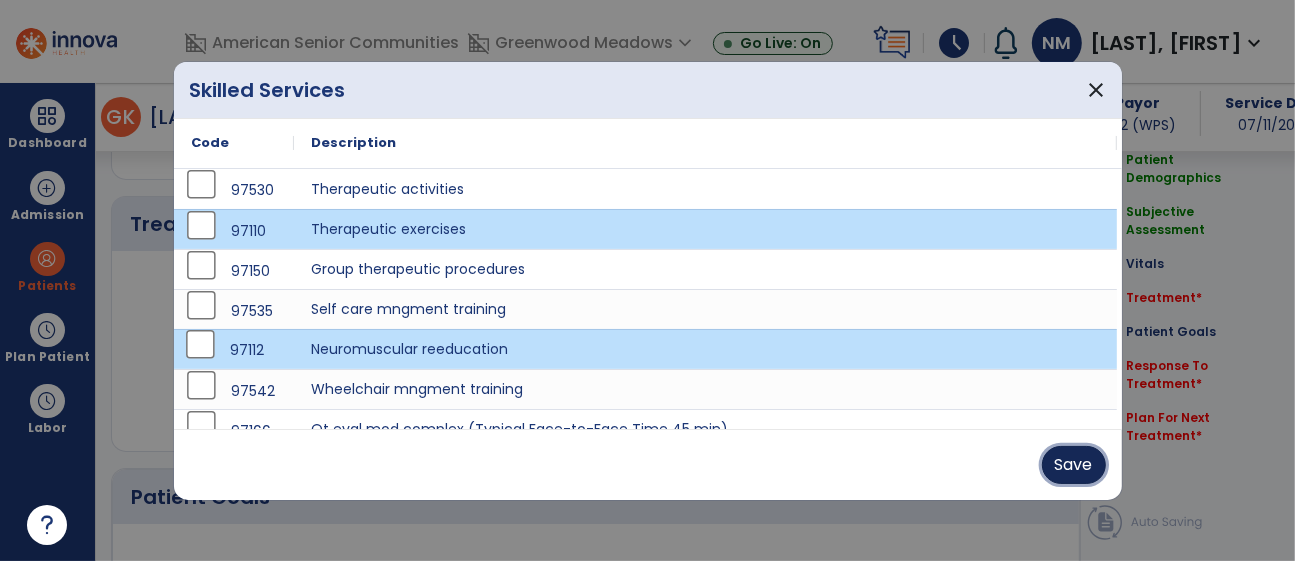 click on "Save" at bounding box center (1074, 465) 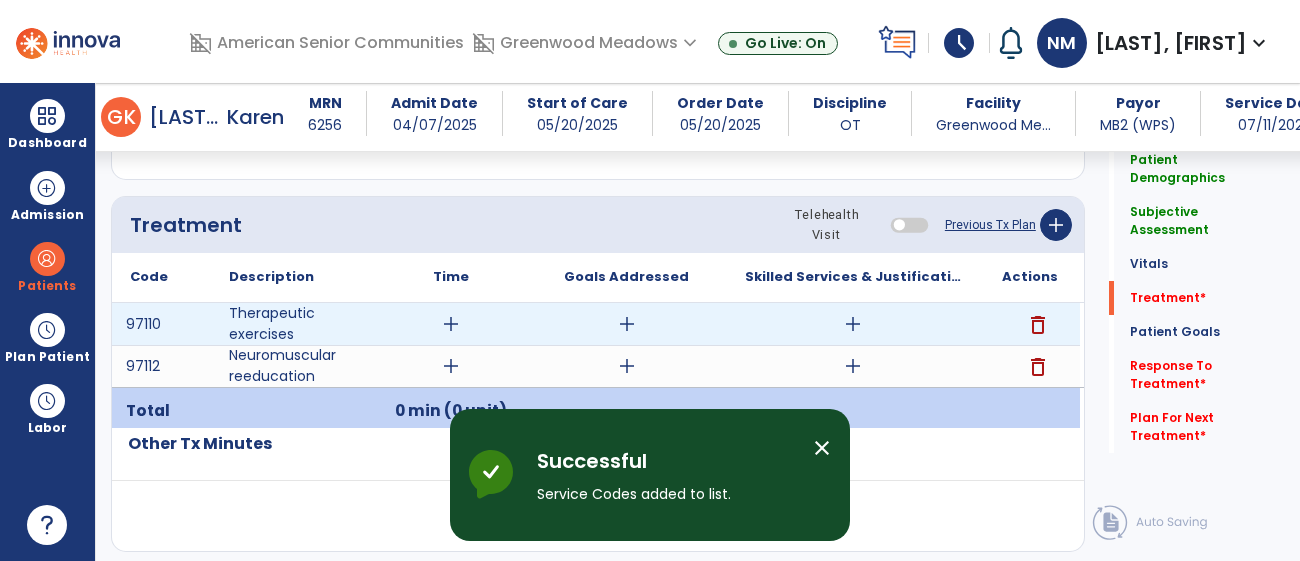 click on "add" at bounding box center (451, 324) 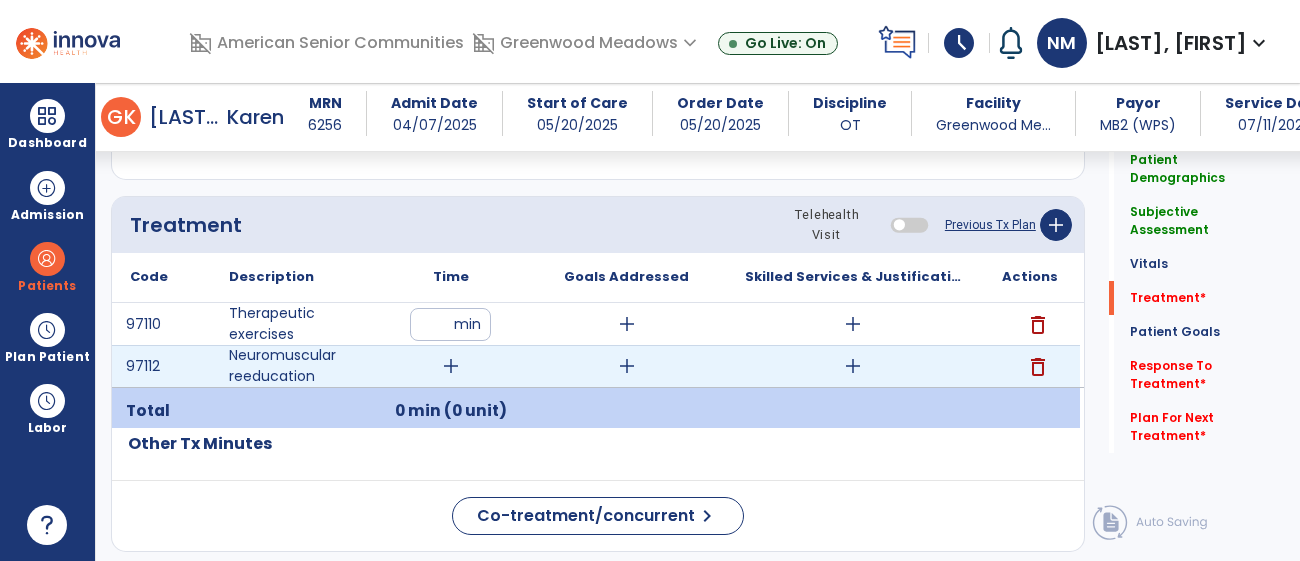 type on "**" 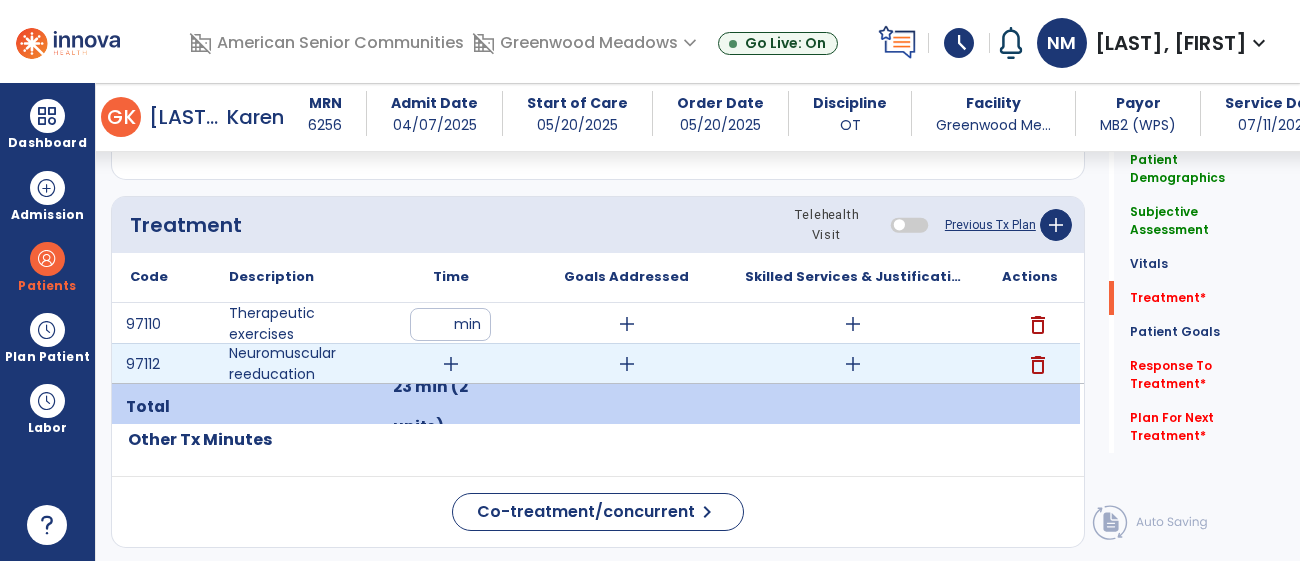 click on "add" at bounding box center (451, 364) 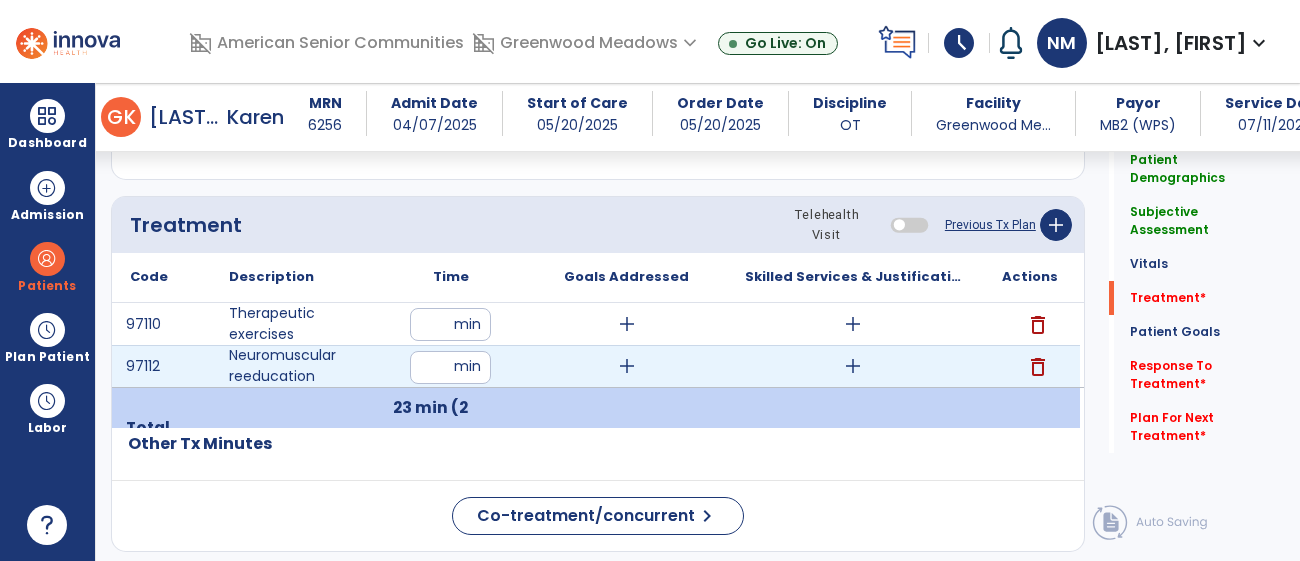 type on "**" 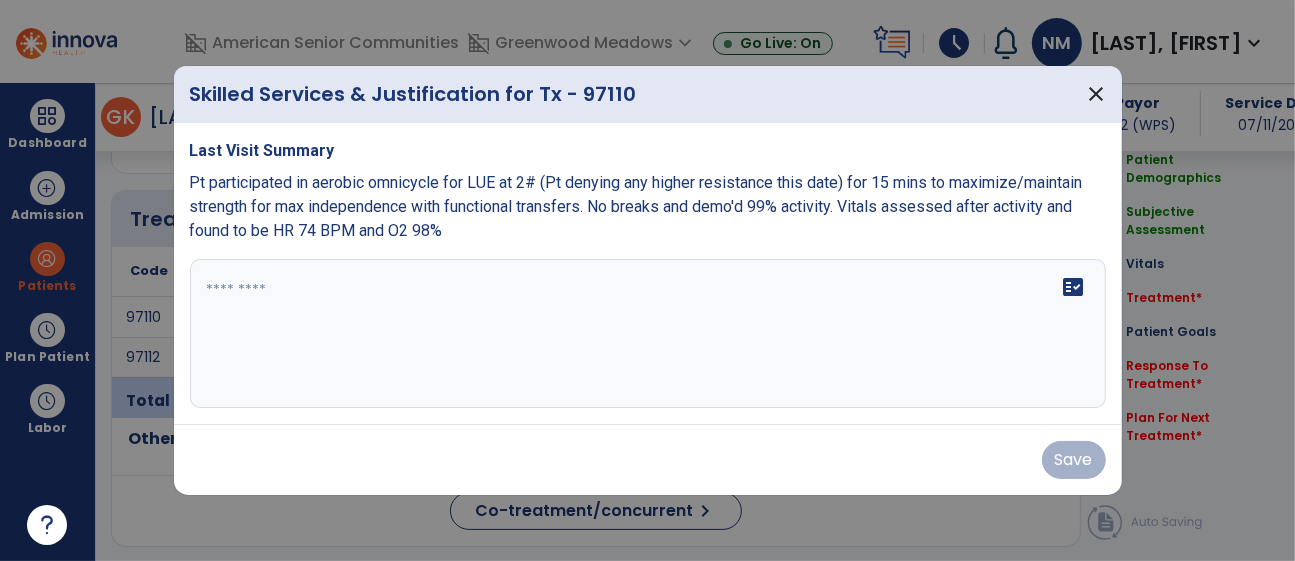 click on "fact_check" at bounding box center [648, 334] 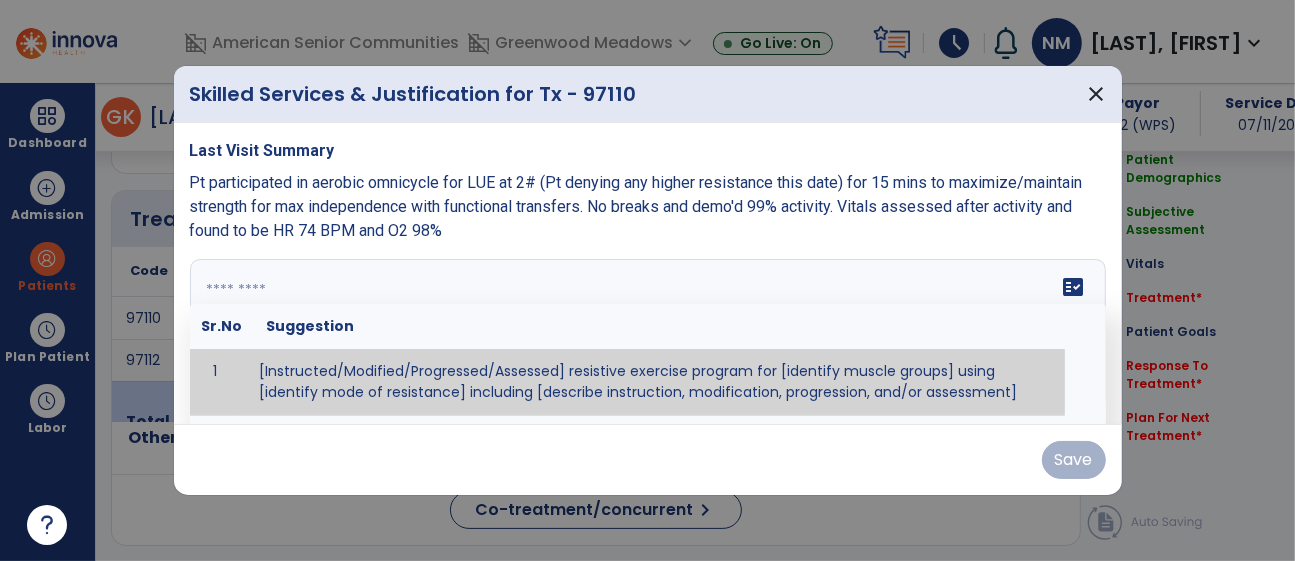 scroll, scrollTop: 1173, scrollLeft: 0, axis: vertical 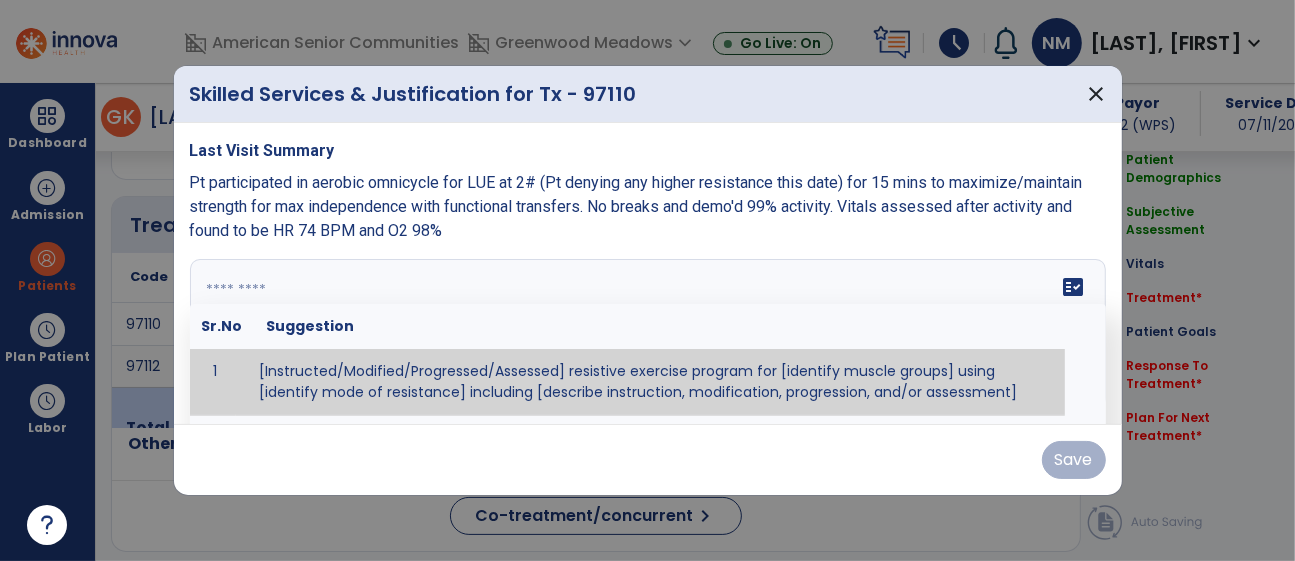 paste on "**********" 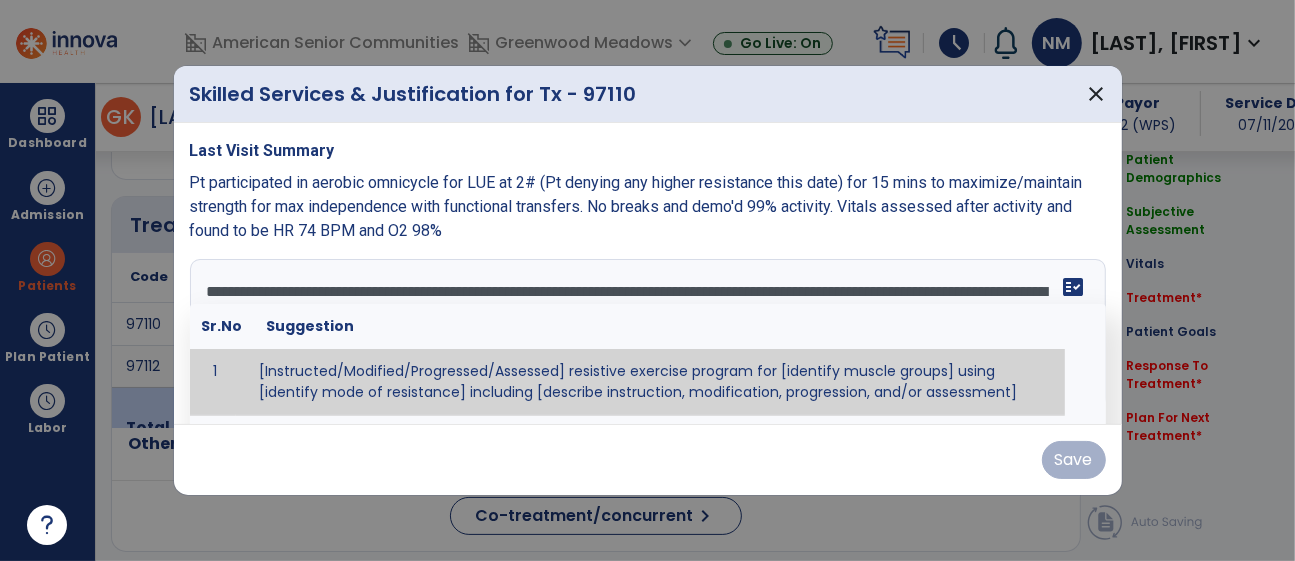scroll, scrollTop: 136, scrollLeft: 0, axis: vertical 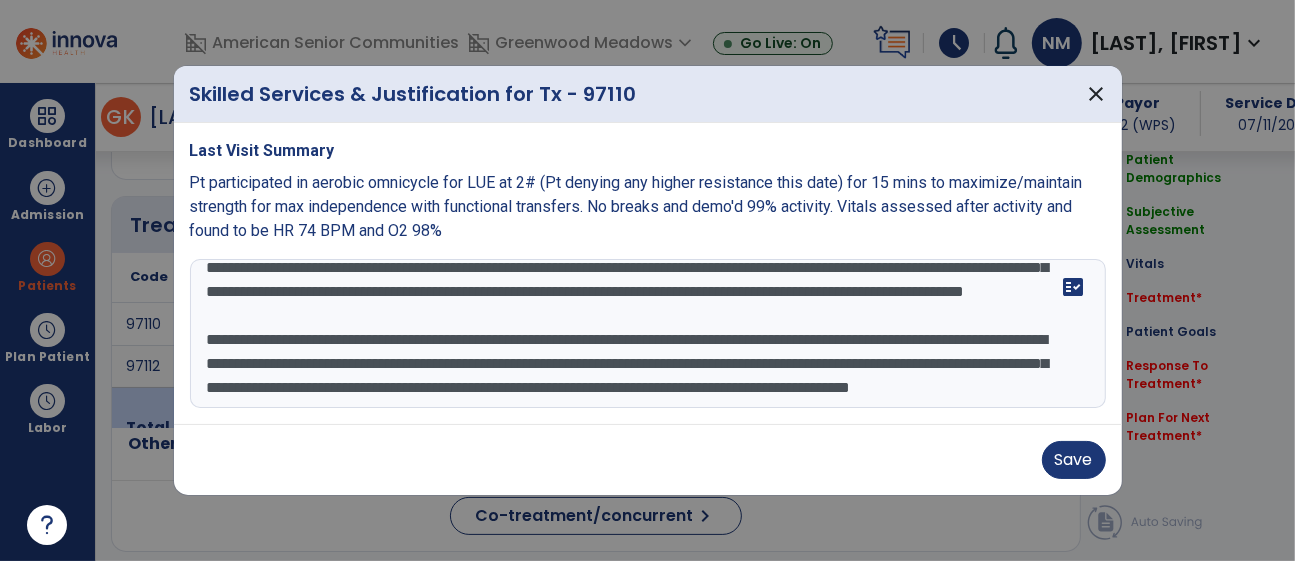 drag, startPoint x: 210, startPoint y: 289, endPoint x: 853, endPoint y: 452, distance: 663.3385 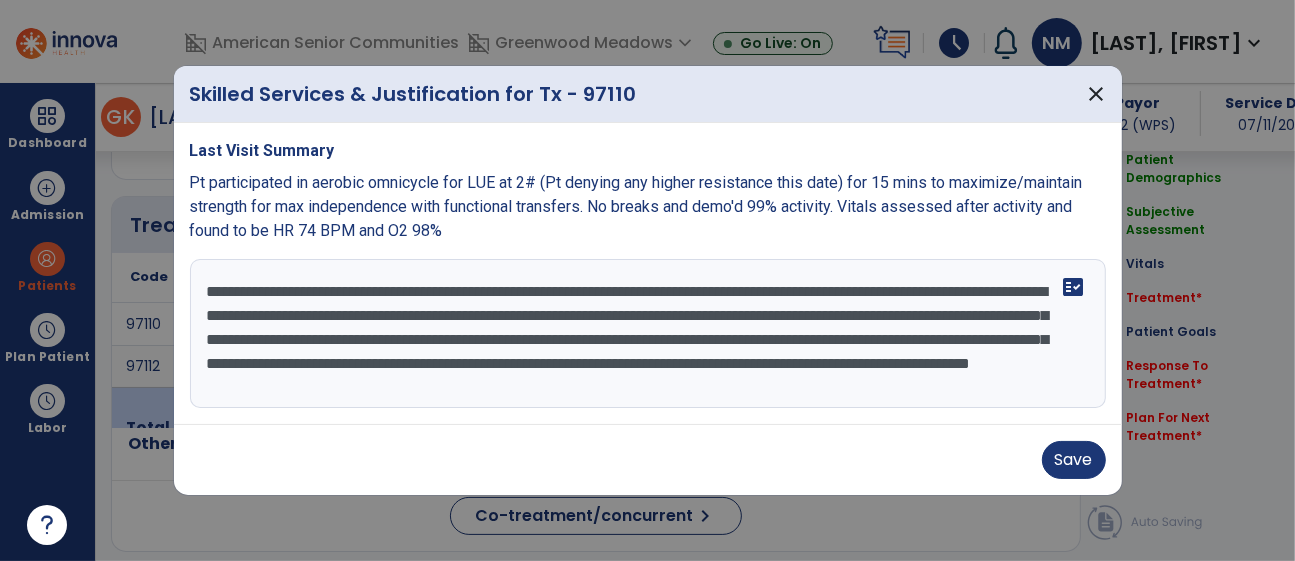 scroll, scrollTop: 48, scrollLeft: 0, axis: vertical 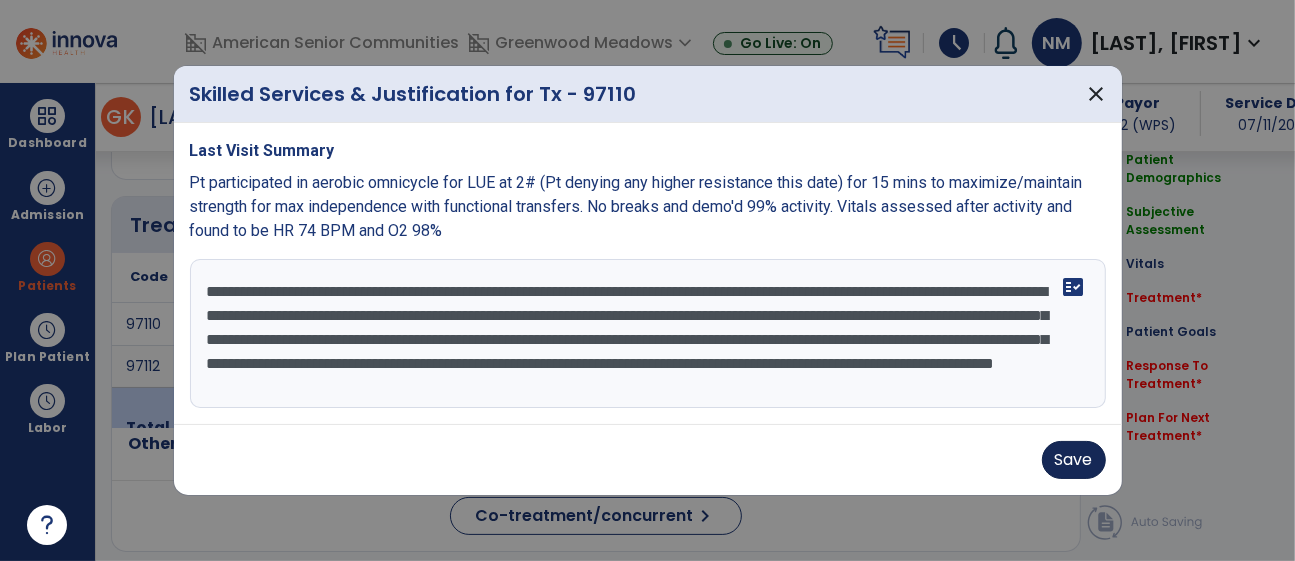 type on "**********" 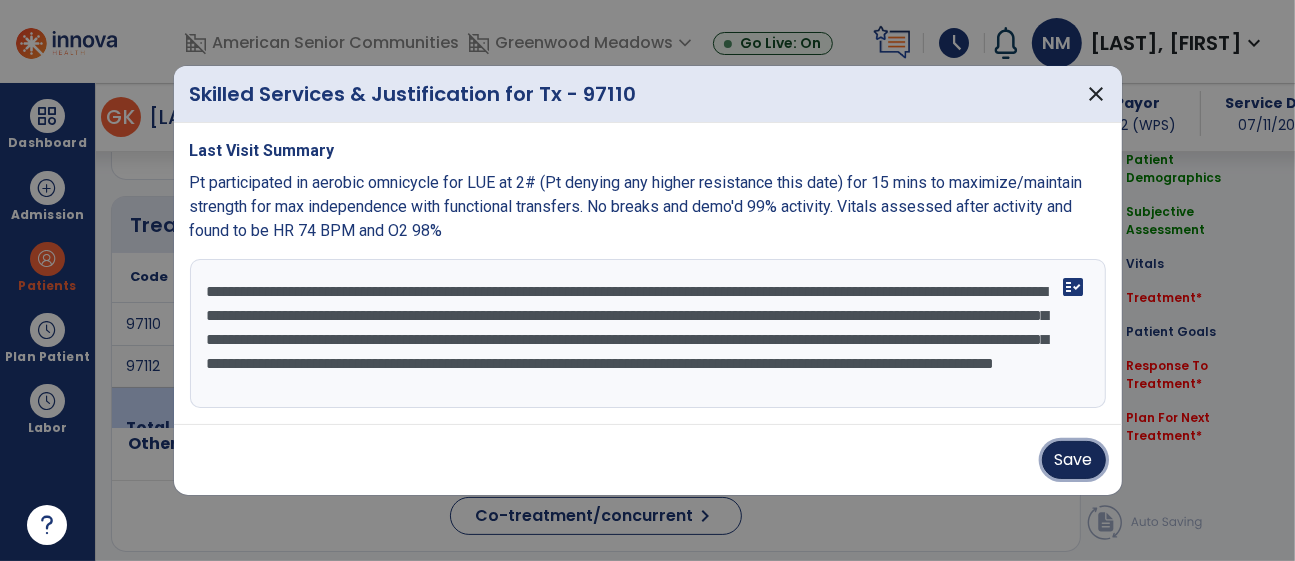 click on "Save" at bounding box center (1074, 460) 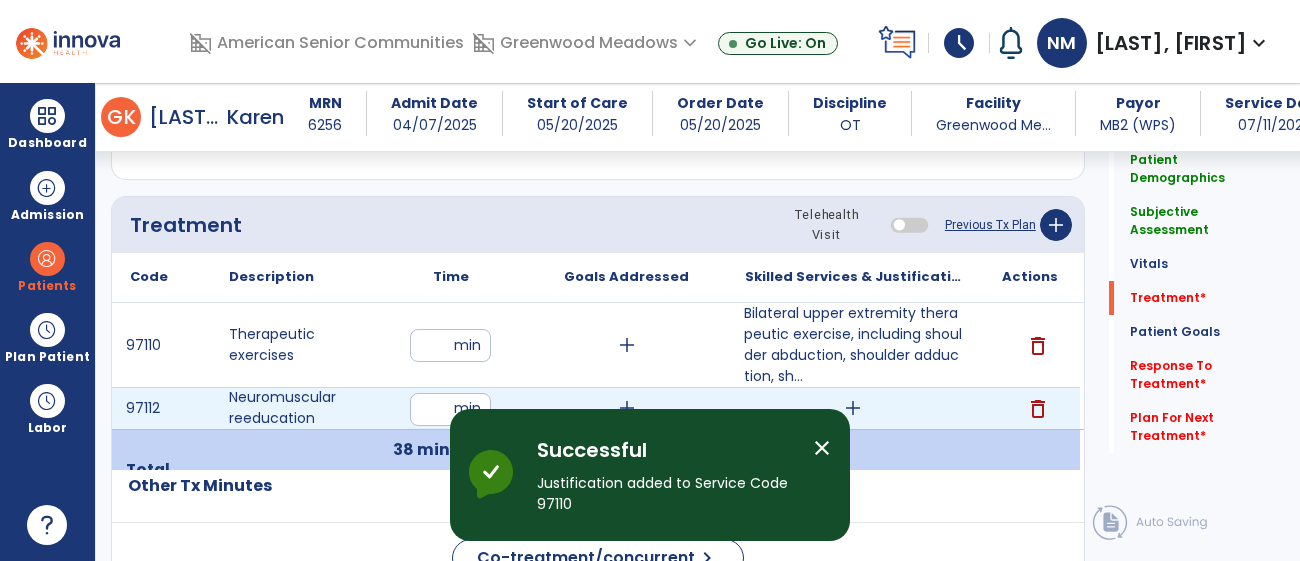 click on "add" at bounding box center [853, 408] 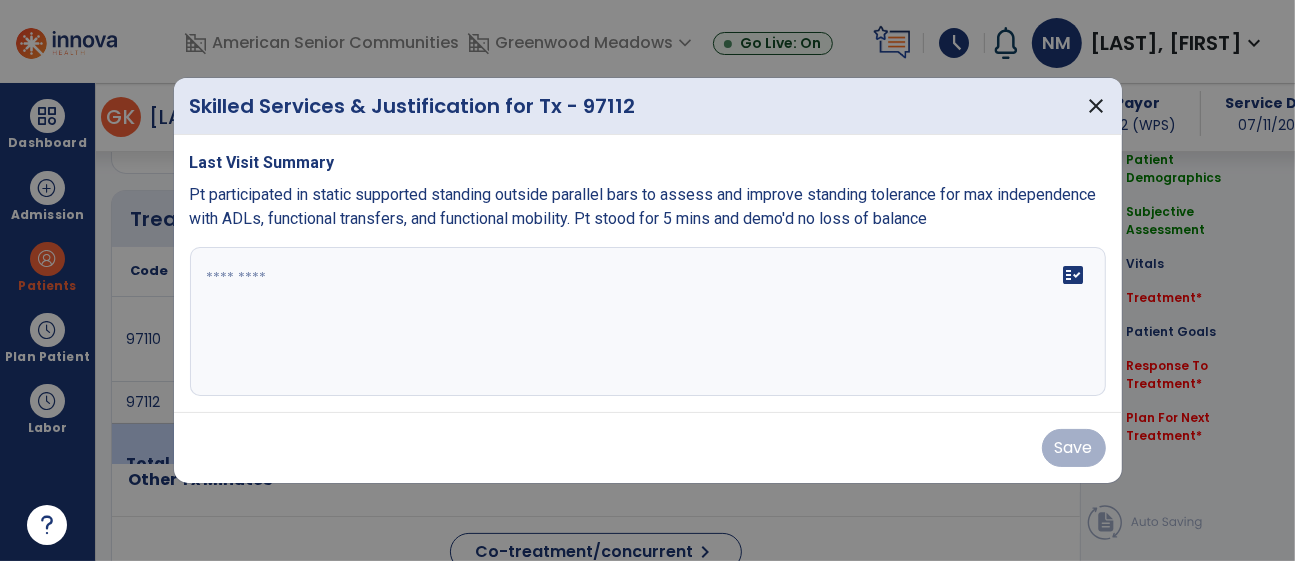 scroll, scrollTop: 1173, scrollLeft: 0, axis: vertical 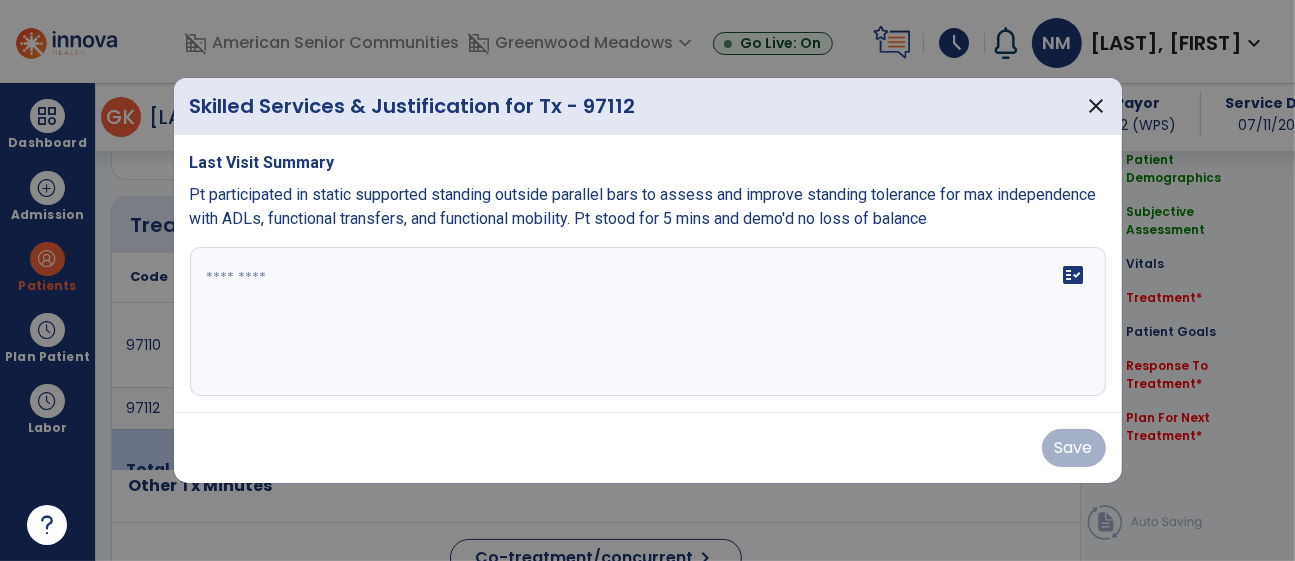 click on "fact_check" at bounding box center (648, 322) 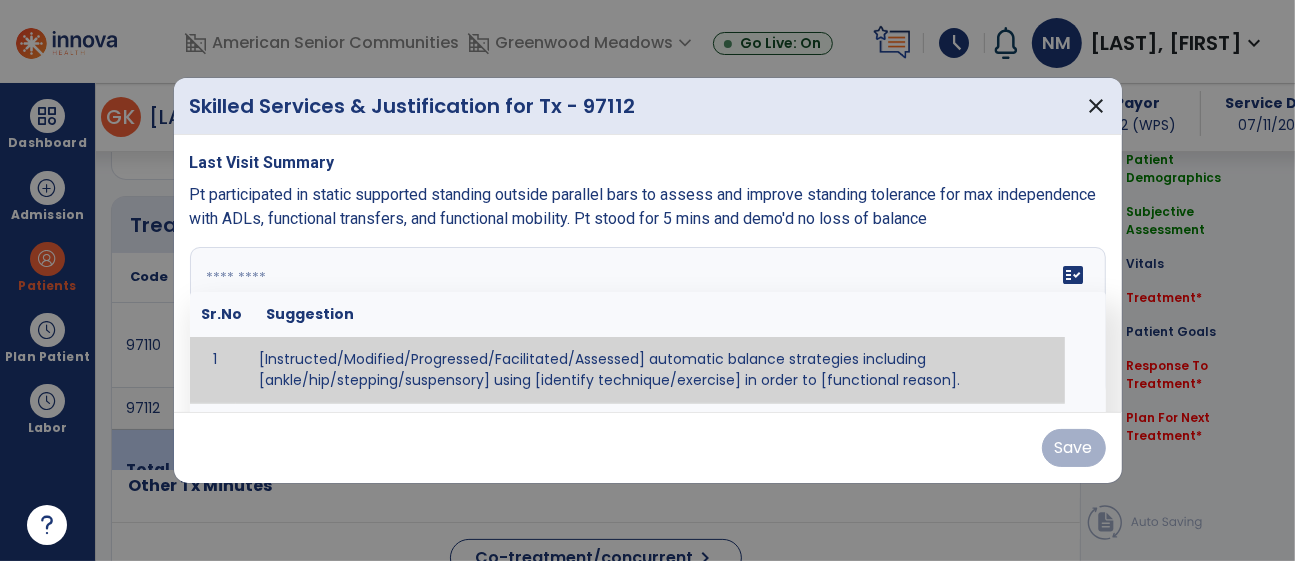 paste on "**********" 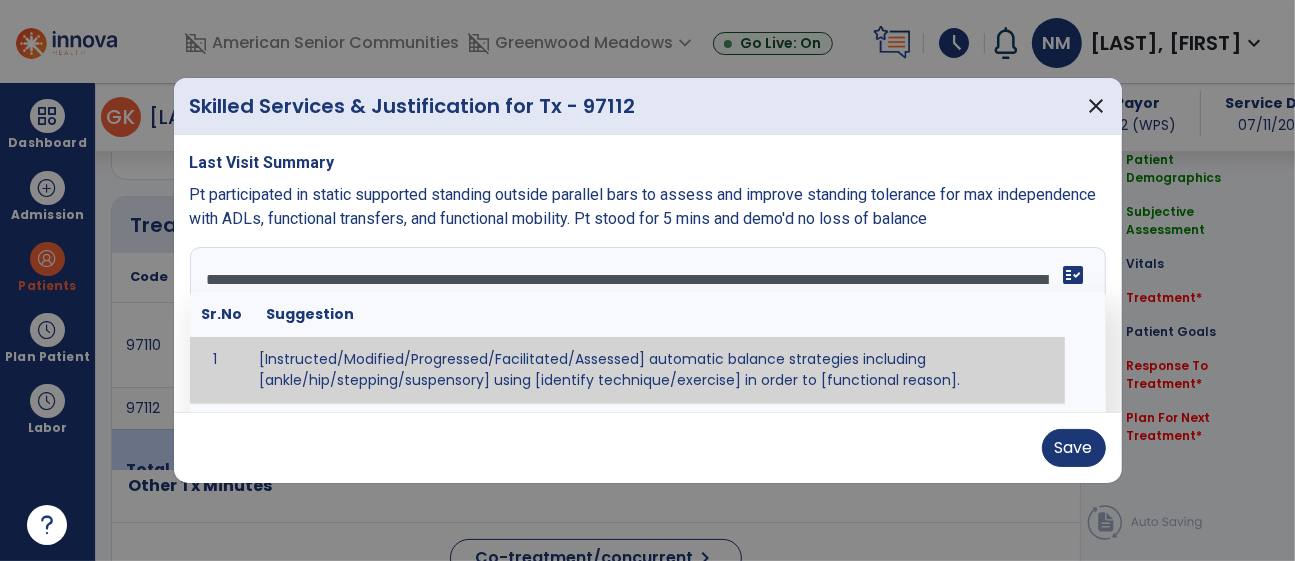 scroll, scrollTop: 135, scrollLeft: 0, axis: vertical 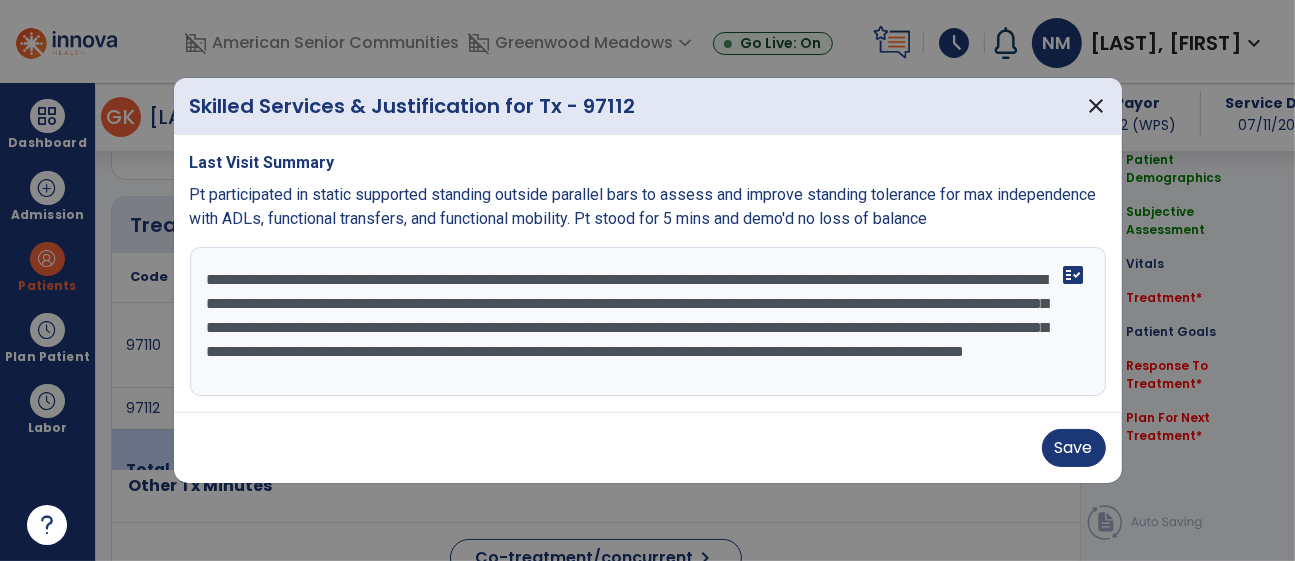 drag, startPoint x: 206, startPoint y: 308, endPoint x: 212, endPoint y: 165, distance: 143.12582 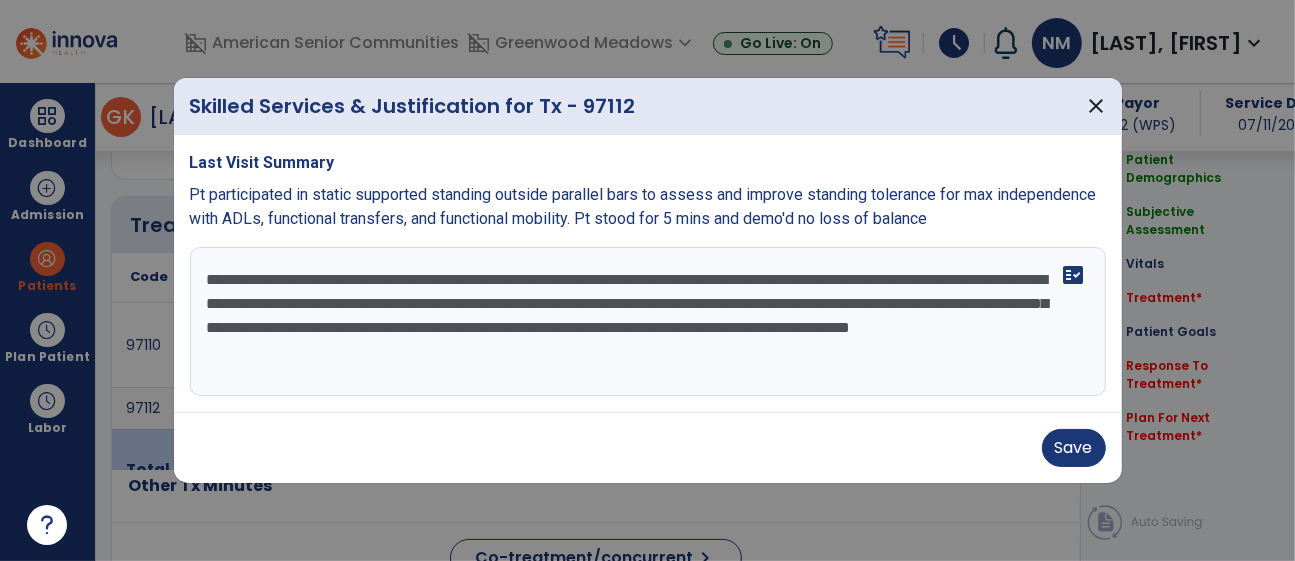 click on "**********" at bounding box center [648, 322] 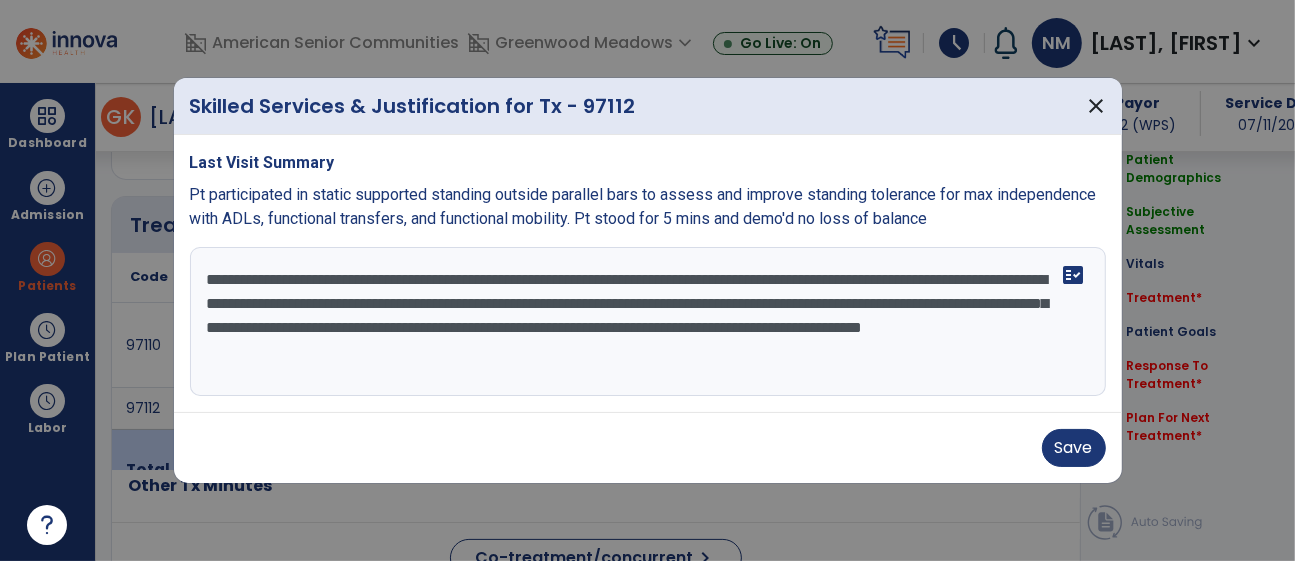 click on "**********" at bounding box center [648, 322] 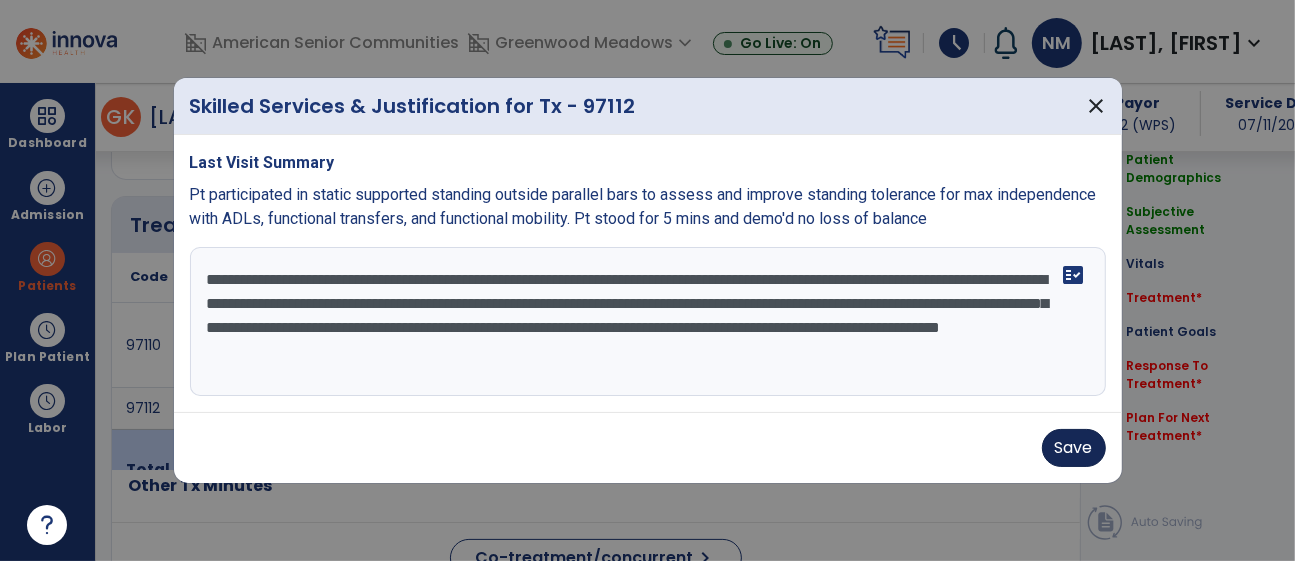 type on "**********" 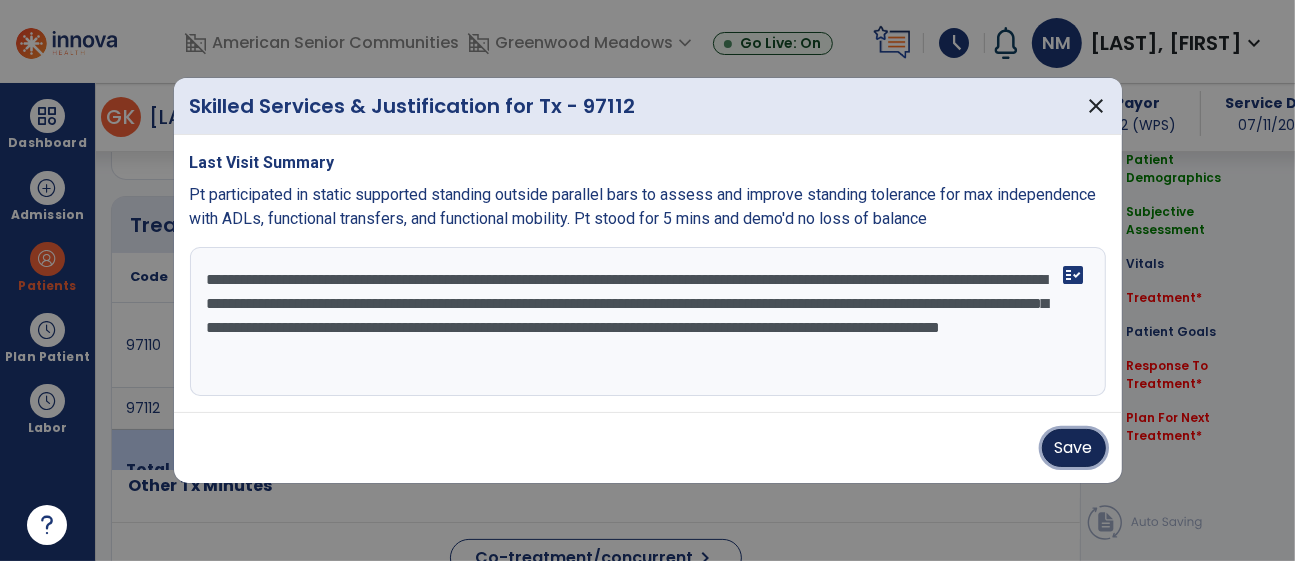 click on "Save" at bounding box center [1074, 448] 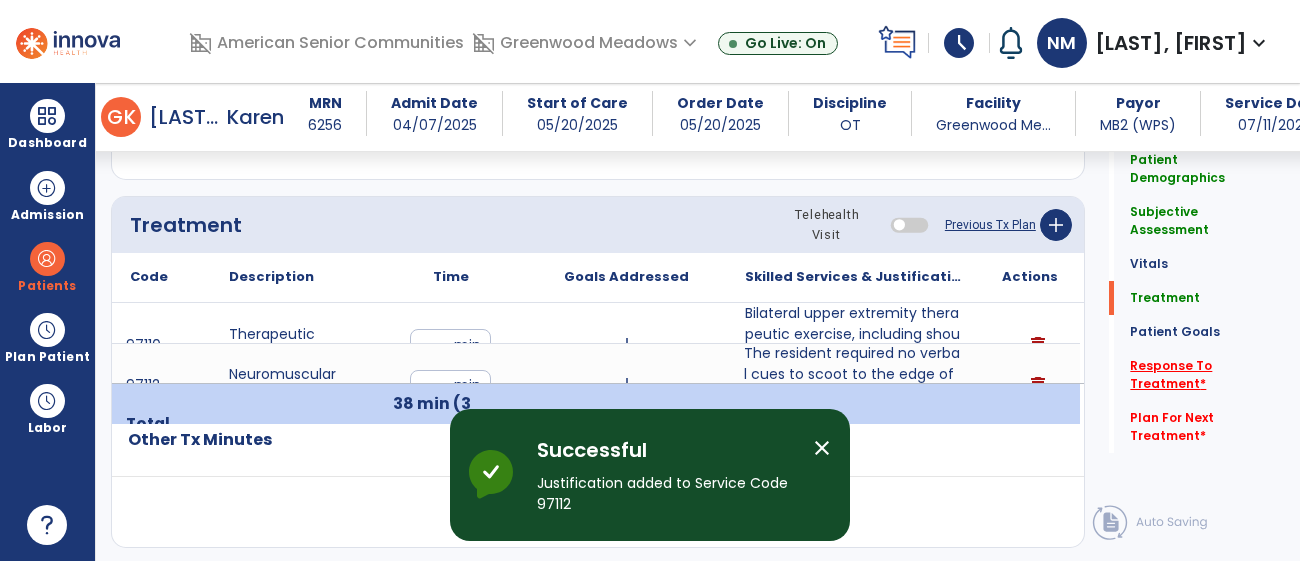 click on "Response To Treatment   *" 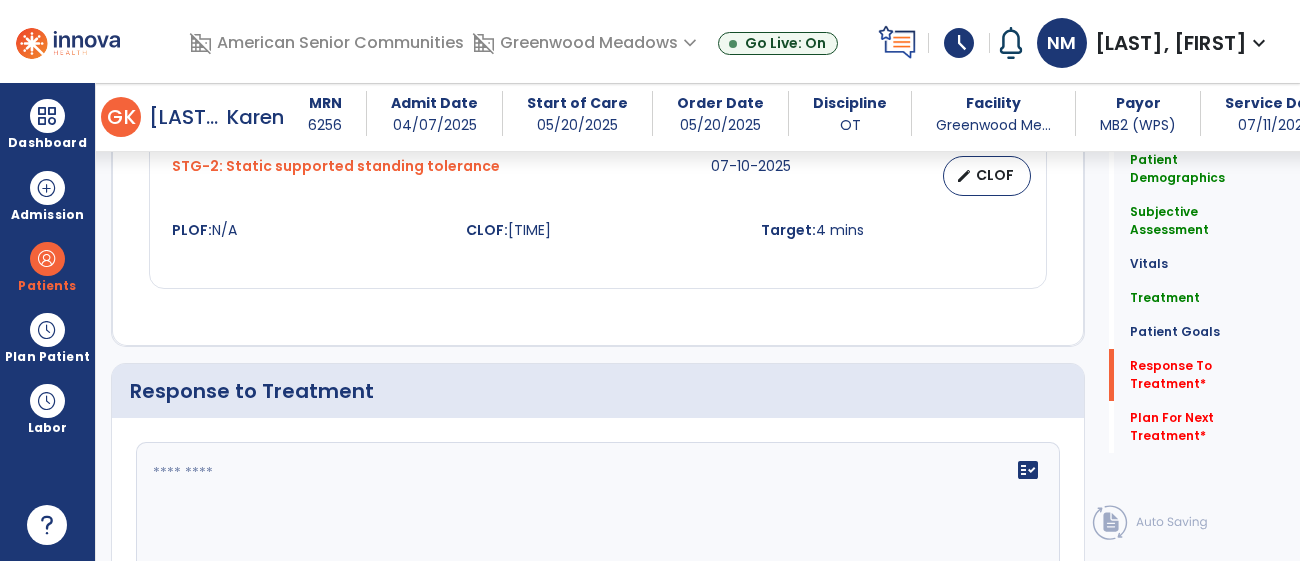 scroll, scrollTop: 2899, scrollLeft: 0, axis: vertical 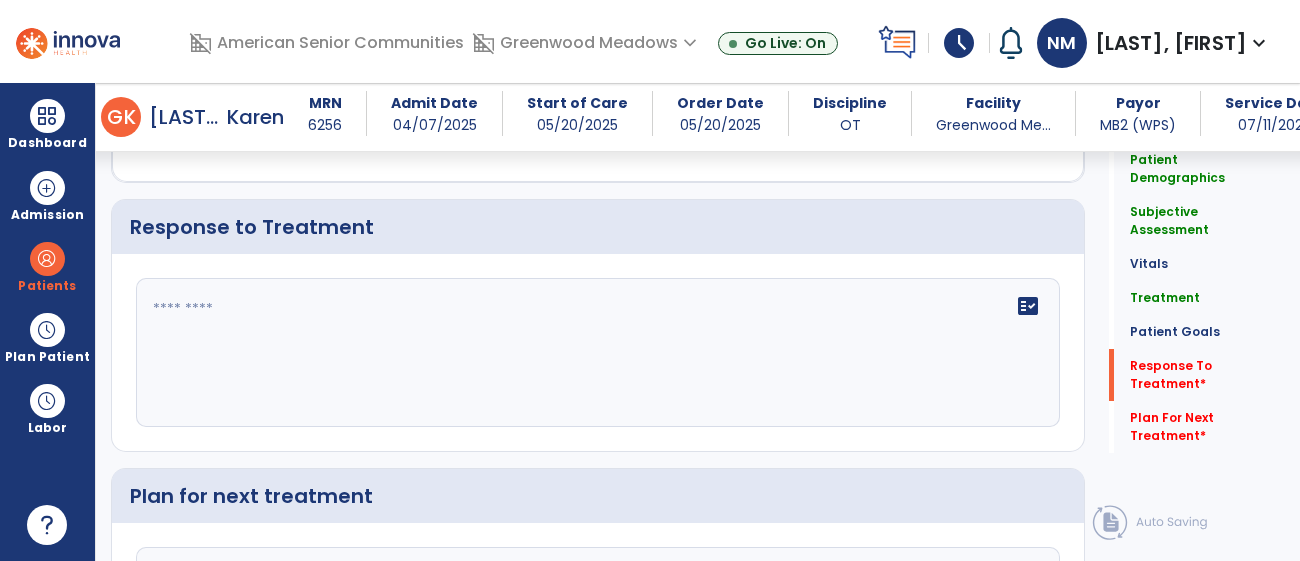 click on "fact_check" 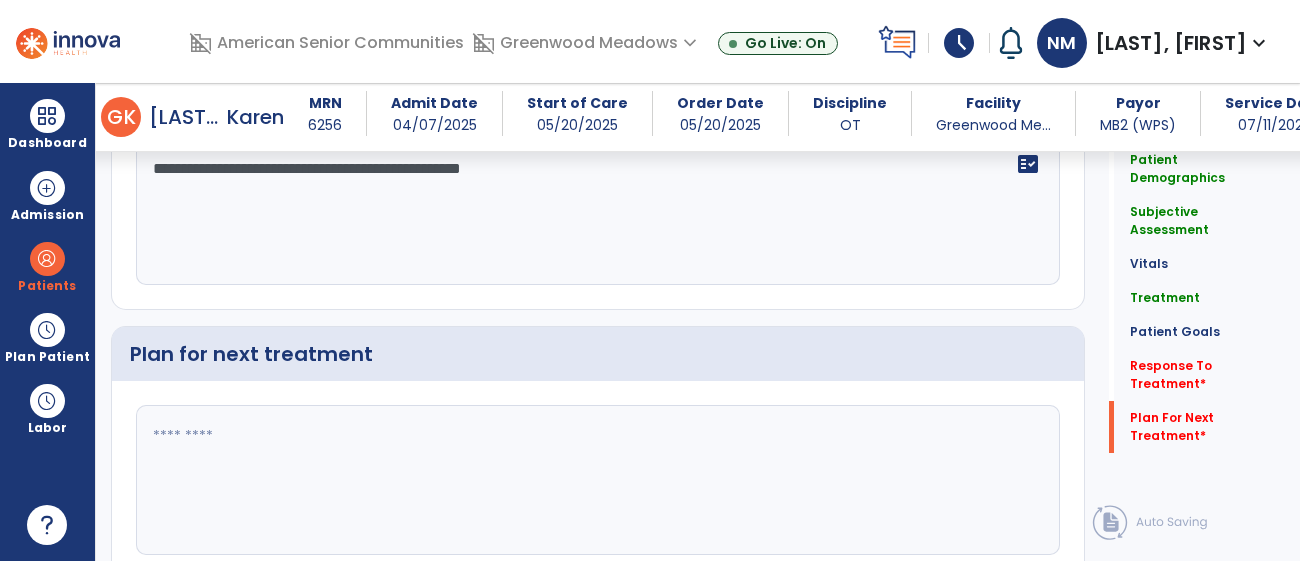 scroll, scrollTop: 3122, scrollLeft: 0, axis: vertical 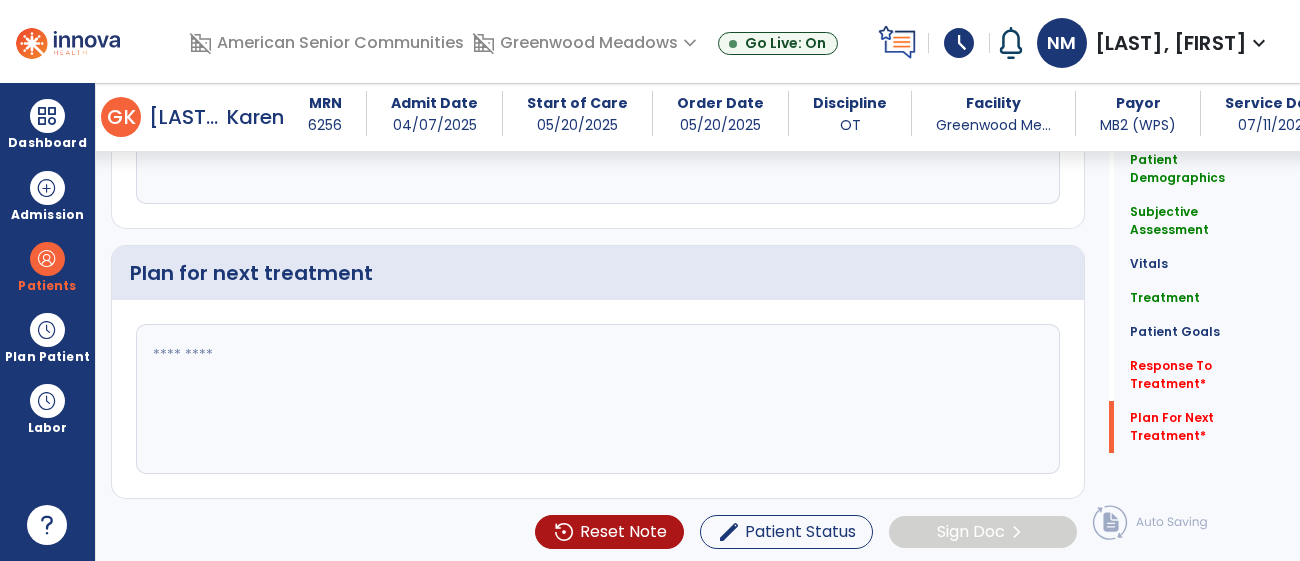 type on "**********" 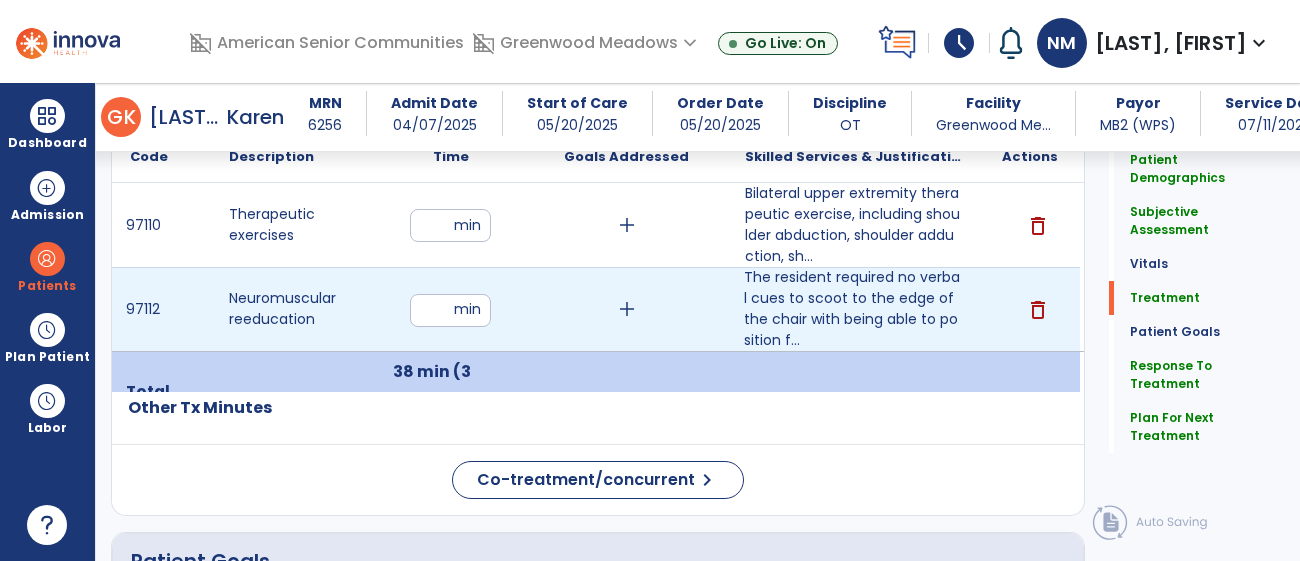 scroll, scrollTop: 1292, scrollLeft: 0, axis: vertical 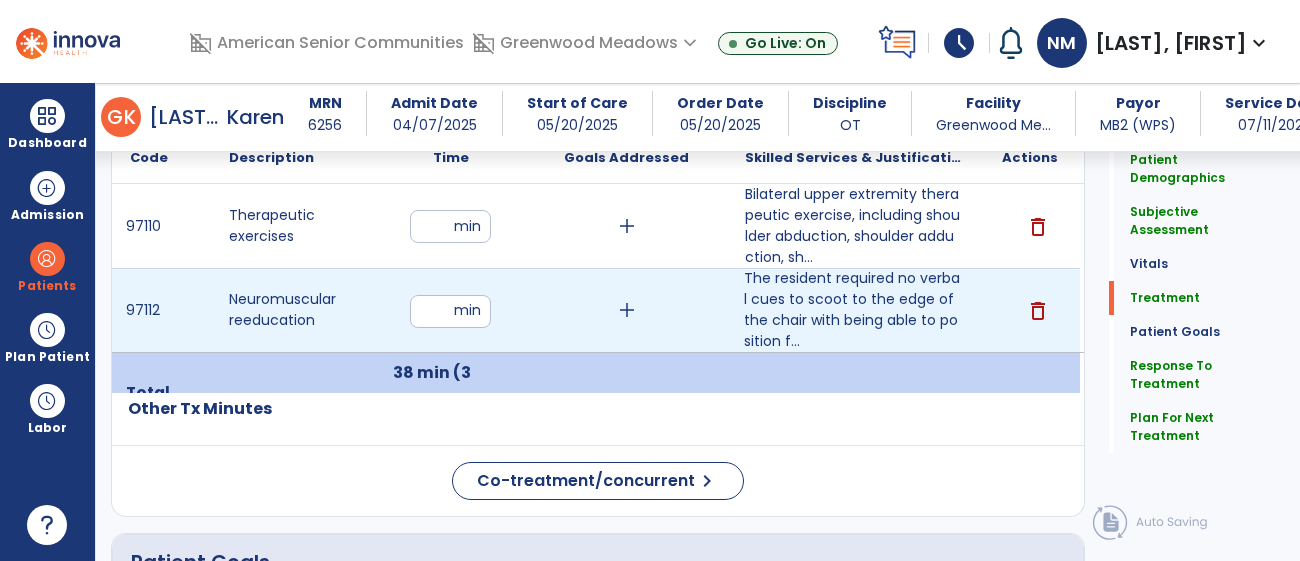 type on "**********" 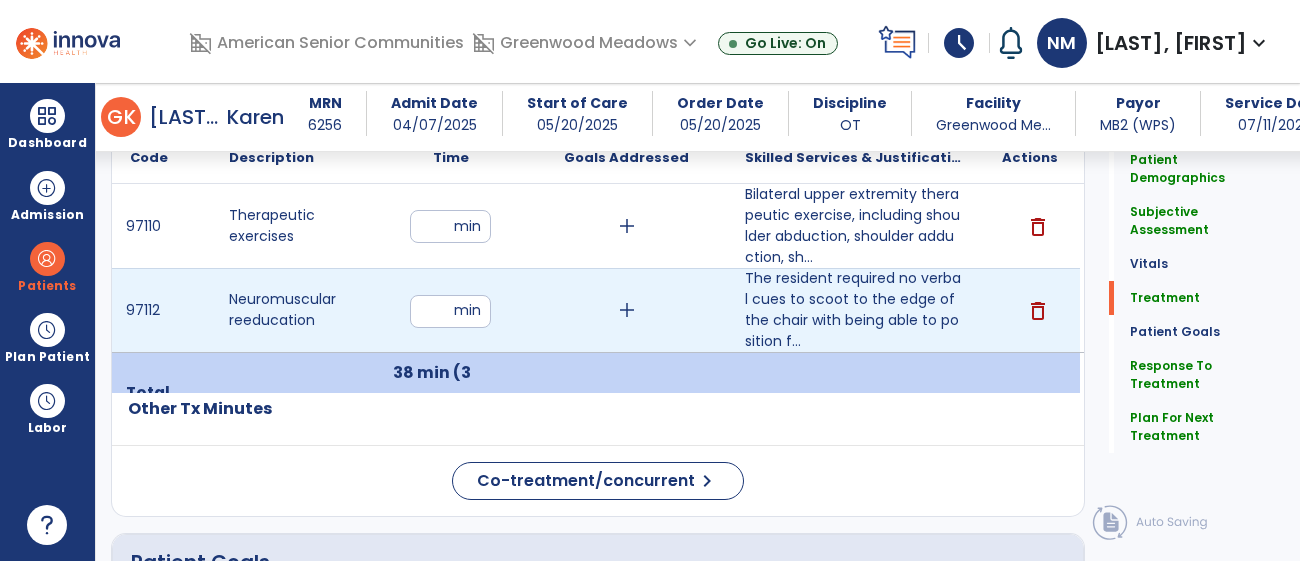 type on "**" 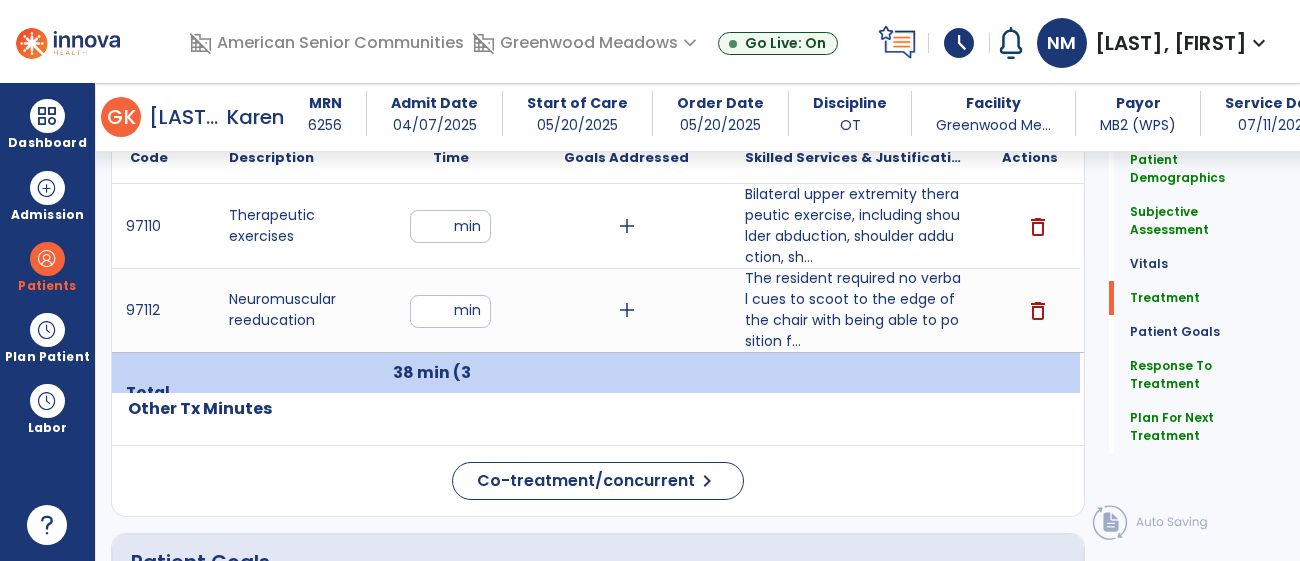 click on "Code
Description
Time" 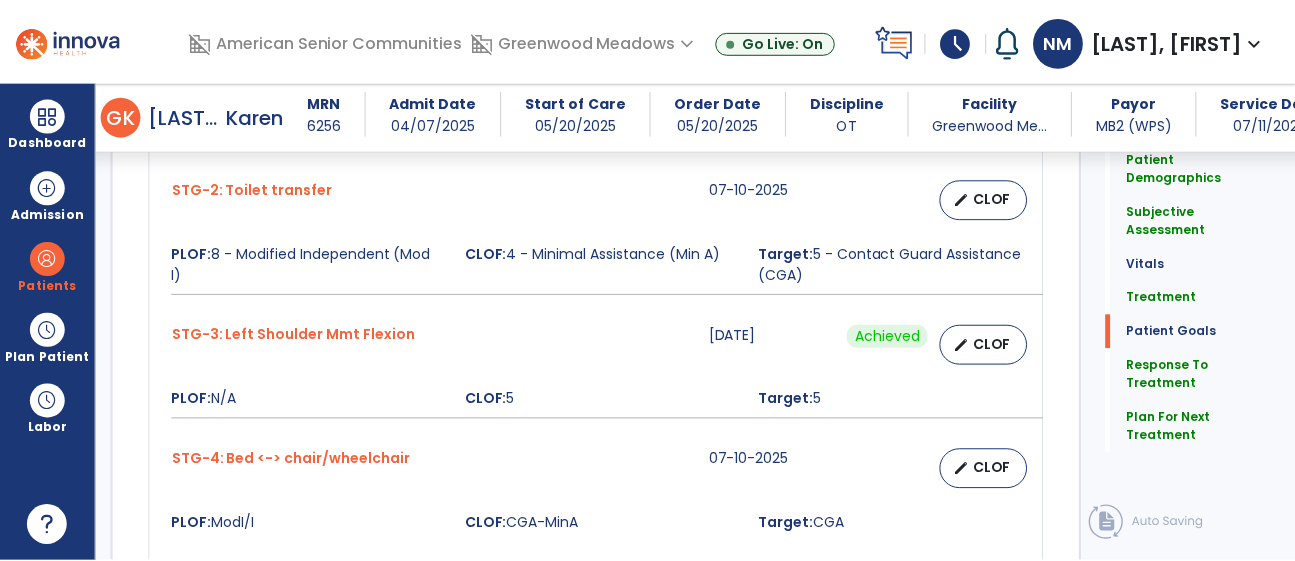 scroll, scrollTop: 3122, scrollLeft: 0, axis: vertical 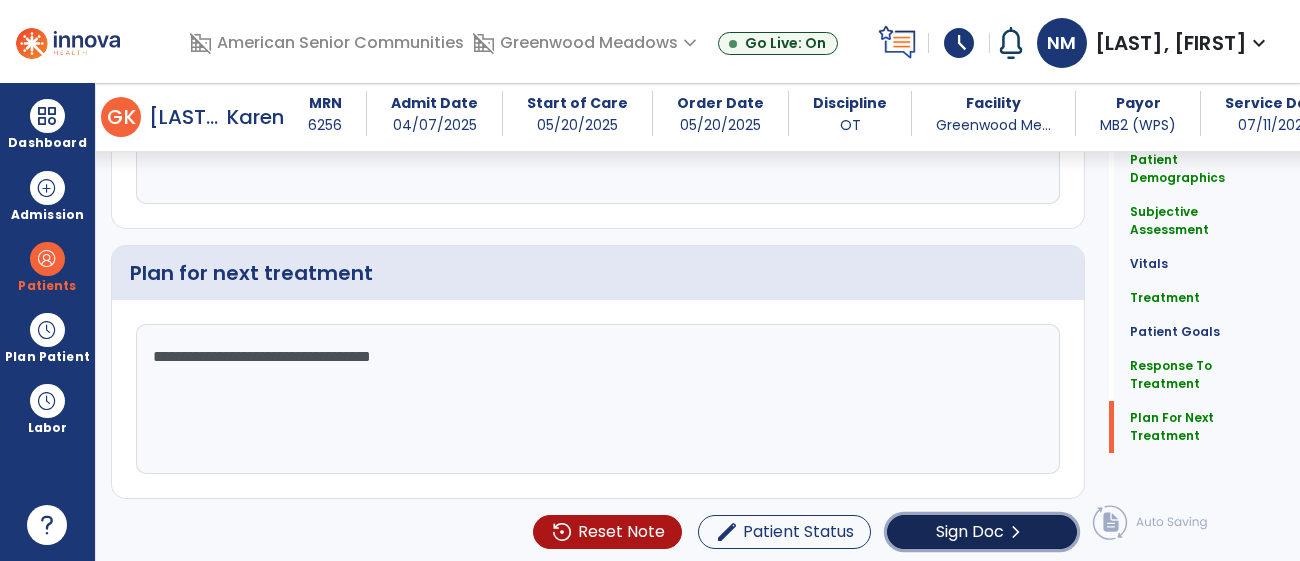 click on "Sign Doc  chevron_right" 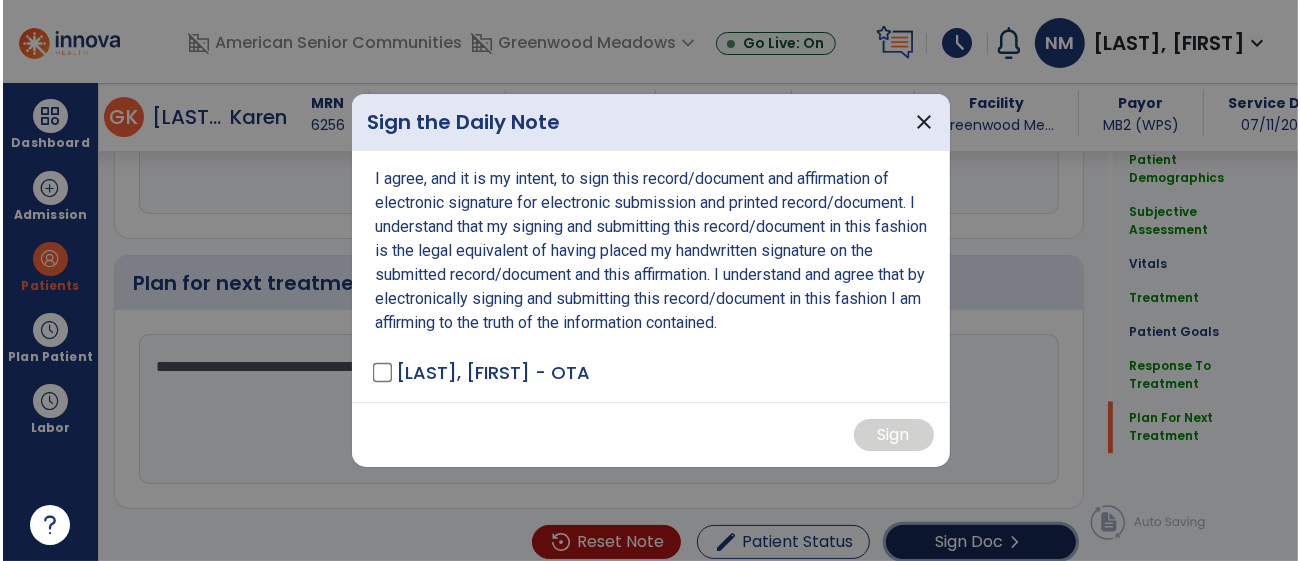scroll, scrollTop: 3122, scrollLeft: 0, axis: vertical 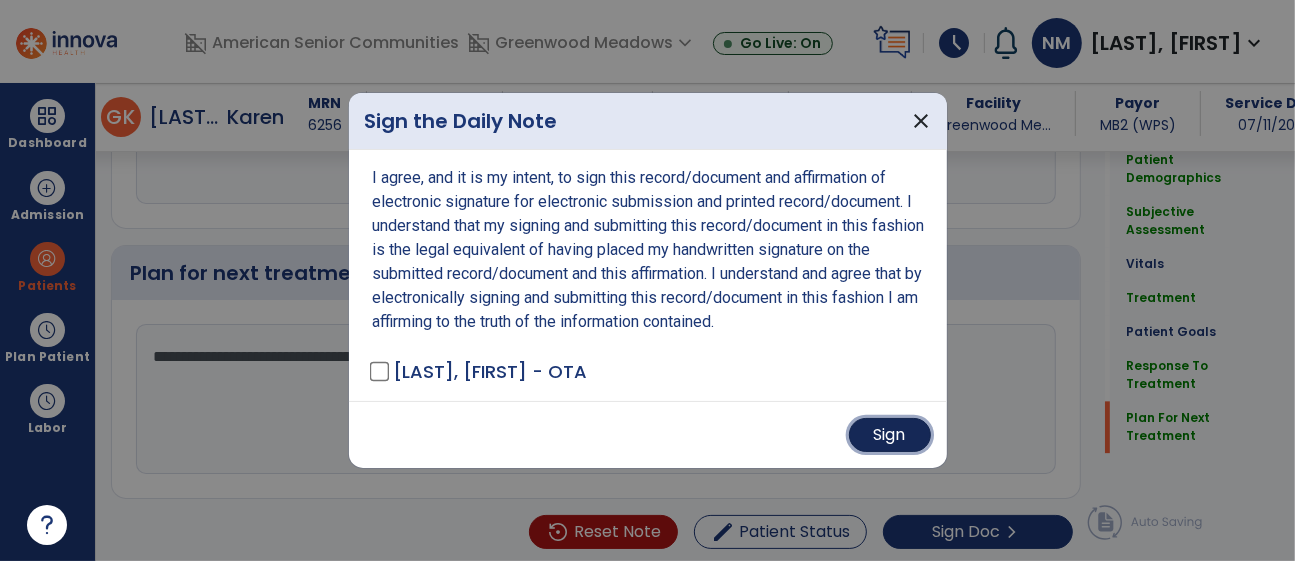click on "Sign" at bounding box center [890, 435] 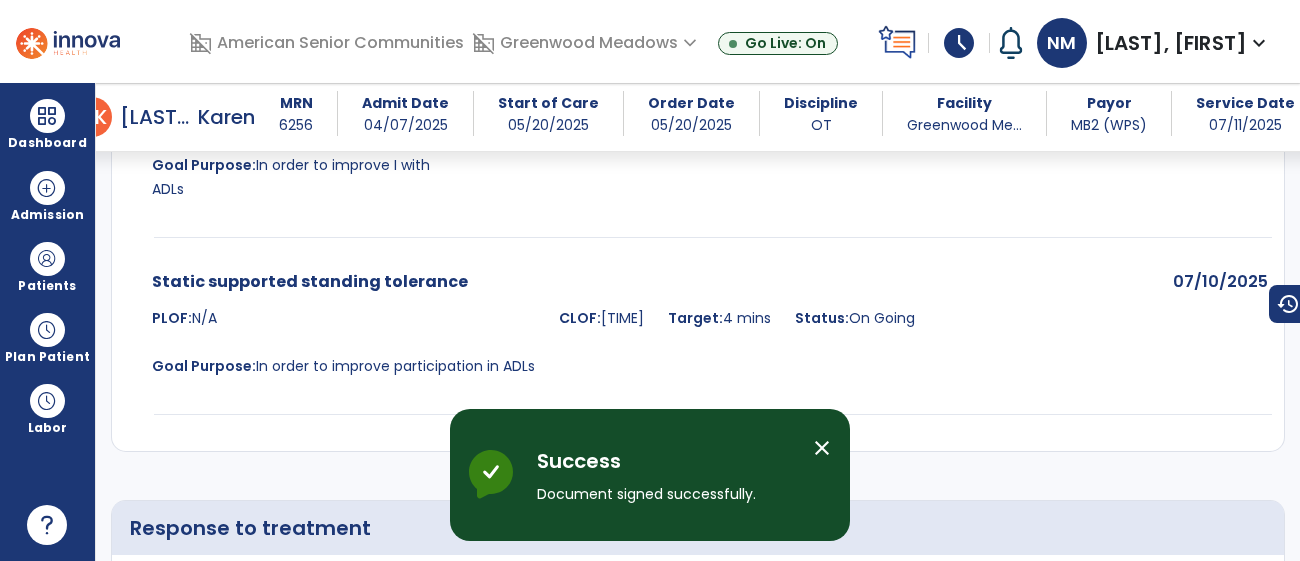 scroll, scrollTop: 3978, scrollLeft: 0, axis: vertical 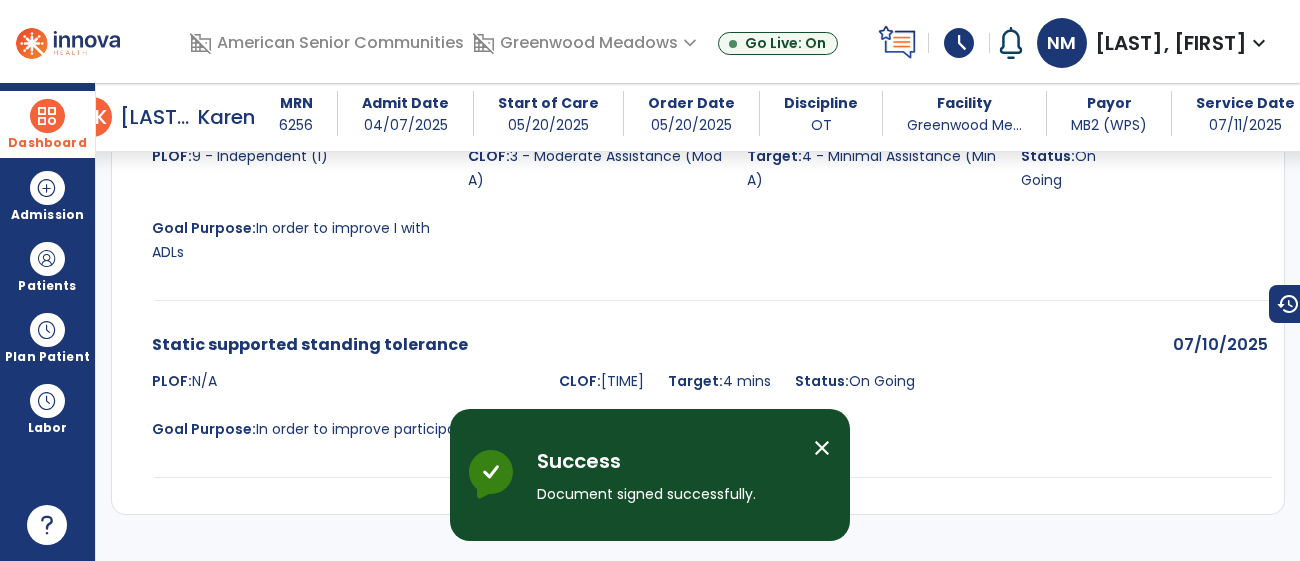 click at bounding box center (47, 116) 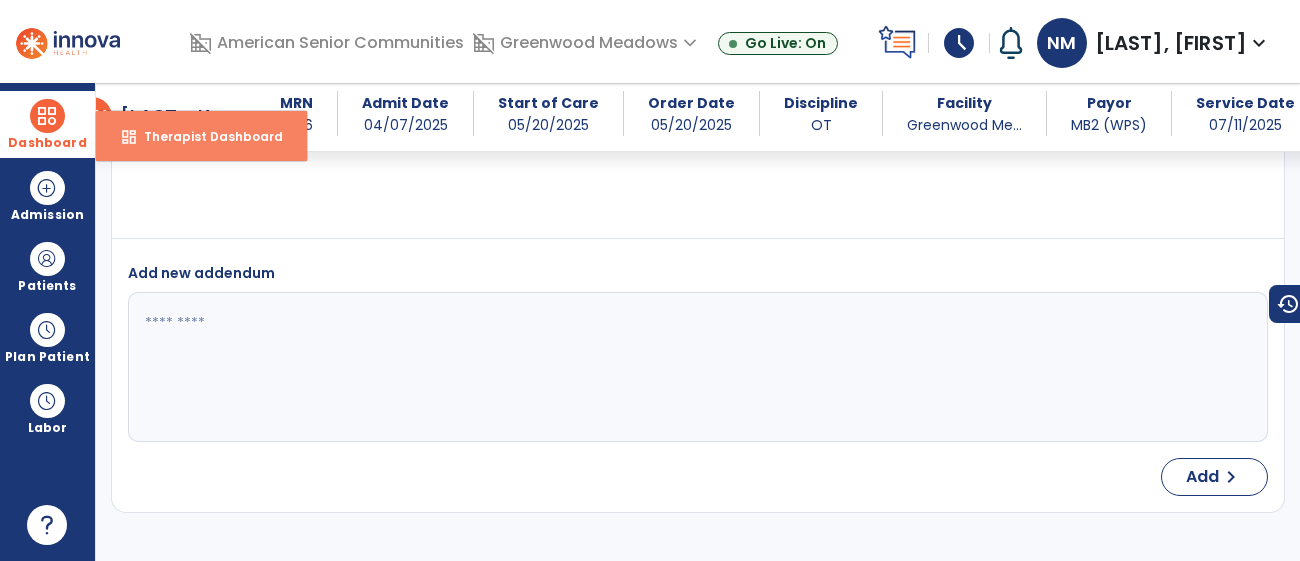 click on "dashboard" at bounding box center (129, 137) 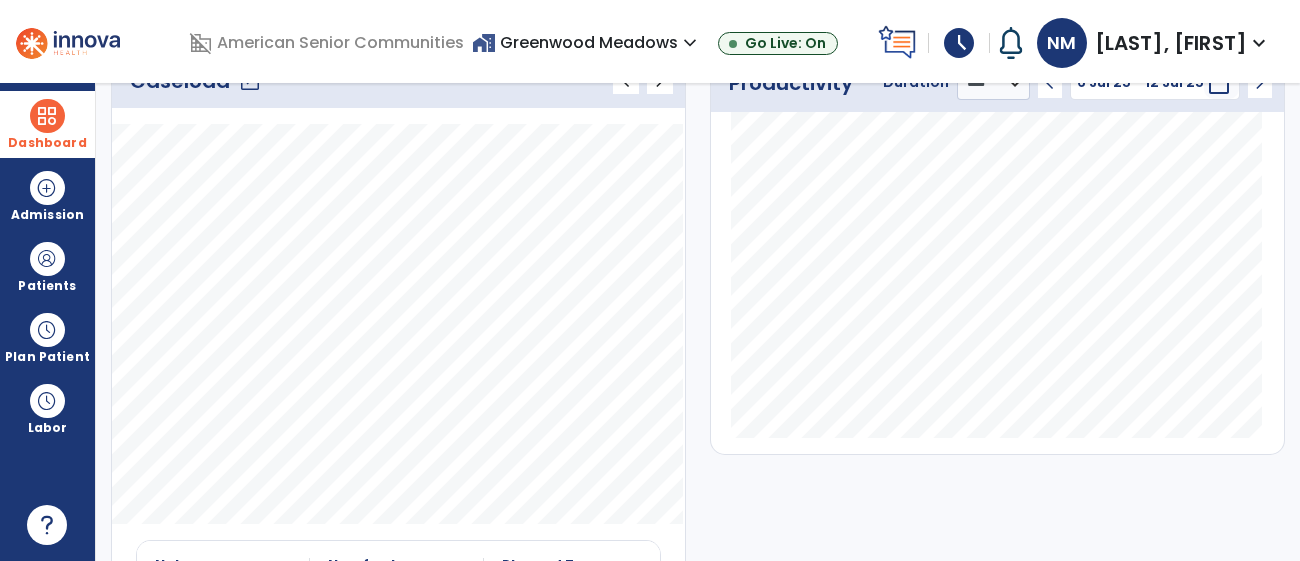 scroll, scrollTop: 59, scrollLeft: 0, axis: vertical 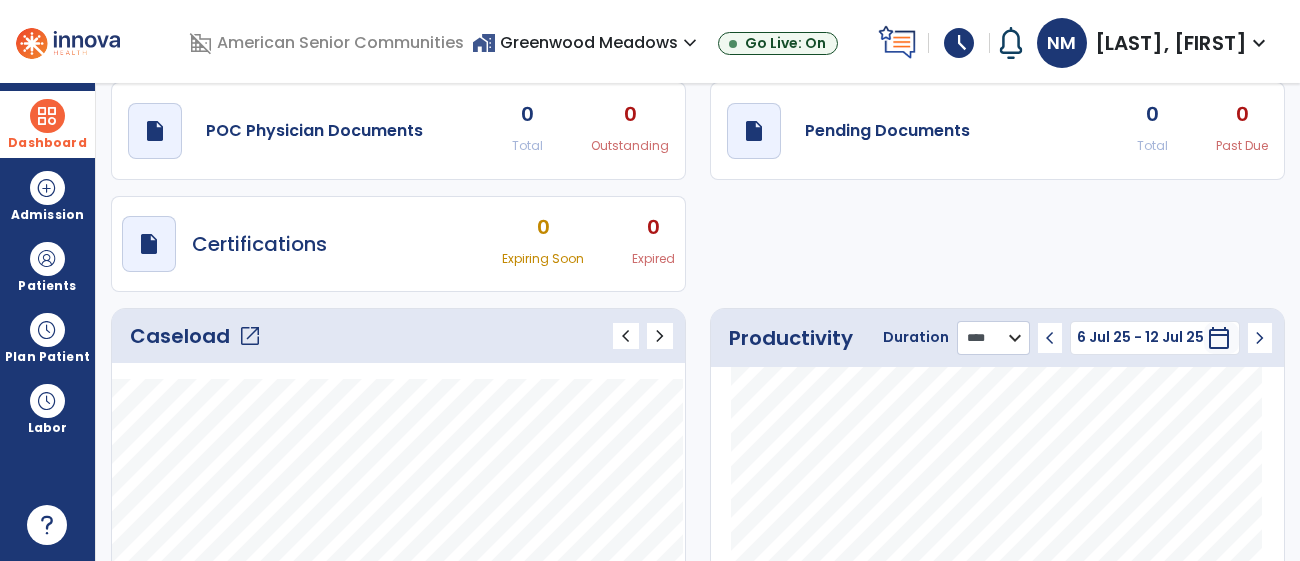 click on "******** **** ***" 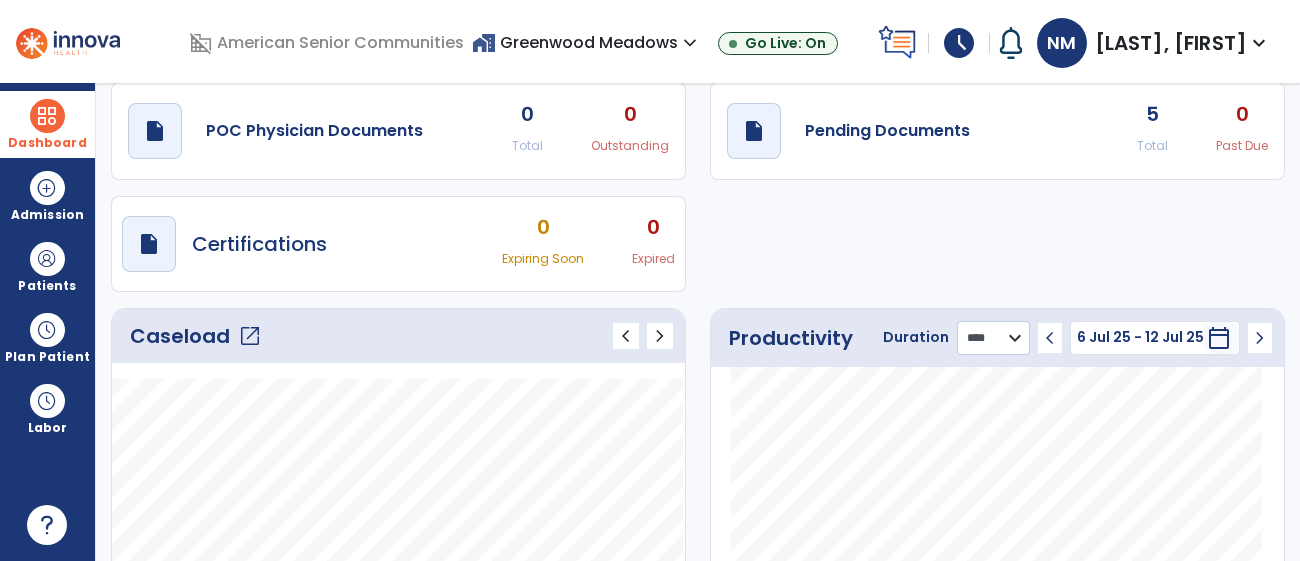 select on "***" 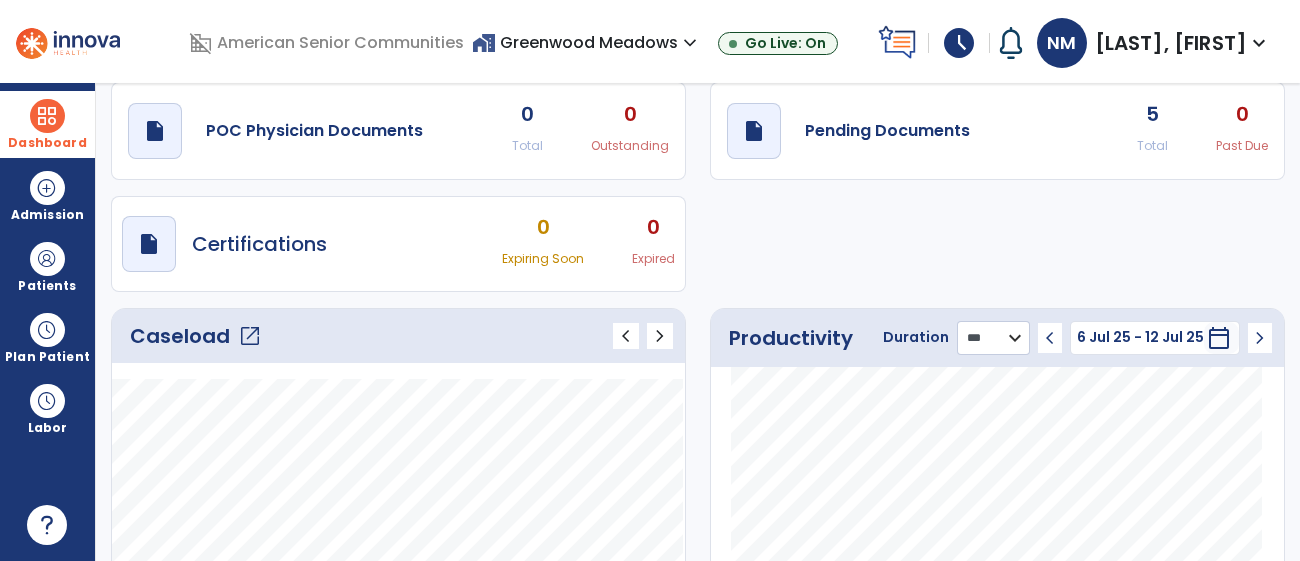 click on "******** **** ***" 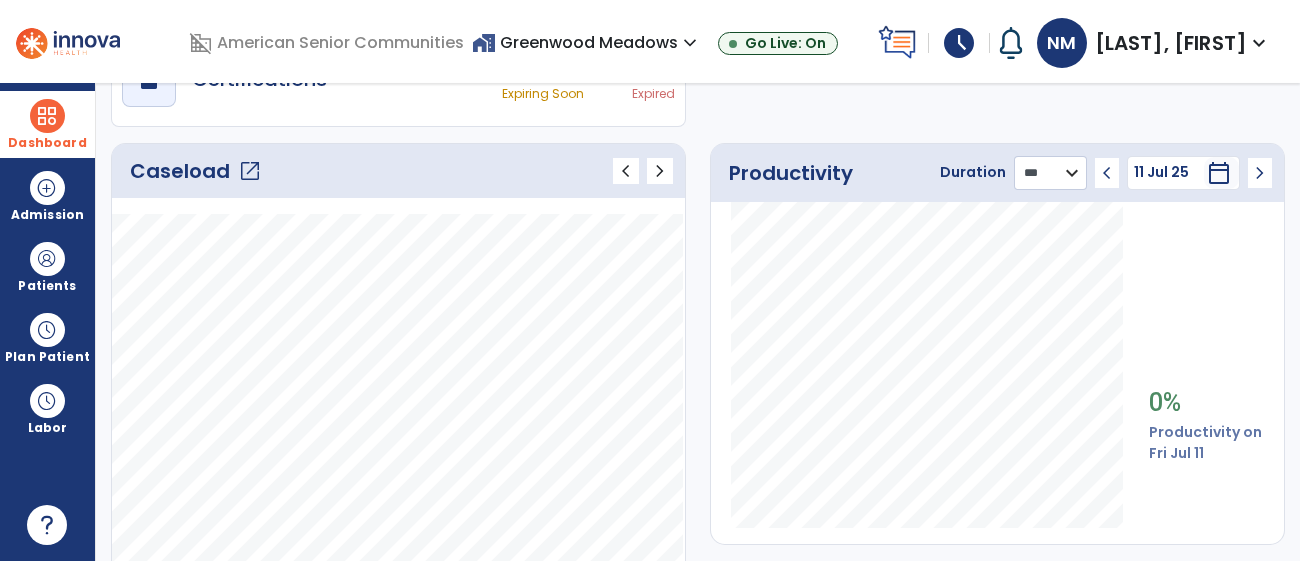 scroll, scrollTop: 243, scrollLeft: 0, axis: vertical 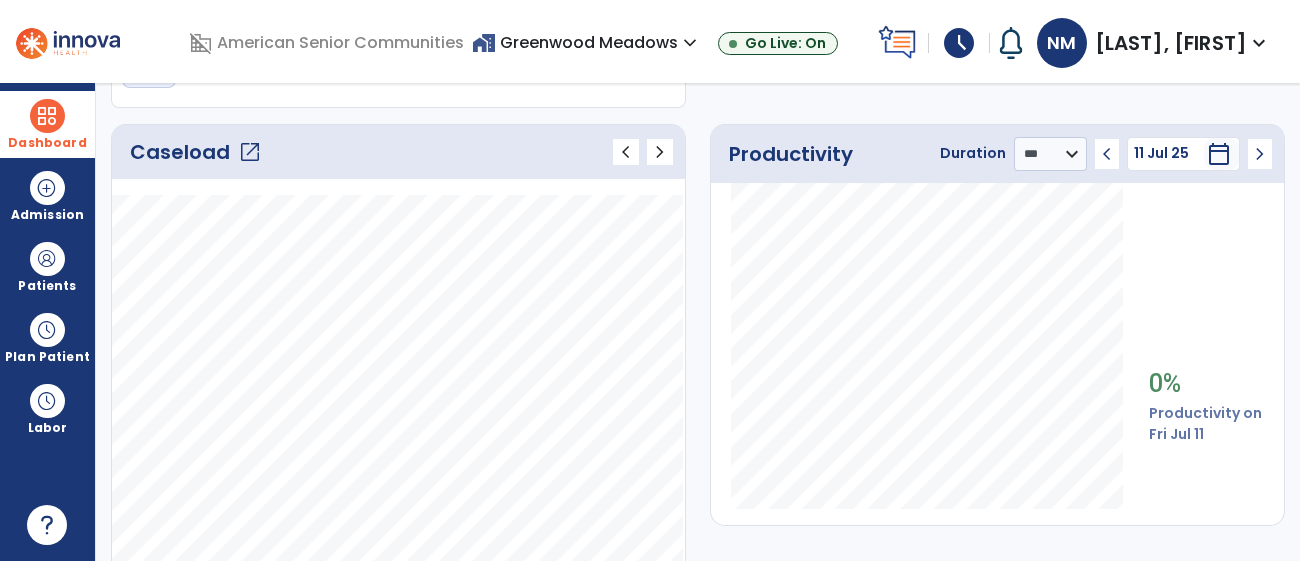 click on "open_in_new" 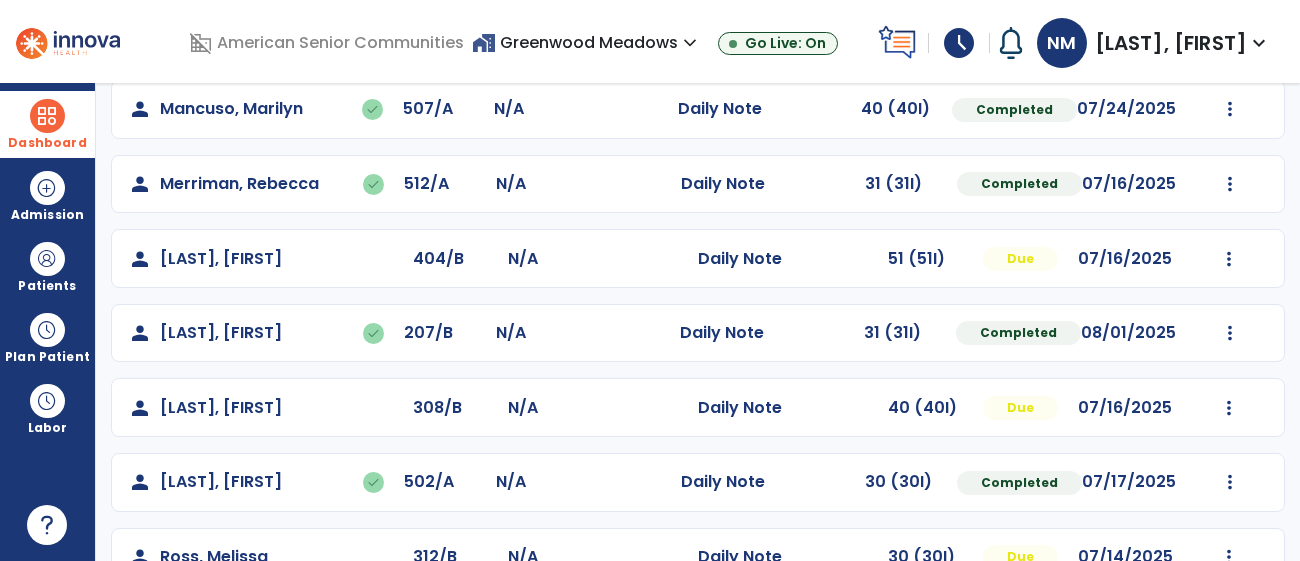 scroll, scrollTop: 772, scrollLeft: 0, axis: vertical 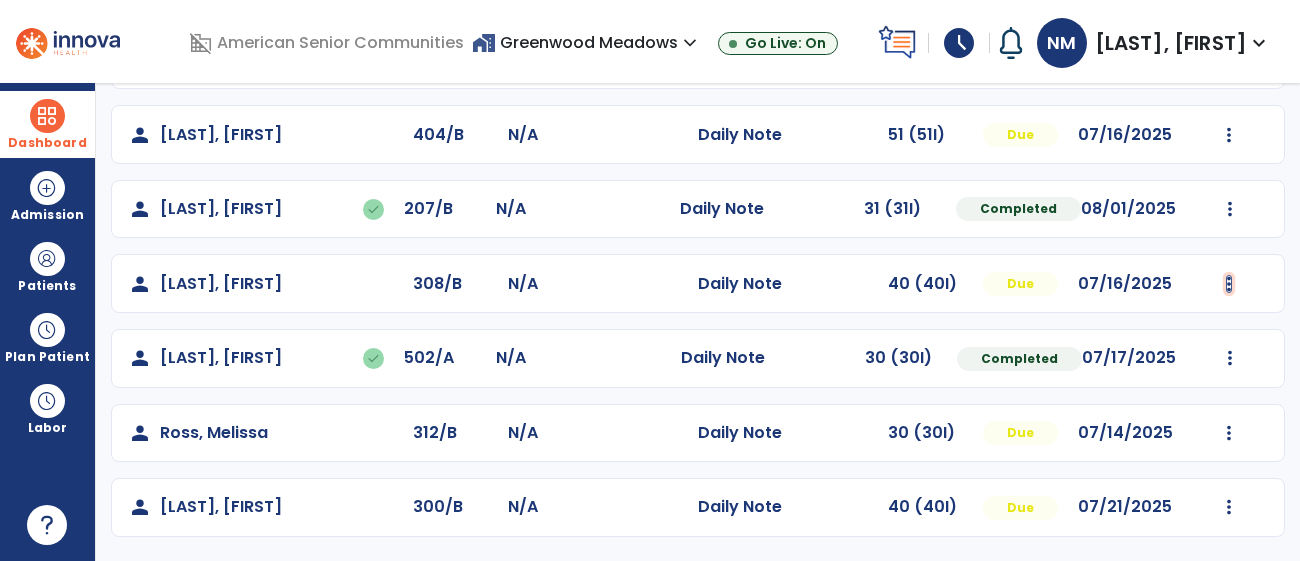 click at bounding box center [1230, -462] 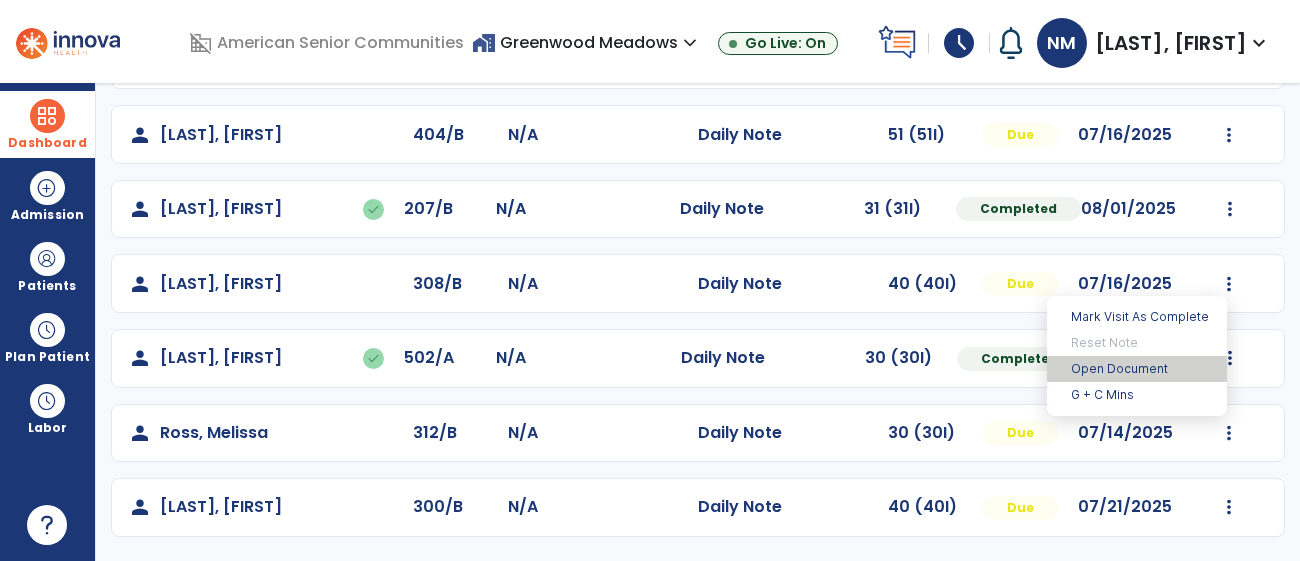 click on "Open Document" at bounding box center (1137, 369) 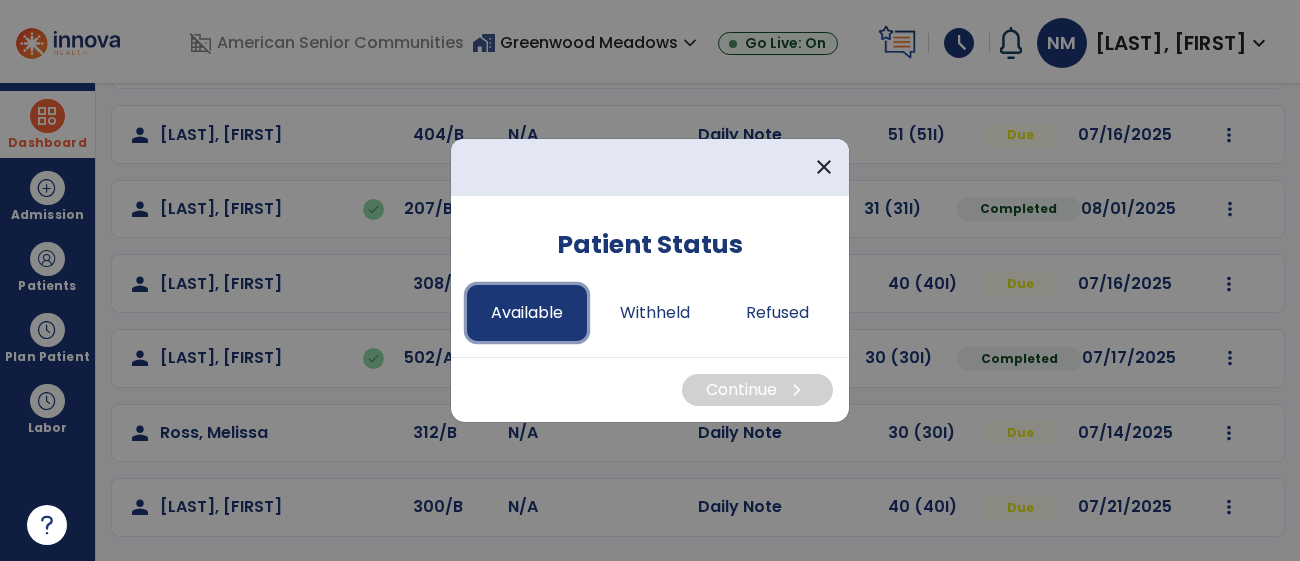 click on "Available" at bounding box center (527, 313) 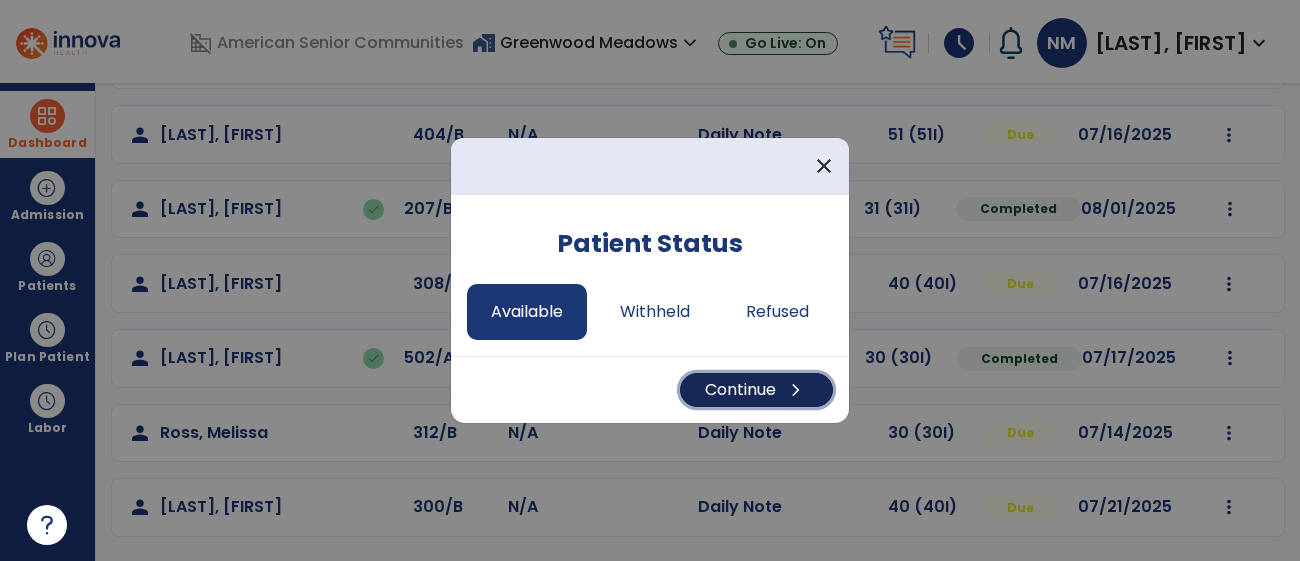 click on "Continue   chevron_right" at bounding box center [756, 390] 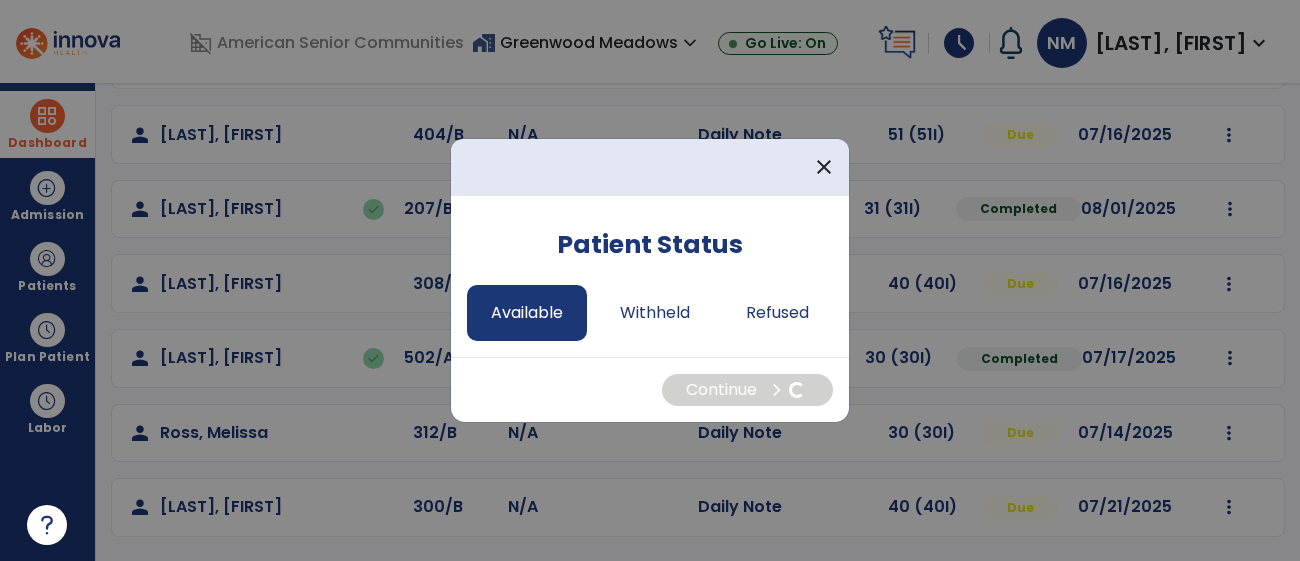 select on "*" 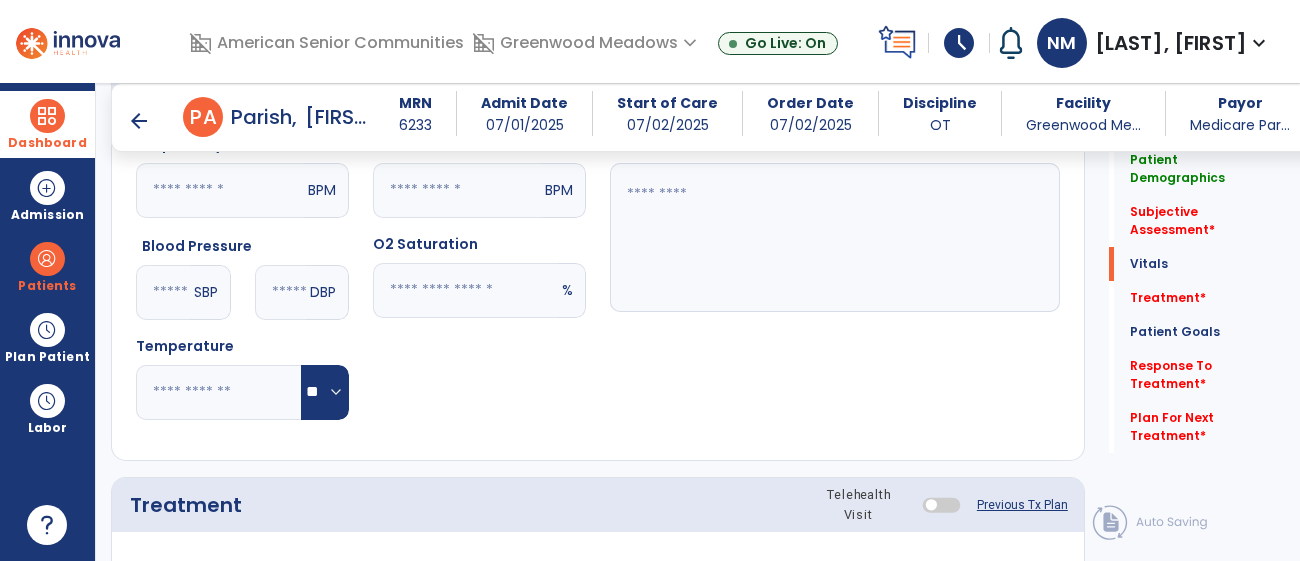 scroll, scrollTop: 767, scrollLeft: 0, axis: vertical 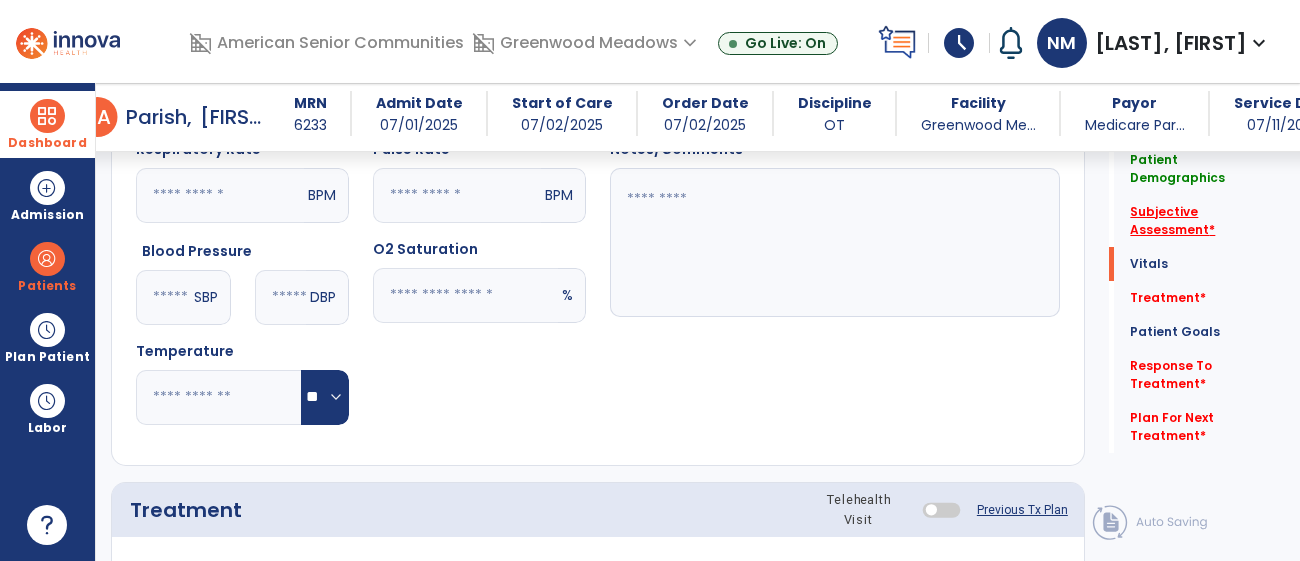 click on "Subjective Assessment   *" 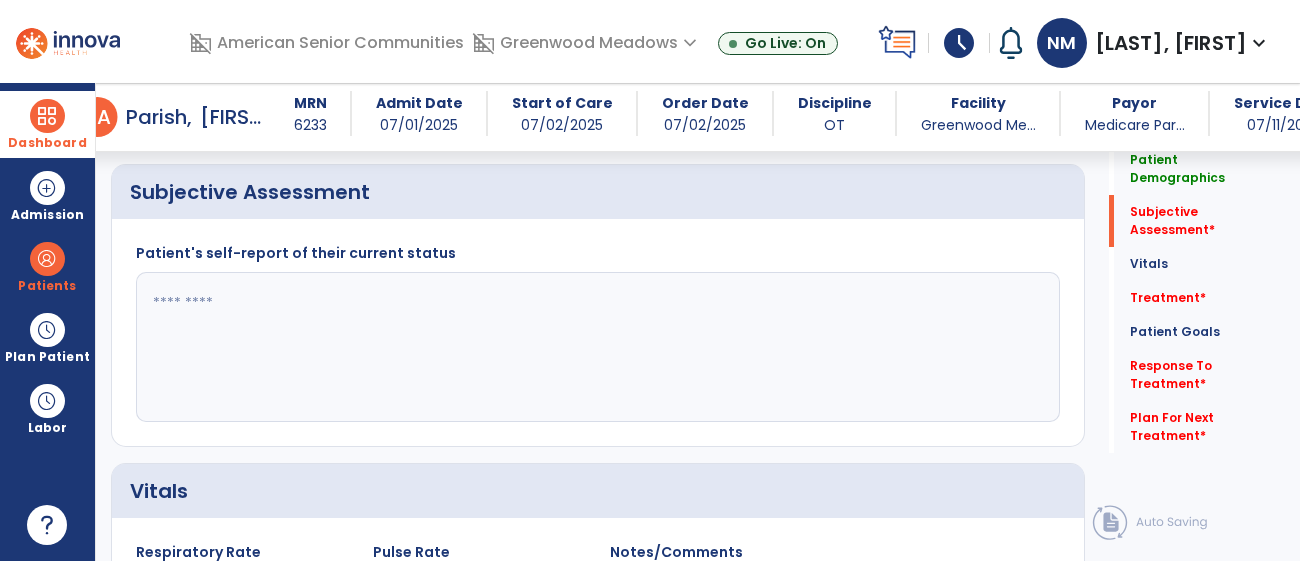 scroll, scrollTop: 346, scrollLeft: 0, axis: vertical 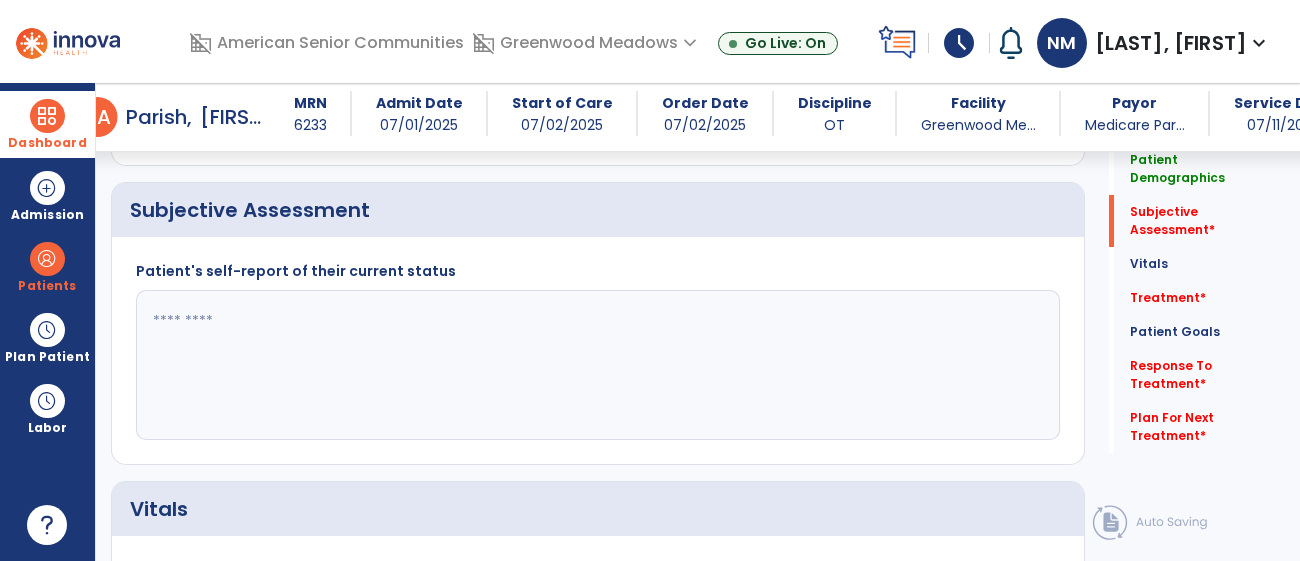click 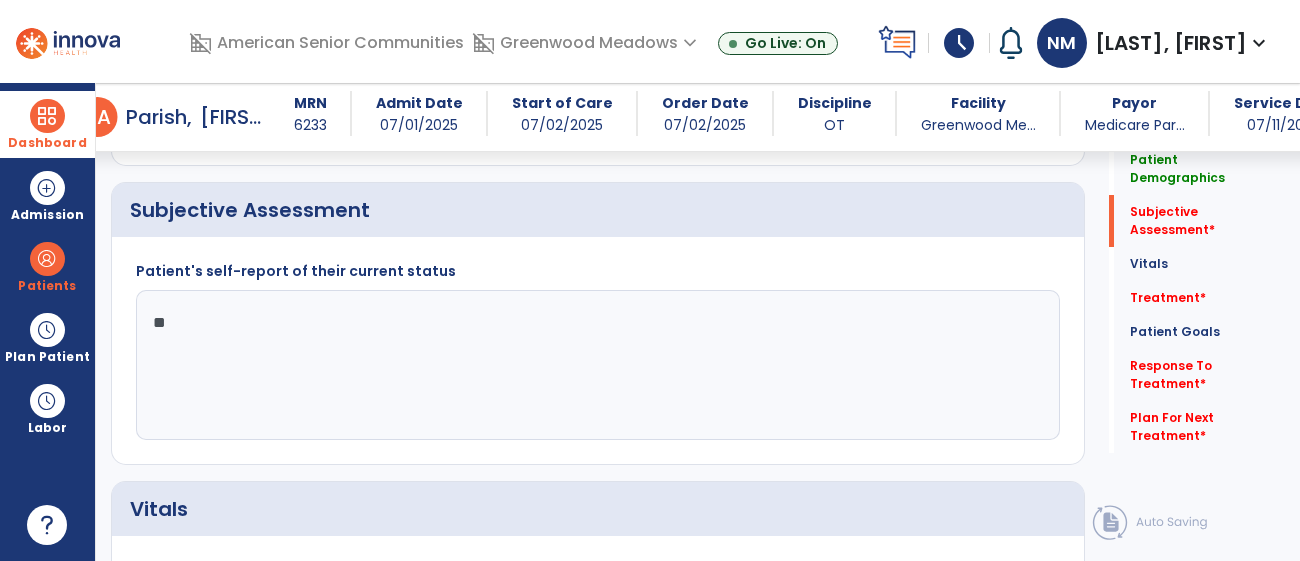 type on "*" 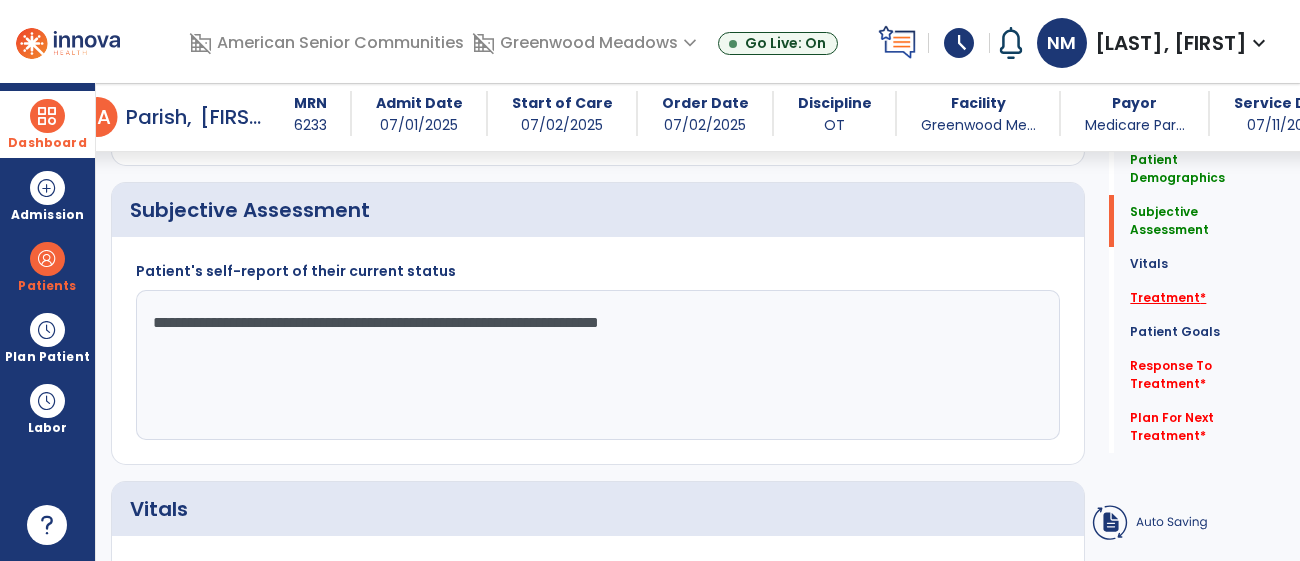 type on "**********" 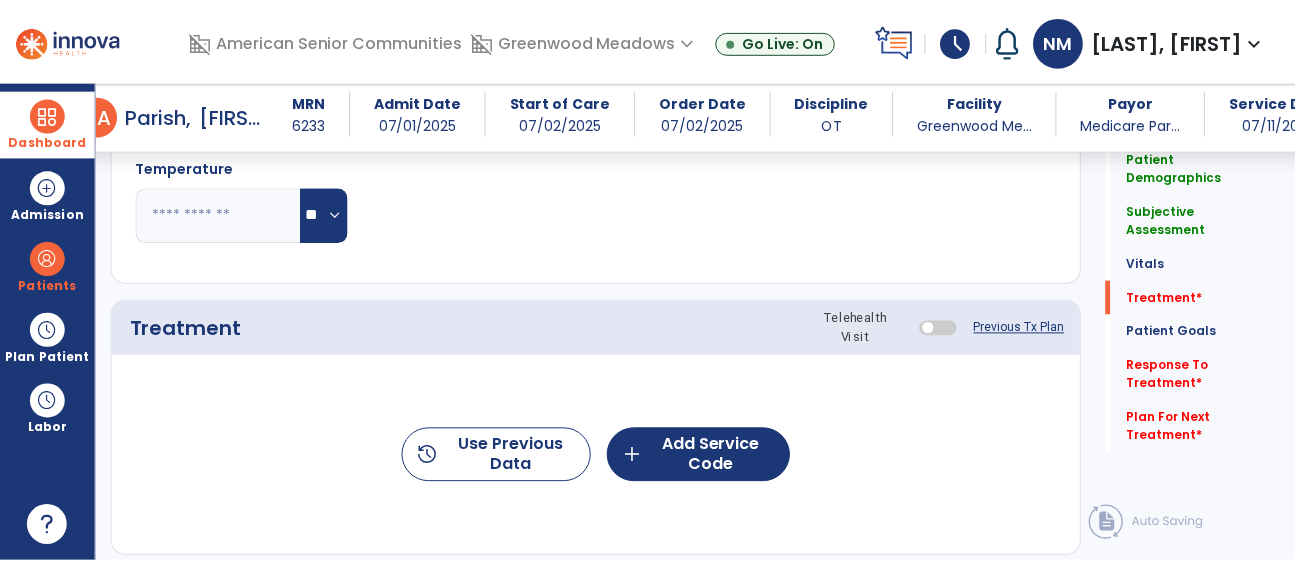 scroll, scrollTop: 1053, scrollLeft: 0, axis: vertical 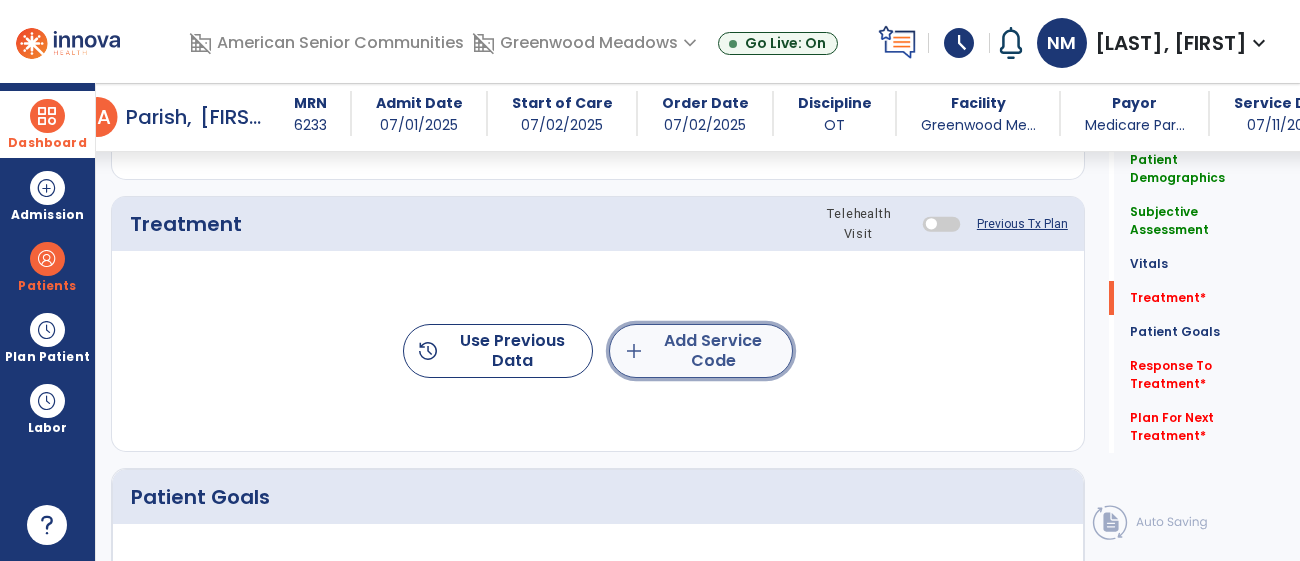 click on "add  Add Service Code" 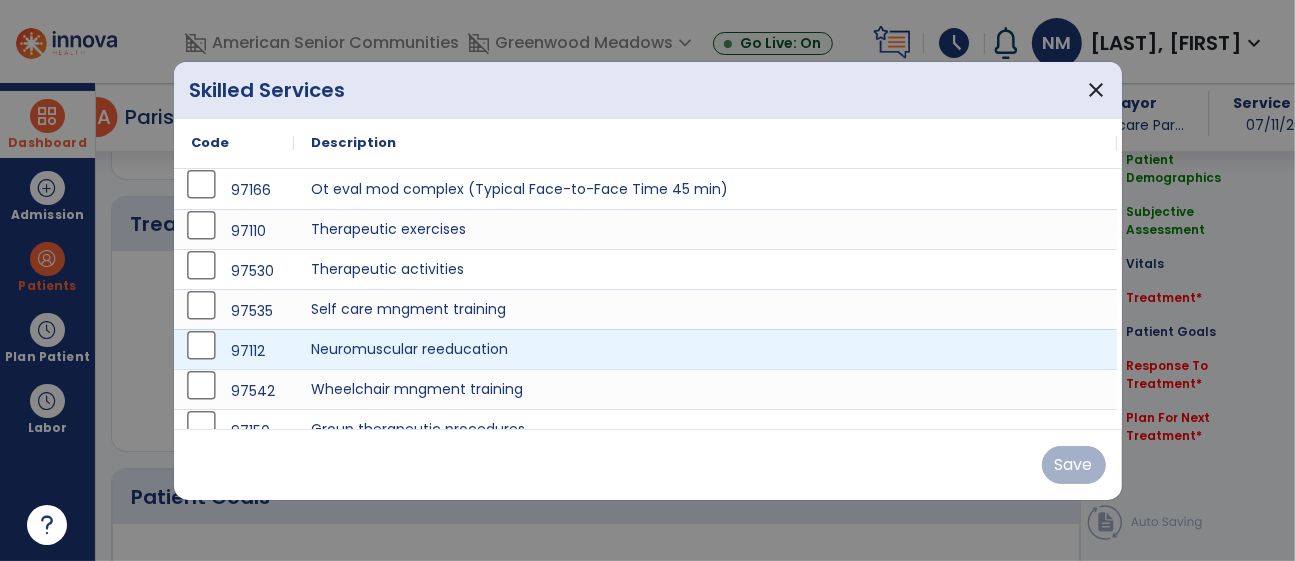 scroll, scrollTop: 1053, scrollLeft: 0, axis: vertical 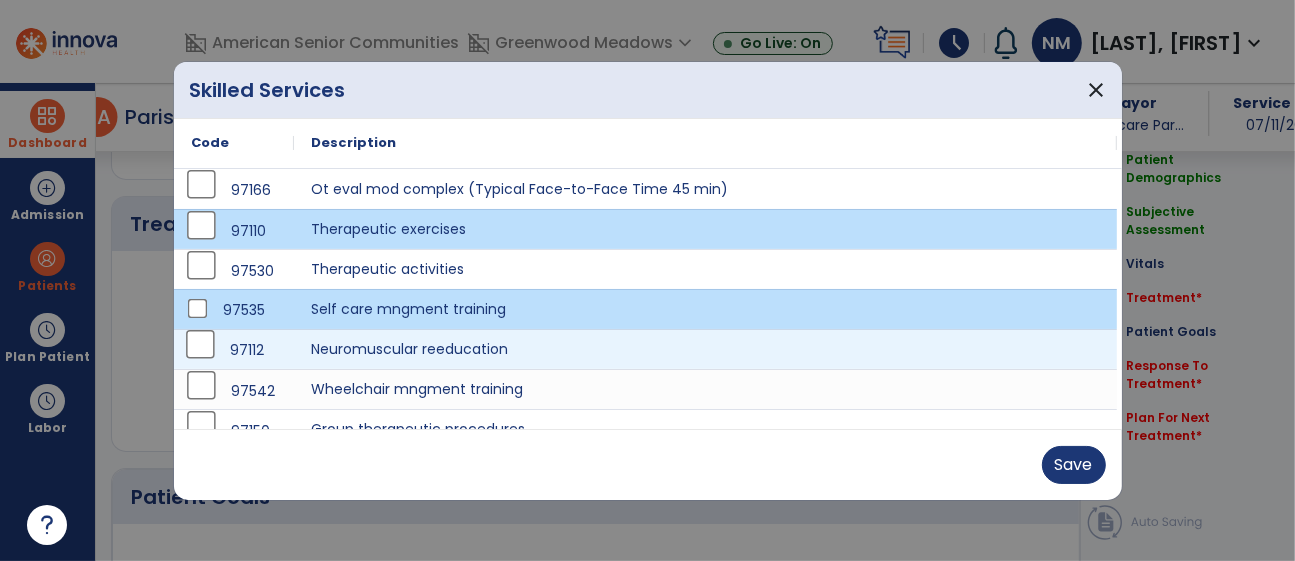 click on "97112" at bounding box center (234, 349) 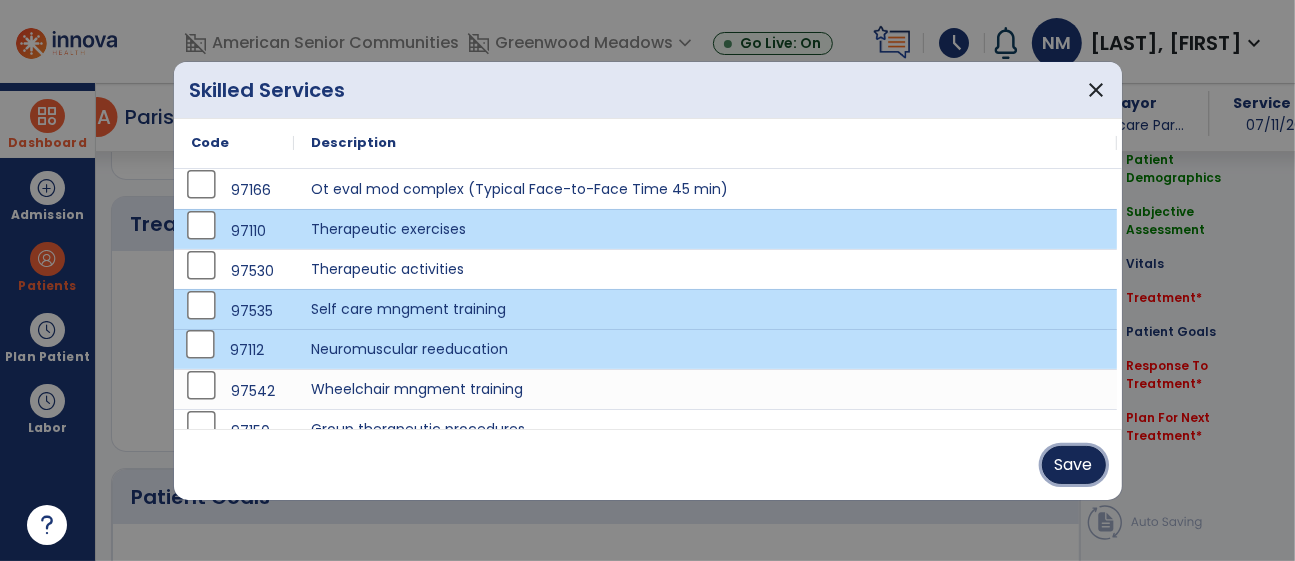 click on "Save" at bounding box center [1074, 465] 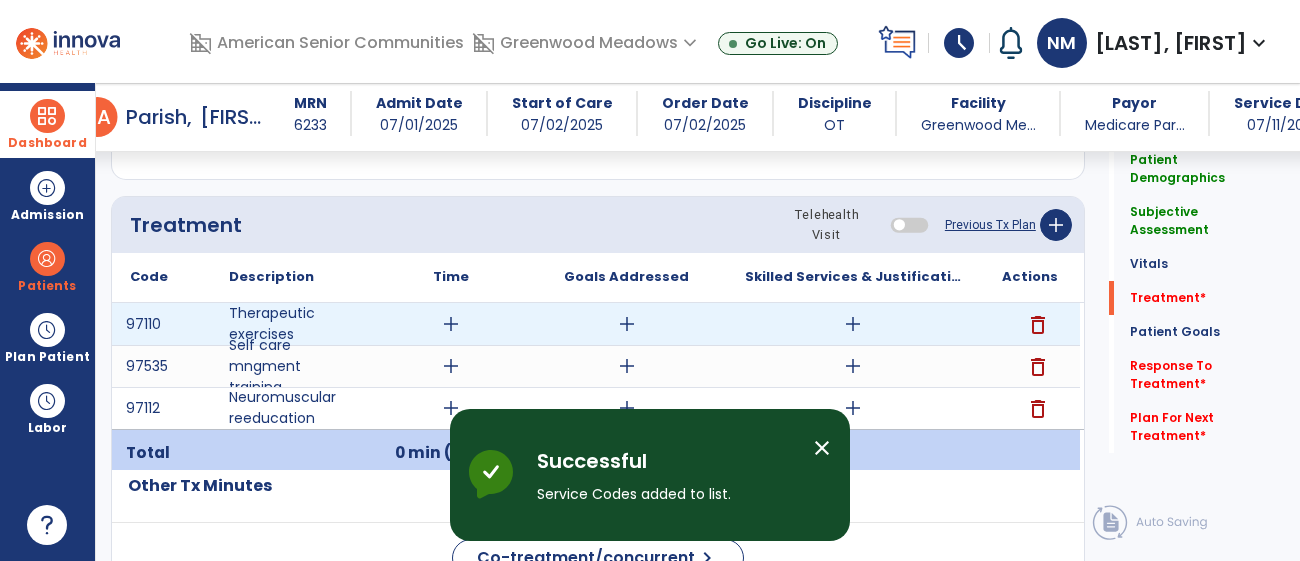 click on "add" at bounding box center [451, 324] 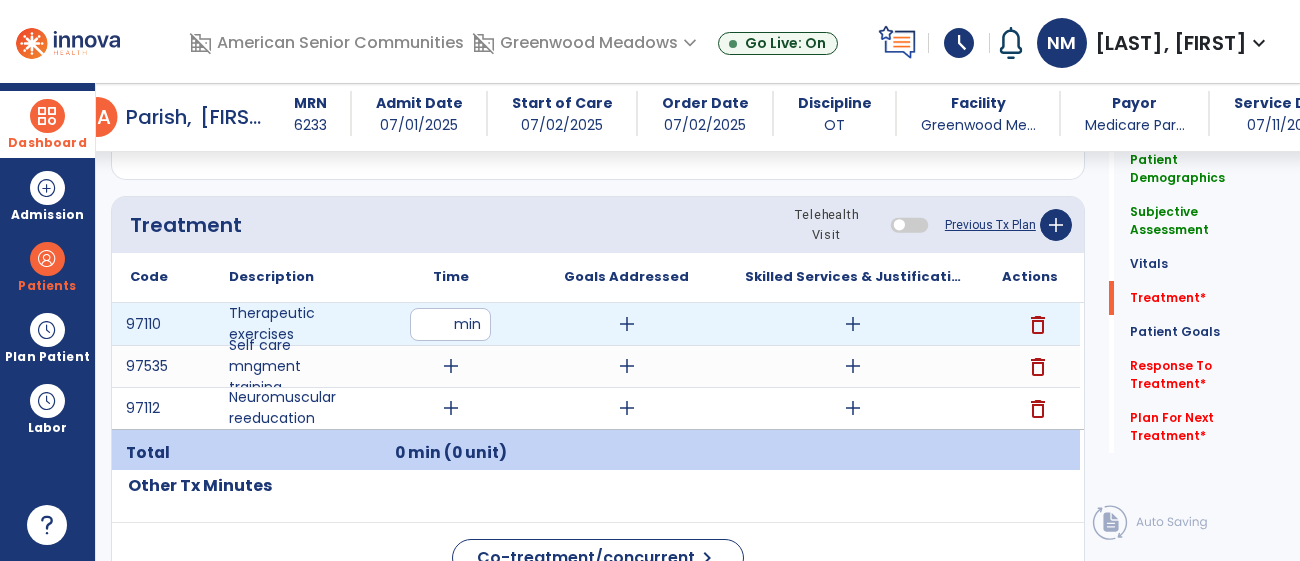 type on "**" 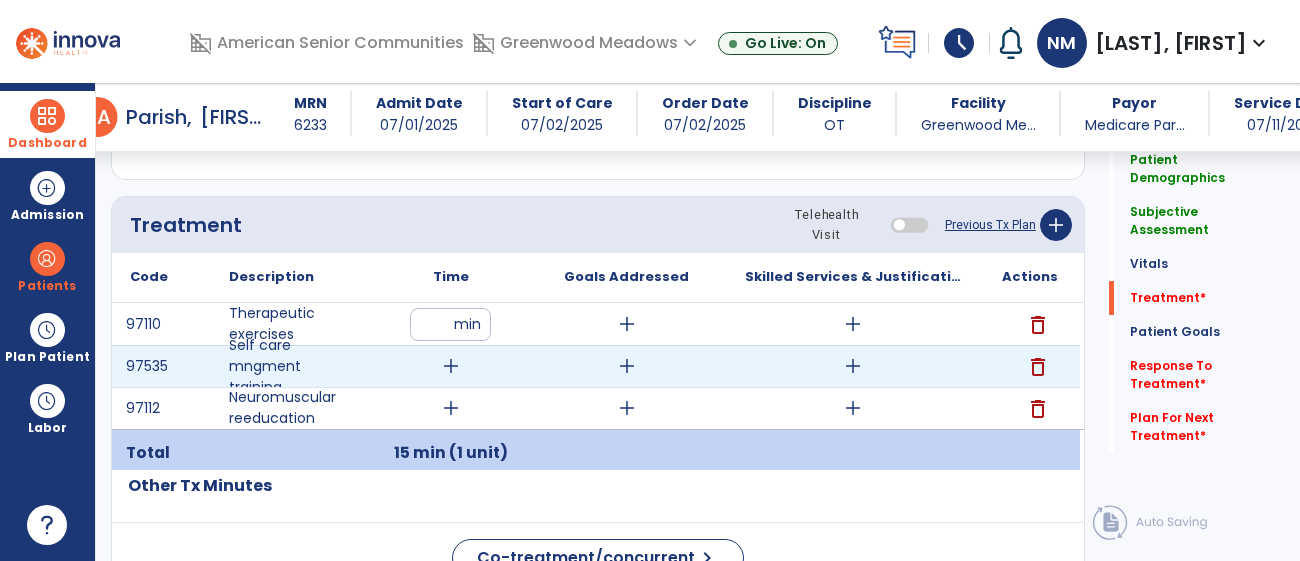 click on "add" at bounding box center [451, 366] 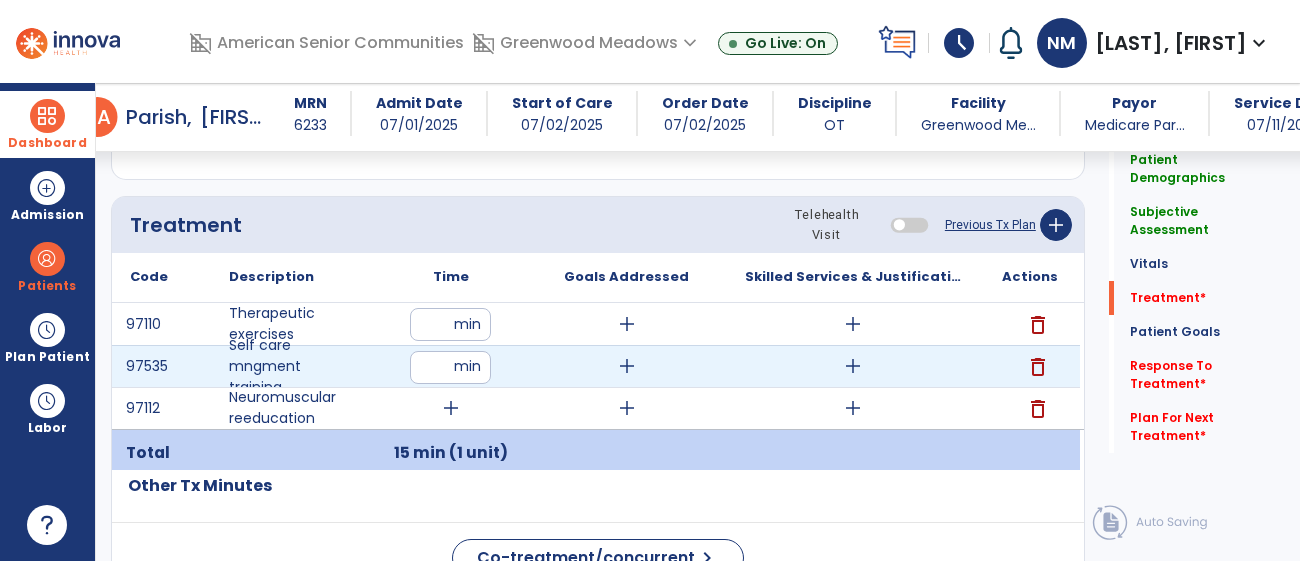 type on "**" 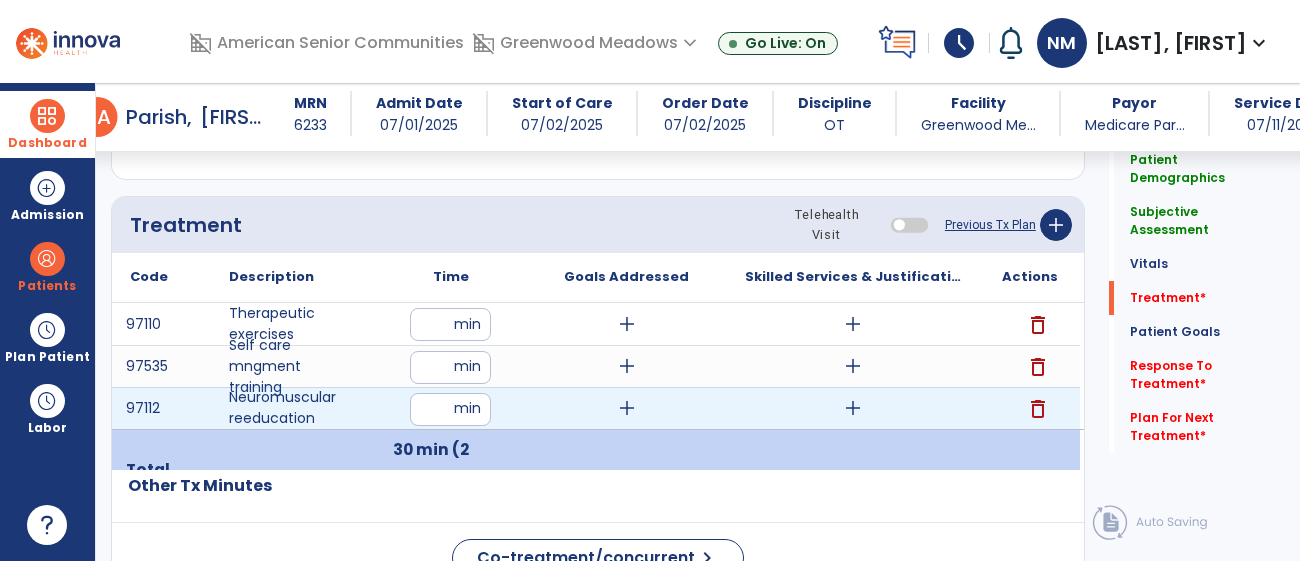 type on "**" 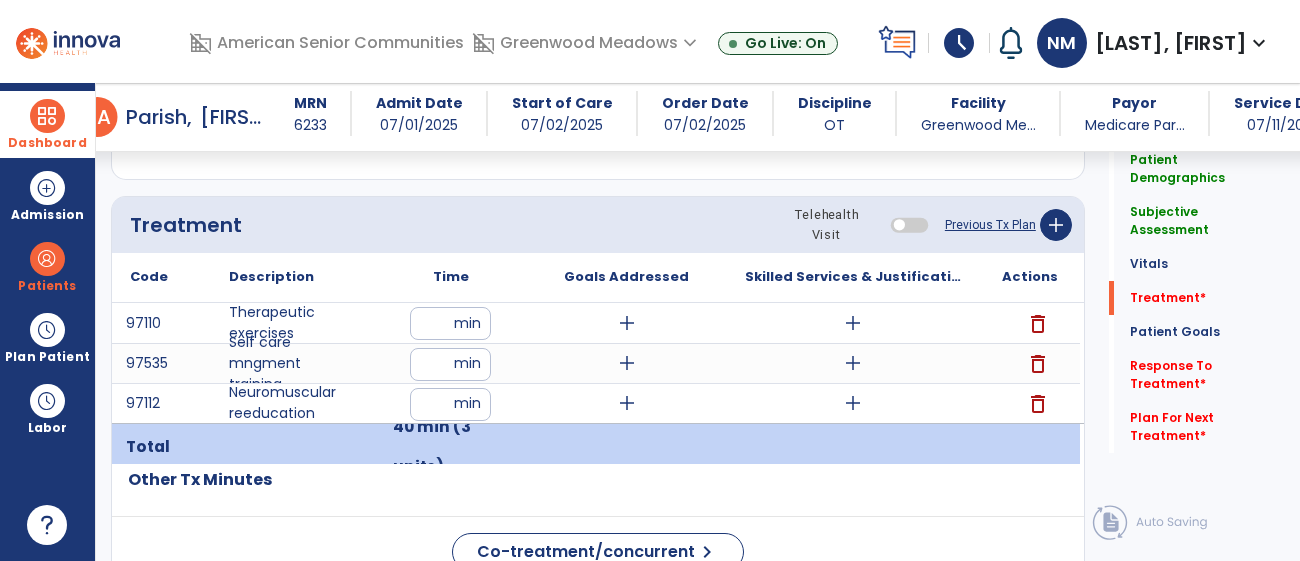 click on "add" at bounding box center (853, 323) 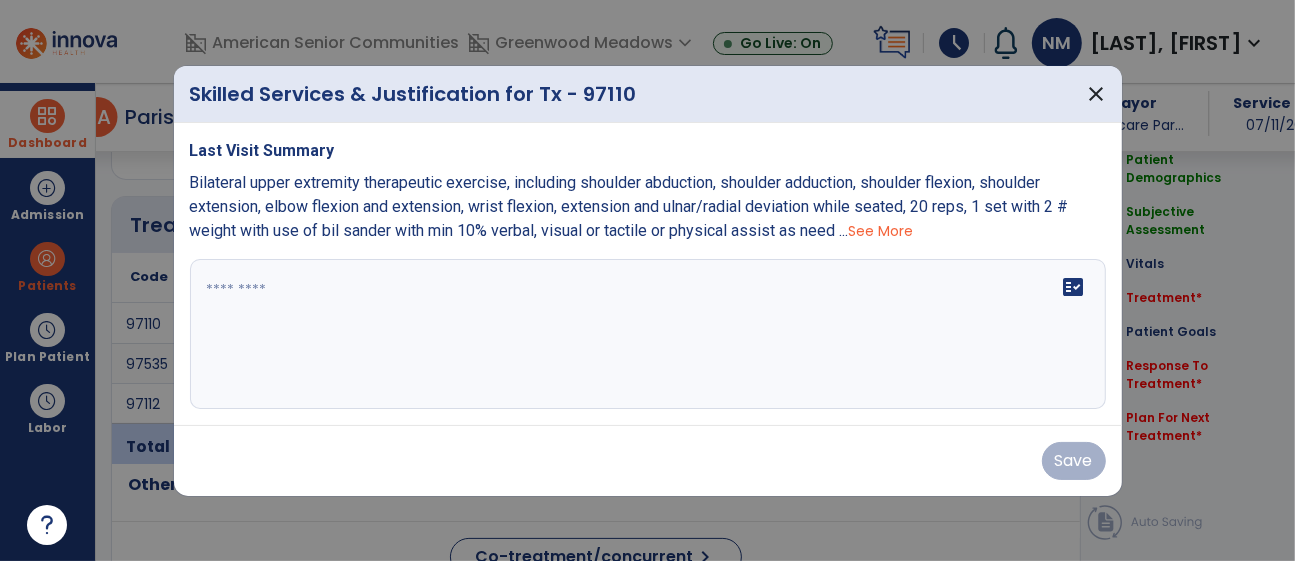 click on "fact_check" at bounding box center [648, 334] 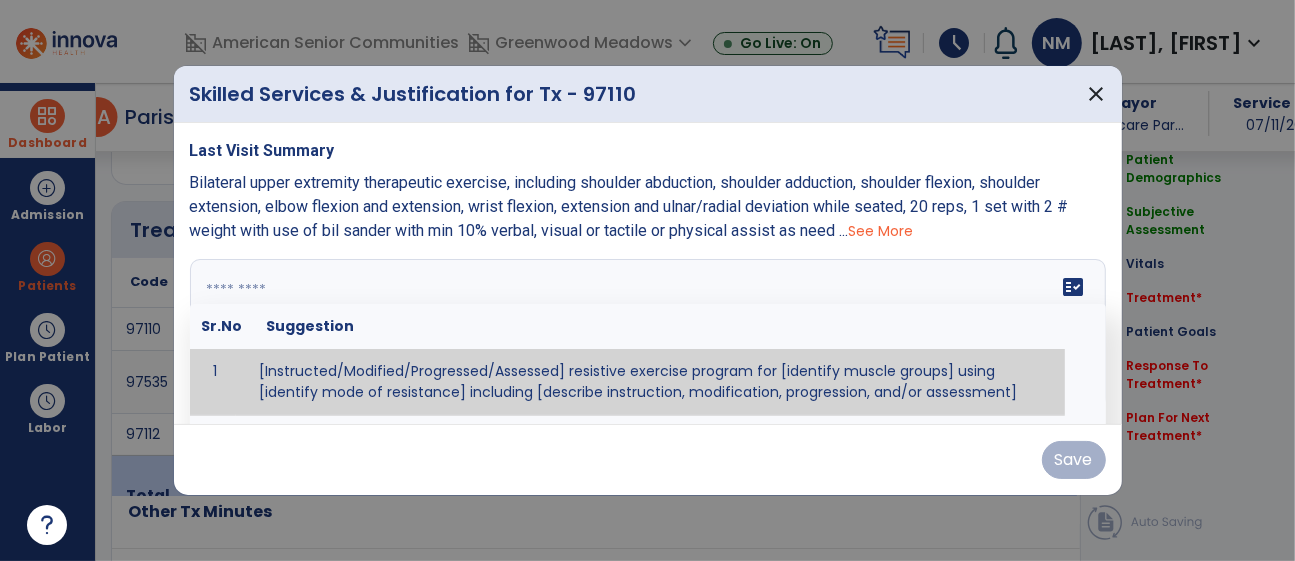 scroll, scrollTop: 1053, scrollLeft: 0, axis: vertical 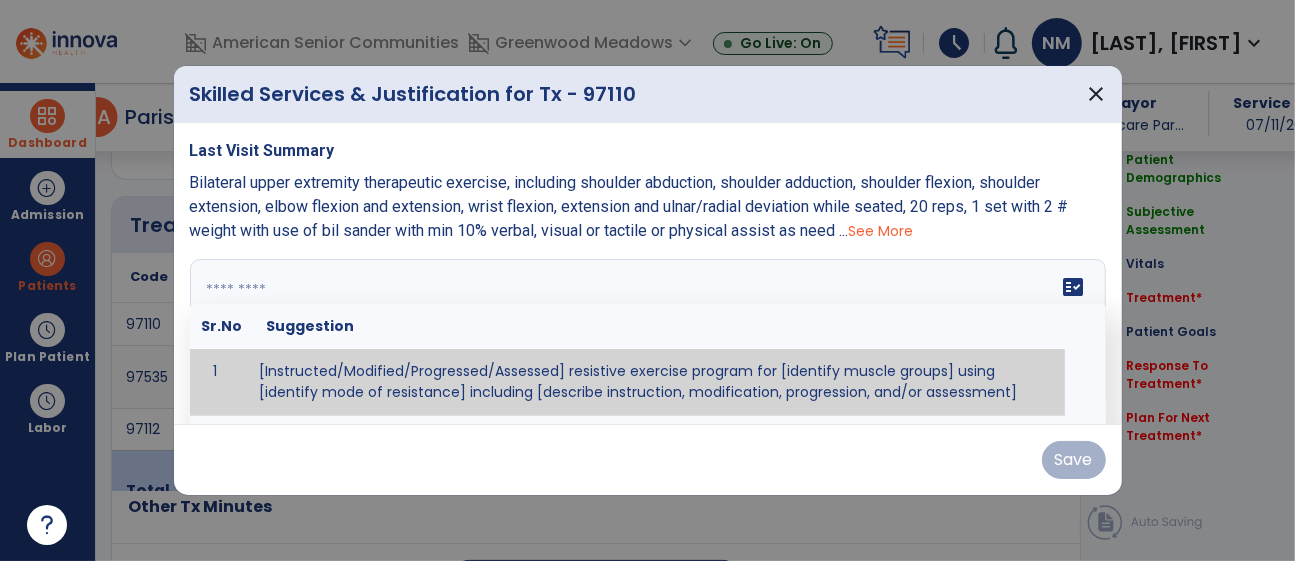 click at bounding box center (645, 334) 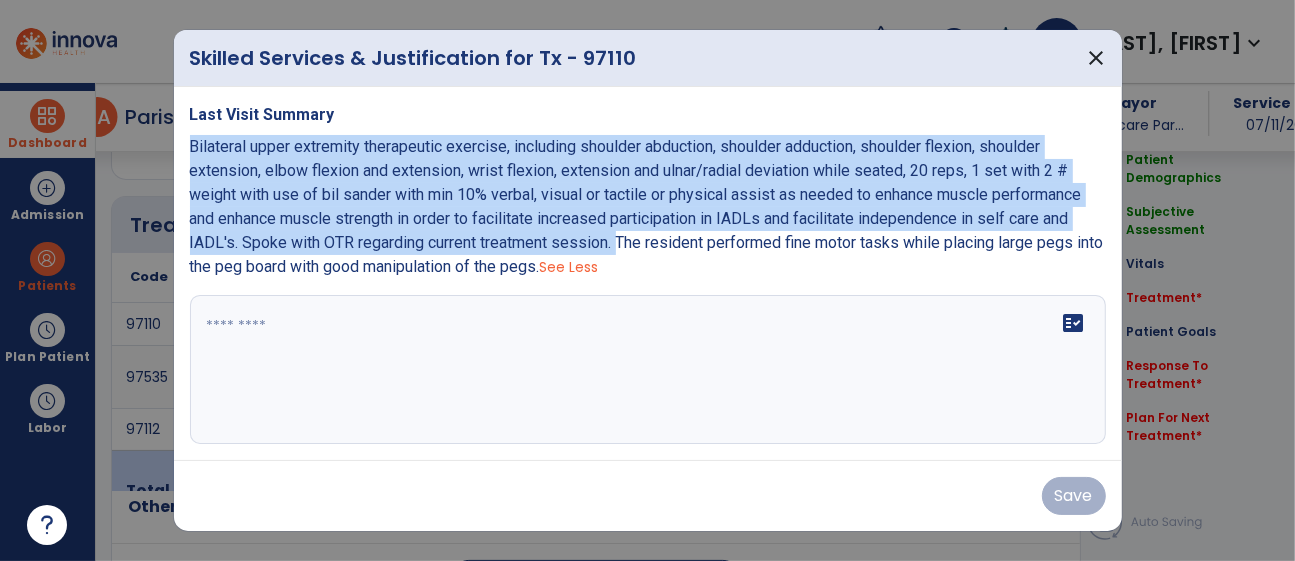 drag, startPoint x: 618, startPoint y: 240, endPoint x: 189, endPoint y: 150, distance: 438.3389 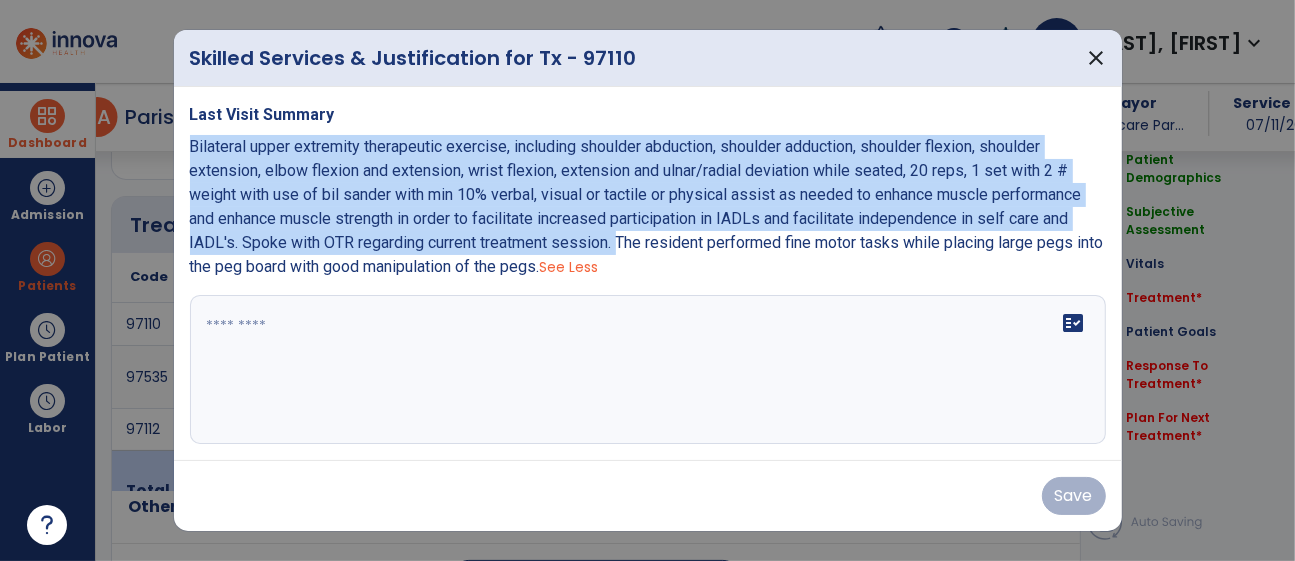 click on "Bilateral upper extremity therapeutic exercise, including shoulder abduction, shoulder adduction, shoulder flexion, shoulder extension, elbow flexion and extension, wrist flexion, extension and ulnar/radial deviation while seated, 20 reps, 1 set with 2 # weight with use of bil sander with min 10% verbal, visual or tactile or physical assist as needed to enhance muscle performance and enhance muscle strength in order to facilitate increased participation in IADLs and facilitate independence in self care and IADL's. Spoke with OTR regarding current treatment session.
The resident performed fine motor tasks while placing large pegs into the peg board with good manipulation of the pegs." at bounding box center (647, 206) 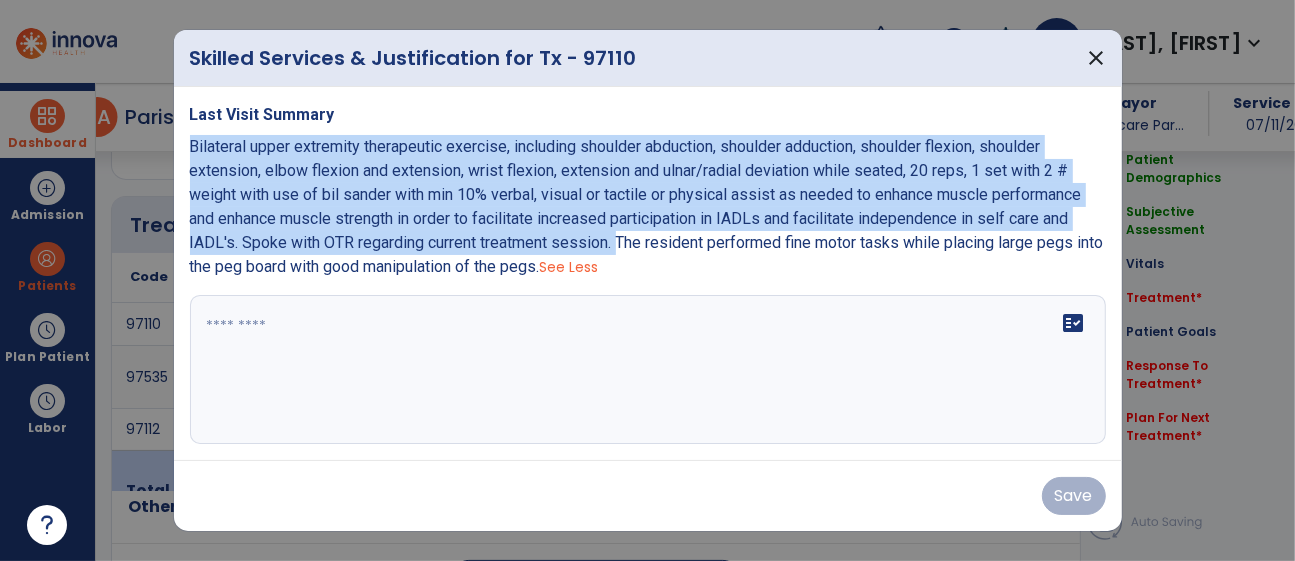 copy on "Bilateral upper extremity therapeutic exercise, including shoulder abduction, shoulder adduction, shoulder flexion, shoulder extension, elbow flexion and extension, wrist flexion, extension and ulnar/radial deviation while seated, 20 reps, 1 set with 2 # weight with use of bil sander with min 10% verbal, visual or tactile or physical assist as needed to enhance muscle performance and enhance muscle strength in order to facilitate increased participation in IADLs and facilitate independence in self care and IADL's. Spoke with OTR regarding current treatment session." 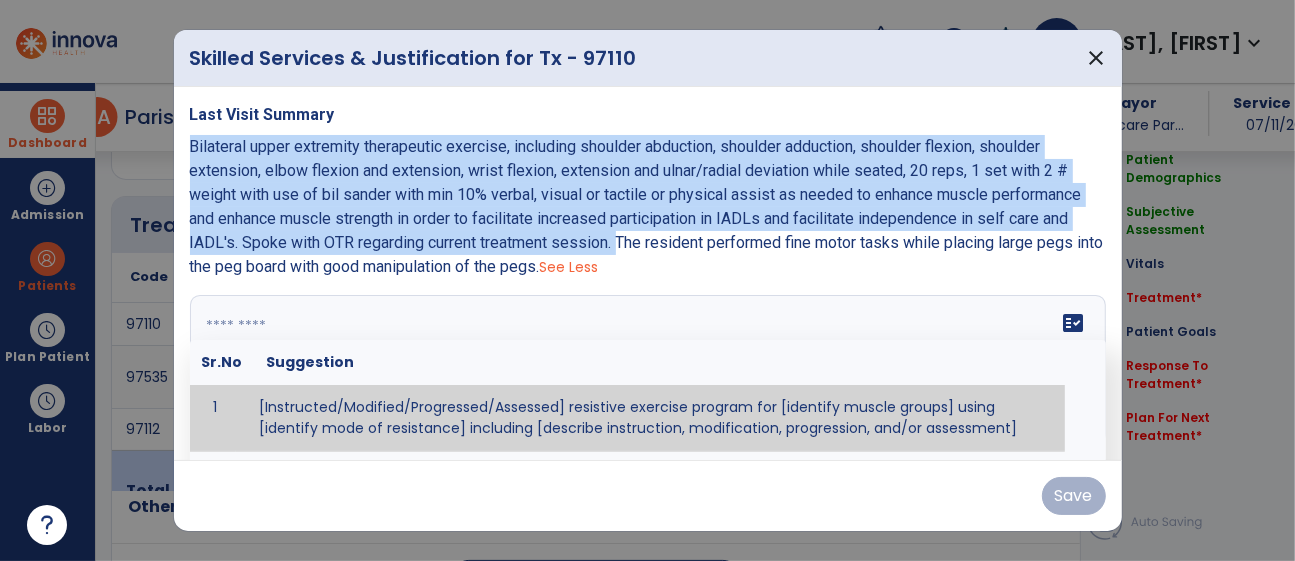drag, startPoint x: 232, startPoint y: 370, endPoint x: 246, endPoint y: 350, distance: 24.41311 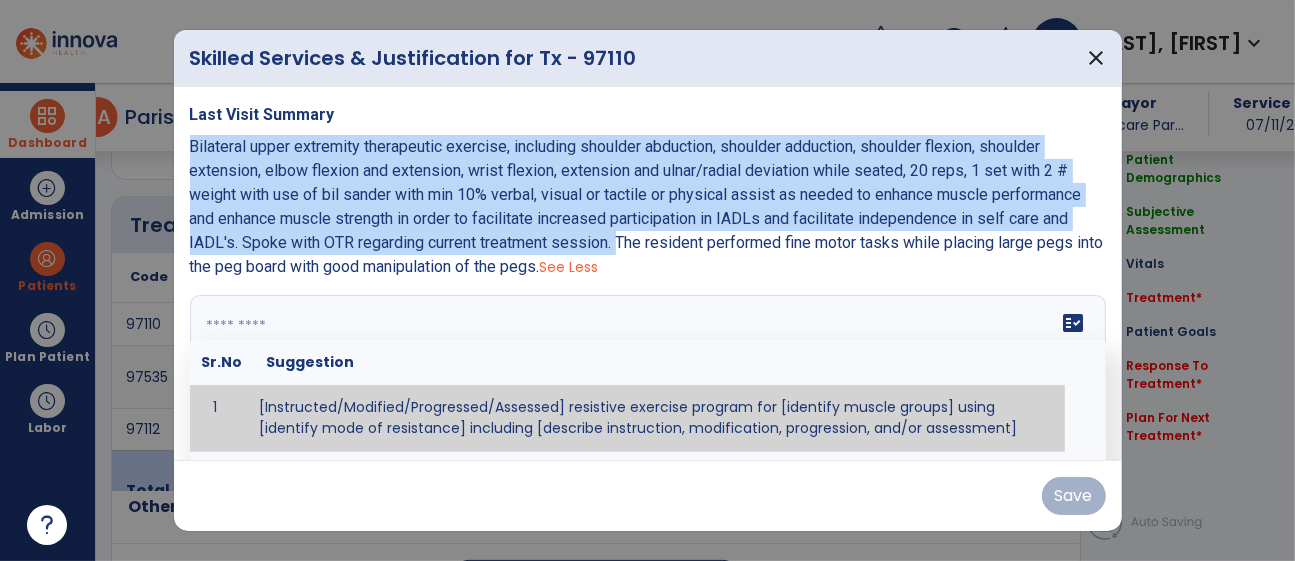 click on "fact_check  Sr.No Suggestion 1 [Instructed/Modified/Progressed/Assessed] resistive exercise program for [identify muscle groups] using [identify mode of resistance] including [describe instruction, modification, progression, and/or assessment] 2 [Instructed/Modified/Progressed/Assessed] aerobic exercise program using [identify equipment/mode] including [describe instruction, modification,progression, and/or assessment] 3 [Instructed/Modified/Progressed/Assessed] [PROM/A/AROM/AROM] program for [identify joint movements] using [contract-relax, over-pressure, inhibitory techniques, other] 4 [Assessed/Tested] aerobic capacity with administration of [aerobic capacity test]" at bounding box center (648, 370) 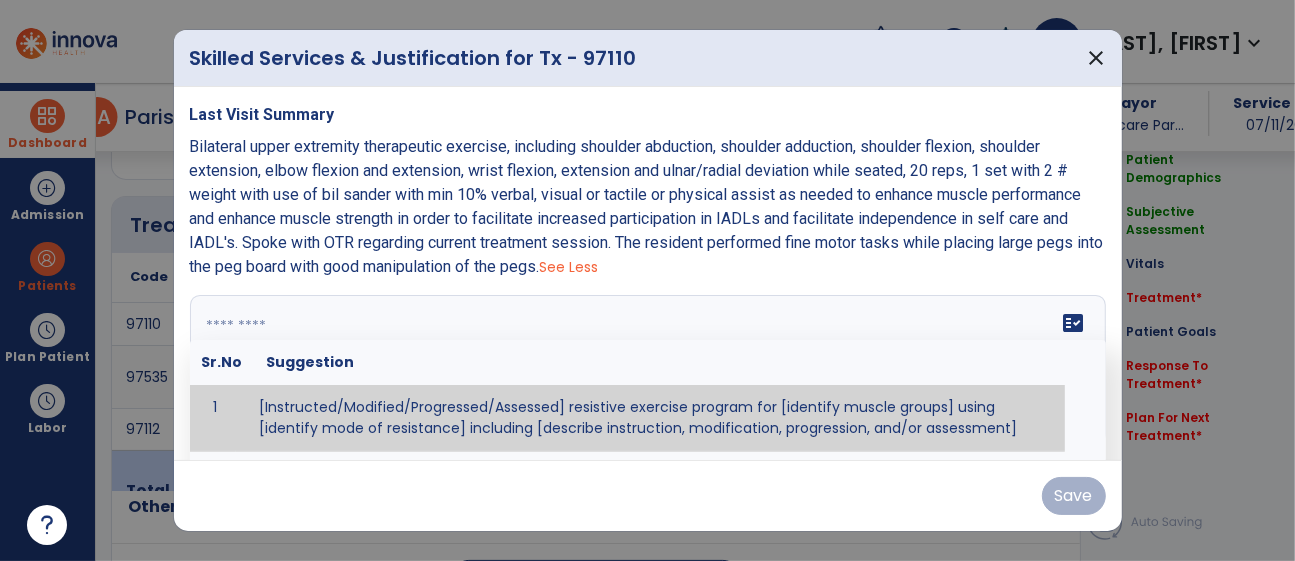 click at bounding box center (645, 370) 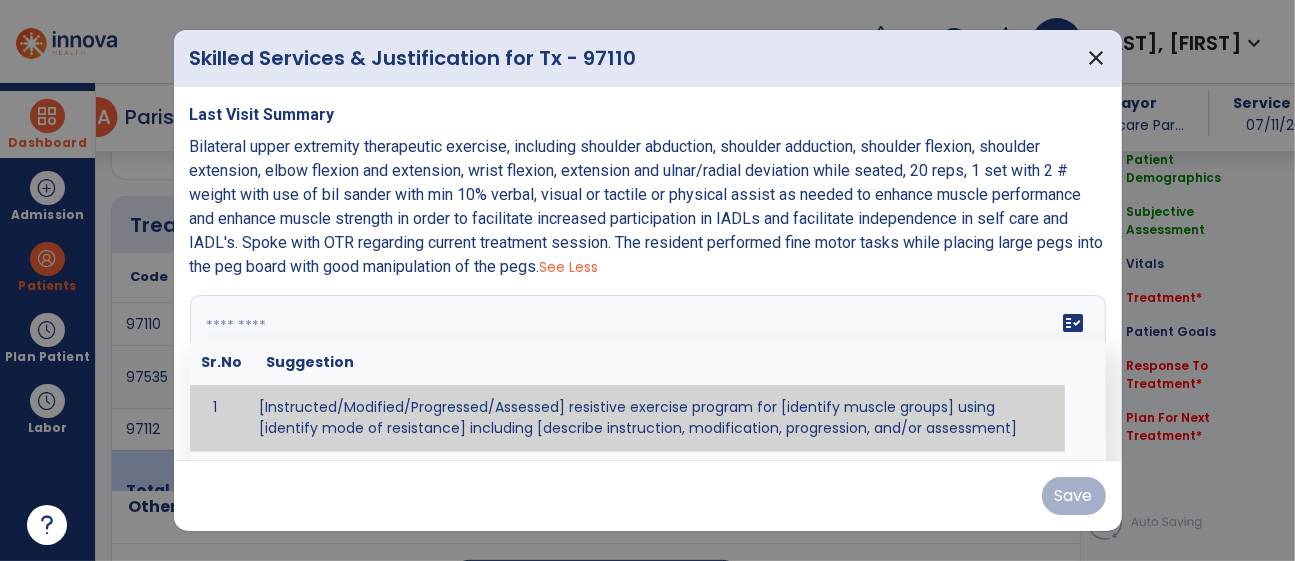 paste on "**********" 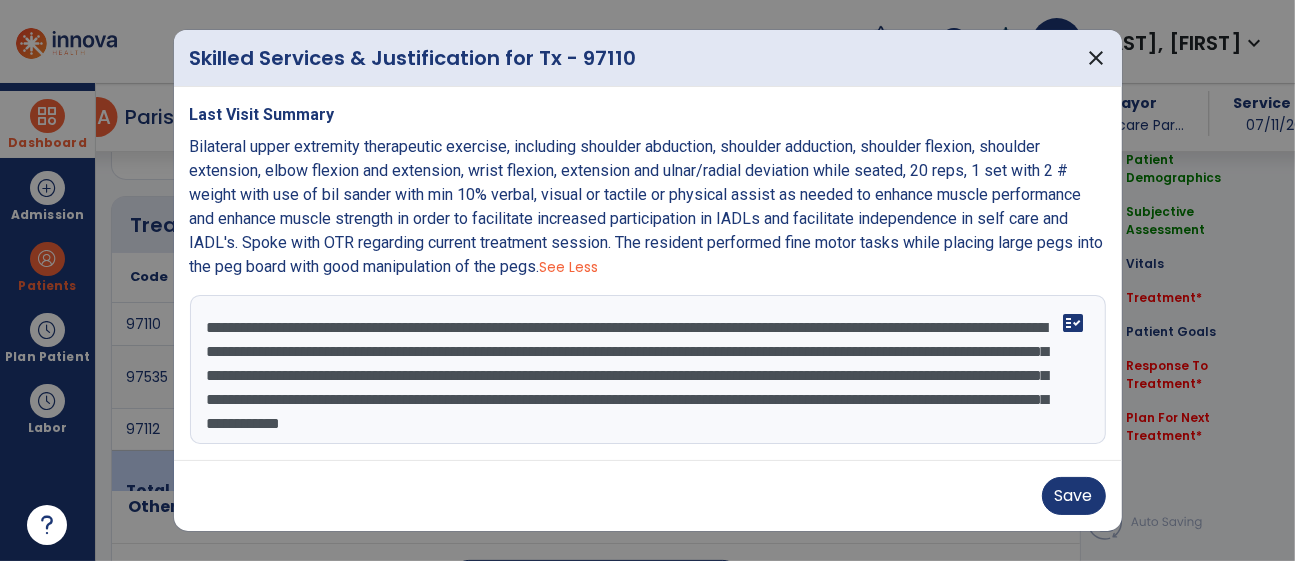 scroll, scrollTop: 16, scrollLeft: 0, axis: vertical 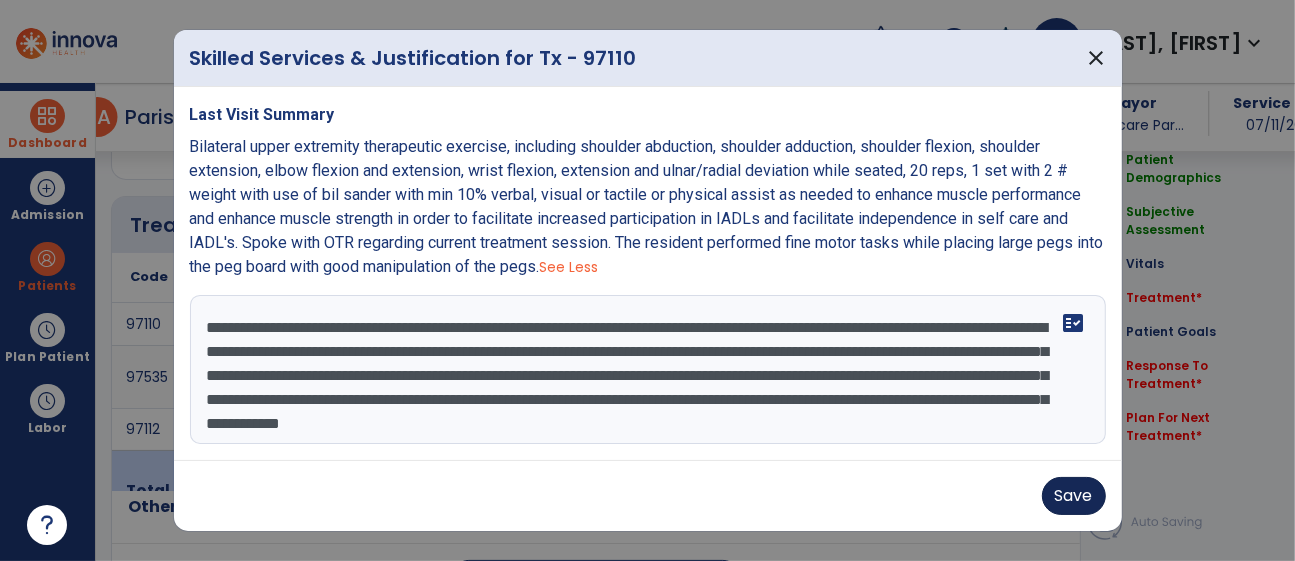 type on "**********" 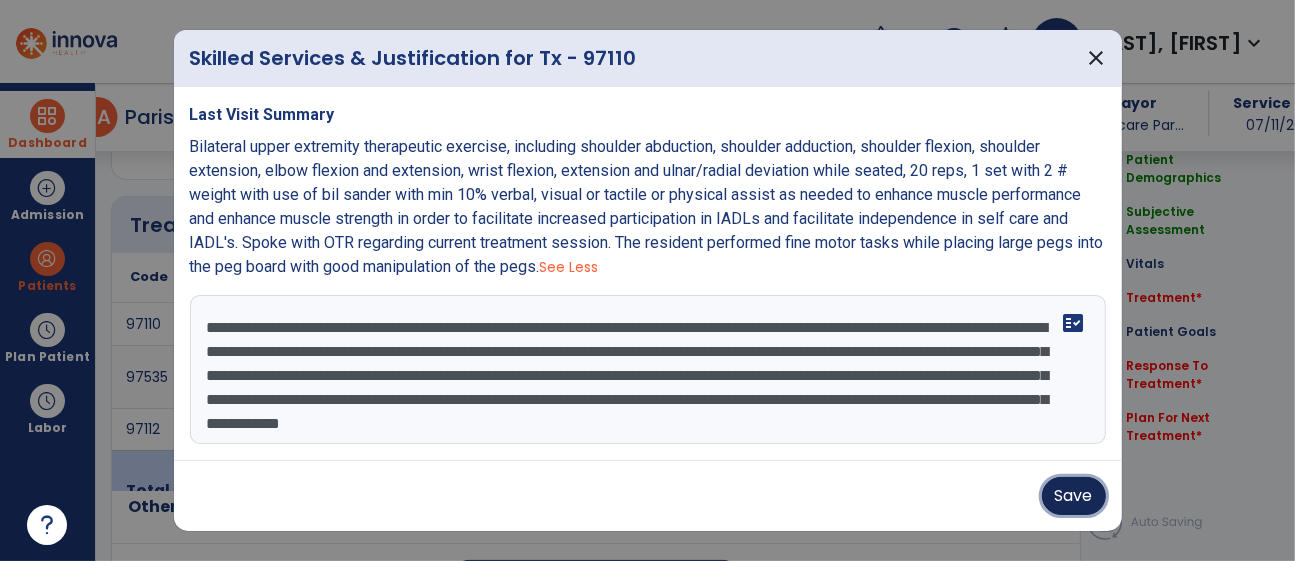 click on "Save" at bounding box center [1074, 496] 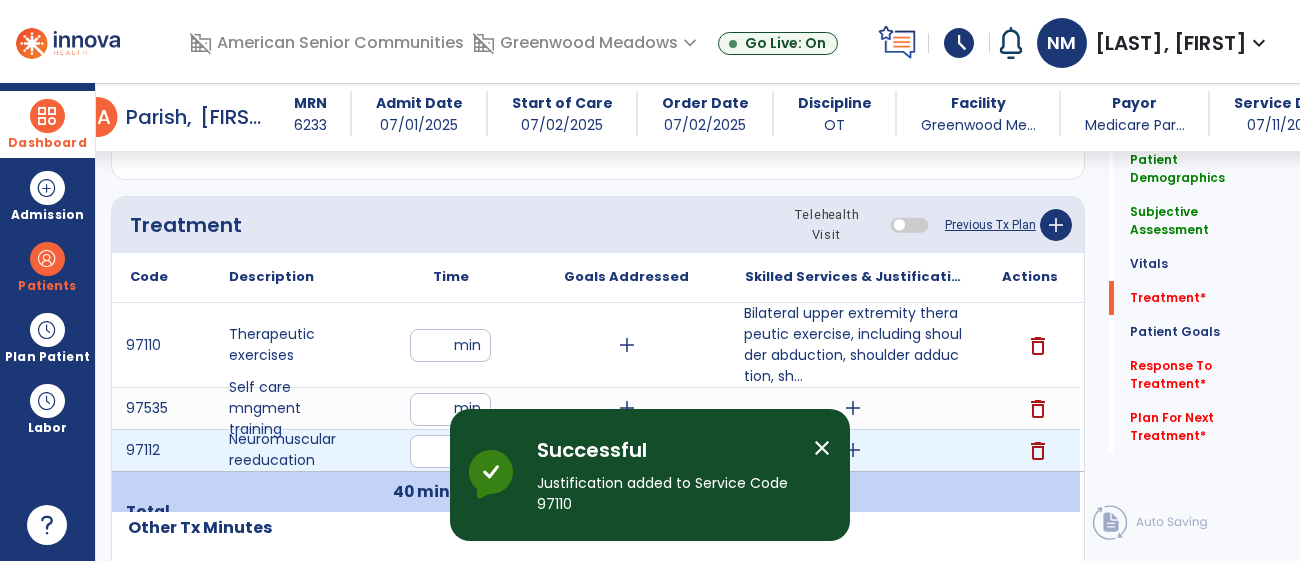 click on "add" at bounding box center [853, 450] 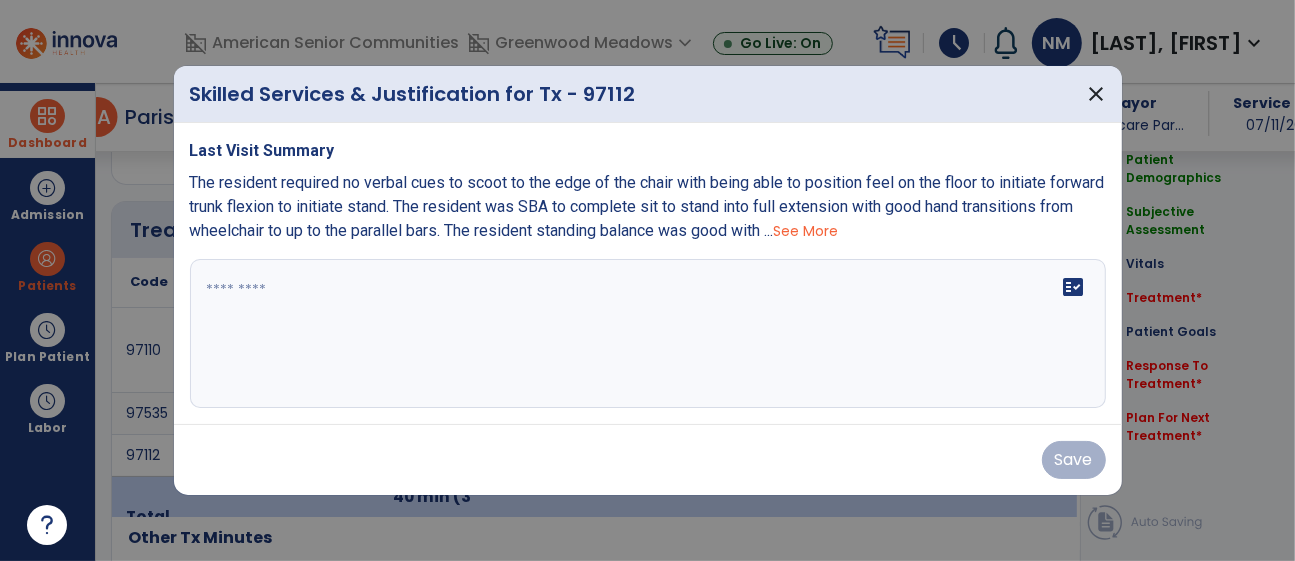 scroll, scrollTop: 1053, scrollLeft: 0, axis: vertical 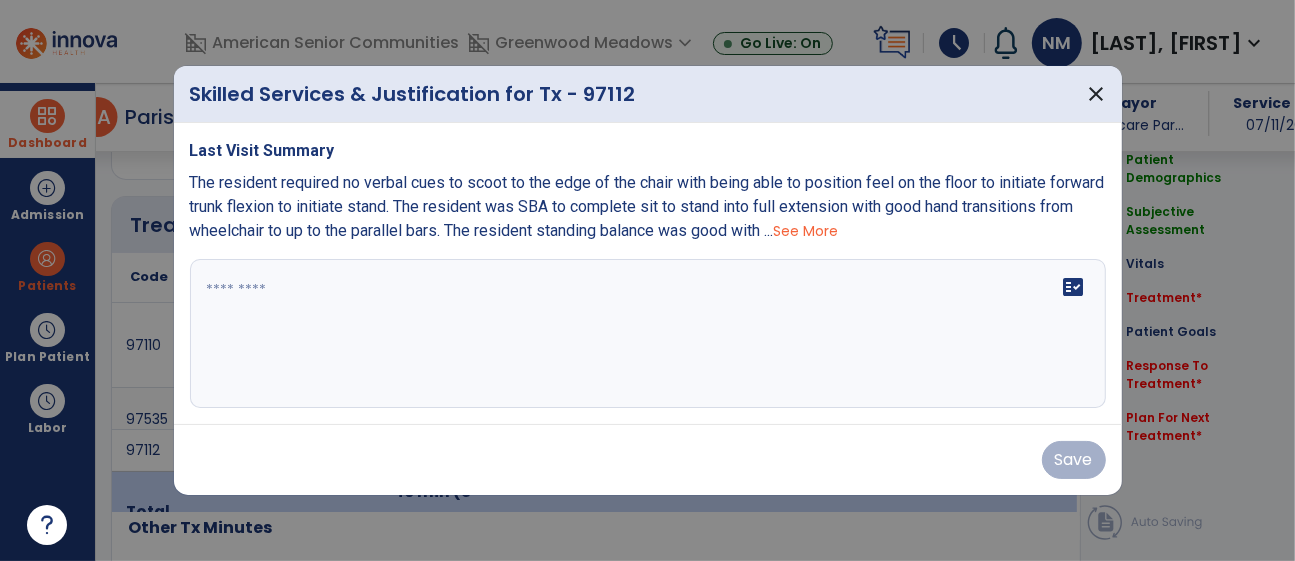 click on "fact_check" at bounding box center (648, 334) 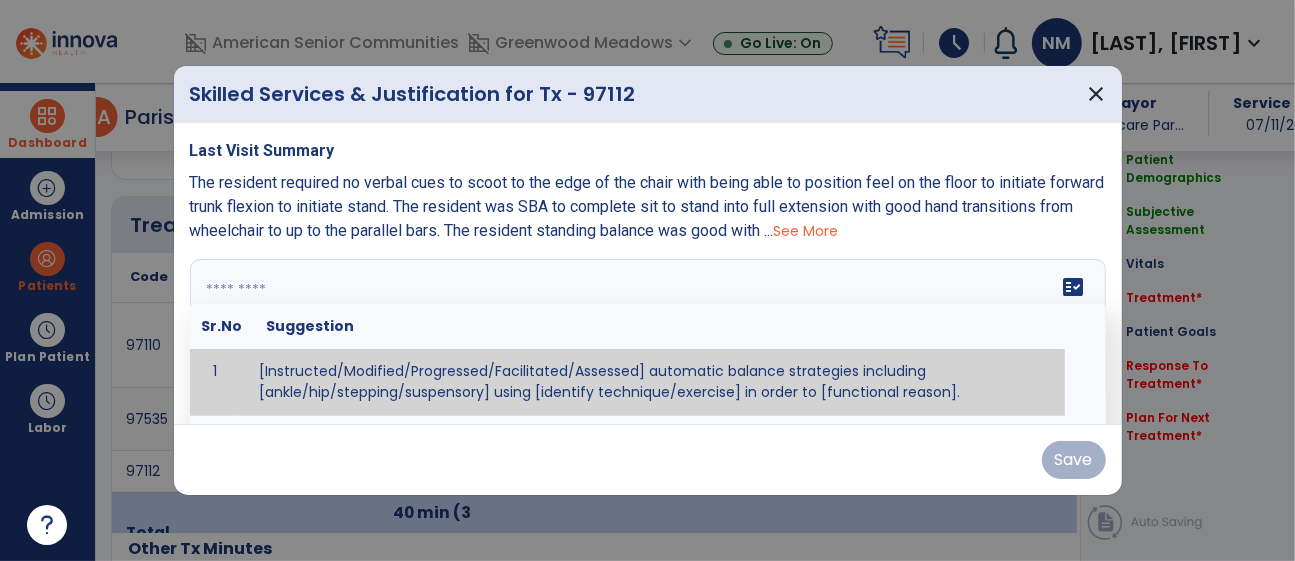 click on "fact_check  Sr.No Suggestion 1 [Instructed/Modified/Progressed/Facilitated/Assessed] automatic balance strategies including [ankle/hip/stepping/suspensory] using [identify technique/exercise] in order to [functional reason]. 2 [Instructed/Modified/Progressed/Facilitated/Assessed] sensory integration techniques including [visual inhibition/somatosensory inhibition/visual excitatory/somatosensory excitatory/vestibular excitatory] using [identify technique/exercise] in order to [functional reason]. 3 [Instructed/Modified/Progressed/Facilitated/Assessed] visual input including [oculomotor exercises, smooth pursuits, saccades, visual field, other] in order to [functional reasons]. 4 [Instructed/Modified/Progressed/Assessed] somatosensory techniques including [joint compression, proprioceptive activities, other] in order to [functional reasons]. 5 [Instructed/Modified/Progressed/Assessed] vestibular techniques including [gaze stabilization, Brandt-Darhoff, Epley, other] in order to [functional reasons]. 6 7" at bounding box center (648, 334) 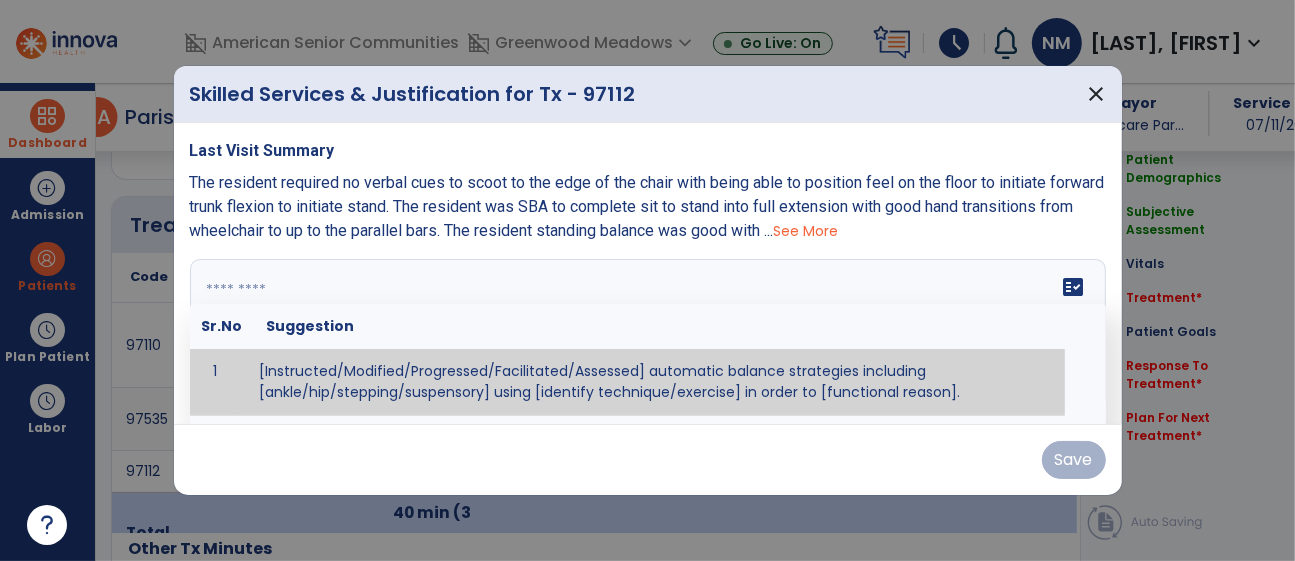paste on "**********" 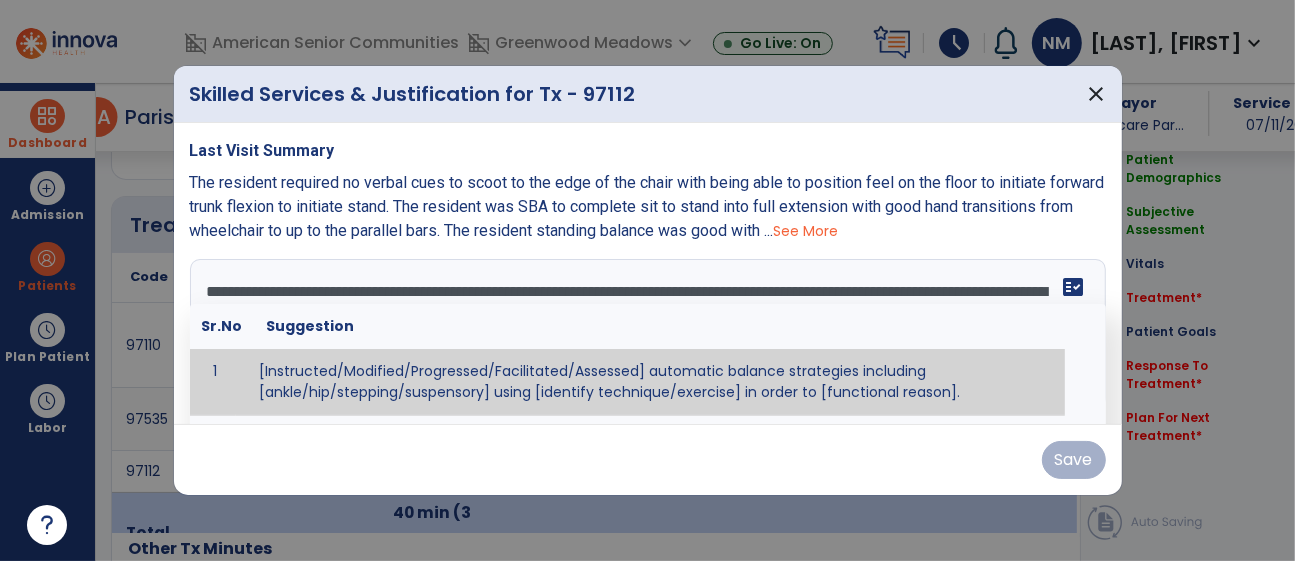 scroll, scrollTop: 136, scrollLeft: 0, axis: vertical 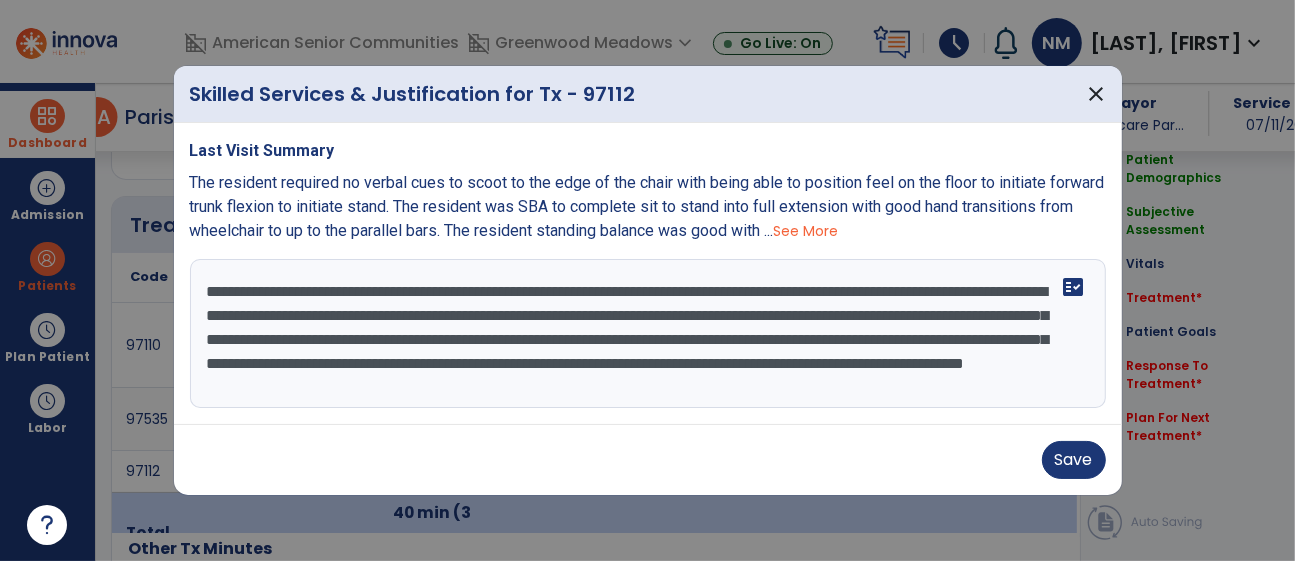 drag, startPoint x: 205, startPoint y: 319, endPoint x: 169, endPoint y: 201, distance: 123.36936 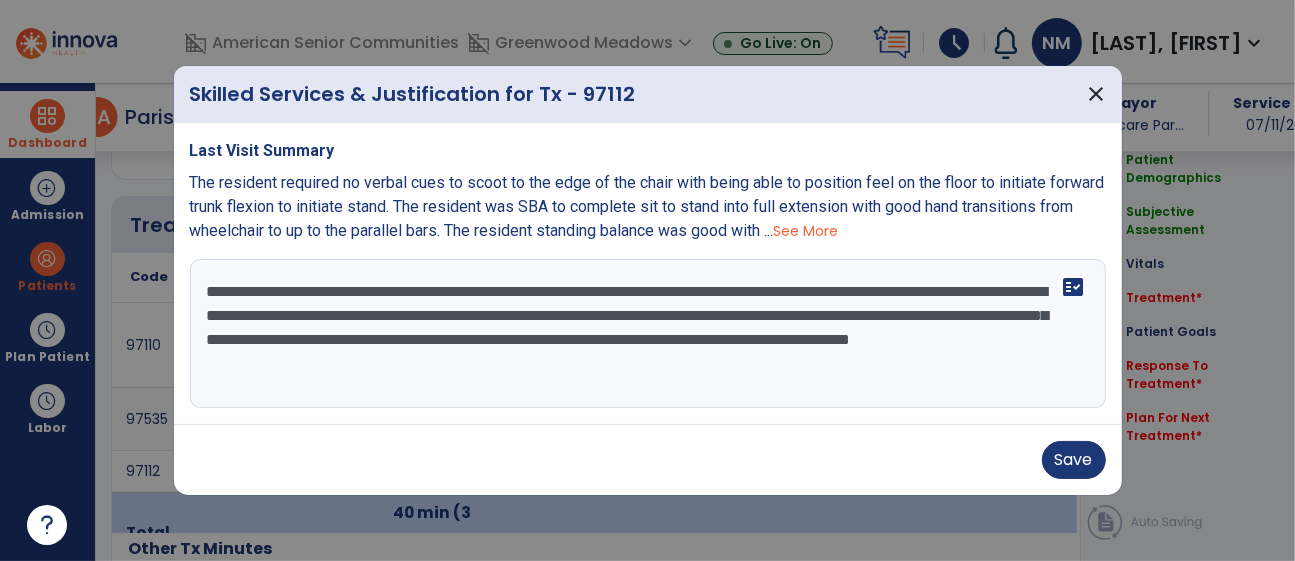 click on "**********" at bounding box center (648, 334) 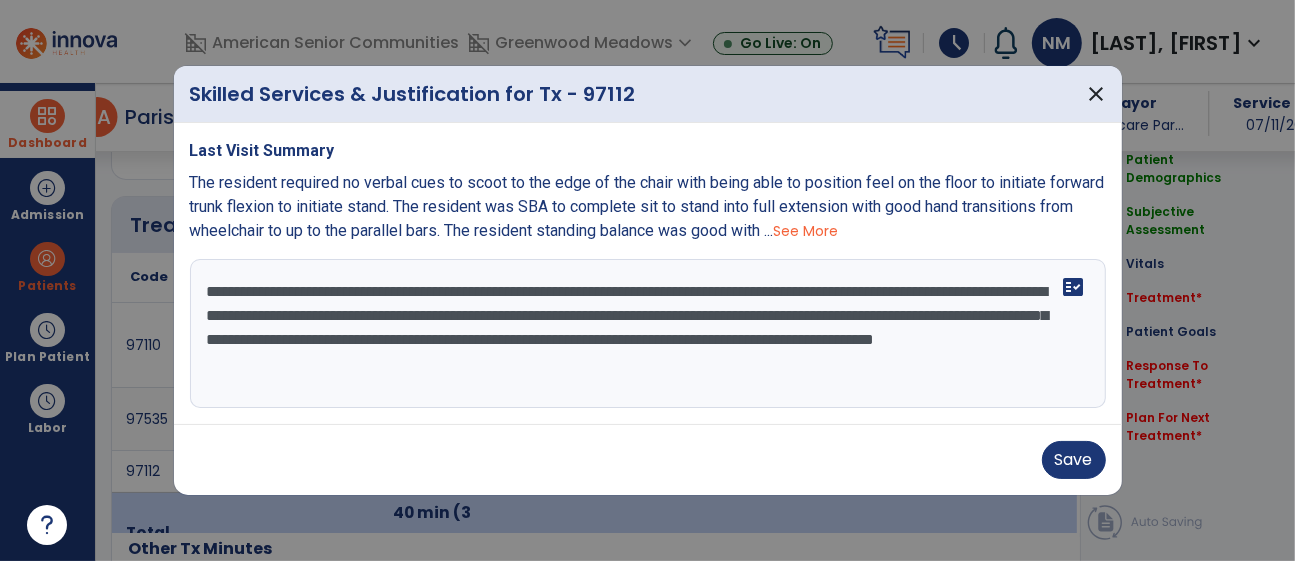 click on "**********" at bounding box center [648, 334] 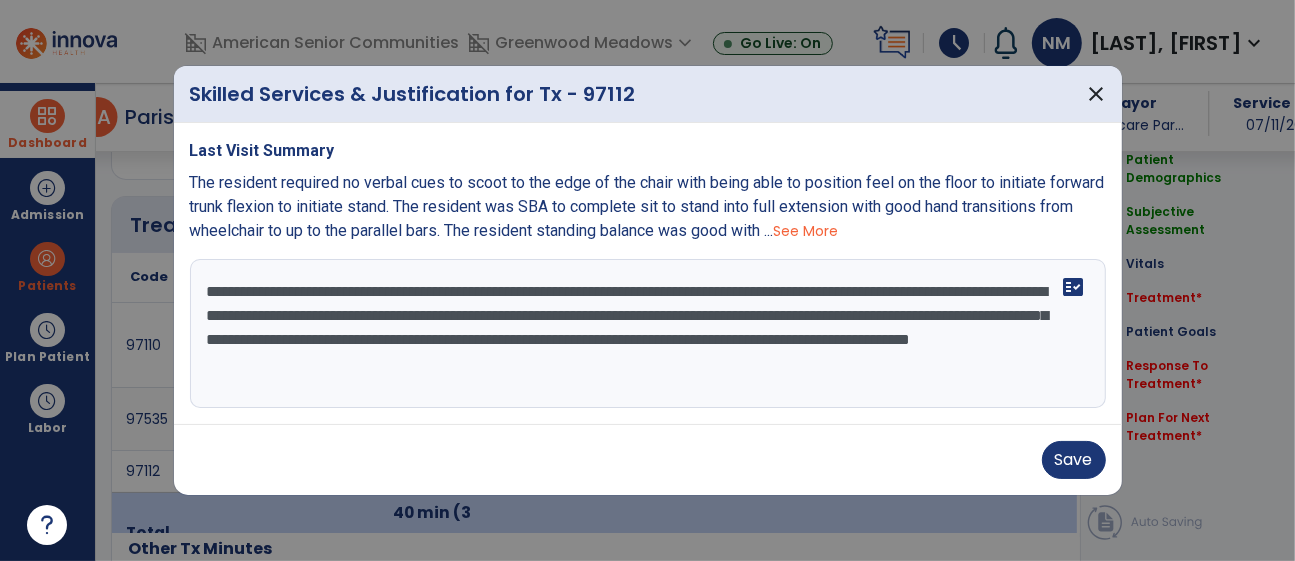click on "**********" at bounding box center [648, 334] 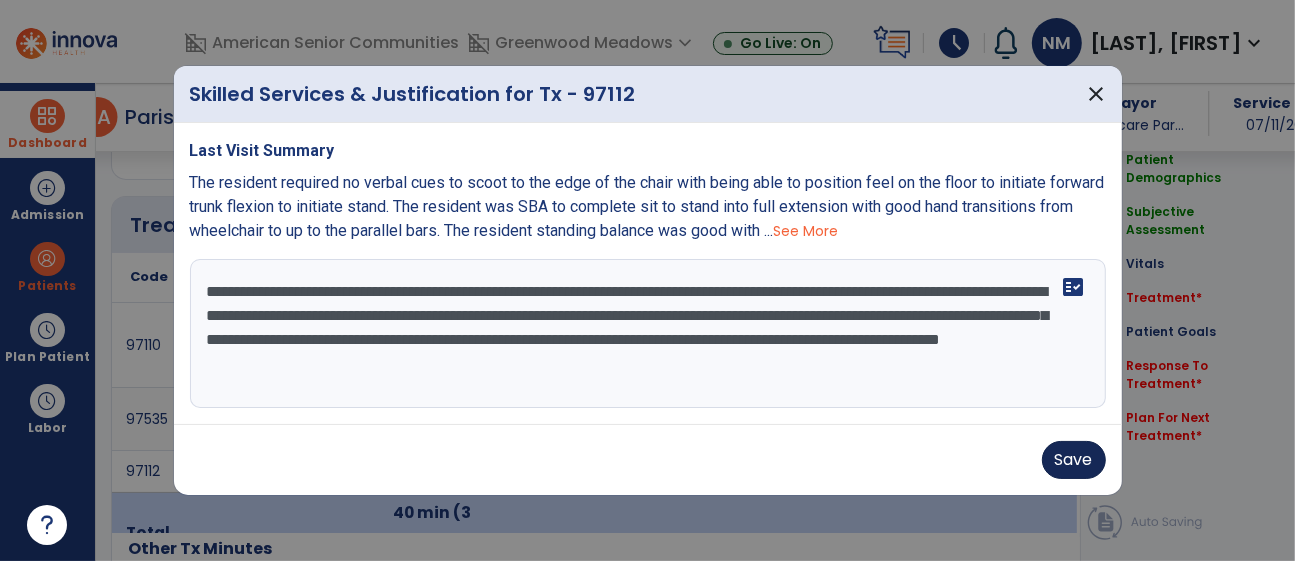 type on "**********" 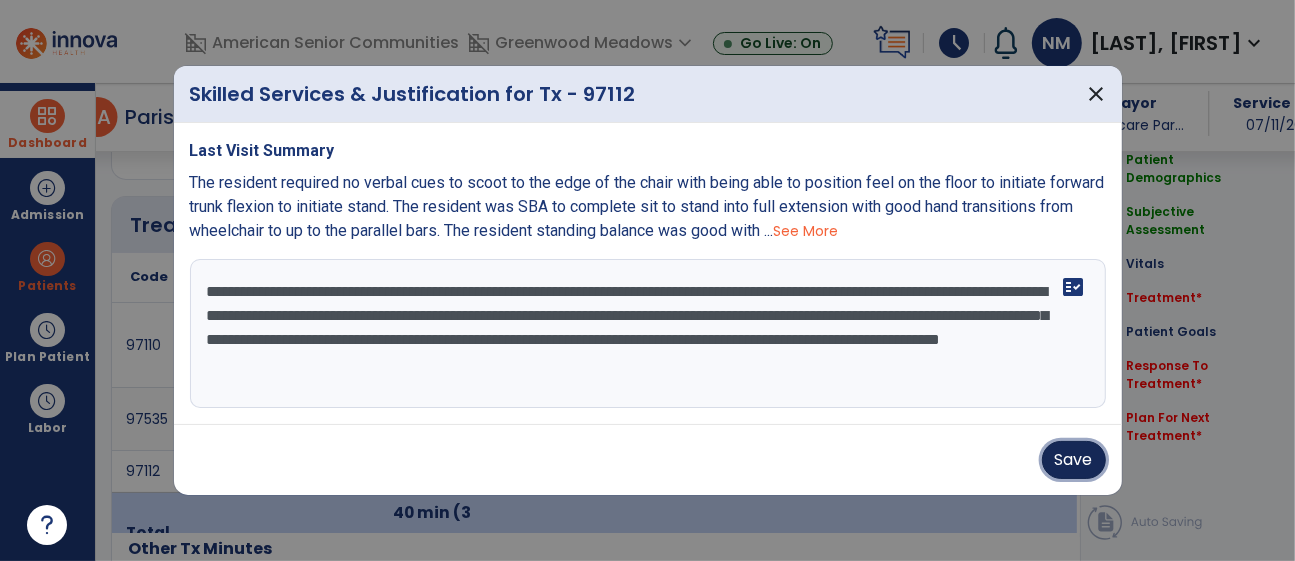 click on "Save" at bounding box center (1074, 460) 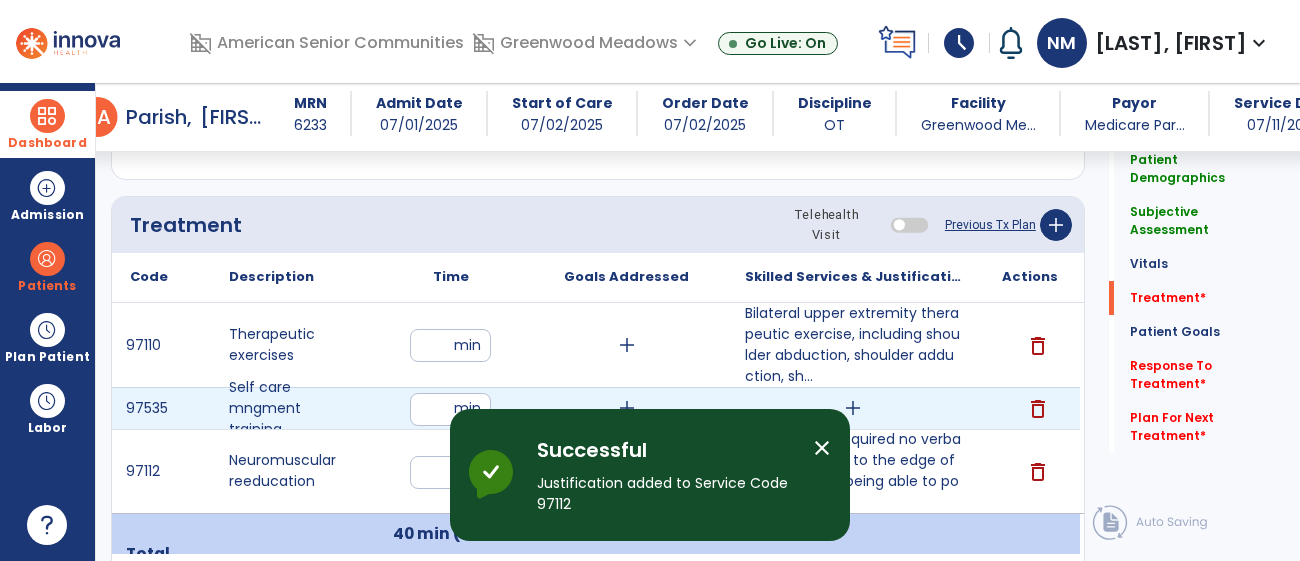 click on "add" at bounding box center [853, 408] 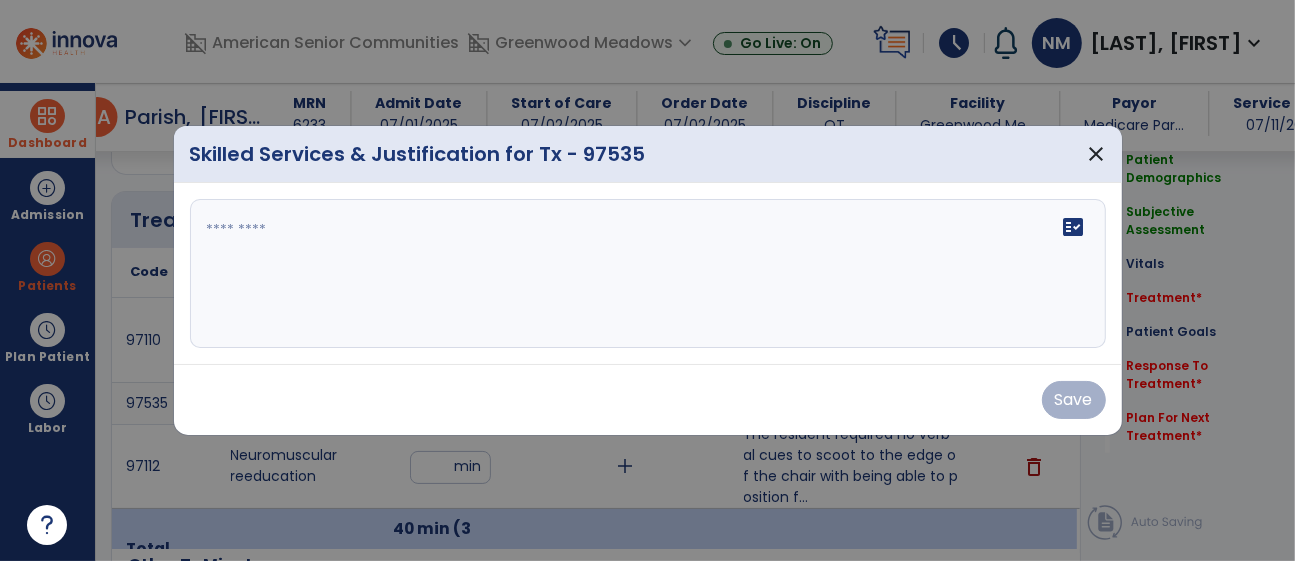 click on "fact_check" at bounding box center [648, 274] 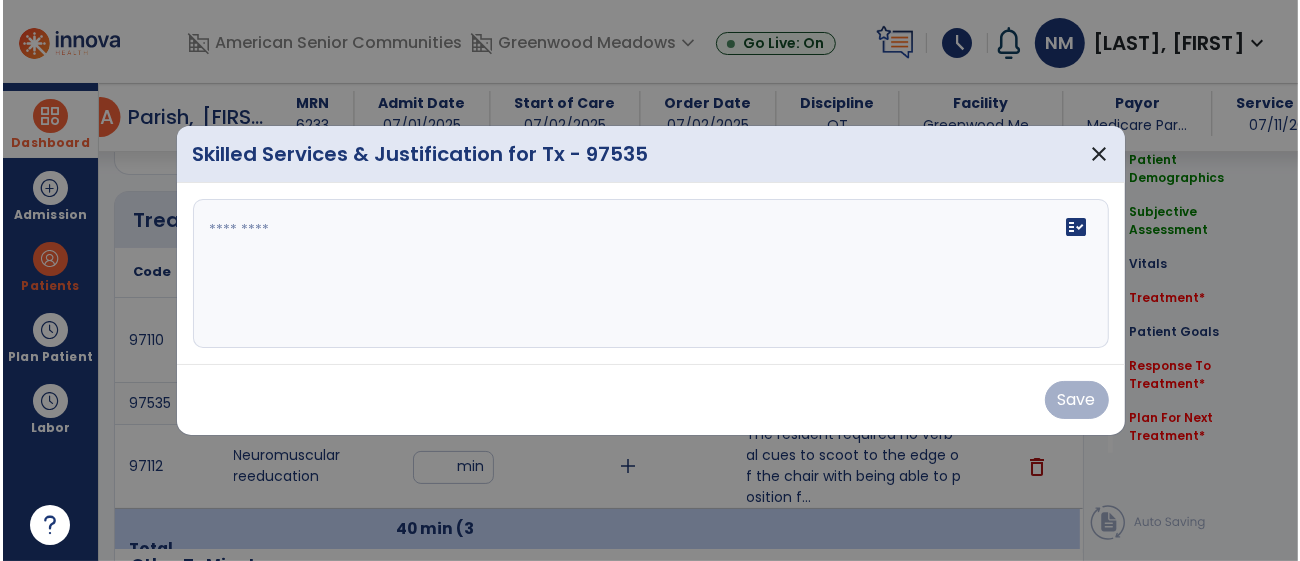 scroll, scrollTop: 1053, scrollLeft: 0, axis: vertical 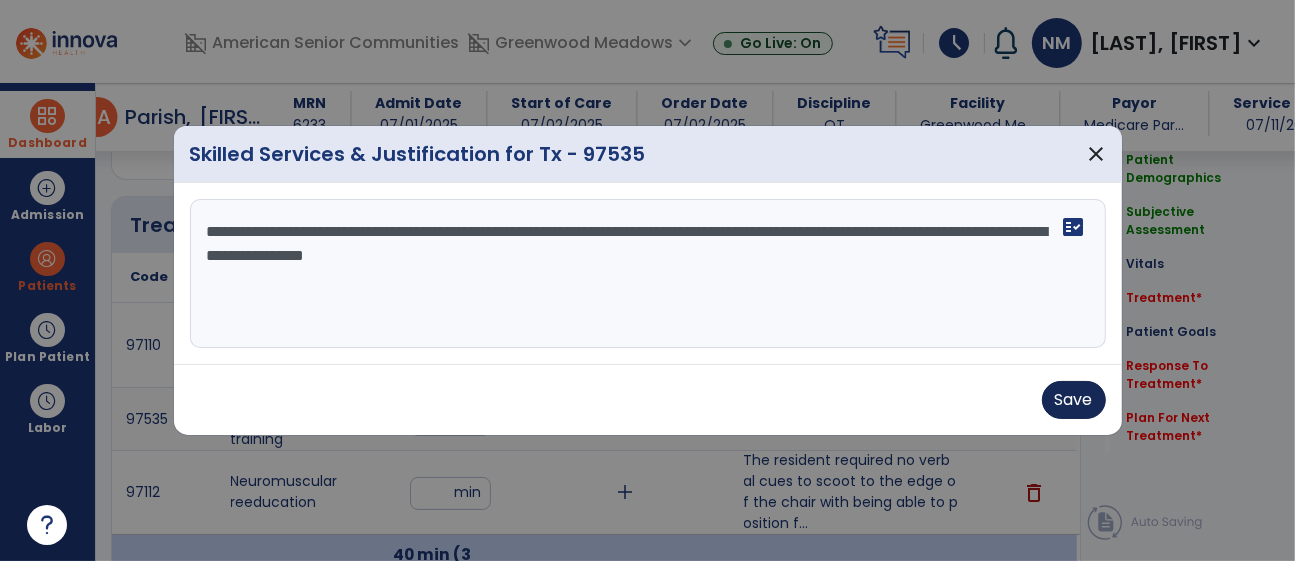 type on "**********" 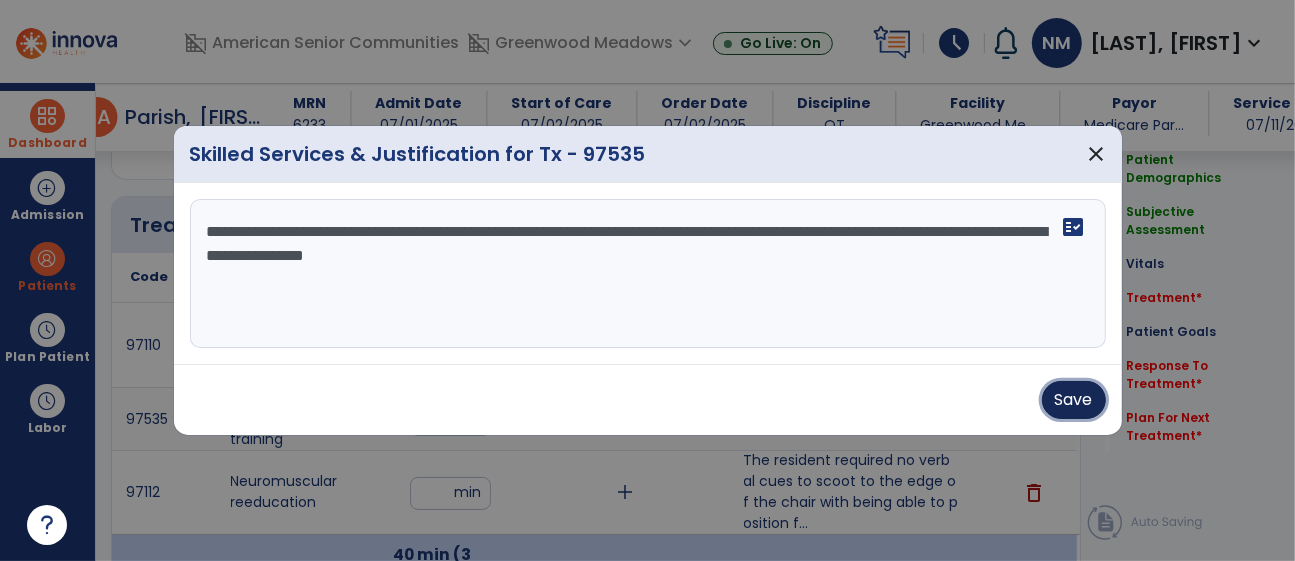 click on "Save" at bounding box center (1074, 400) 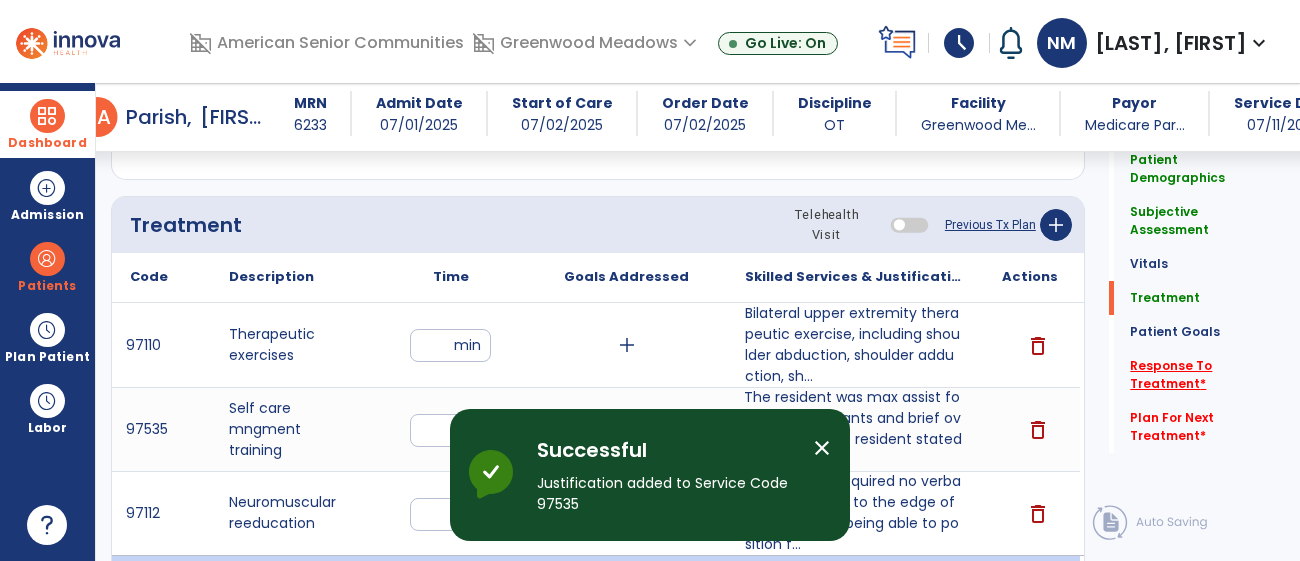 click on "Response To Treatment   *" 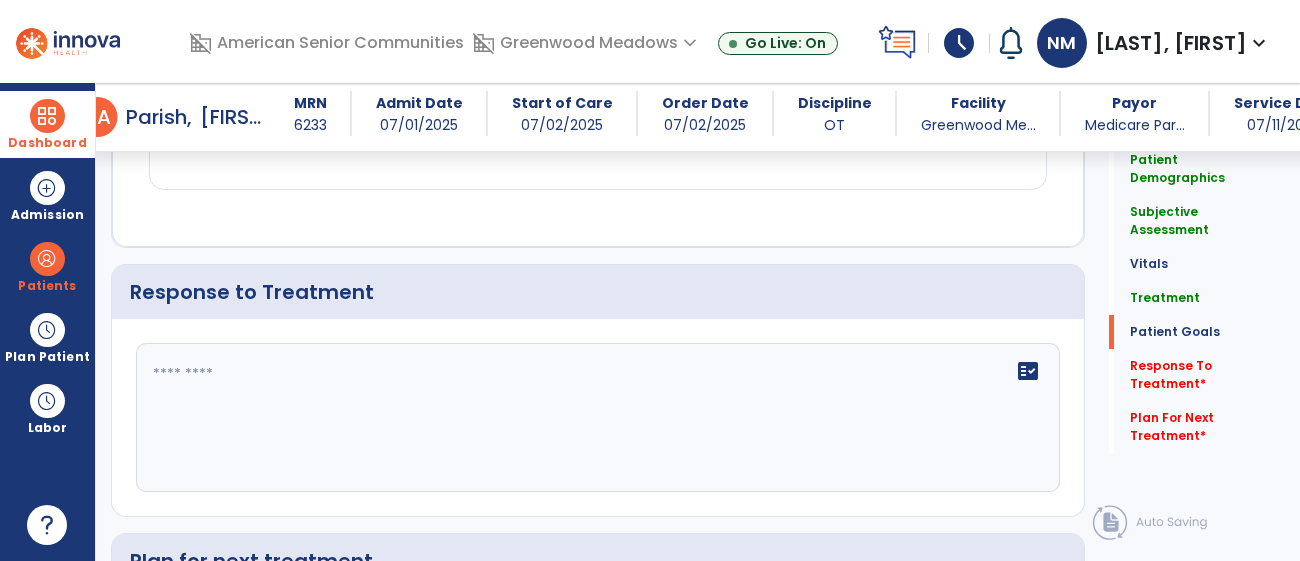 scroll, scrollTop: 3298, scrollLeft: 0, axis: vertical 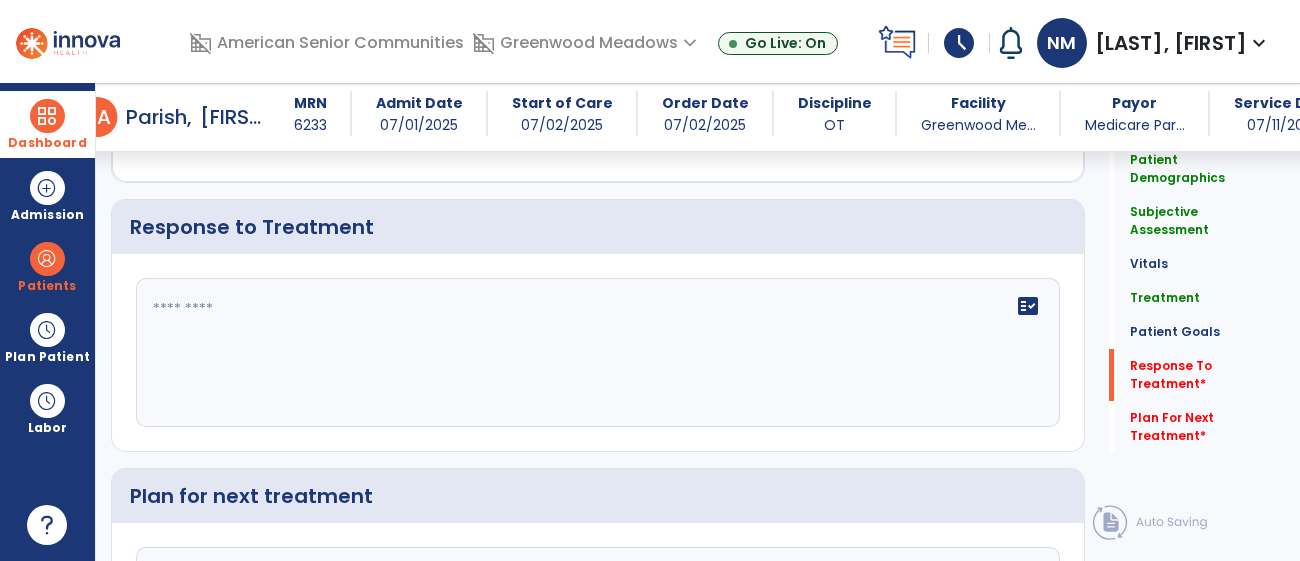 click on "fact_check" 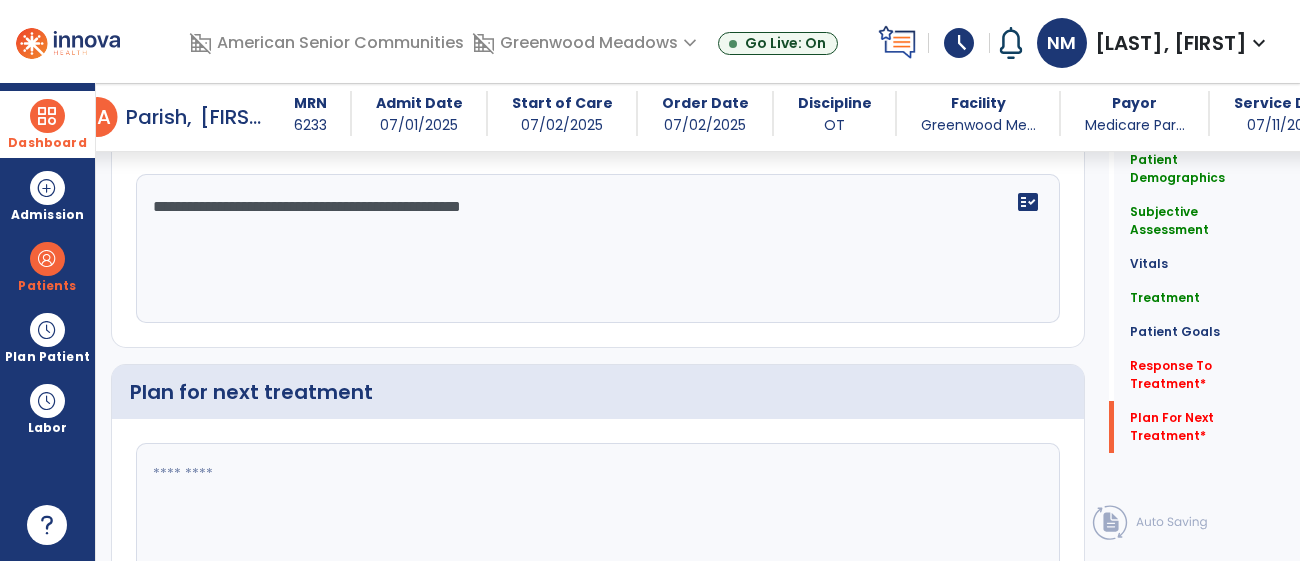 scroll, scrollTop: 3521, scrollLeft: 0, axis: vertical 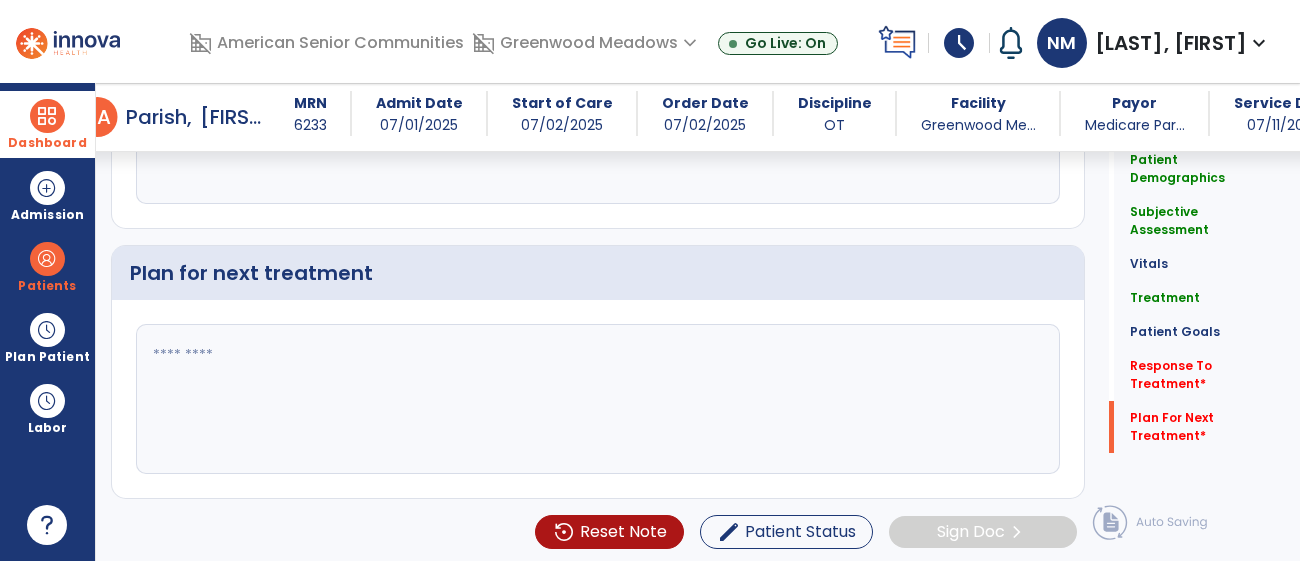 type on "**********" 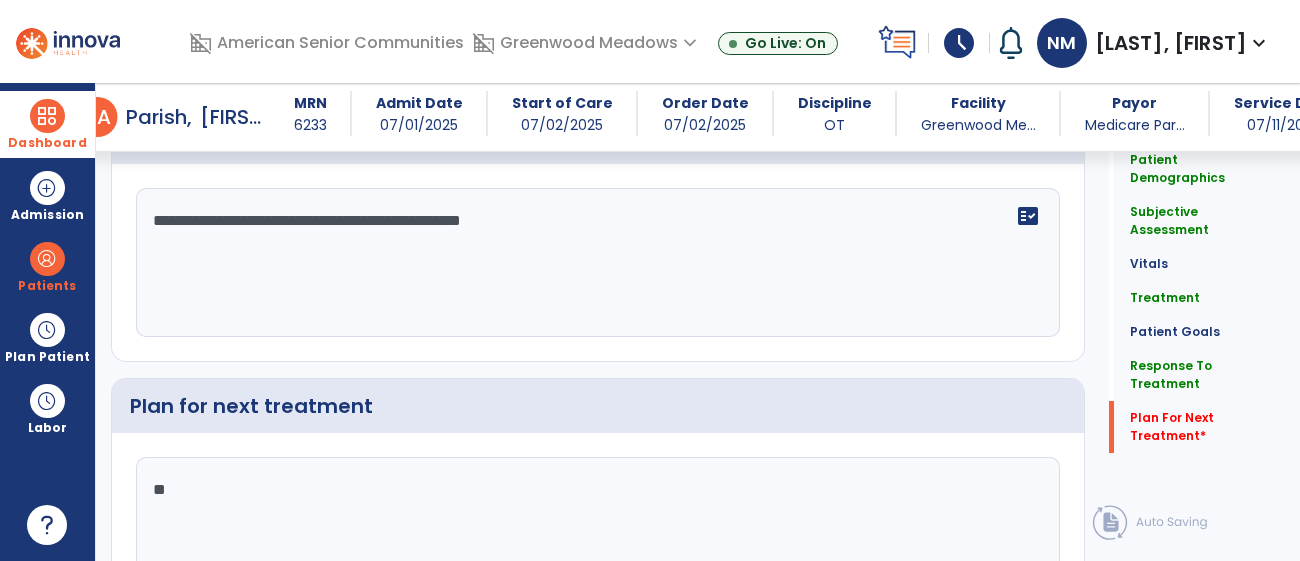 scroll, scrollTop: 3521, scrollLeft: 0, axis: vertical 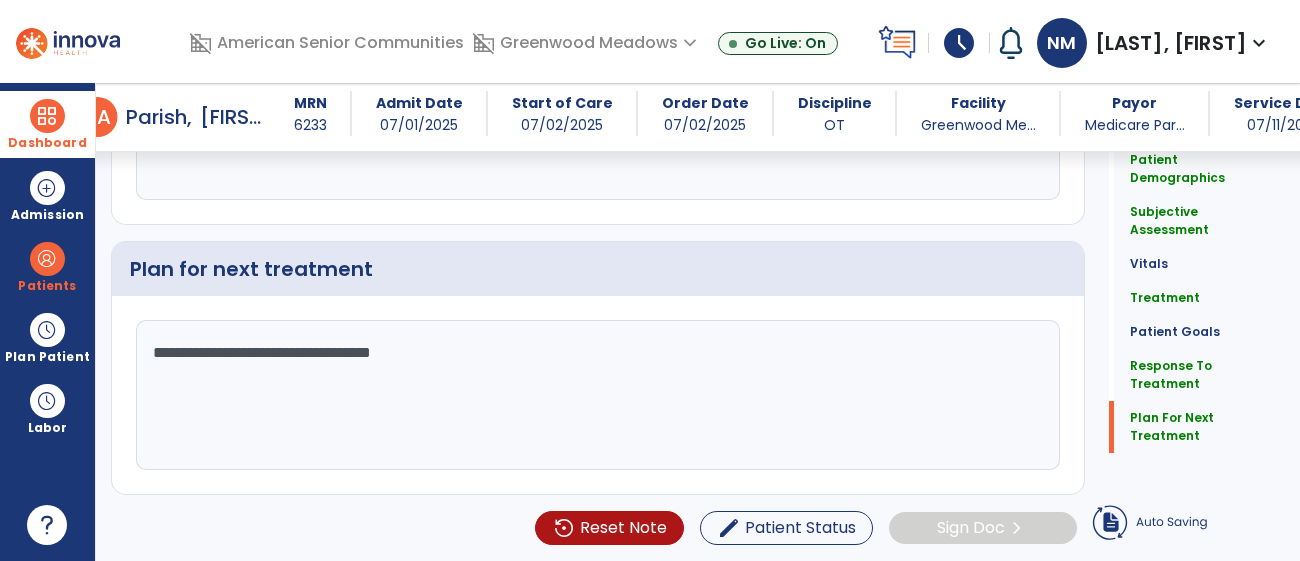 click on "**********" 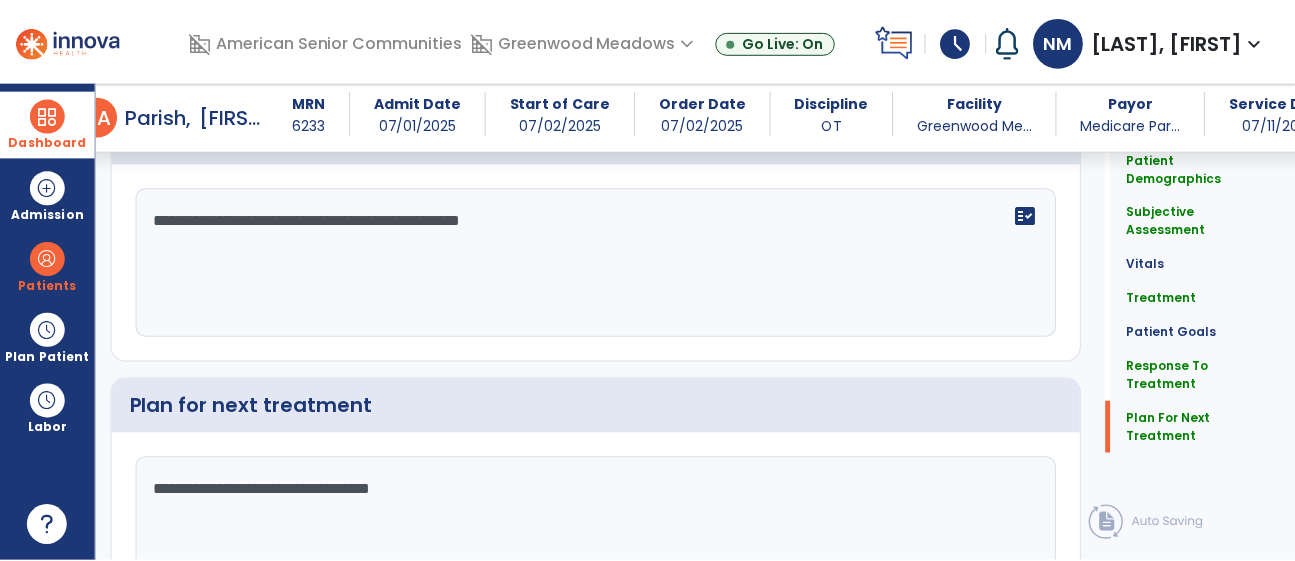 scroll, scrollTop: 3521, scrollLeft: 0, axis: vertical 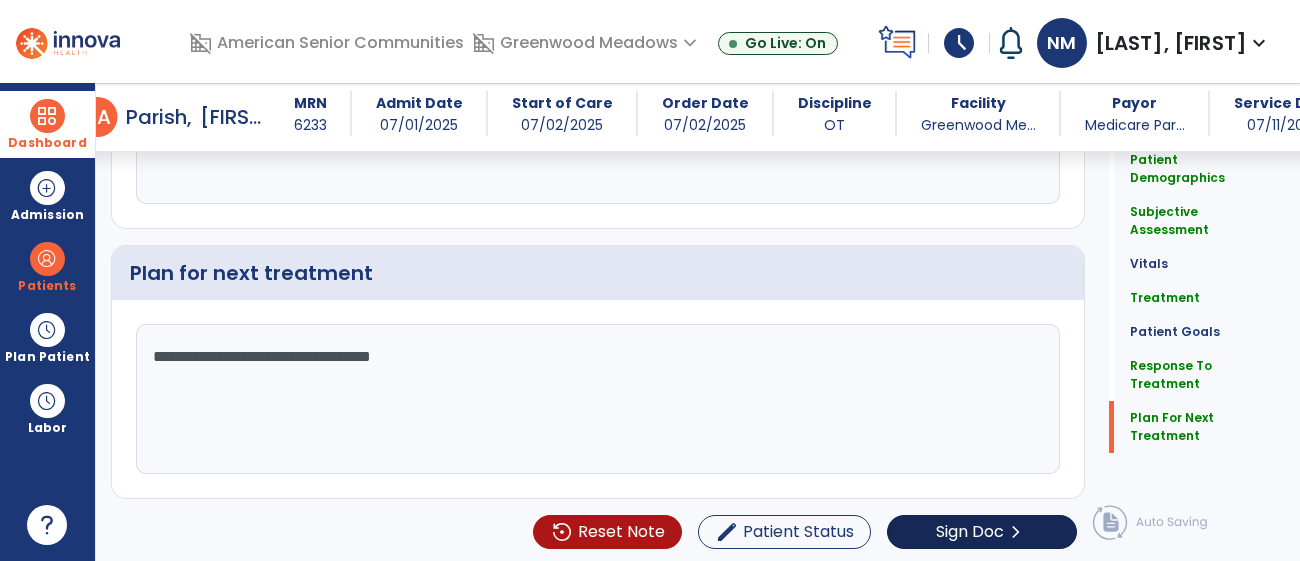 type on "**********" 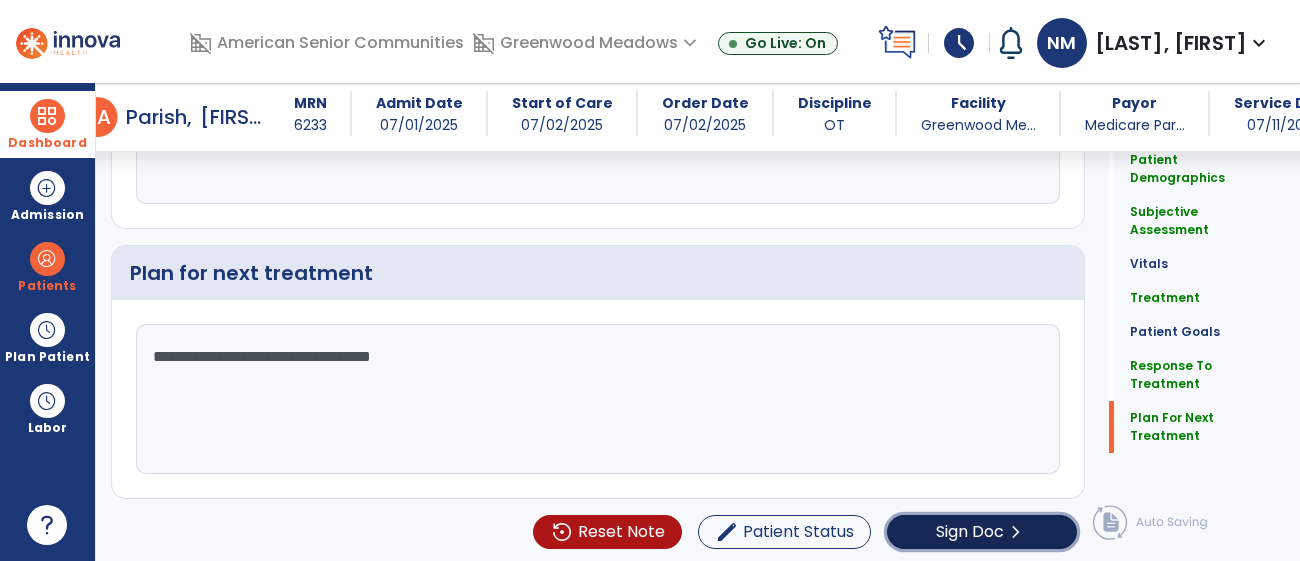 click on "Sign Doc" 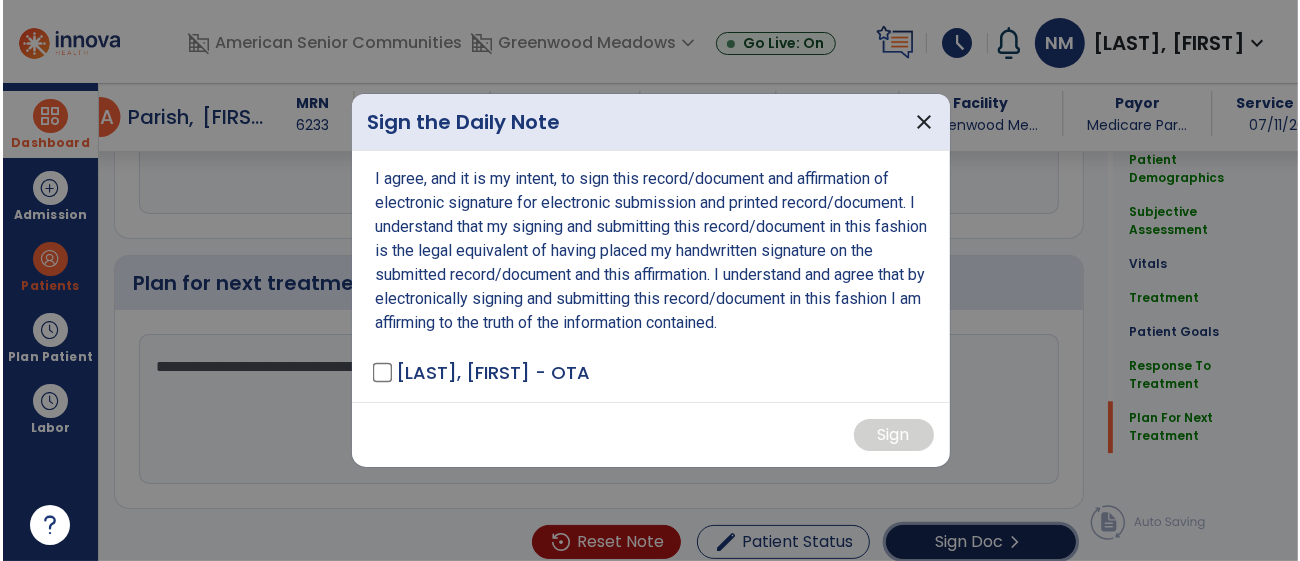 scroll, scrollTop: 3521, scrollLeft: 0, axis: vertical 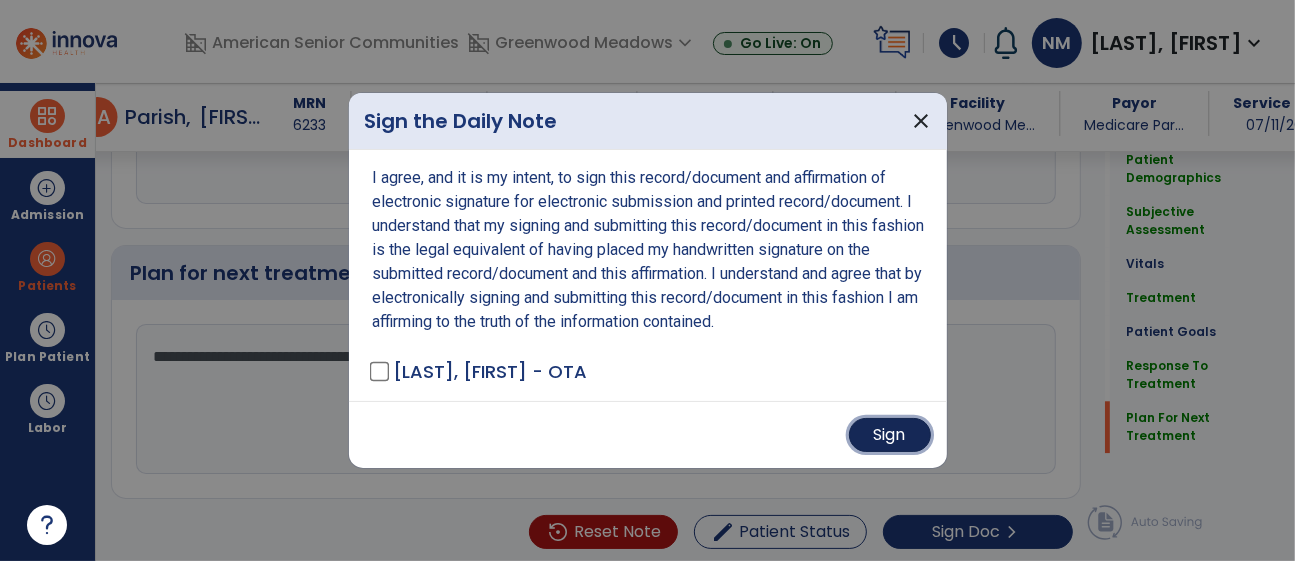 click on "Sign" at bounding box center (890, 435) 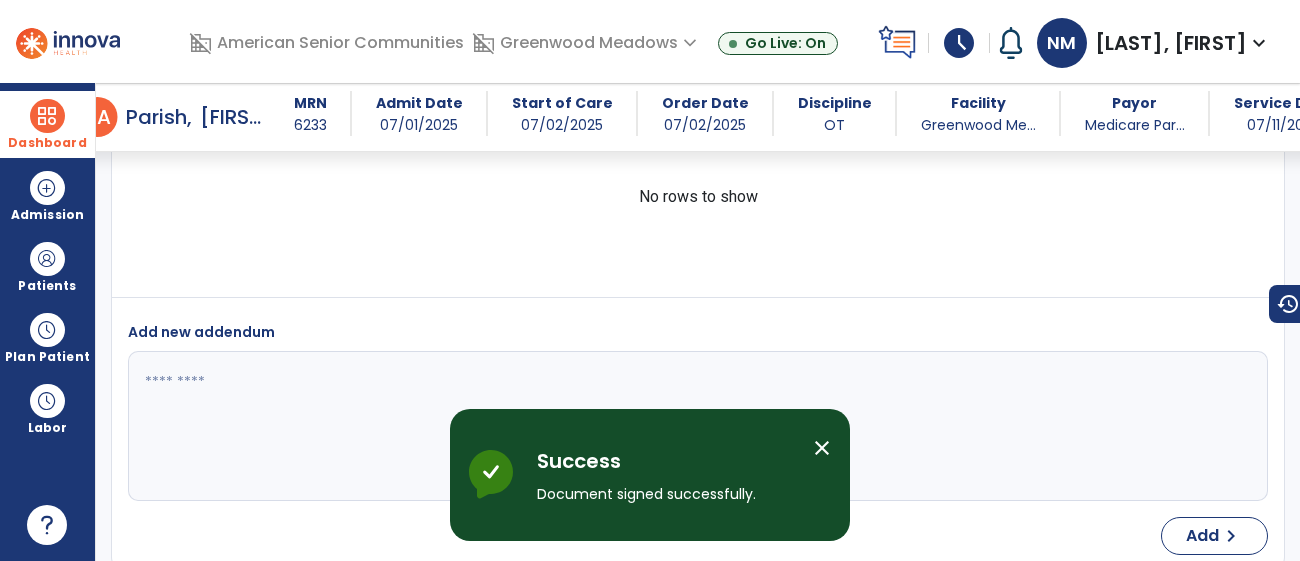 scroll, scrollTop: 5311, scrollLeft: 0, axis: vertical 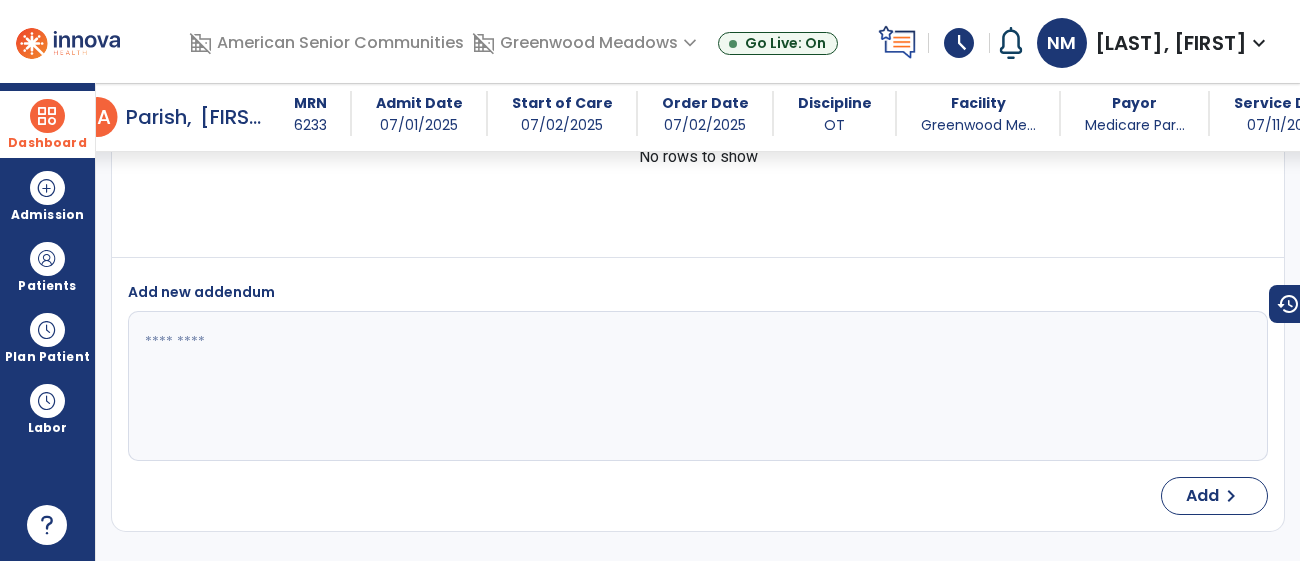 click at bounding box center (47, 116) 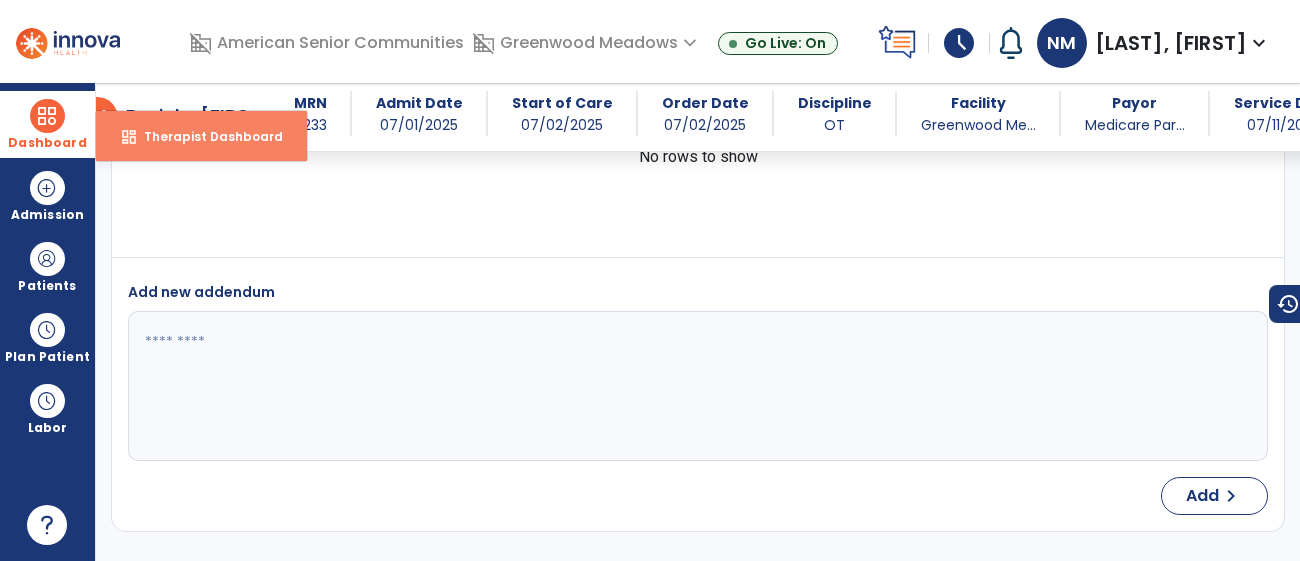 click on "Therapist Dashboard" at bounding box center (205, 136) 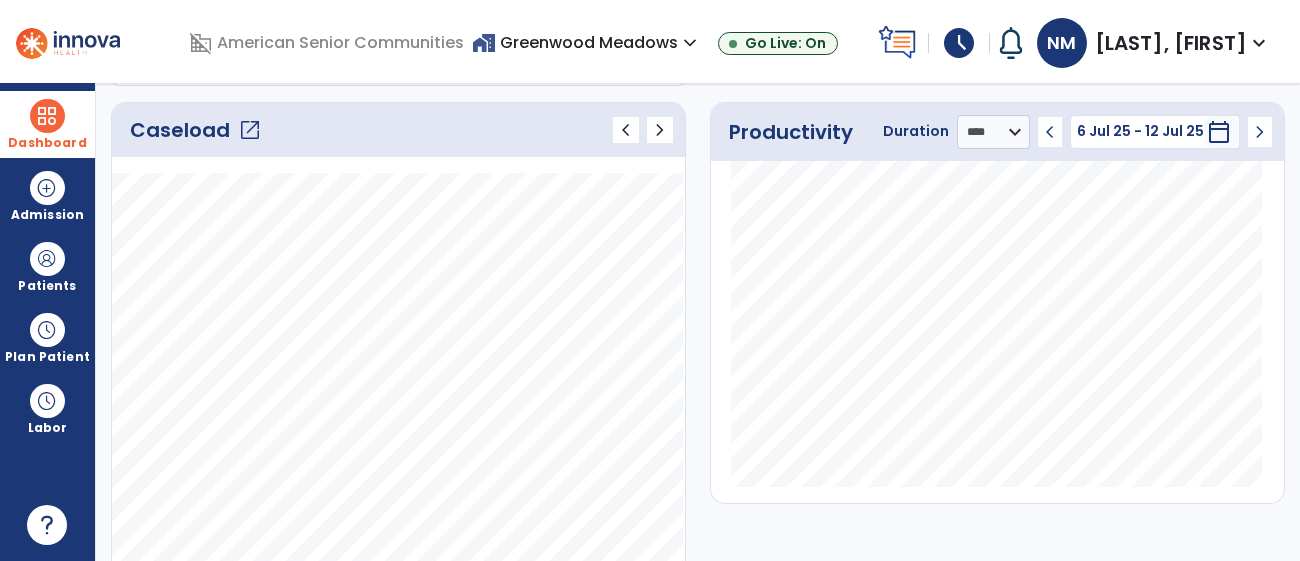 scroll, scrollTop: 262, scrollLeft: 0, axis: vertical 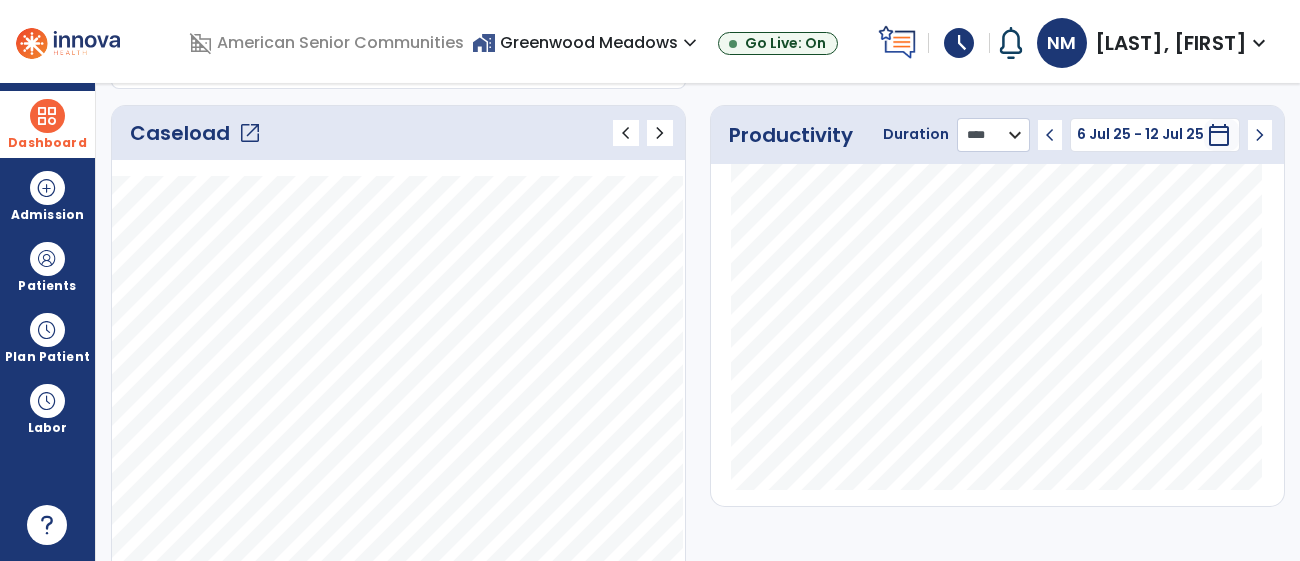 click on "******** **** ***" 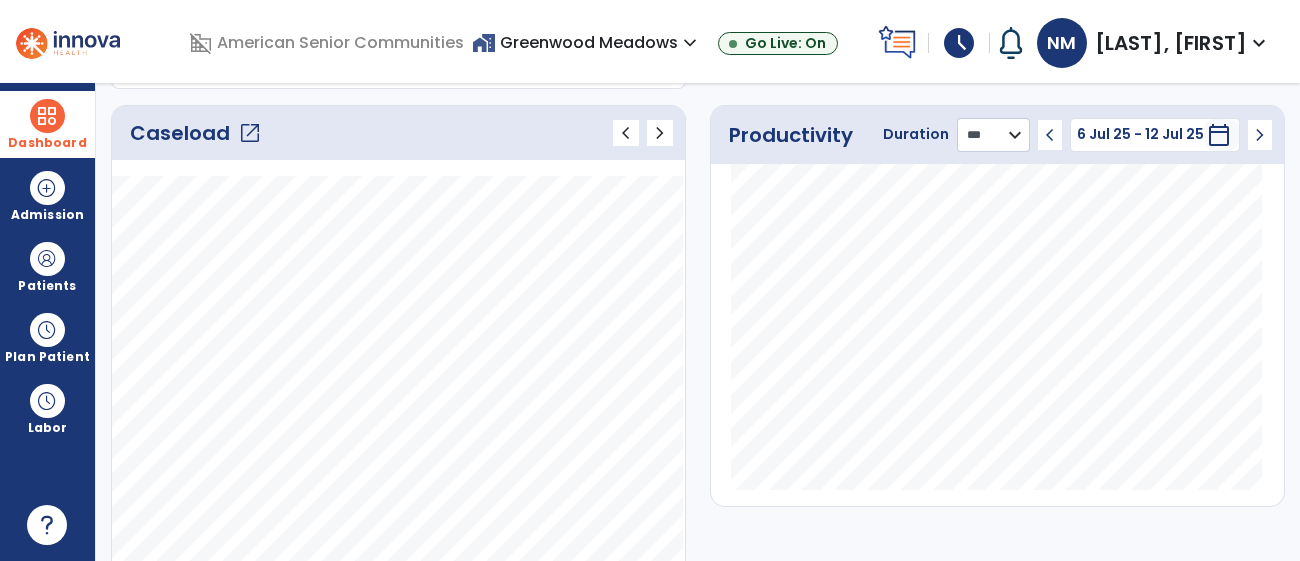 click on "******** **** ***" 